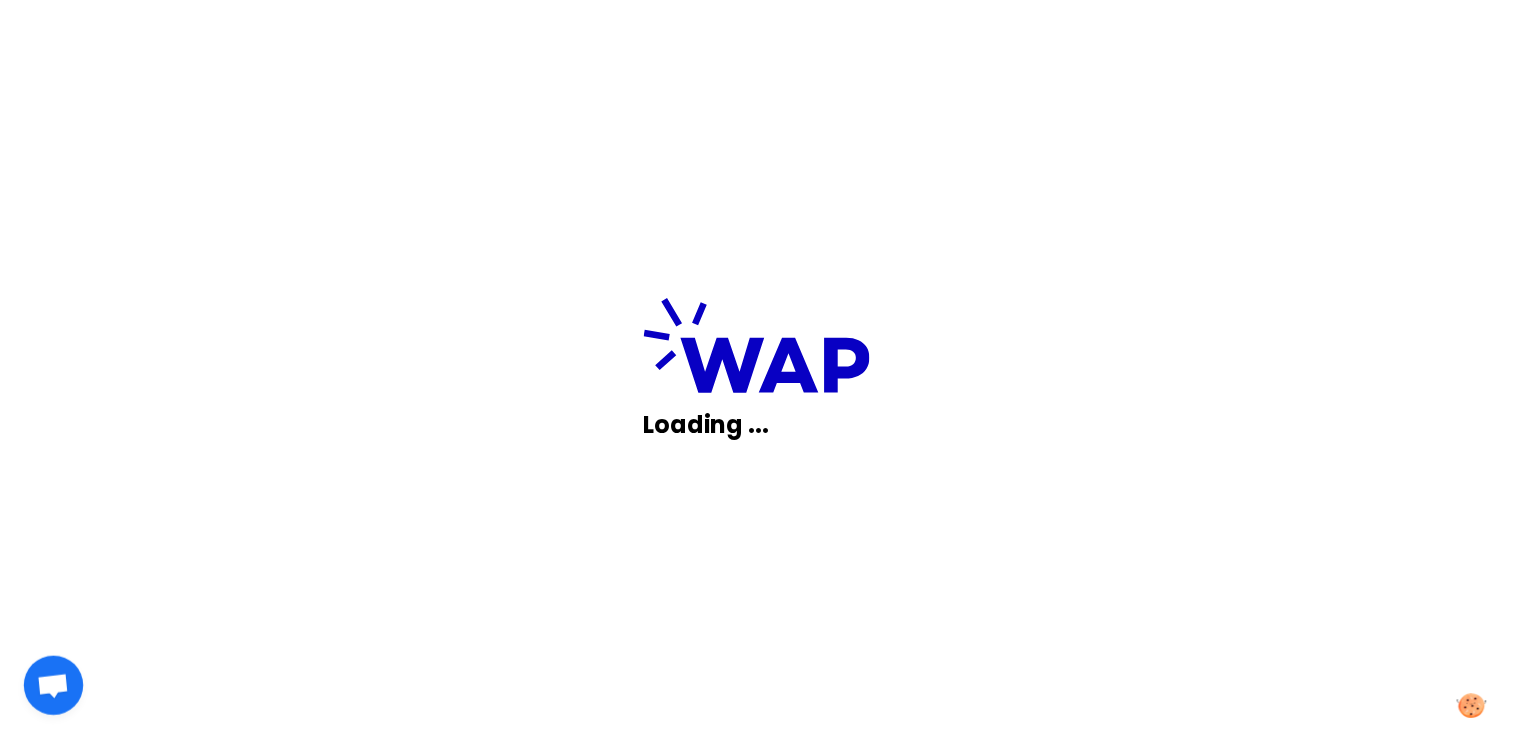 scroll, scrollTop: 0, scrollLeft: 0, axis: both 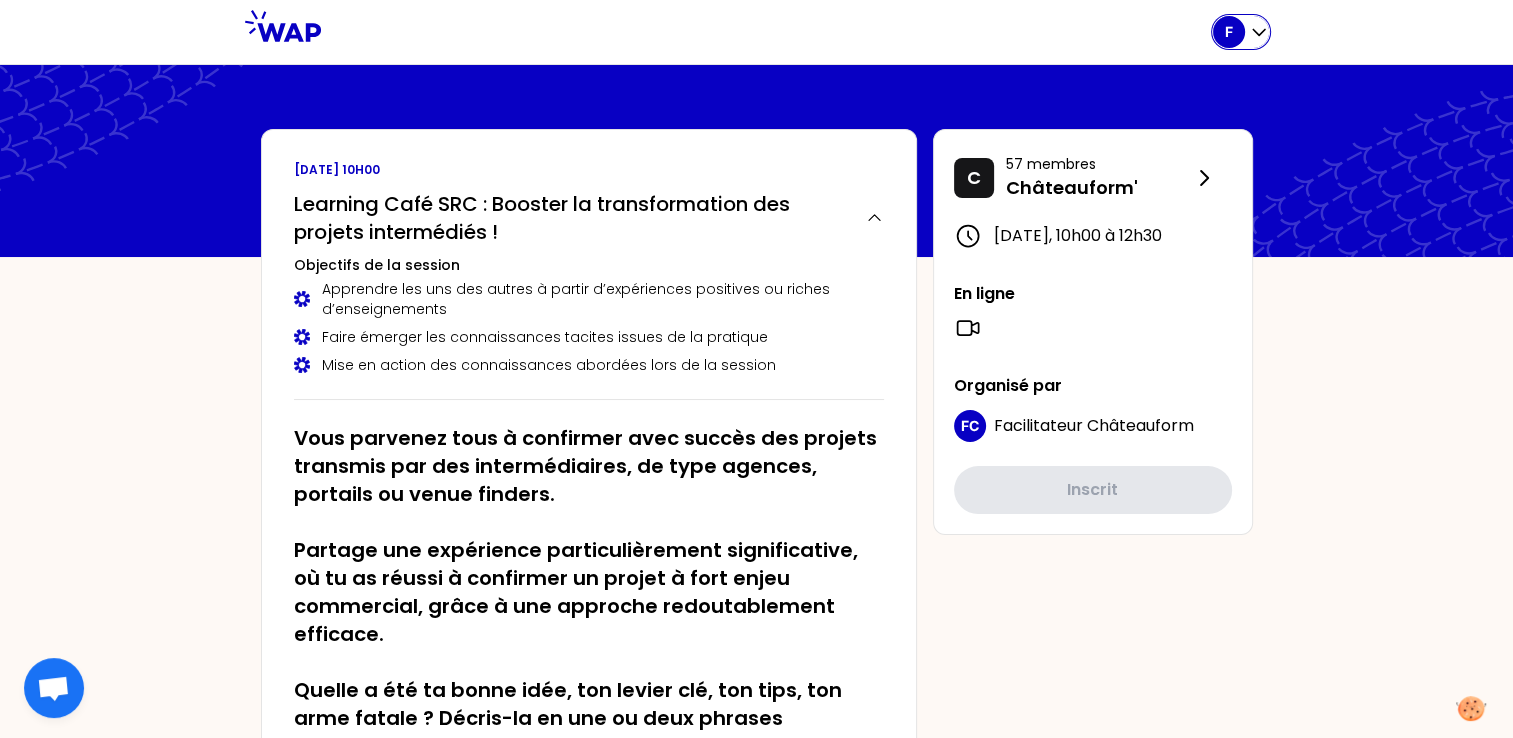 click on "F" at bounding box center (1241, 32) 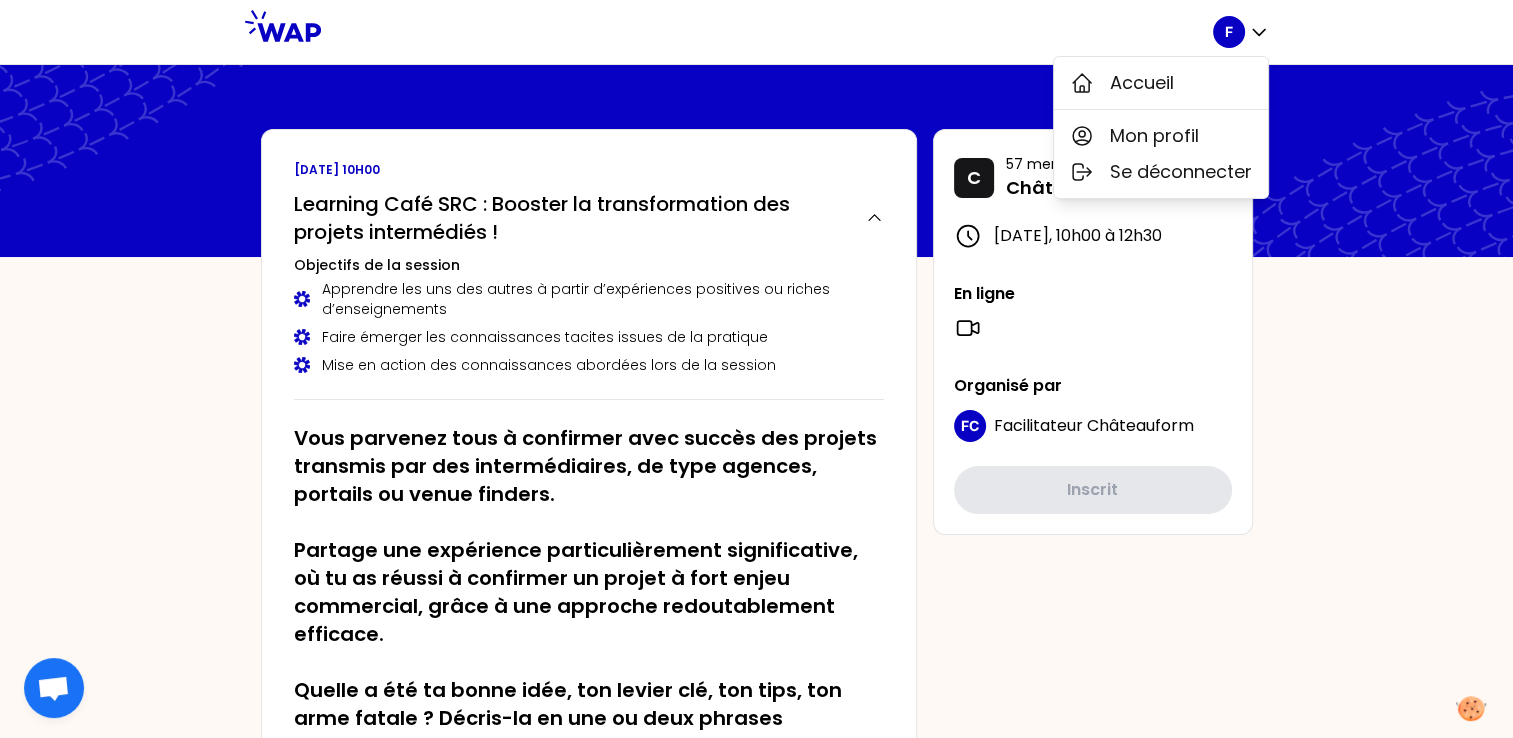 click on "F Accueil Mon profil Se déconnecter mercredi 2 juillet 2025 à 10h00 Learning Café SRC : Booster la transformation des projets intermédiés ! Objectifs de la session Apprendre les uns des autres à partir d’expériences positives ou riches d’enseignements Faire émerger les connaissances tacites issues de la pratique Mise en action des connaissances abordées lors de la session Vous parvenez tous à confirmer avec succès des projets transmis par des intermédiaires, de type agences, portails ou venue finders.
Partage une expérience particulièrement significative, où tu as réussi à confirmer un projet à fort enjeu commercial, grâce à une approche redoutablement efficace.
Quelle a été ta bonne idée, ton levier clé, ton tips, ton arme fatale ? Décris-la en une ou deux phrases maximum, qui donnent envie d’en savoir plus !   C 57 membres Châteauform' mercredi 2 juillet 2025 ,   10h00   à   12h30 En ligne Organisé par FC Facilitateur Châteauform   Inscrit Votre partage V Vous Partages" at bounding box center [756, 1496] 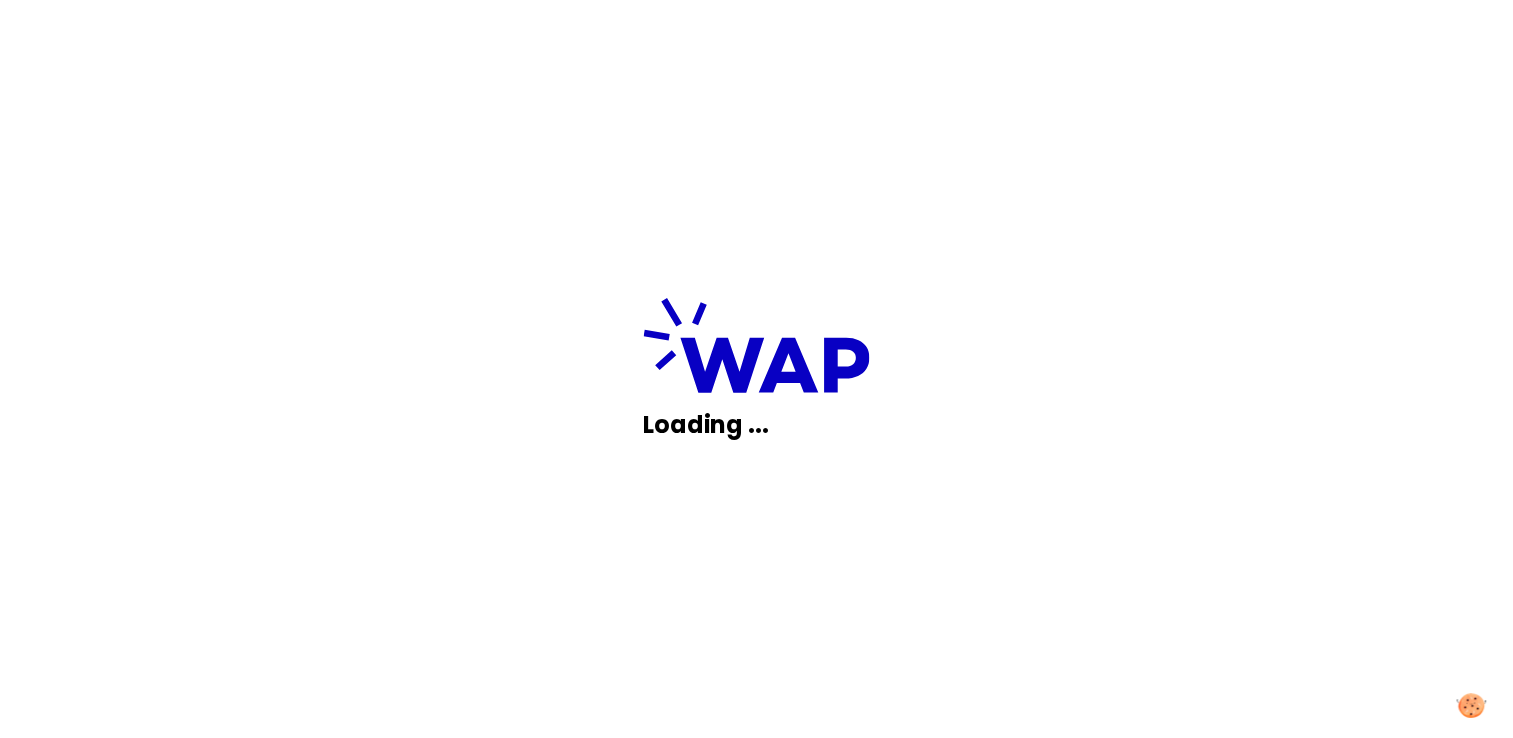 scroll, scrollTop: 0, scrollLeft: 0, axis: both 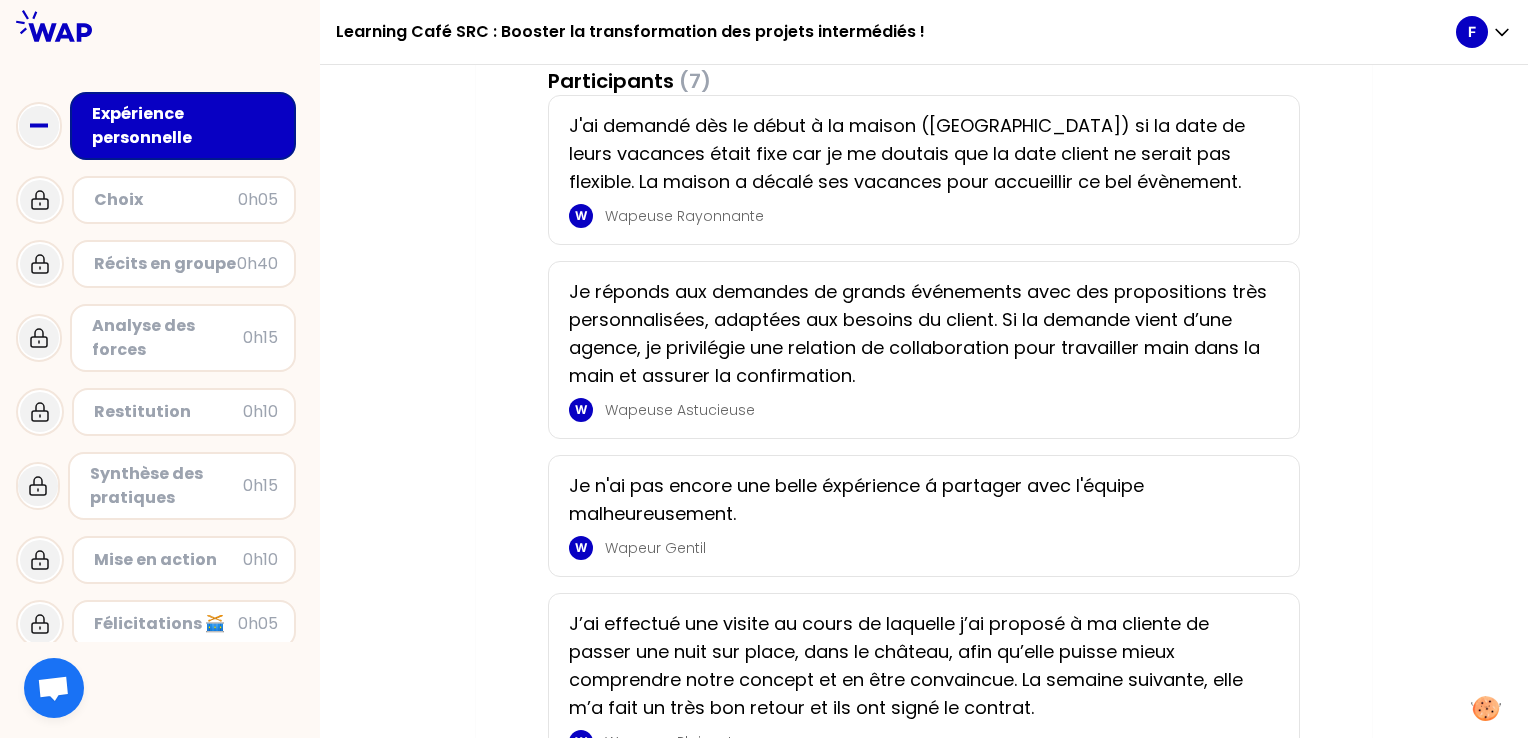 click on "Je réponds aux demandes de grands événements avec des propositions très personnalisées, adaptées aux besoins du client.
Si la demande vient d’une agence, je privilégie une relation de collaboration pour travailler main dans la main et assurer la confirmation." at bounding box center (918, 334) 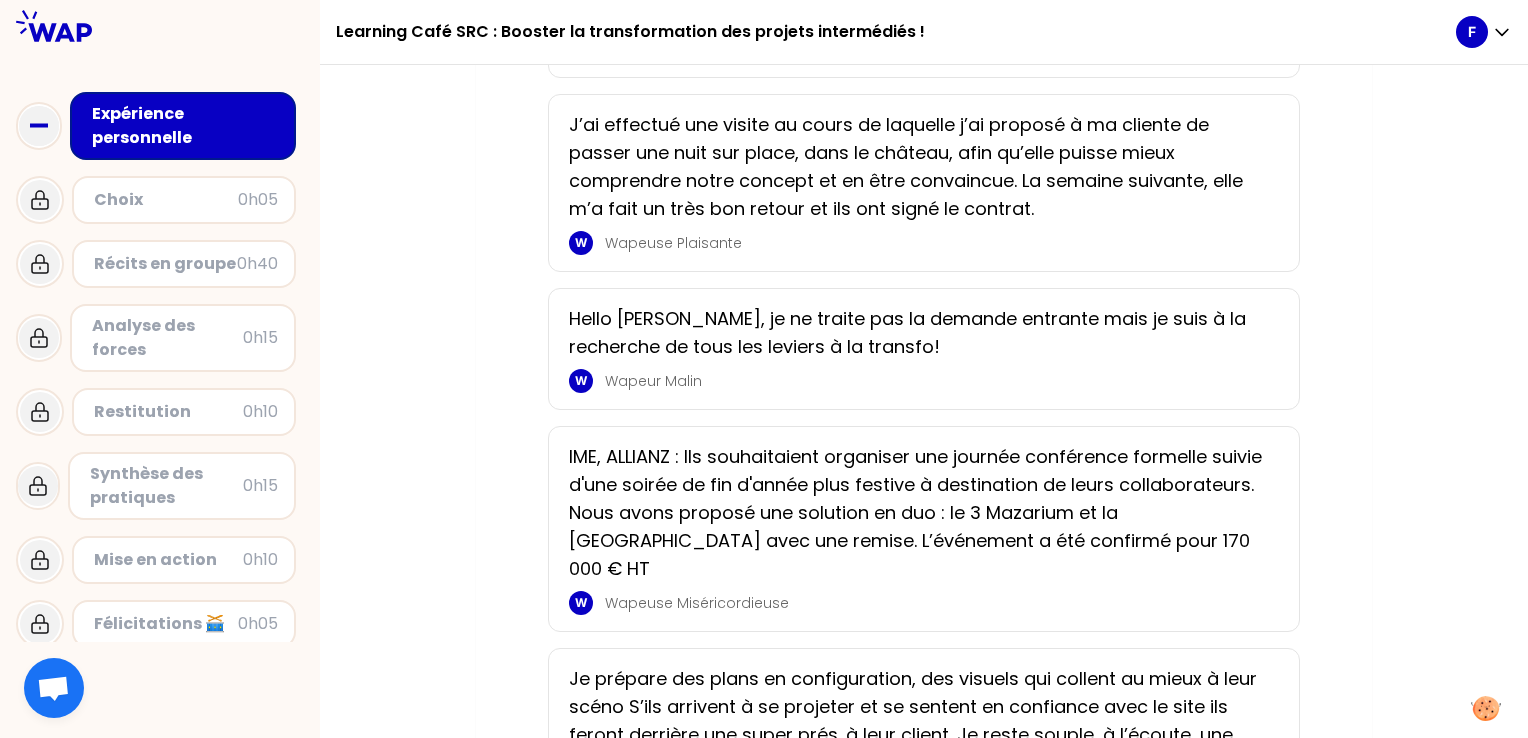 scroll, scrollTop: 900, scrollLeft: 0, axis: vertical 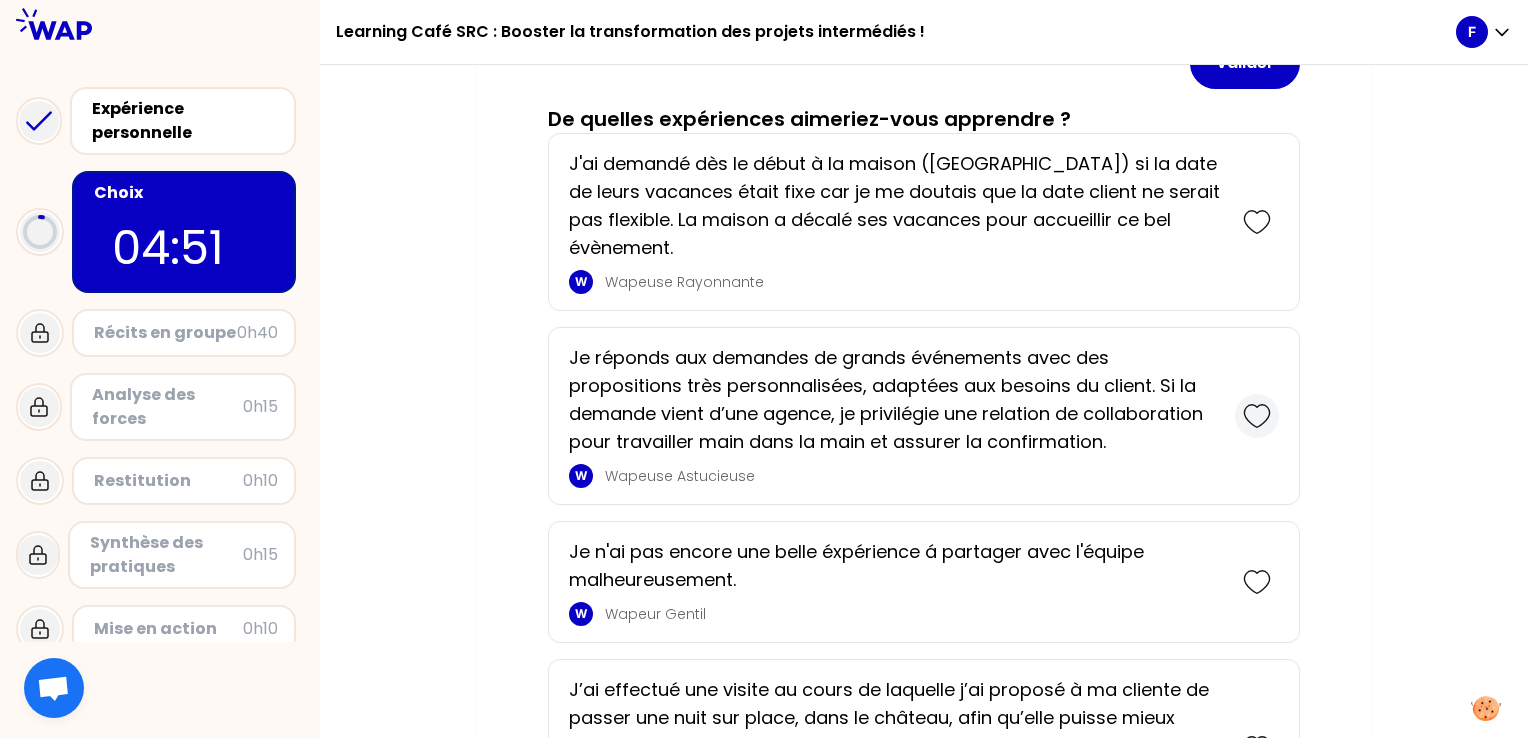 click 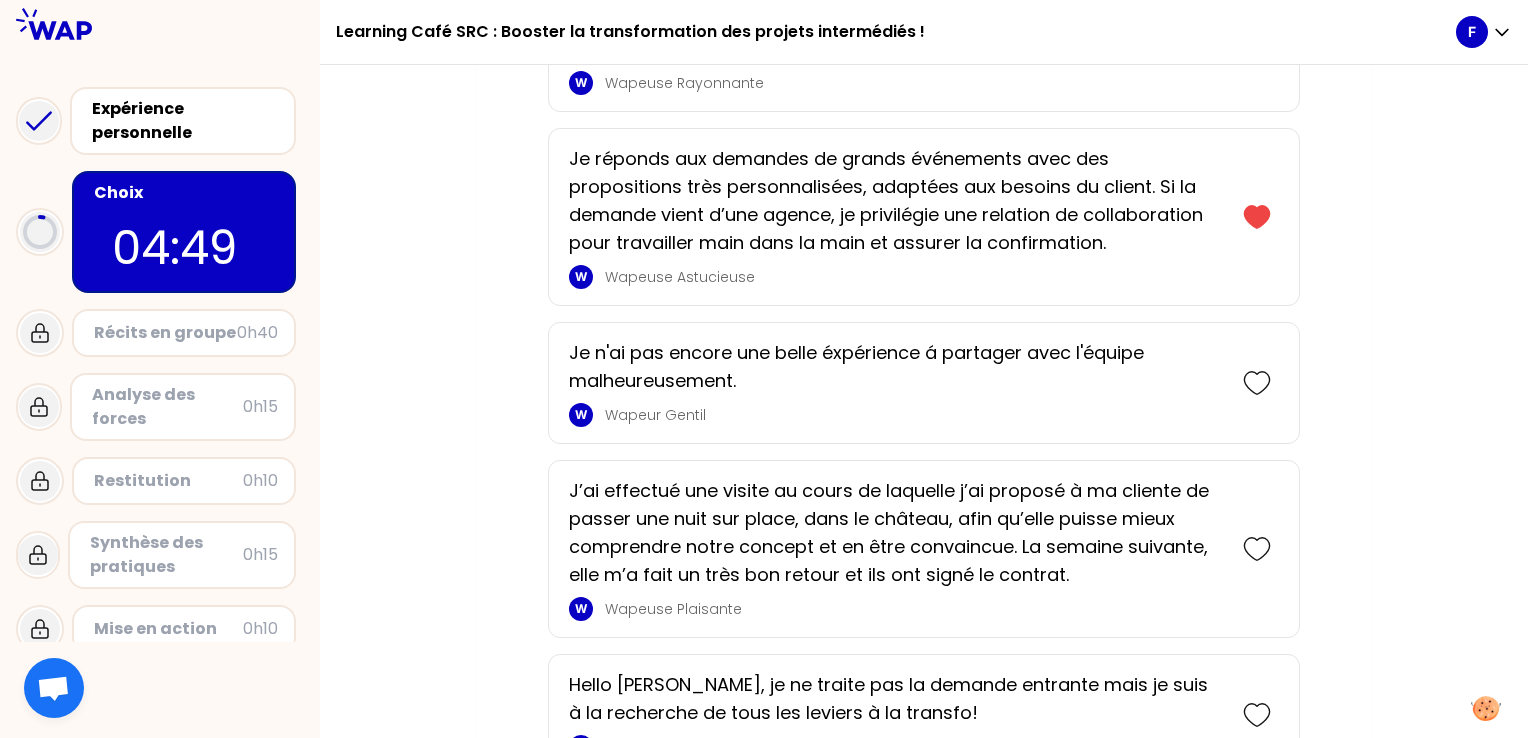 scroll, scrollTop: 729, scrollLeft: 0, axis: vertical 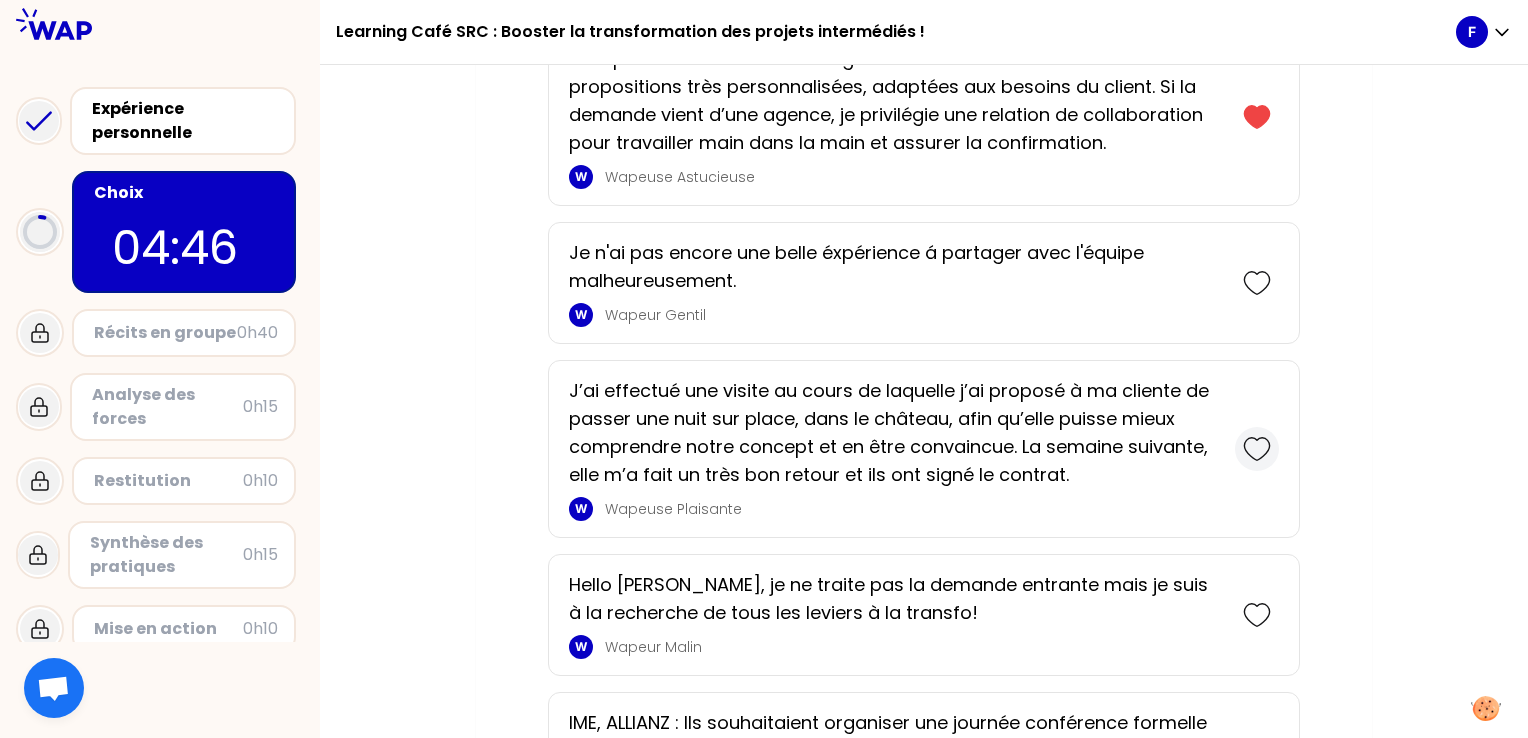click 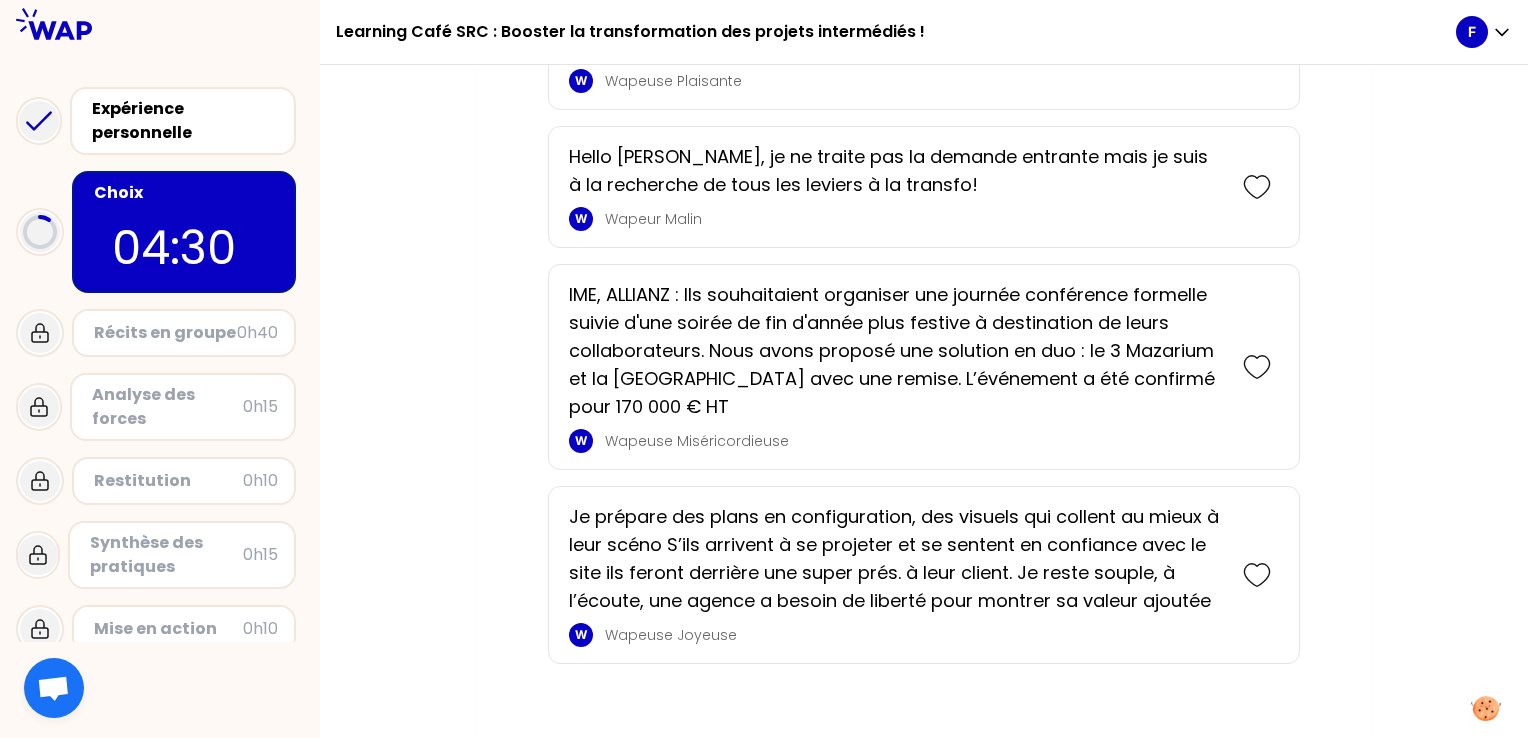 scroll, scrollTop: 1376, scrollLeft: 0, axis: vertical 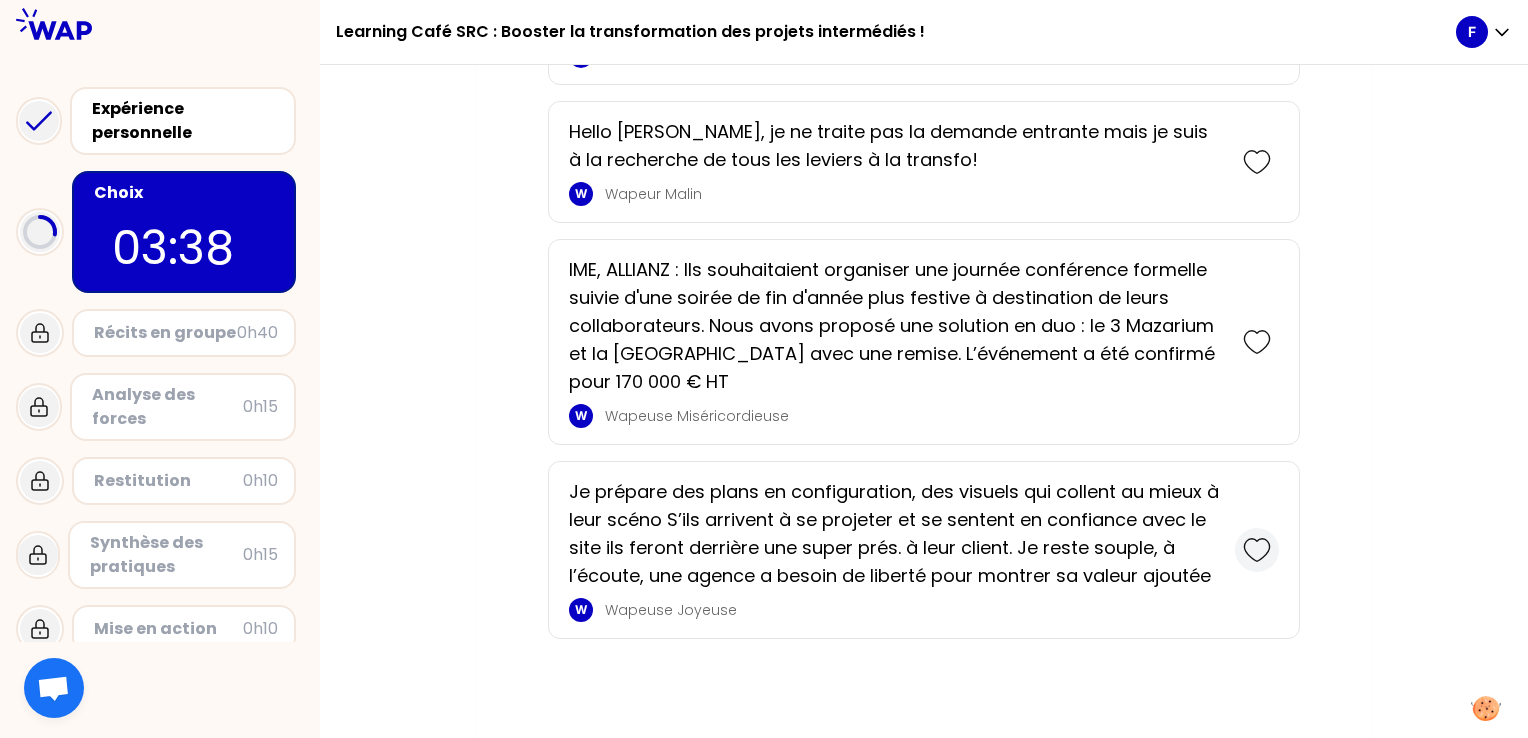 click 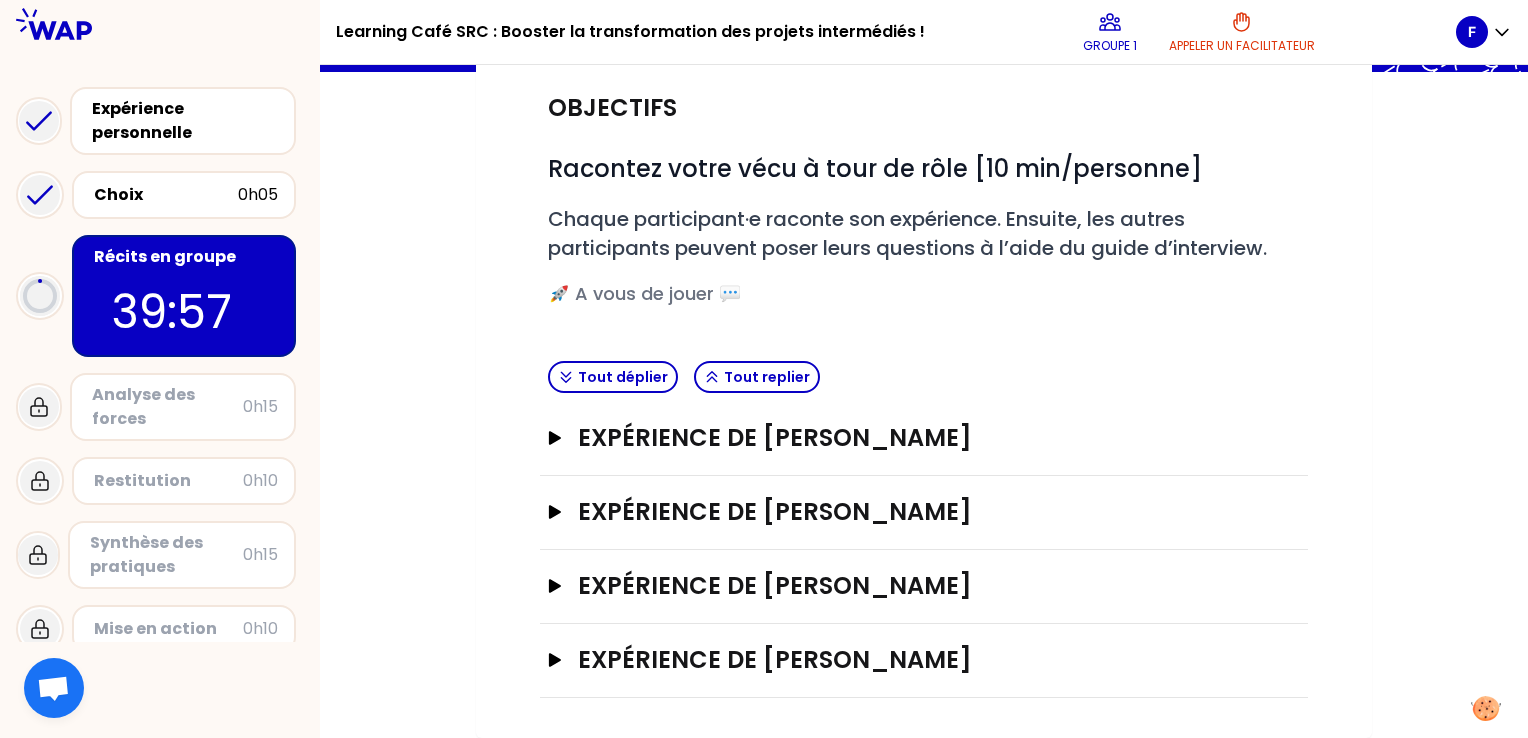 scroll, scrollTop: 0, scrollLeft: 0, axis: both 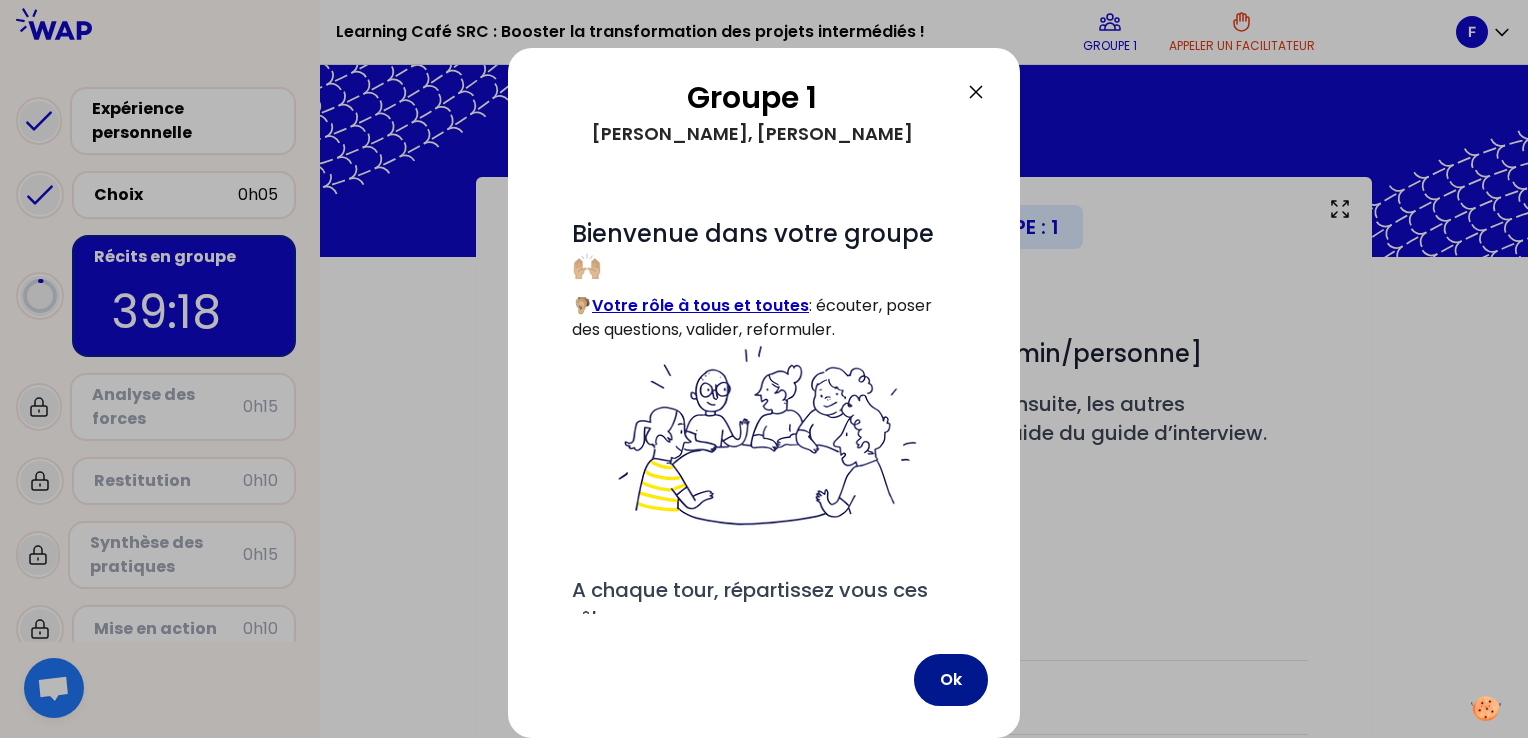 click on "Ok" at bounding box center (951, 680) 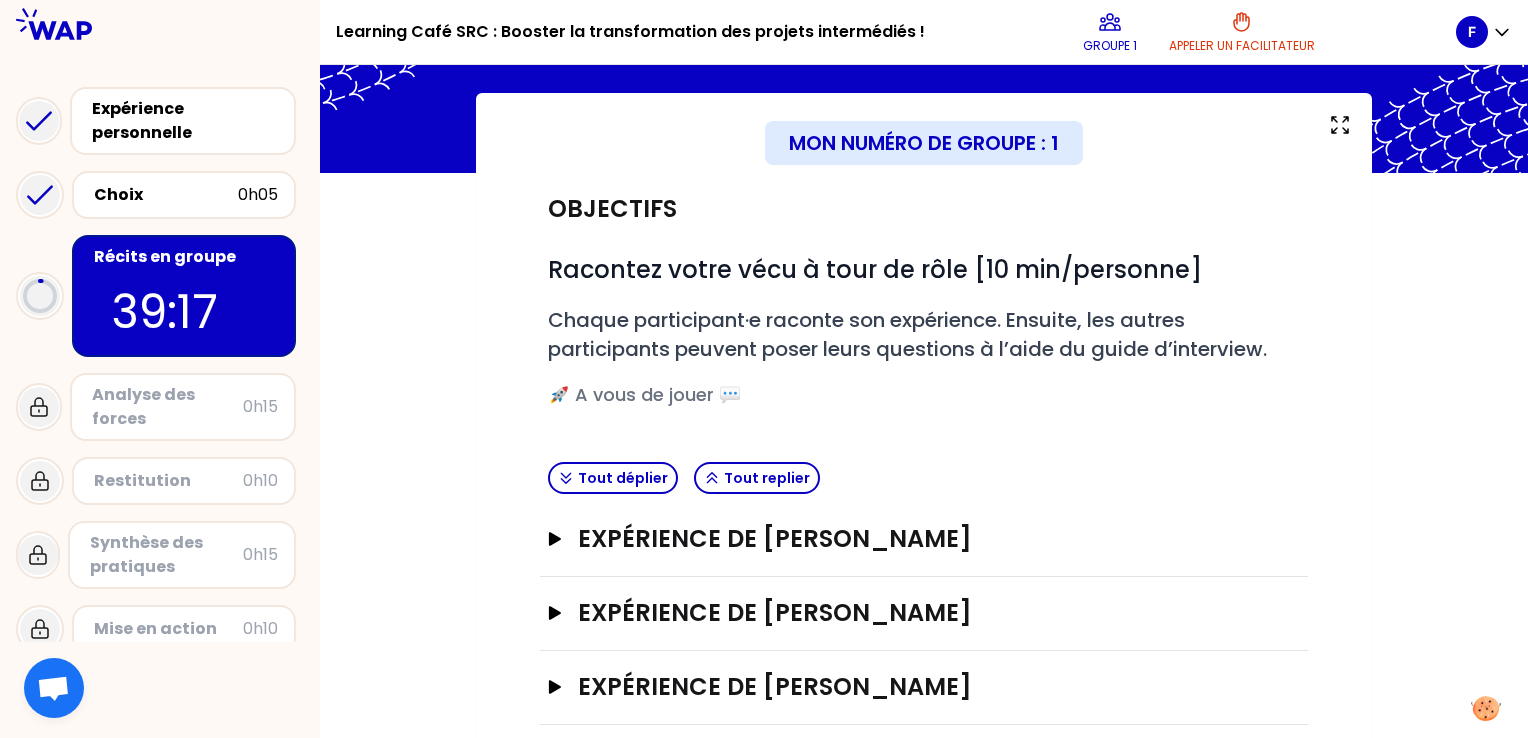 scroll, scrollTop: 180, scrollLeft: 0, axis: vertical 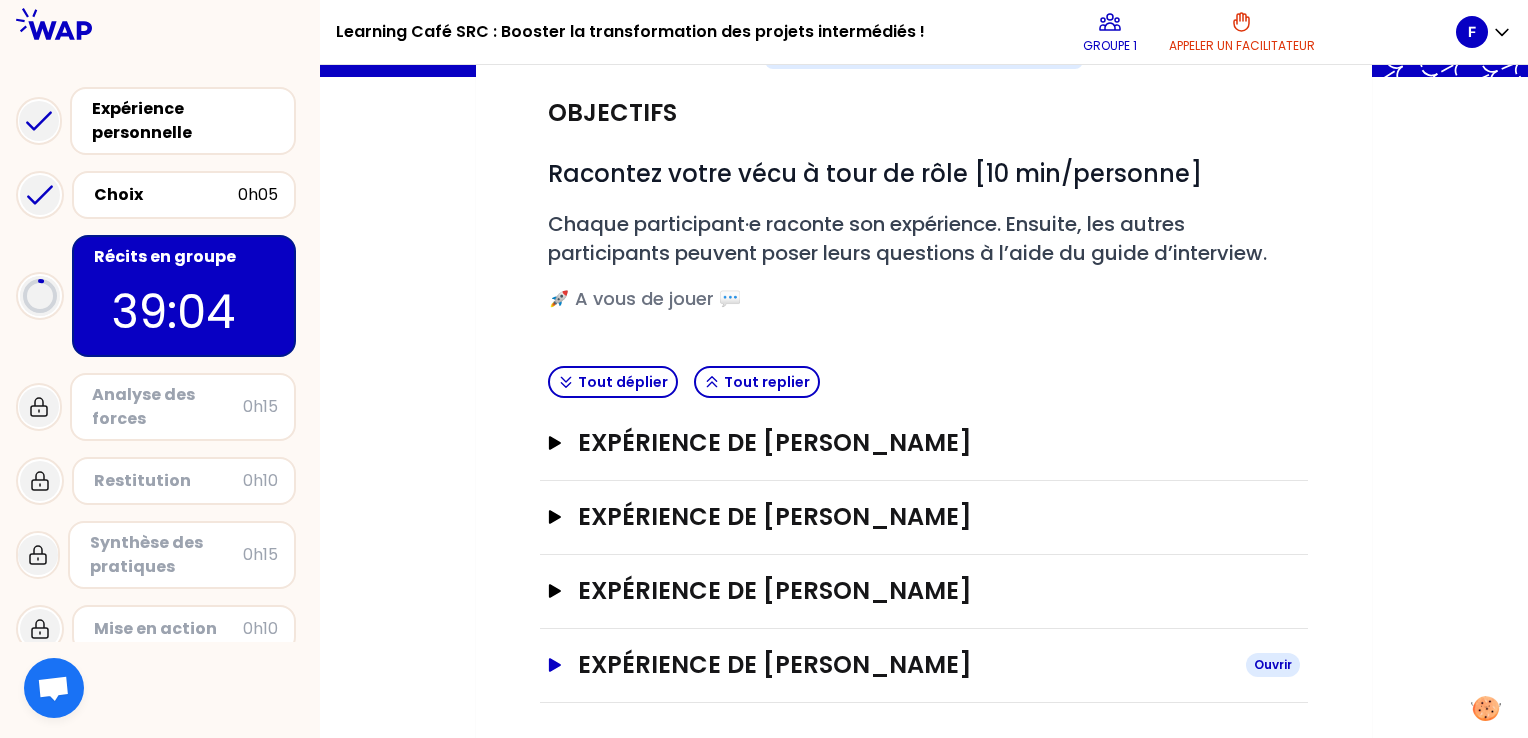 click on "Expérience de [PERSON_NAME]" at bounding box center (904, 665) 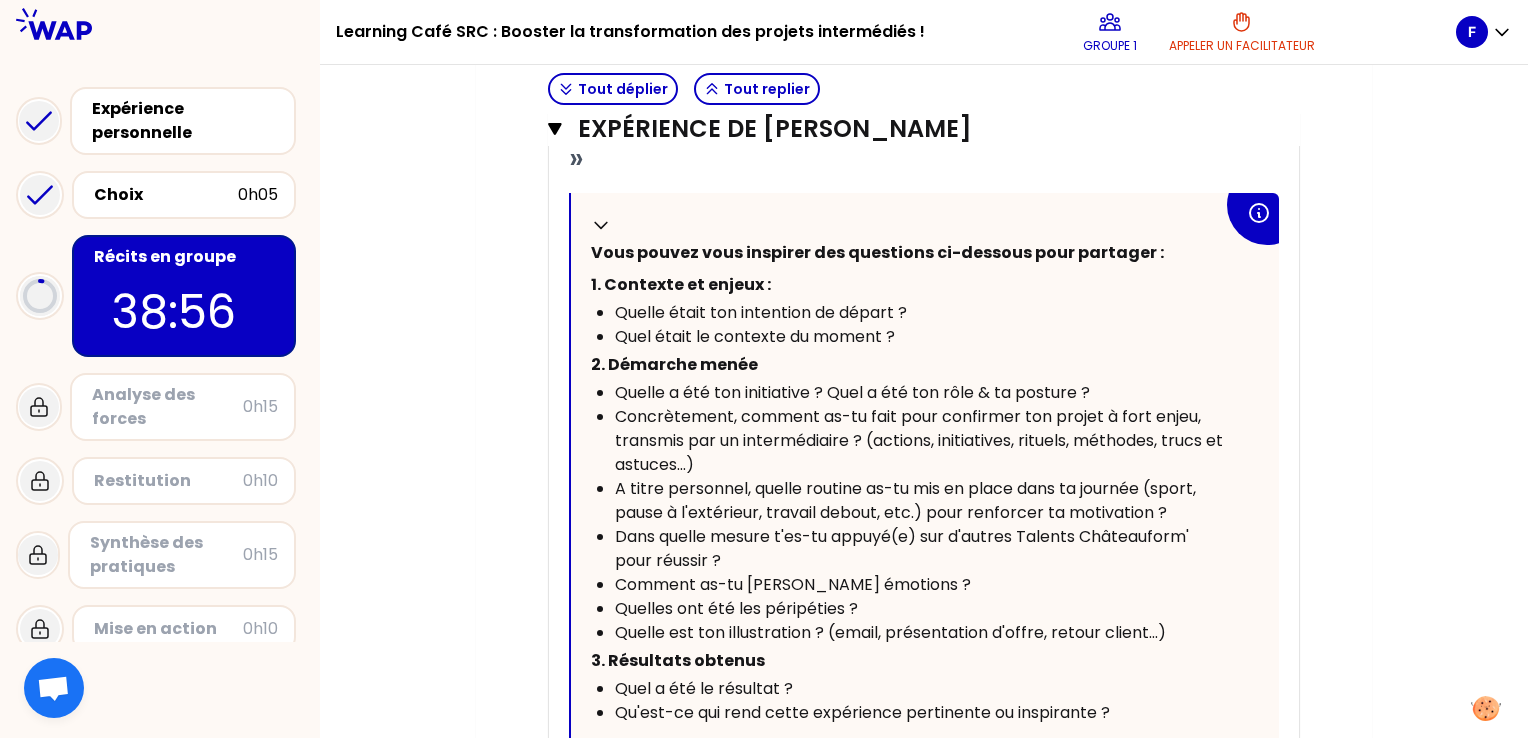 scroll, scrollTop: 1284, scrollLeft: 0, axis: vertical 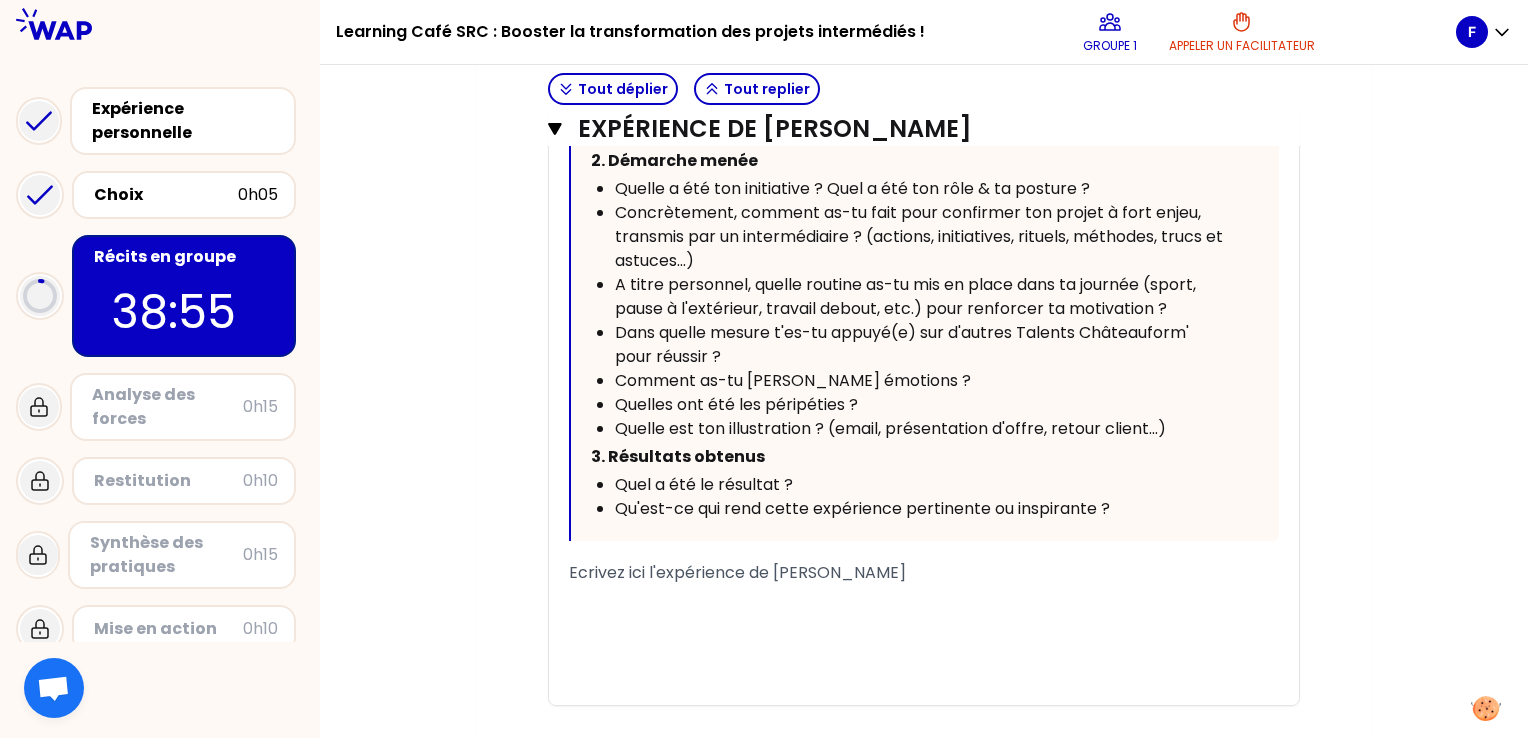 click on "﻿" at bounding box center (924, 693) 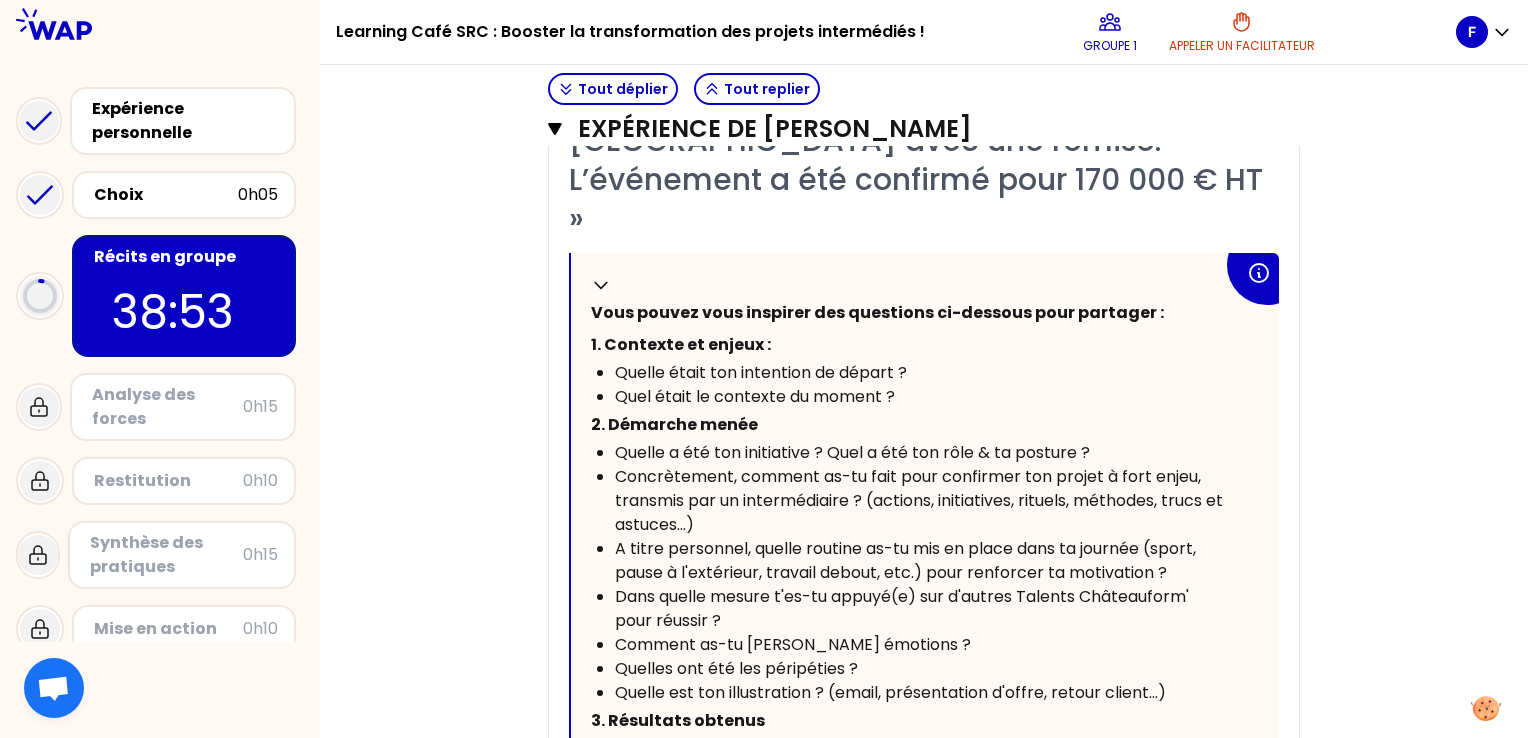 scroll, scrollTop: 984, scrollLeft: 0, axis: vertical 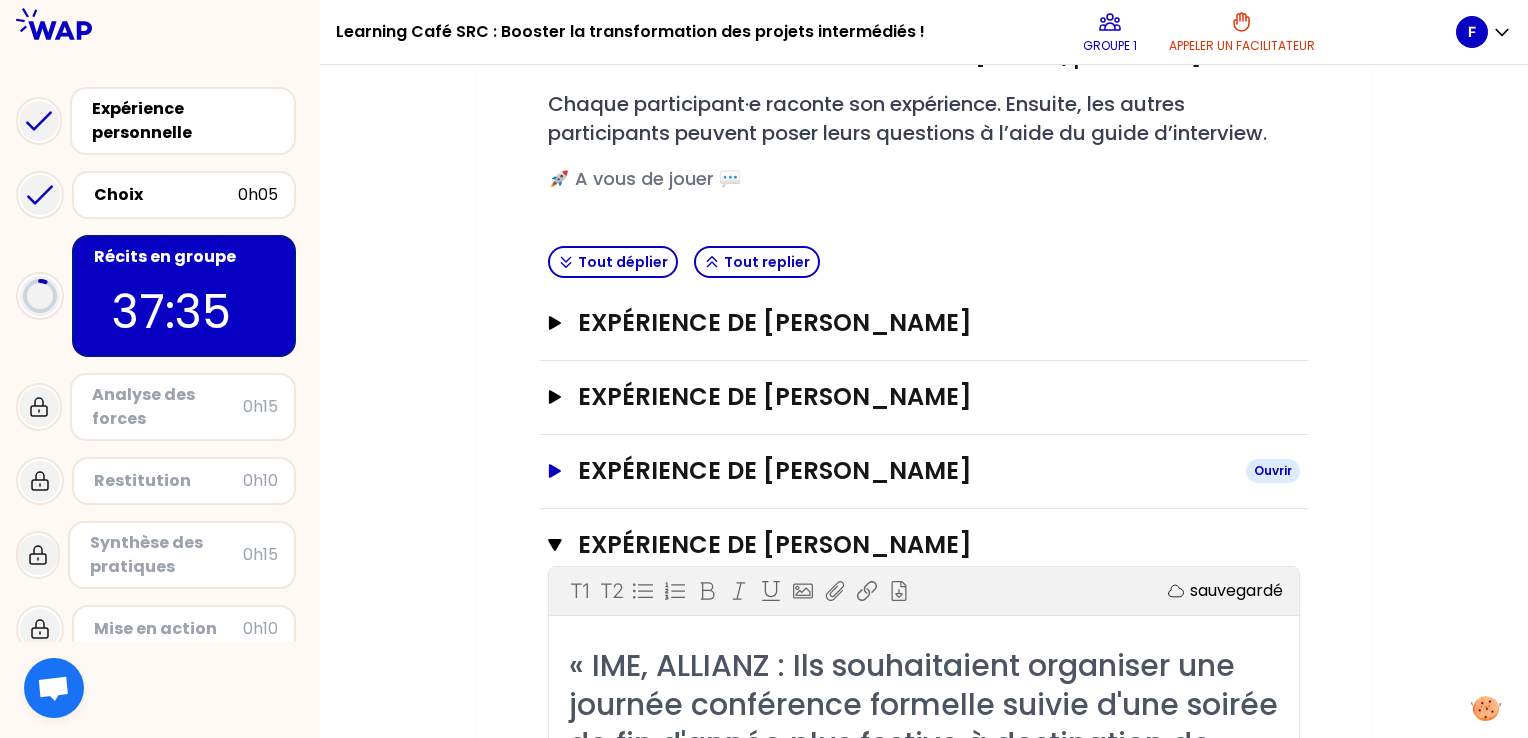 click on "Expérience de [PERSON_NAME]" at bounding box center (904, 471) 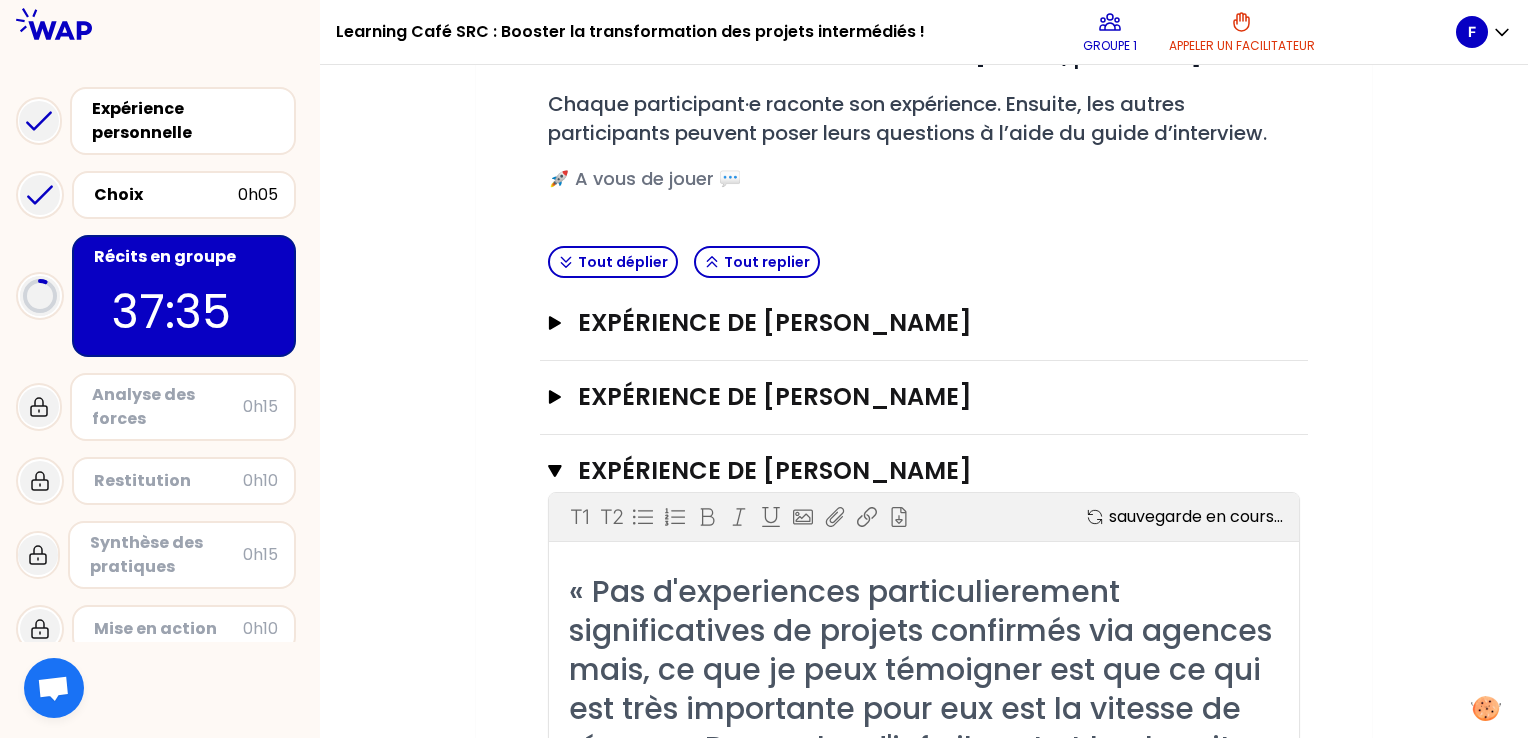 scroll, scrollTop: 500, scrollLeft: 0, axis: vertical 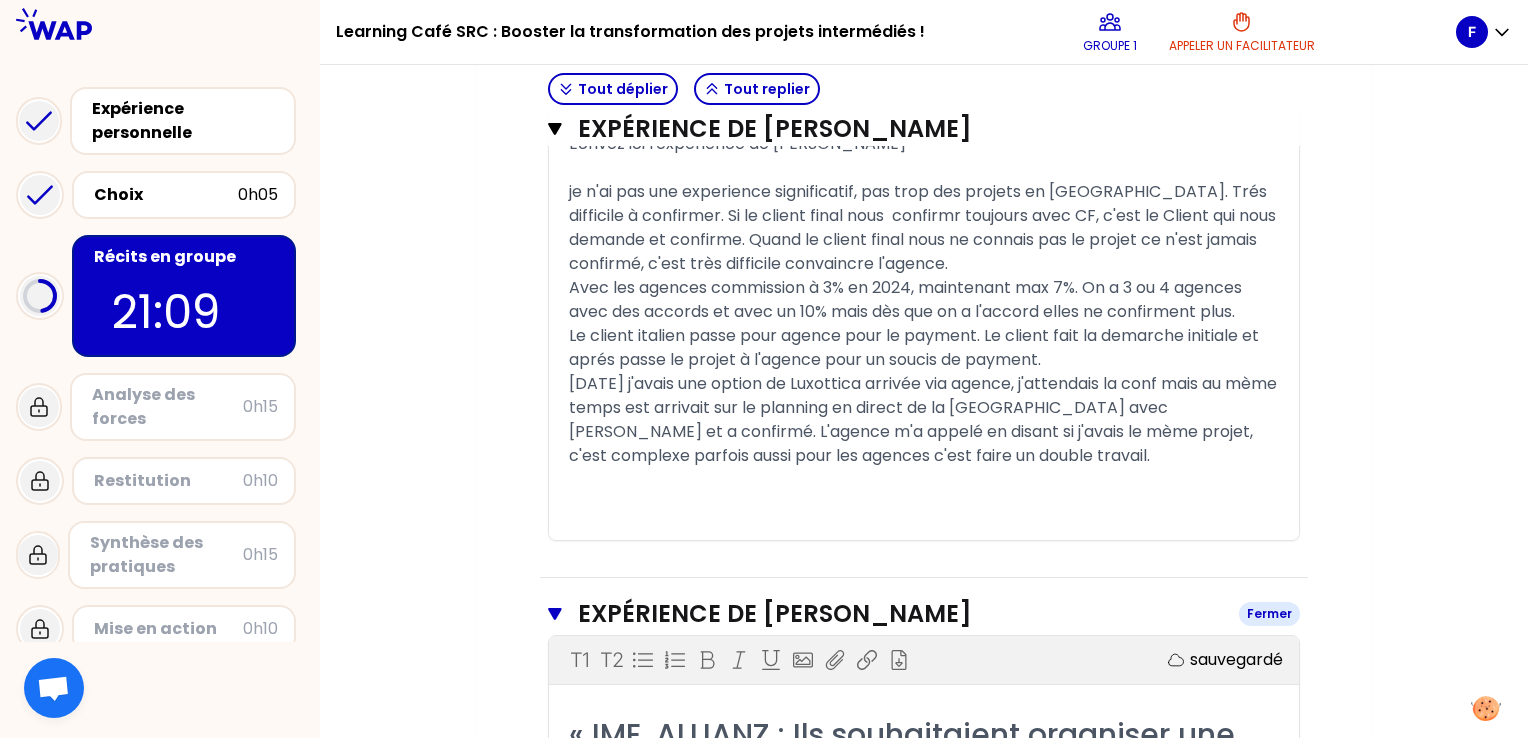 click 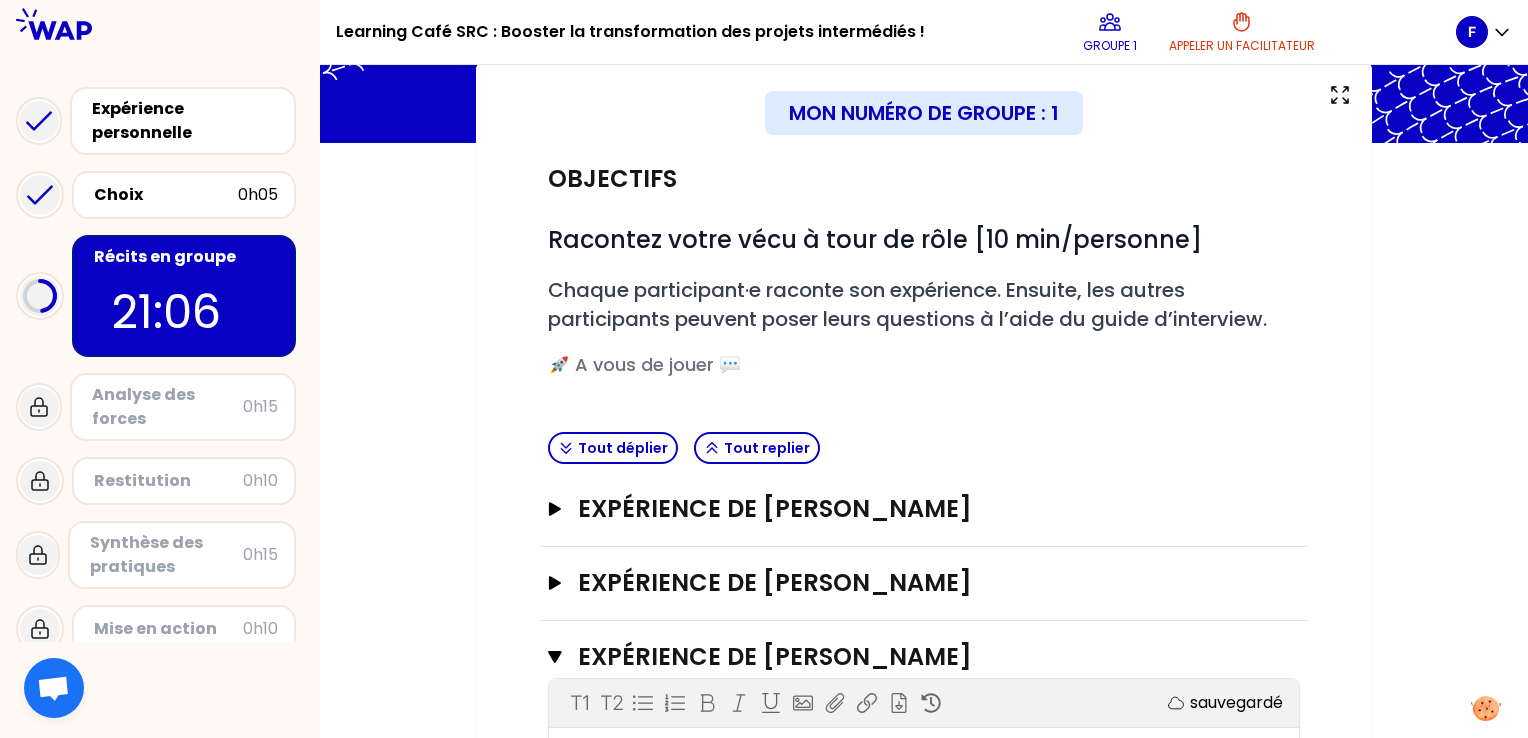 scroll, scrollTop: 148, scrollLeft: 0, axis: vertical 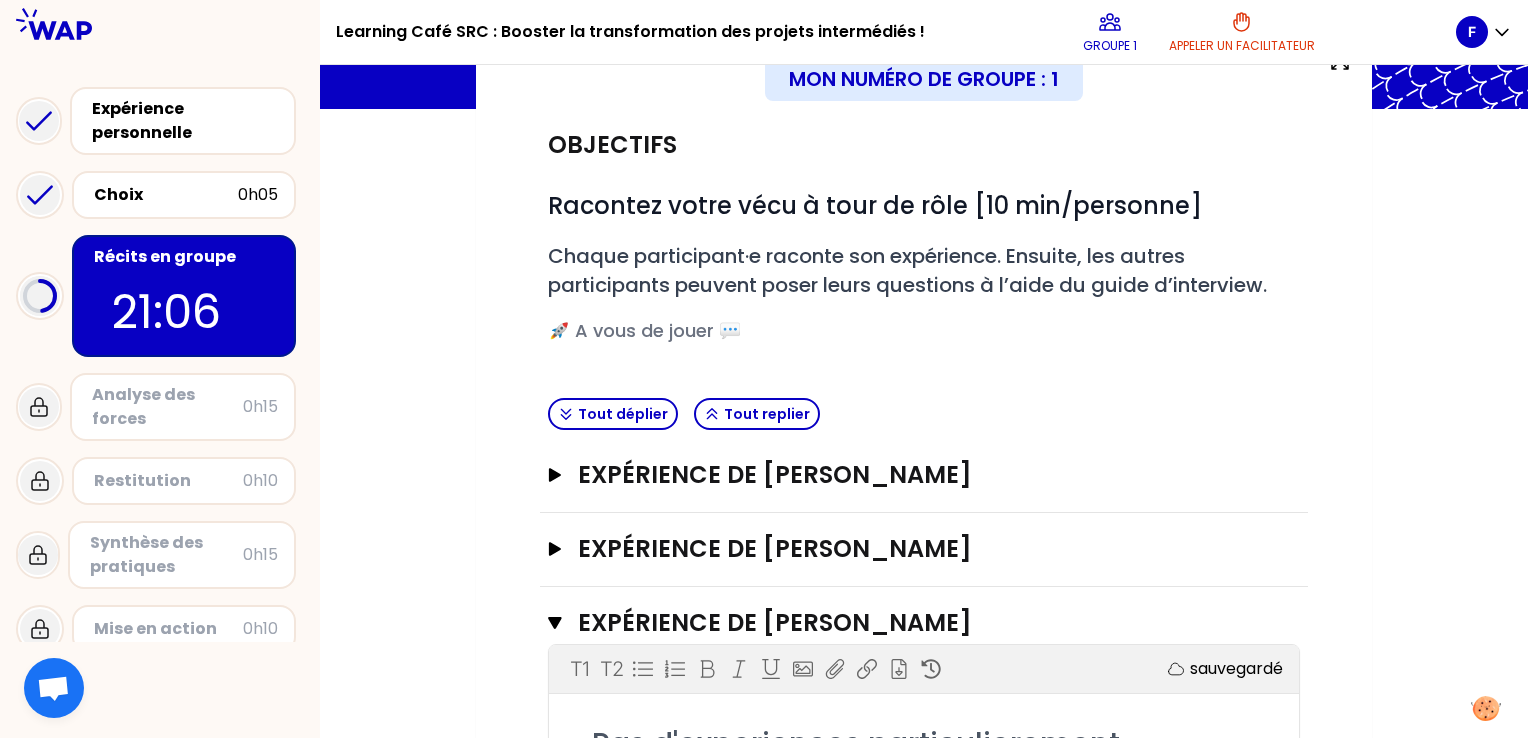 click on "Expérience de [PERSON_NAME]" at bounding box center (924, 476) 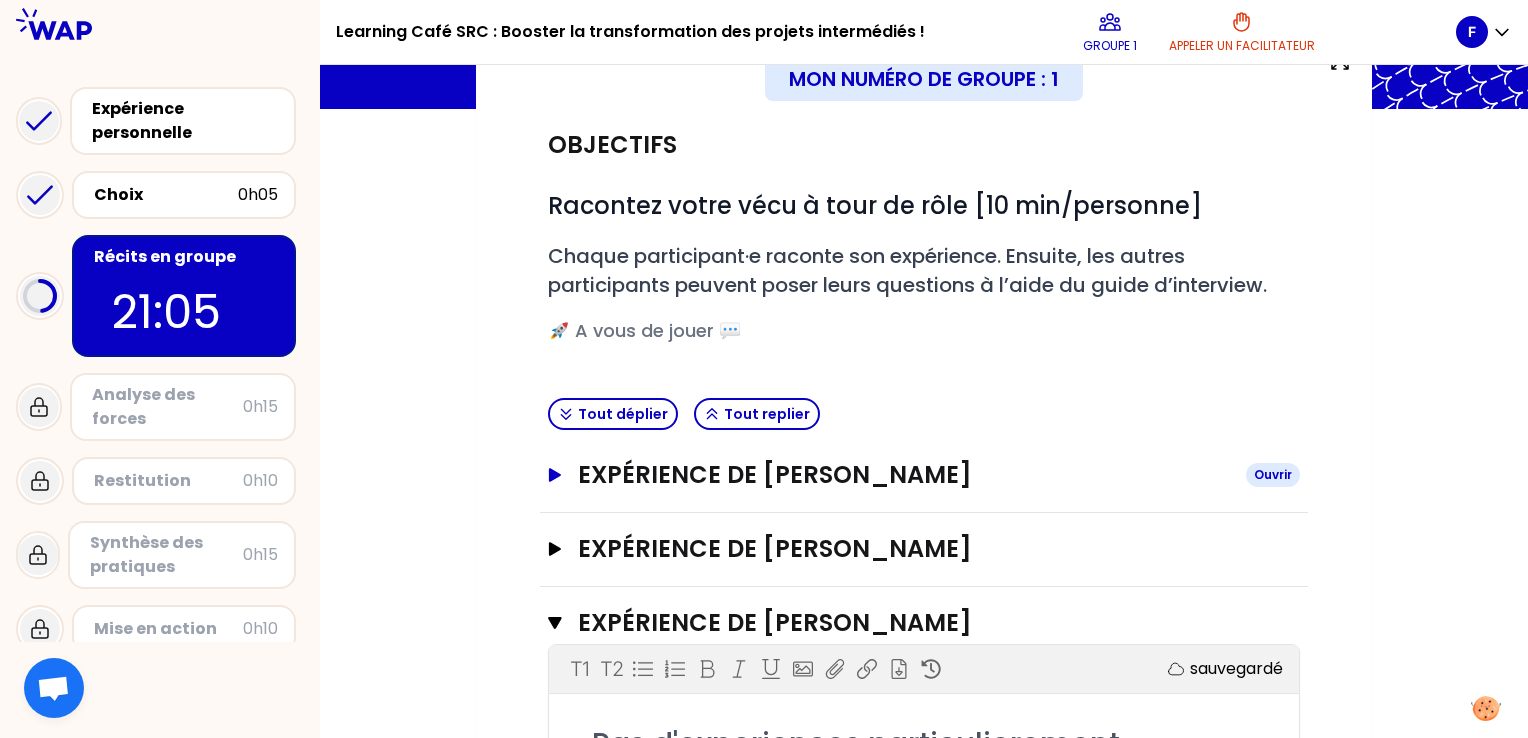 click on "Expérience de [PERSON_NAME]" at bounding box center (904, 475) 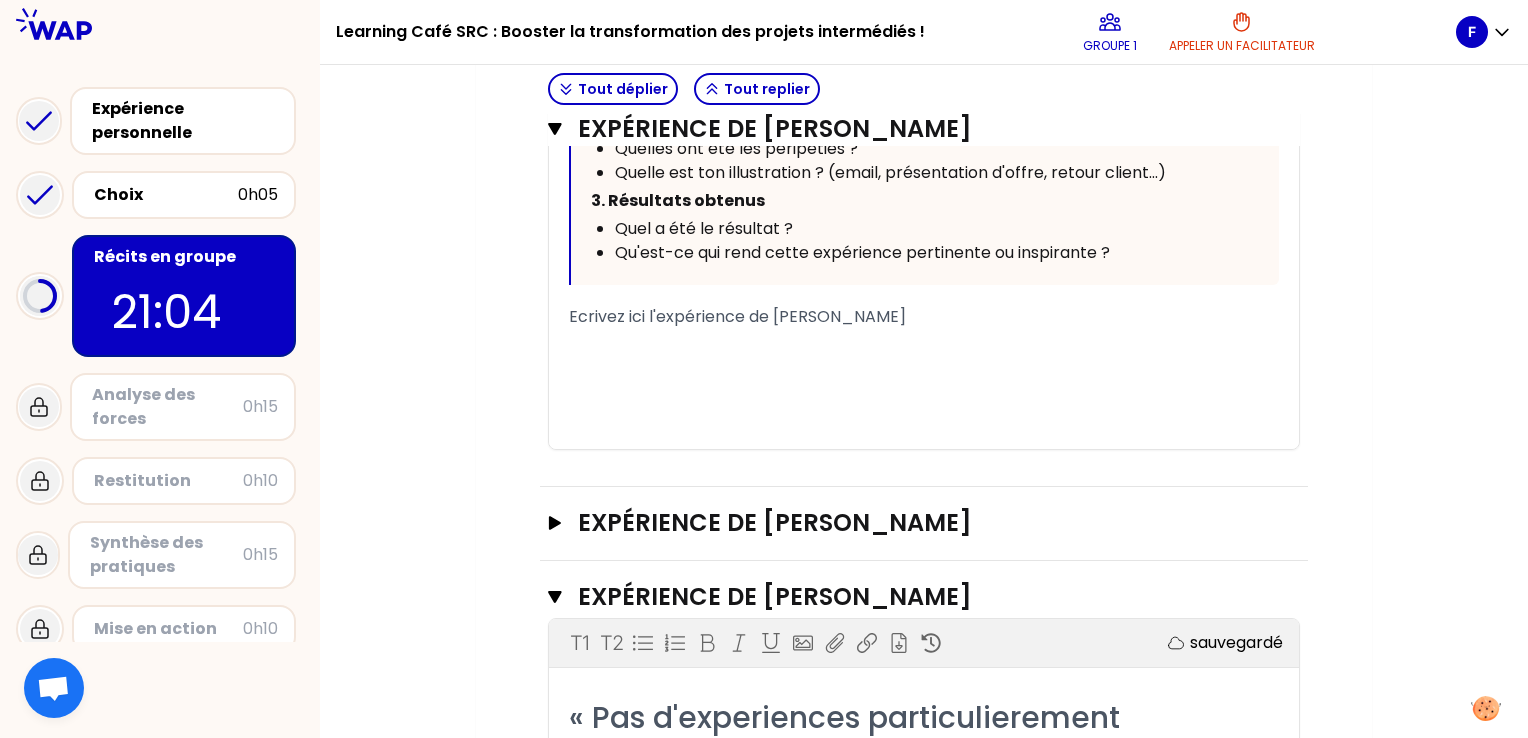 scroll, scrollTop: 1248, scrollLeft: 0, axis: vertical 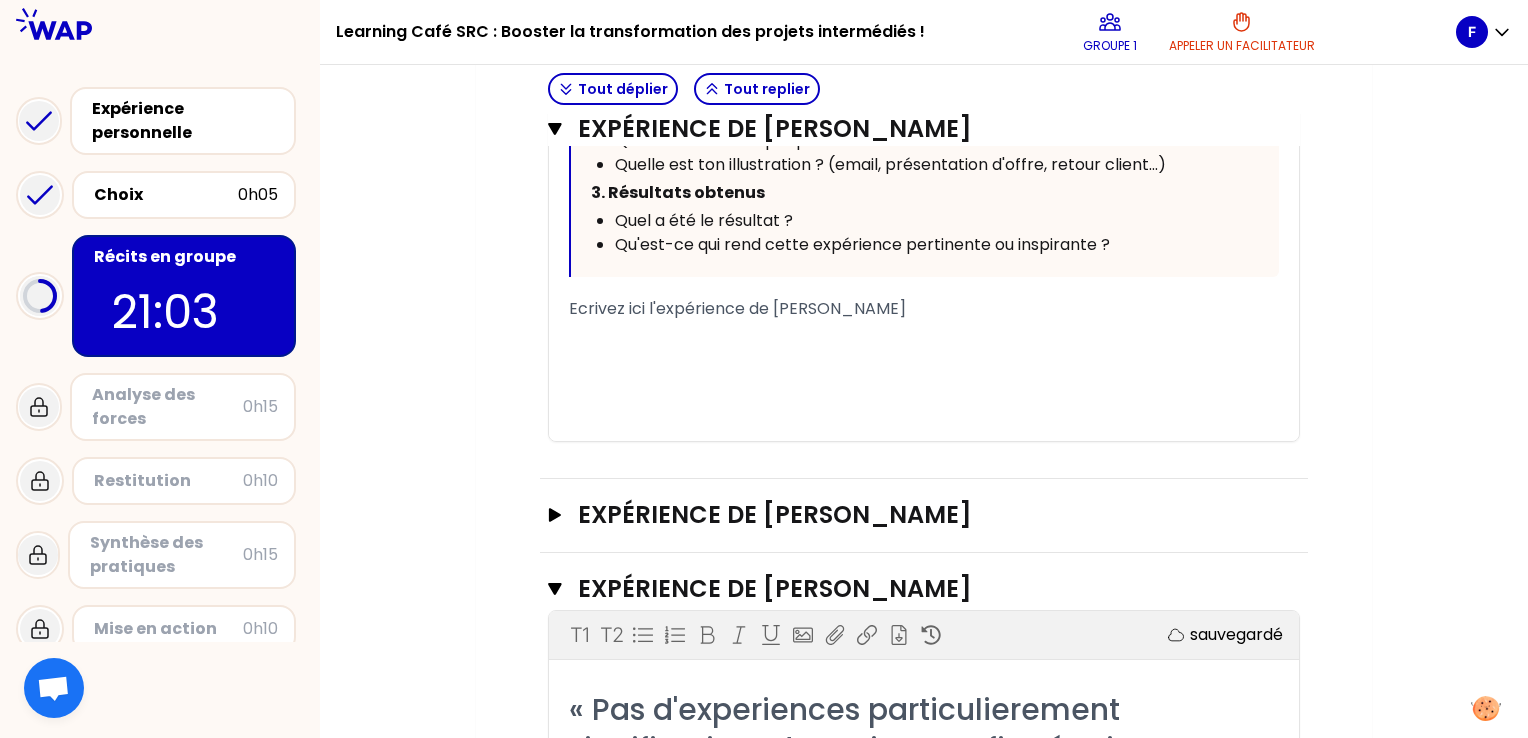 click on "﻿" at bounding box center (924, 381) 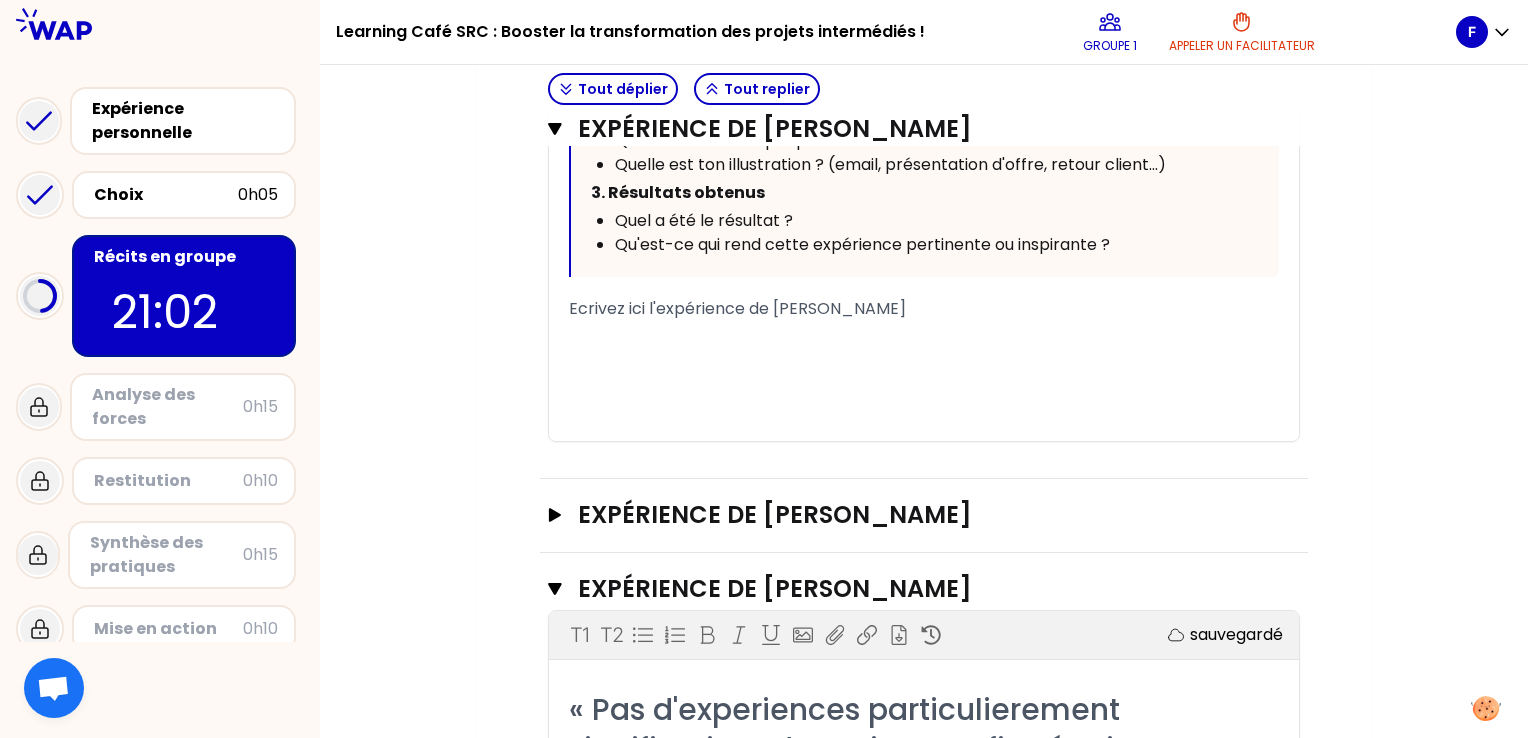 click on "﻿" at bounding box center (924, 357) 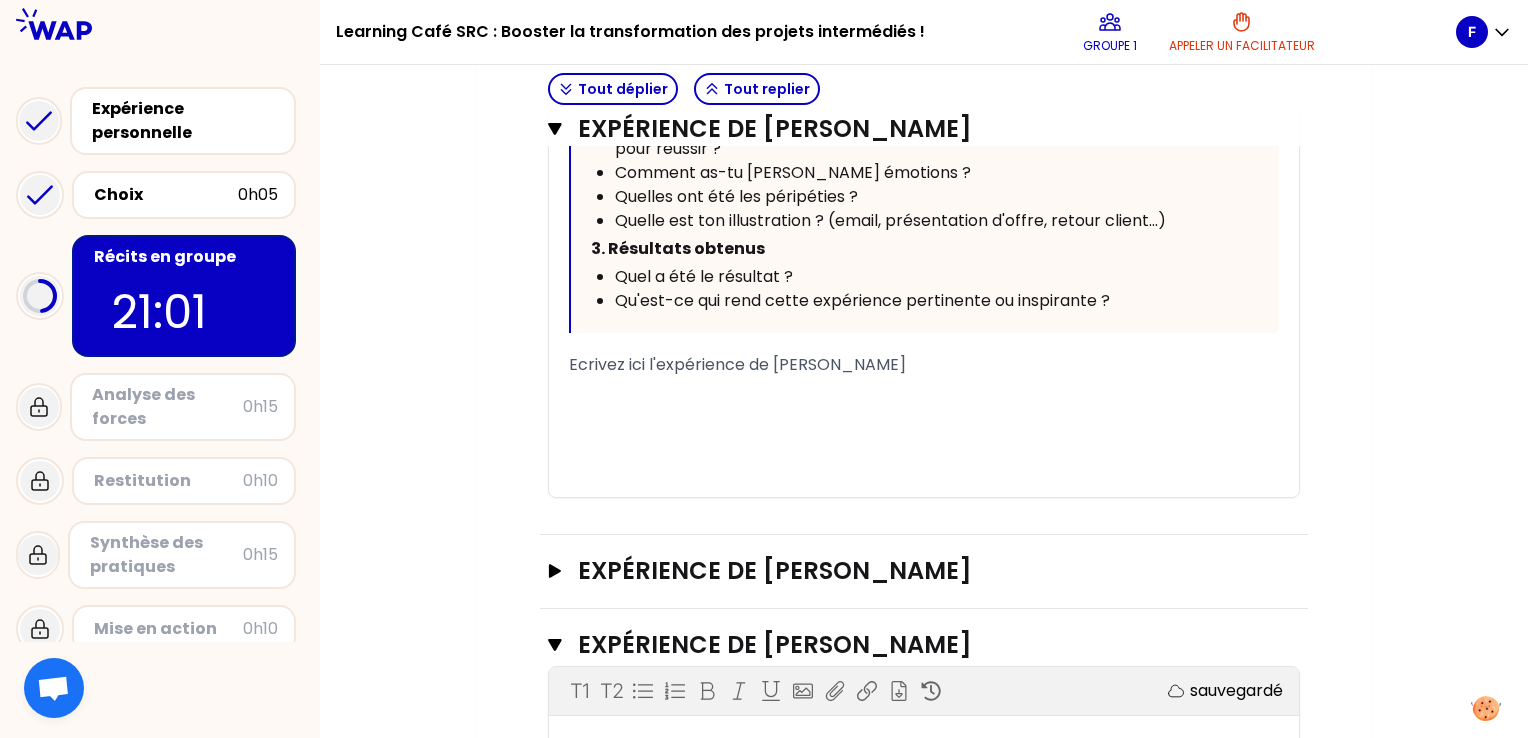 scroll, scrollTop: 1148, scrollLeft: 0, axis: vertical 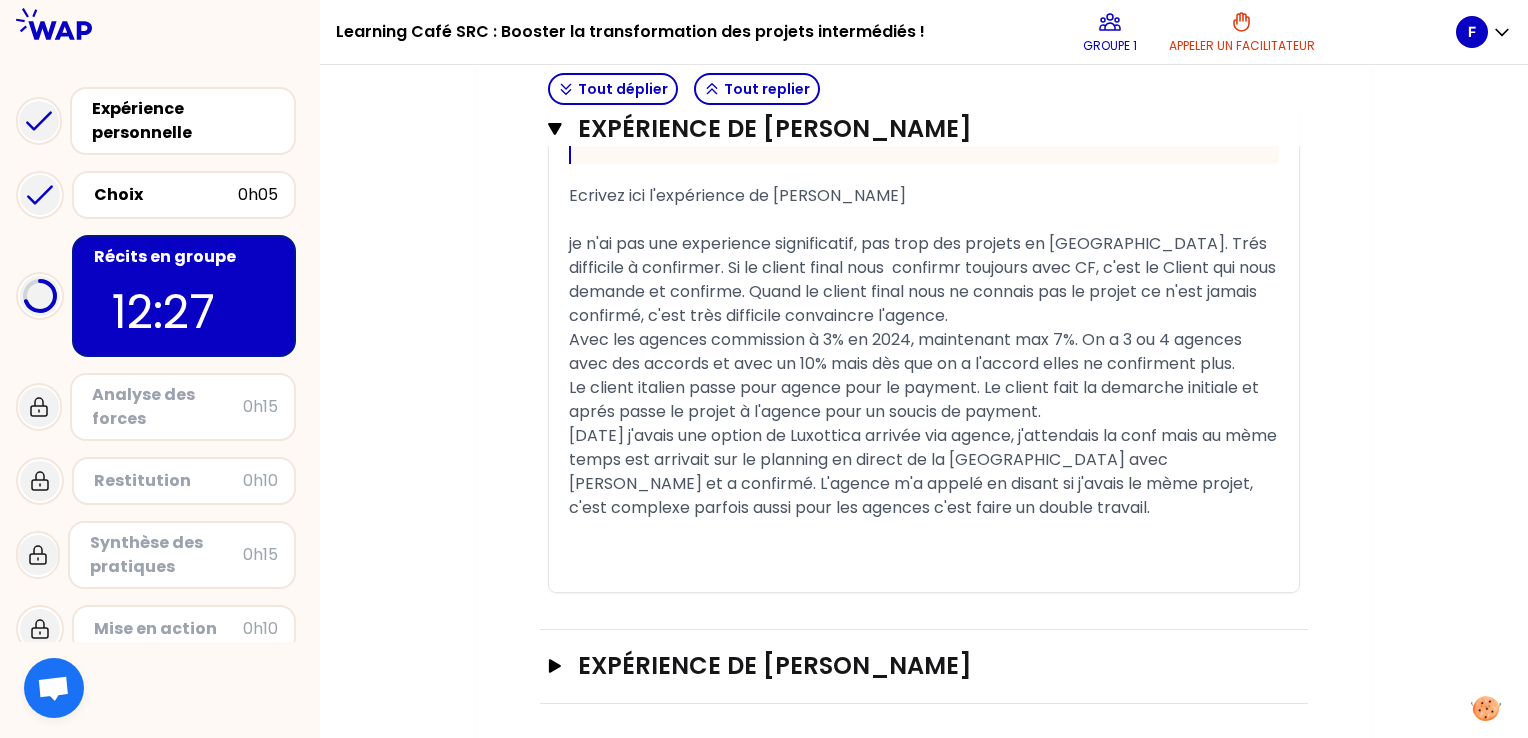 click on "Expérience de [PERSON_NAME]" at bounding box center [924, 667] 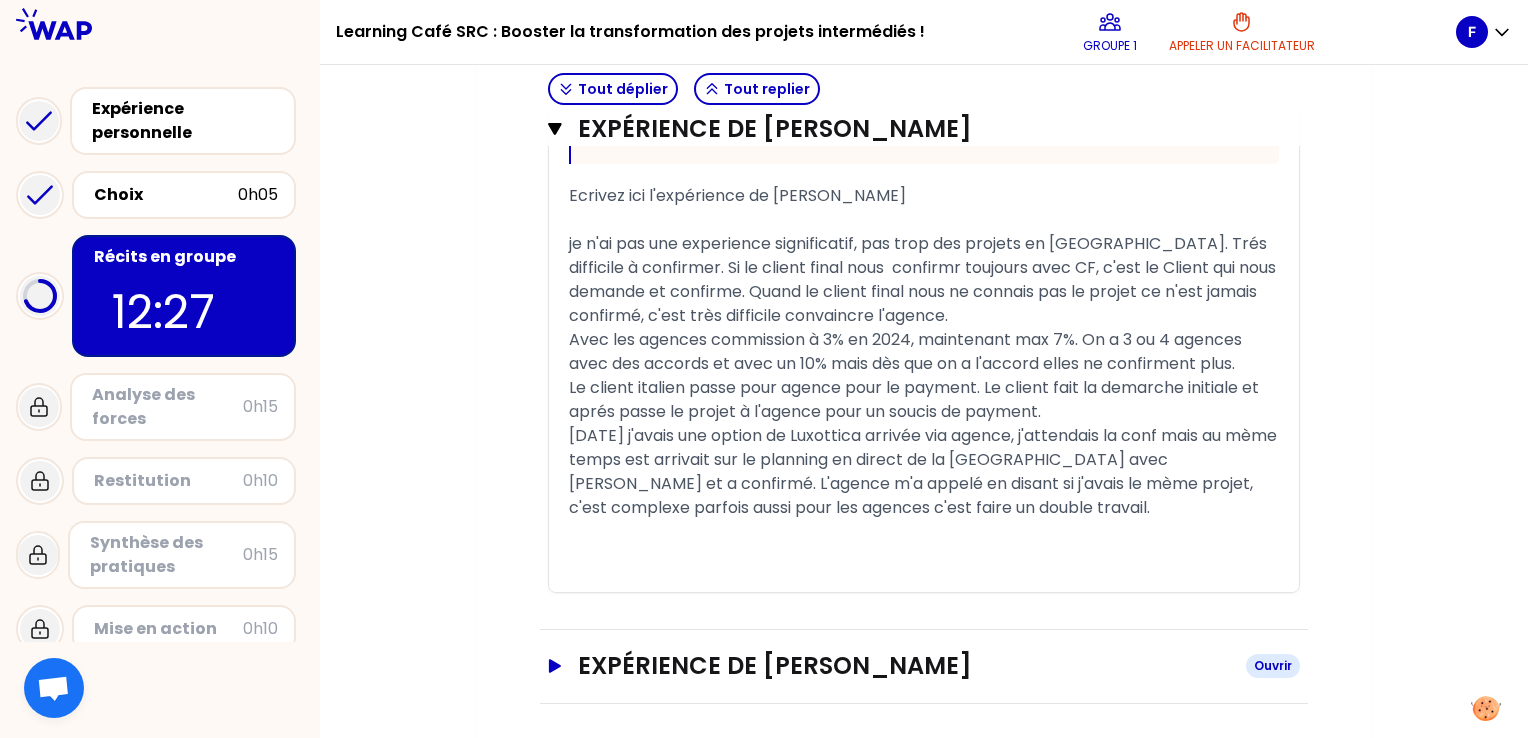 click on "Expérience de [PERSON_NAME]" at bounding box center (904, 666) 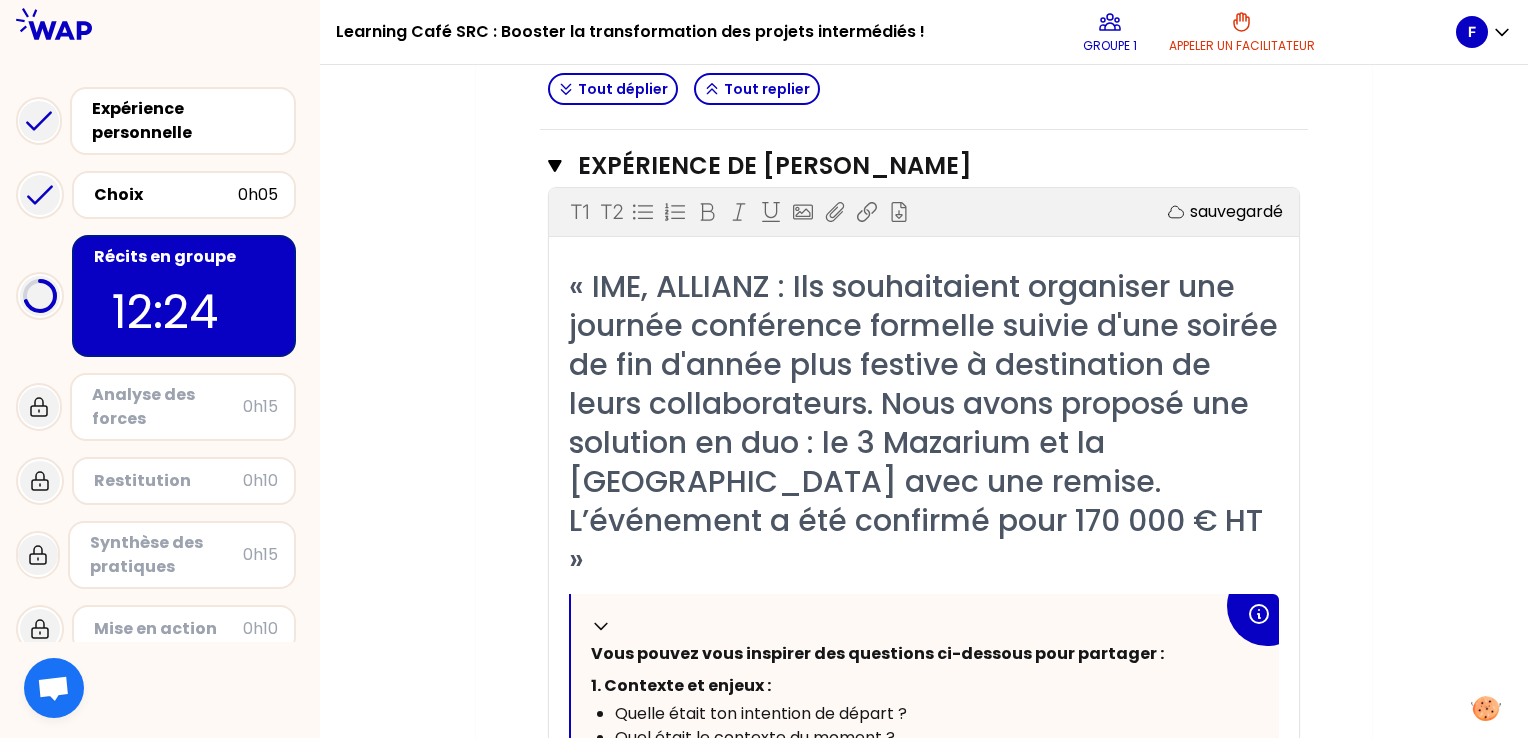 scroll, scrollTop: 3114, scrollLeft: 0, axis: vertical 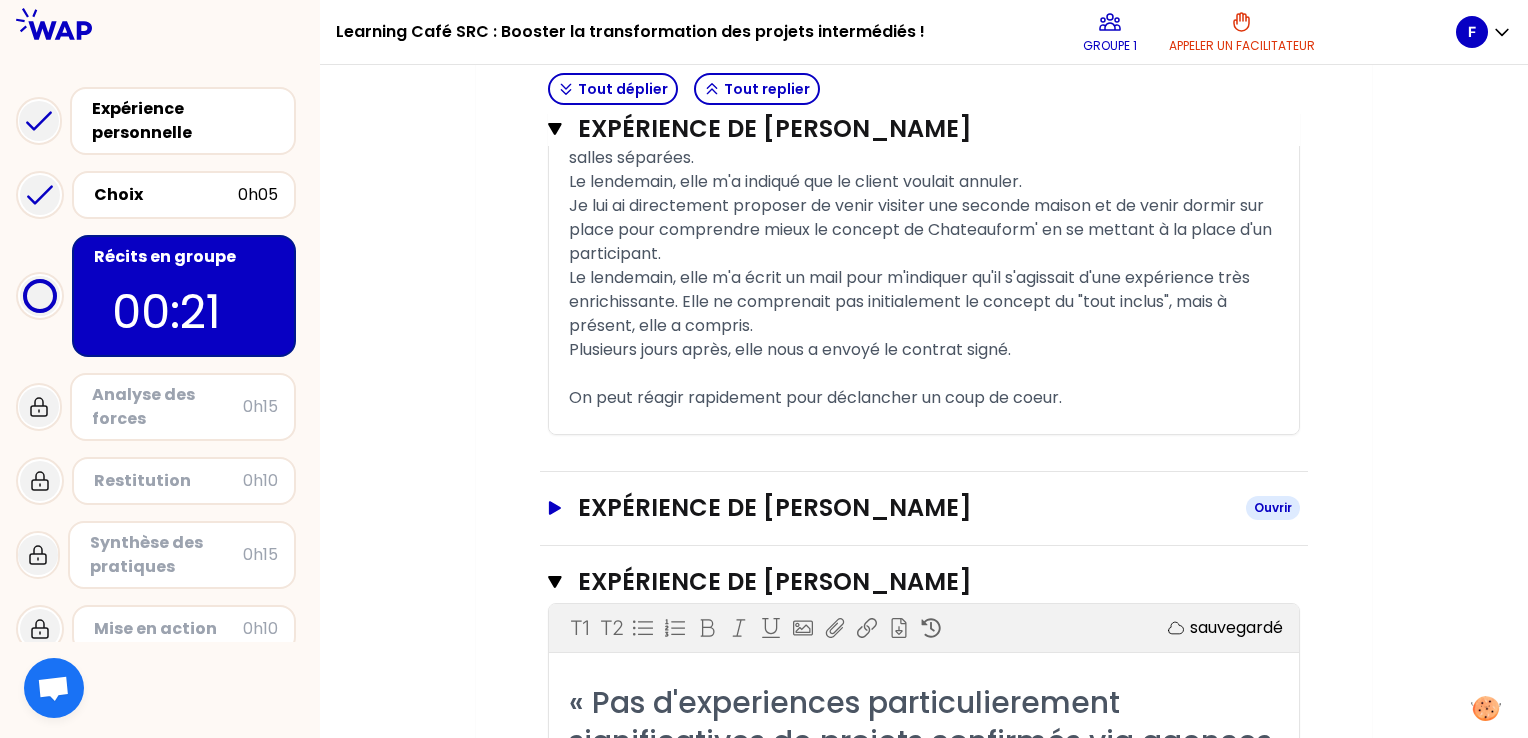 click on "Expérience de [PERSON_NAME]" at bounding box center [904, 508] 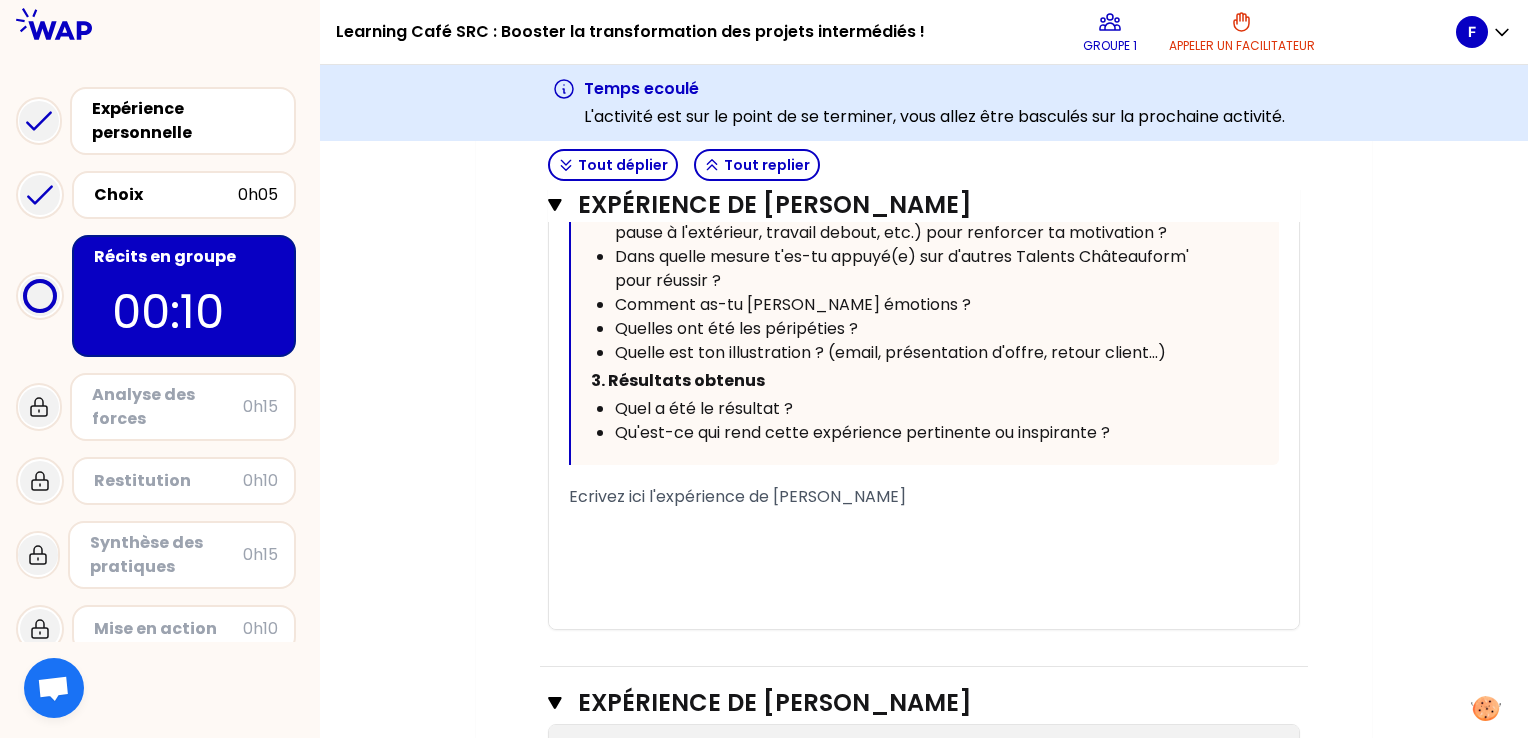 scroll, scrollTop: 2419, scrollLeft: 0, axis: vertical 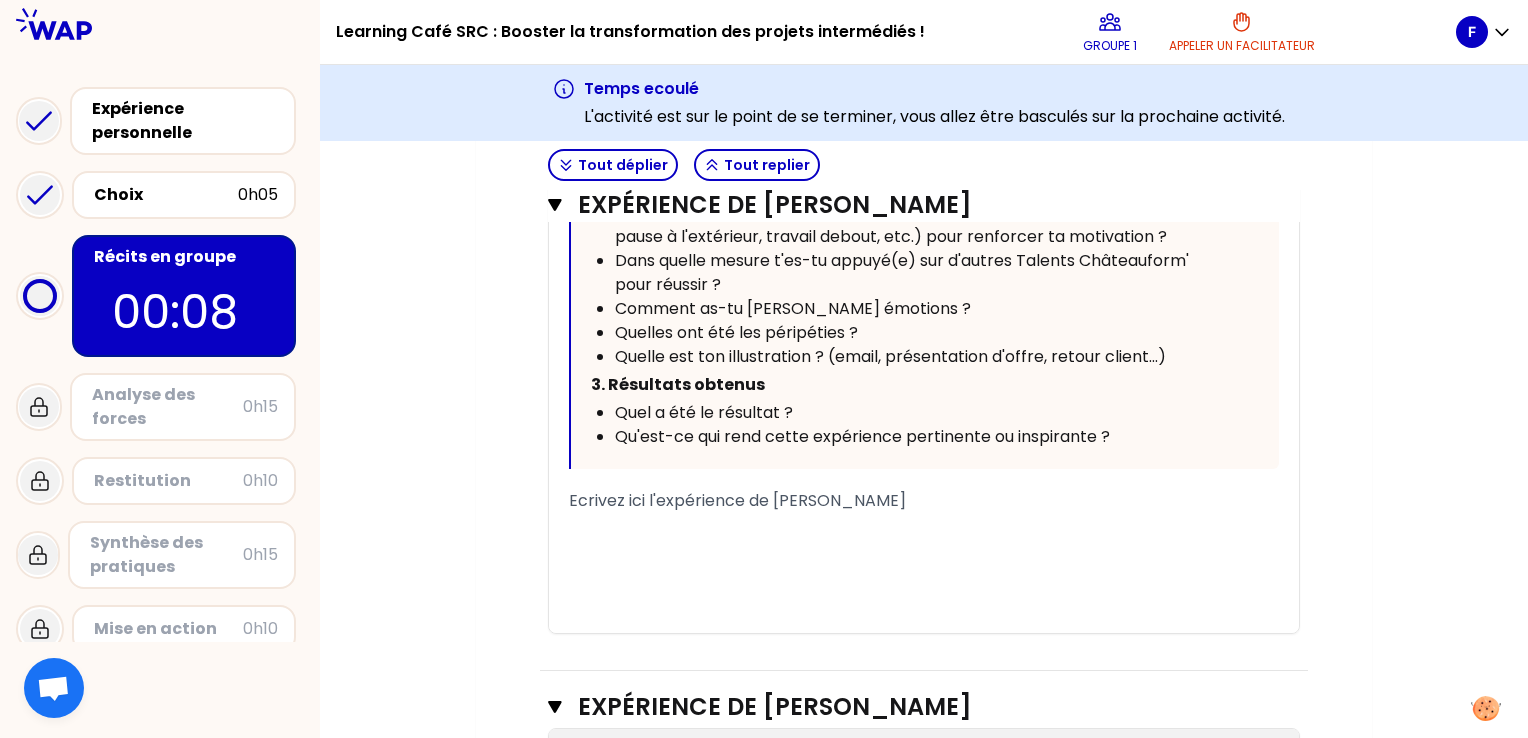 click on "Ecrivez ici l'expérience de [PERSON_NAME]" at bounding box center [924, 501] 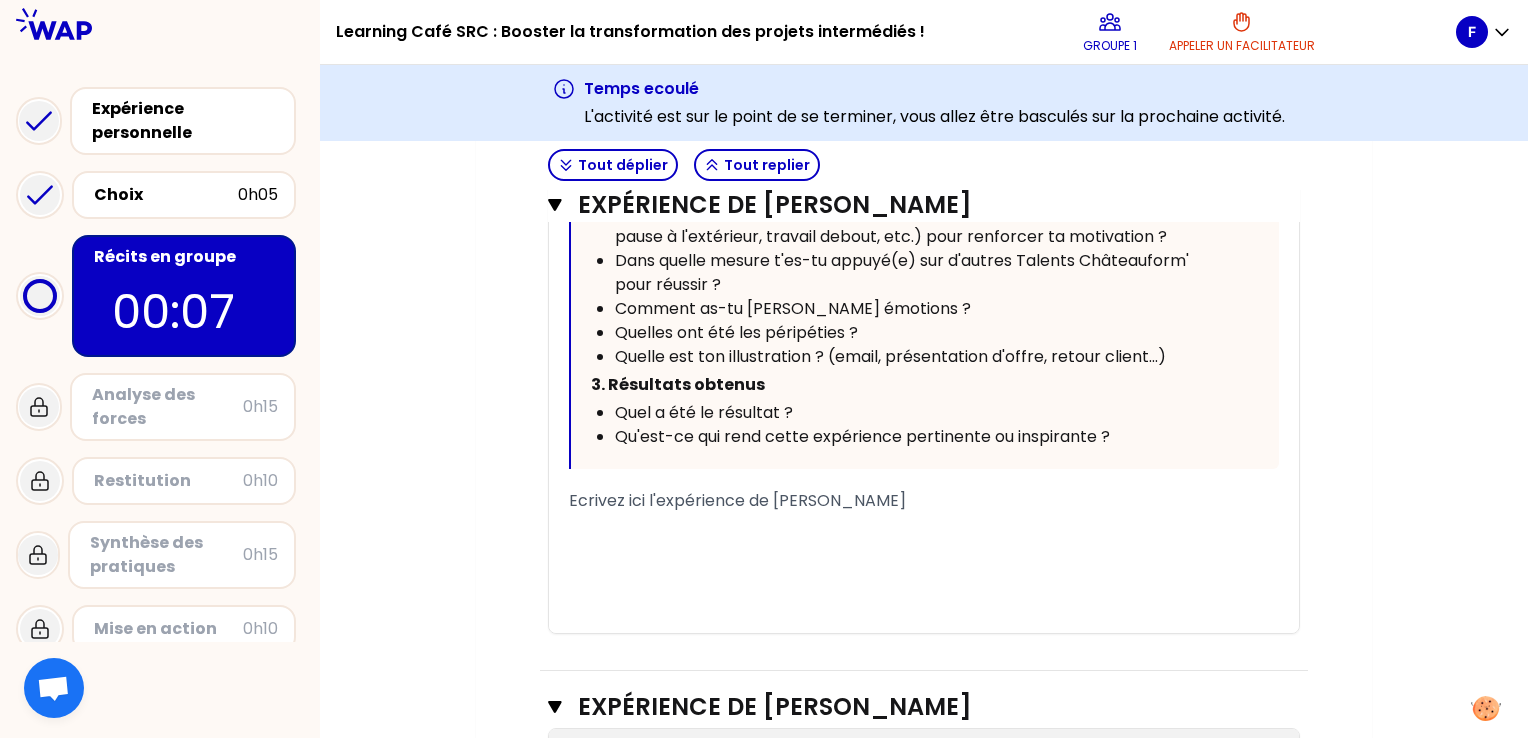 click on "﻿" at bounding box center [924, 549] 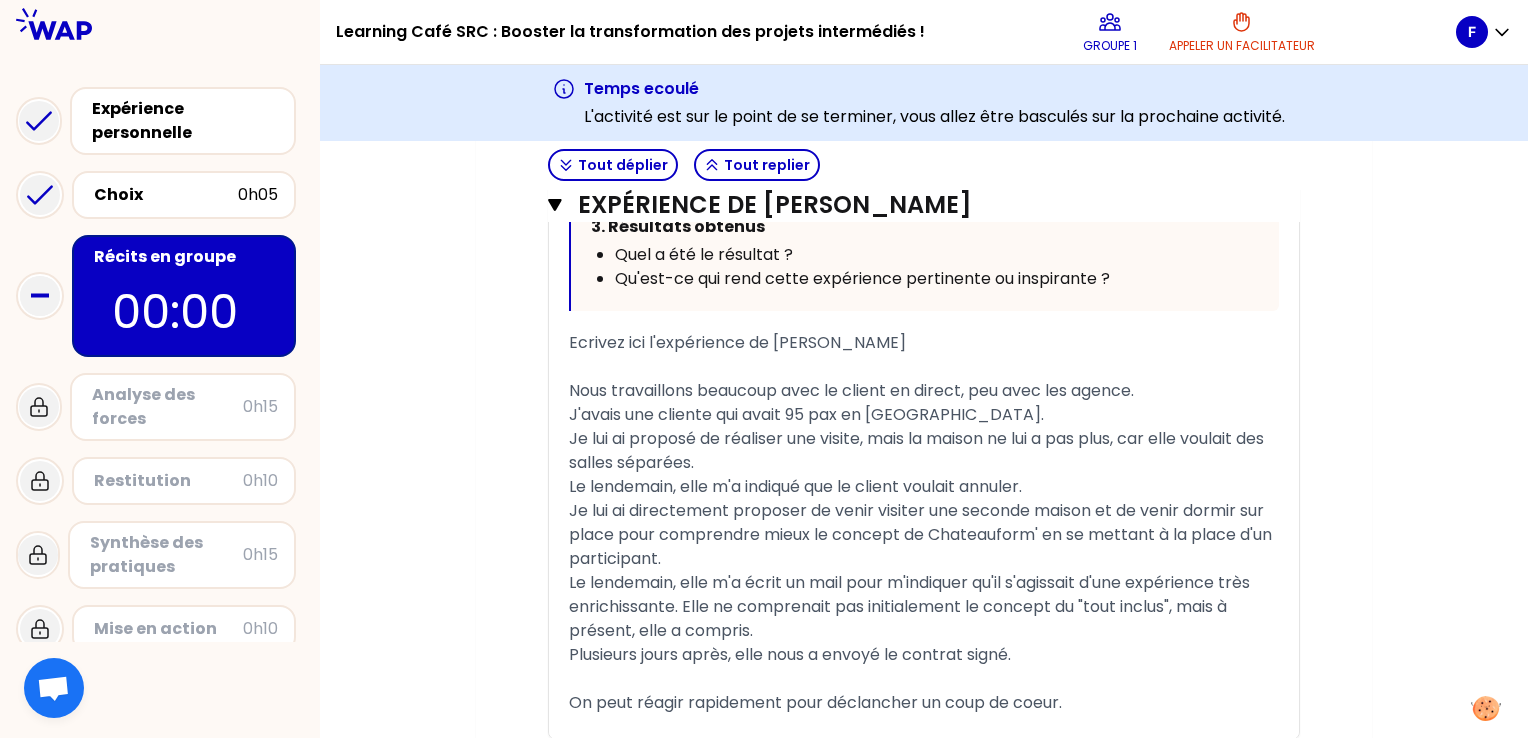 scroll, scrollTop: 919, scrollLeft: 0, axis: vertical 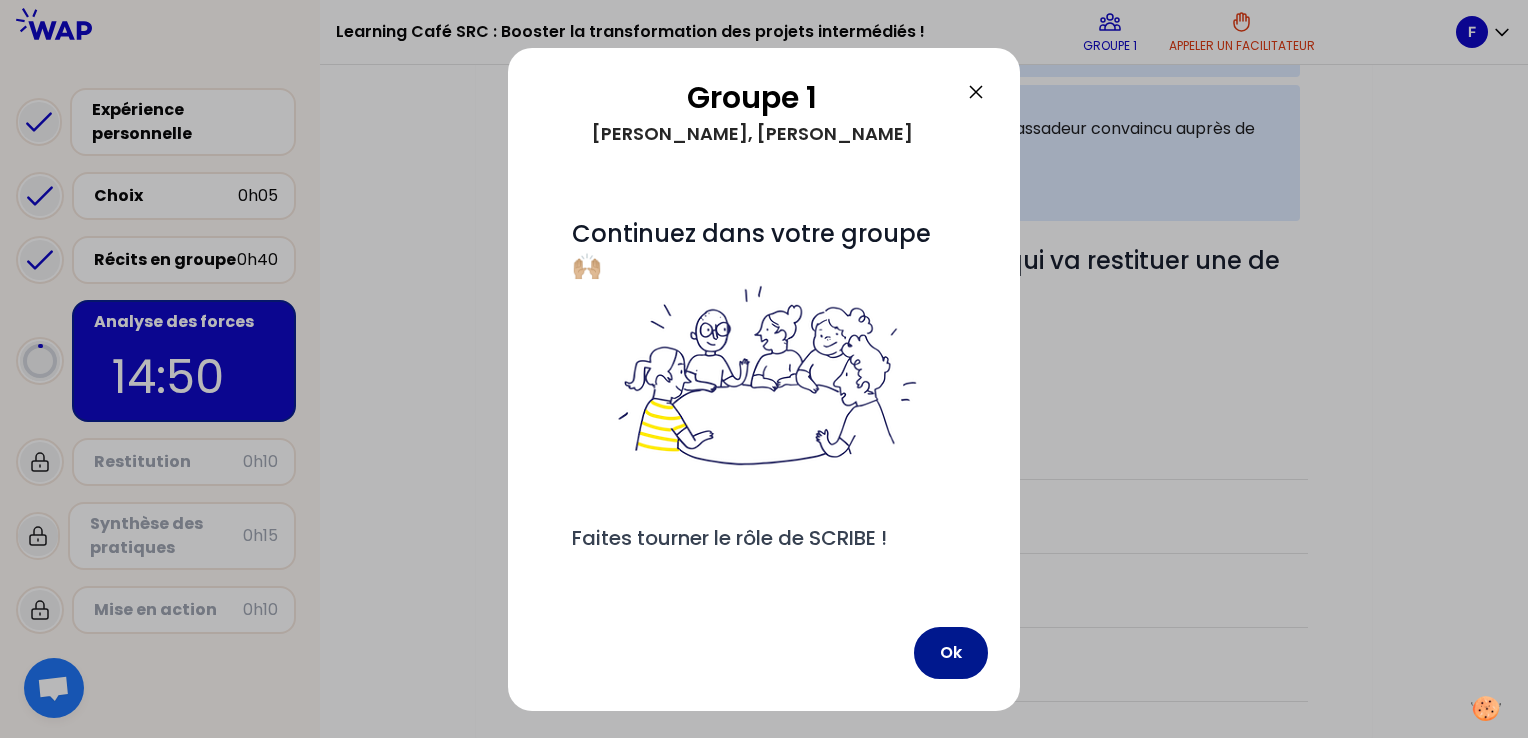 click on "Ok" at bounding box center [951, 653] 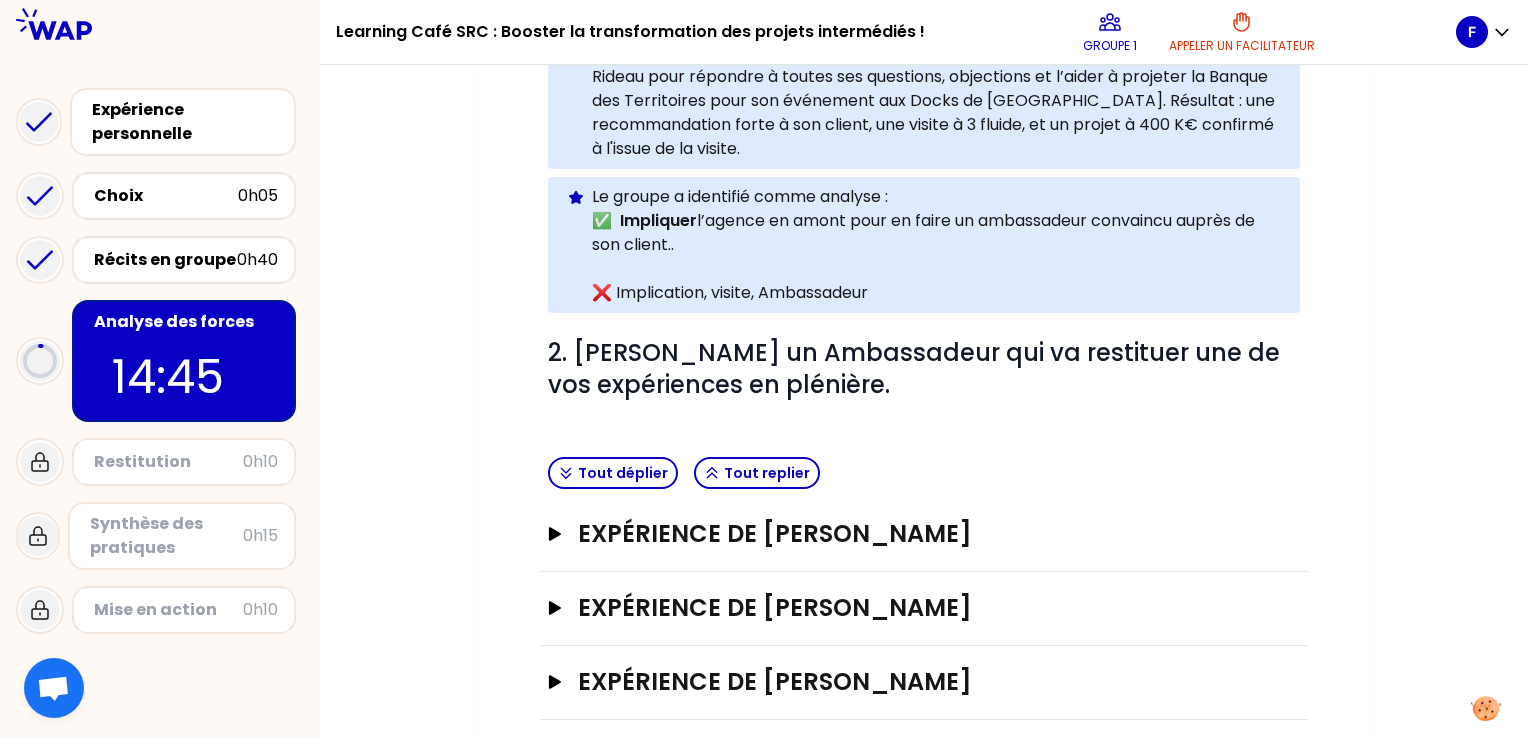 scroll, scrollTop: 632, scrollLeft: 0, axis: vertical 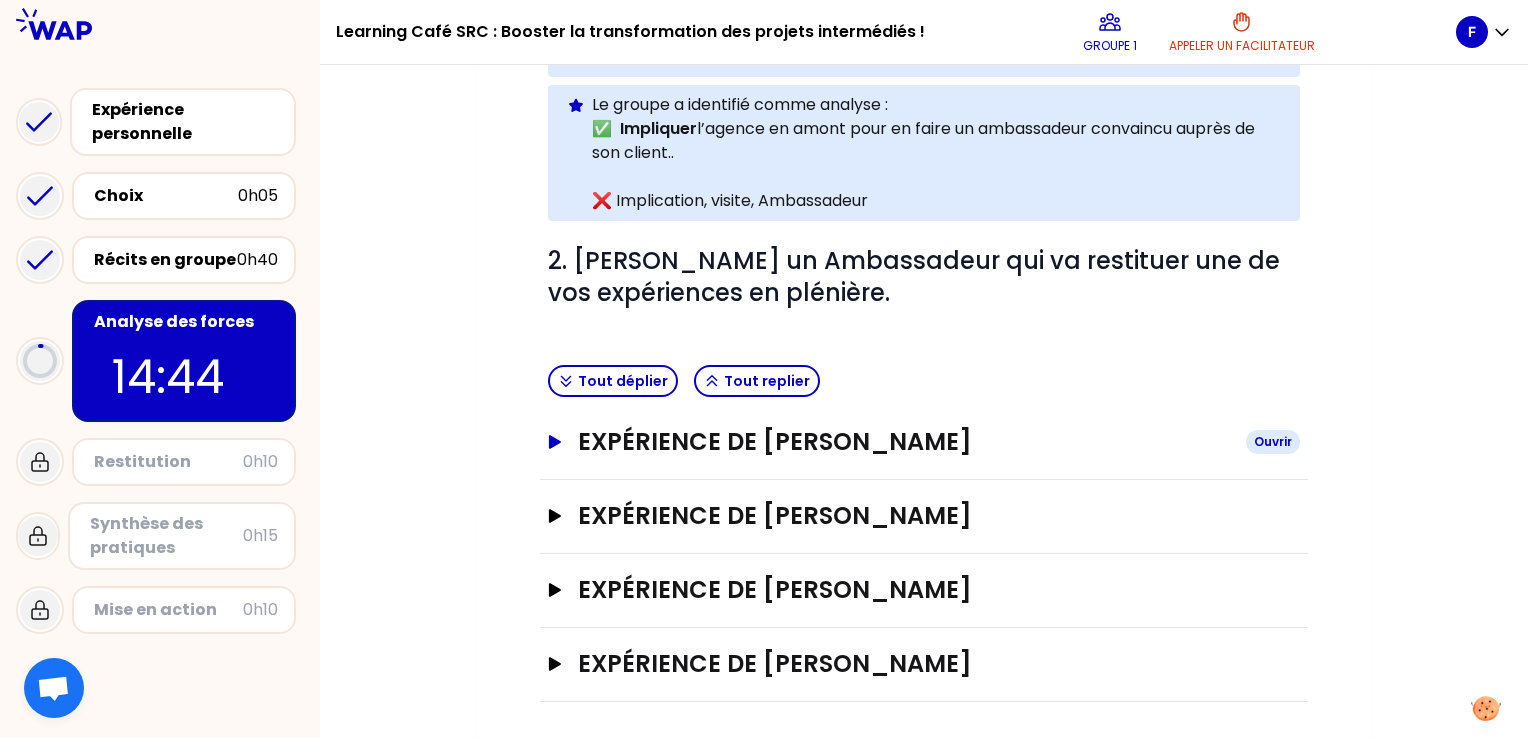 click on "Expérience de [PERSON_NAME]" at bounding box center (904, 442) 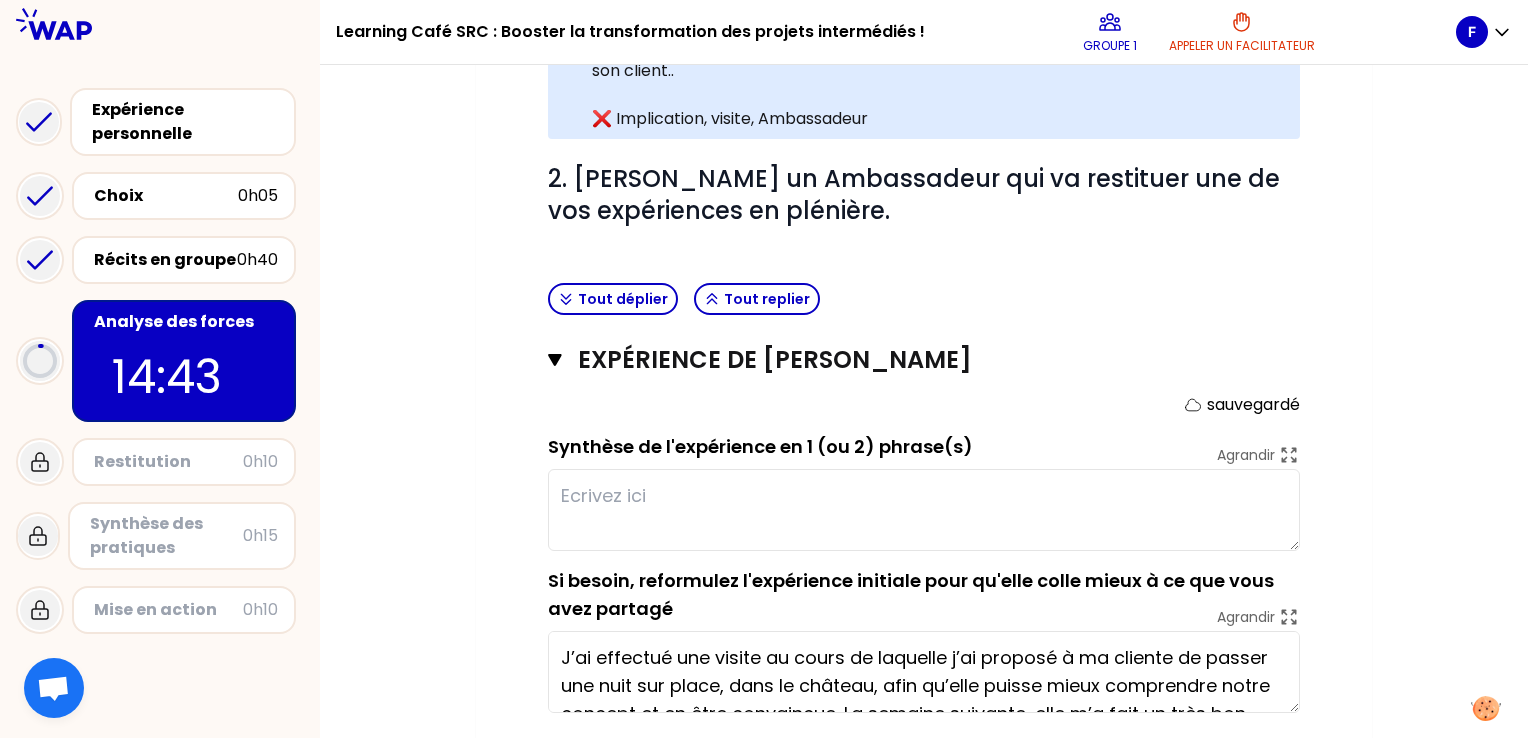 scroll, scrollTop: 832, scrollLeft: 0, axis: vertical 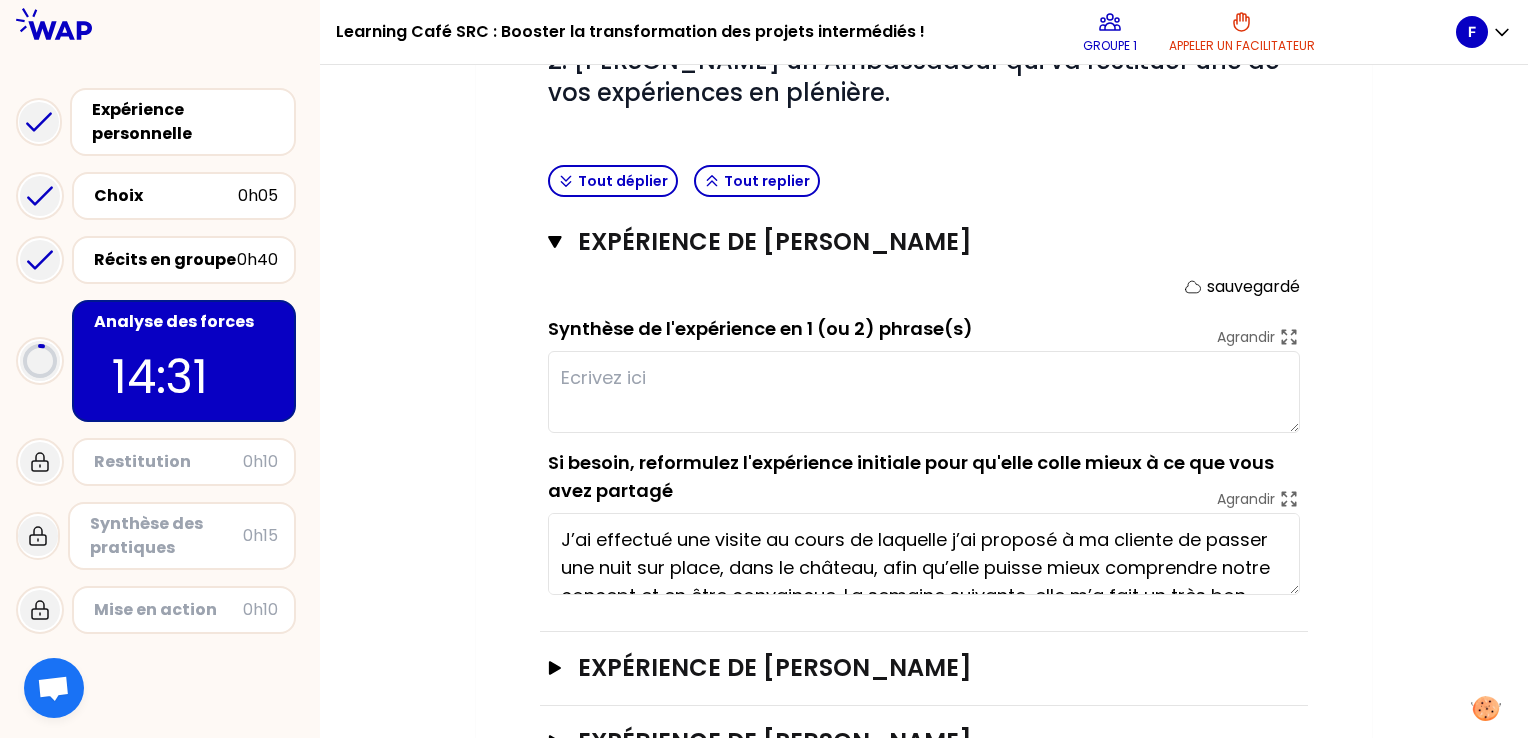 click at bounding box center [924, 392] 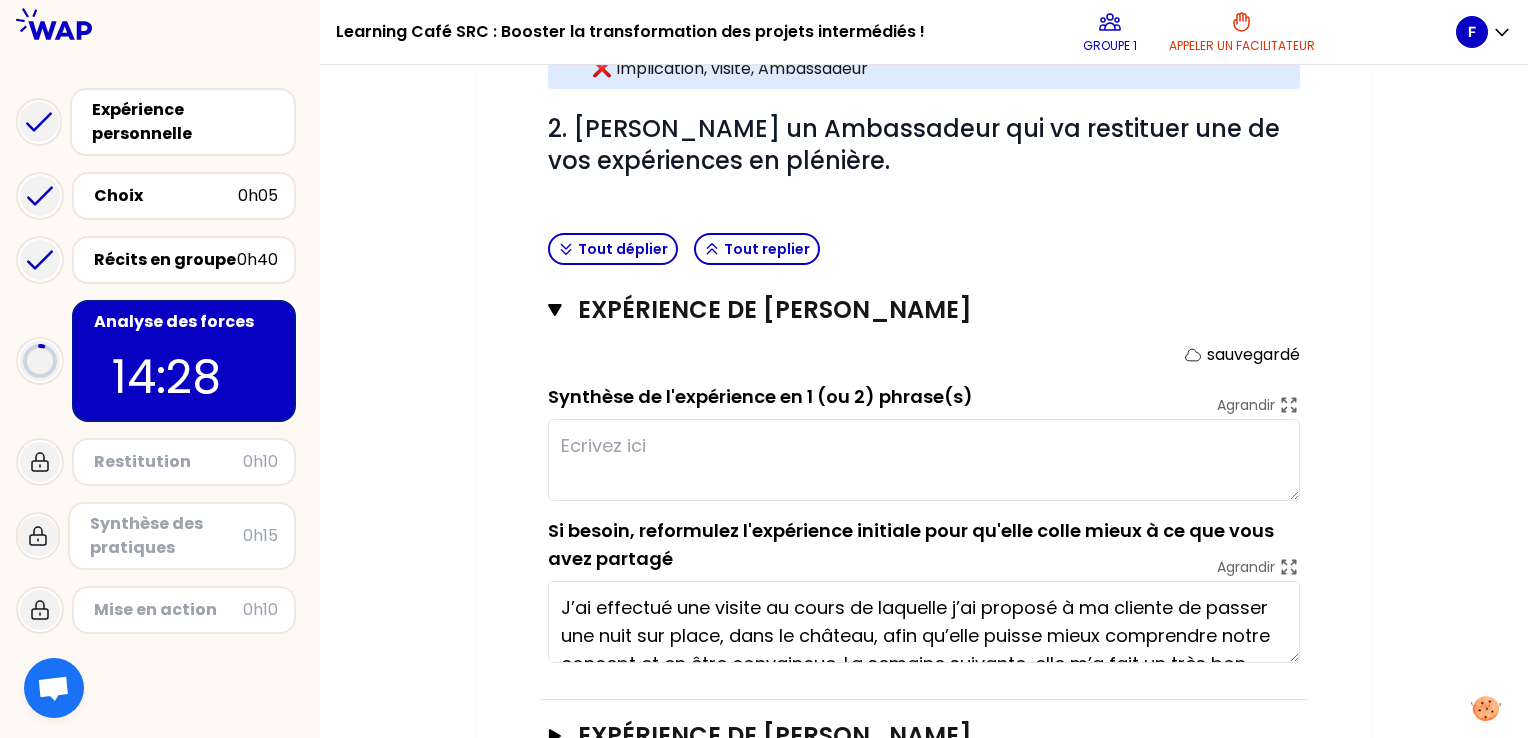 scroll, scrollTop: 732, scrollLeft: 0, axis: vertical 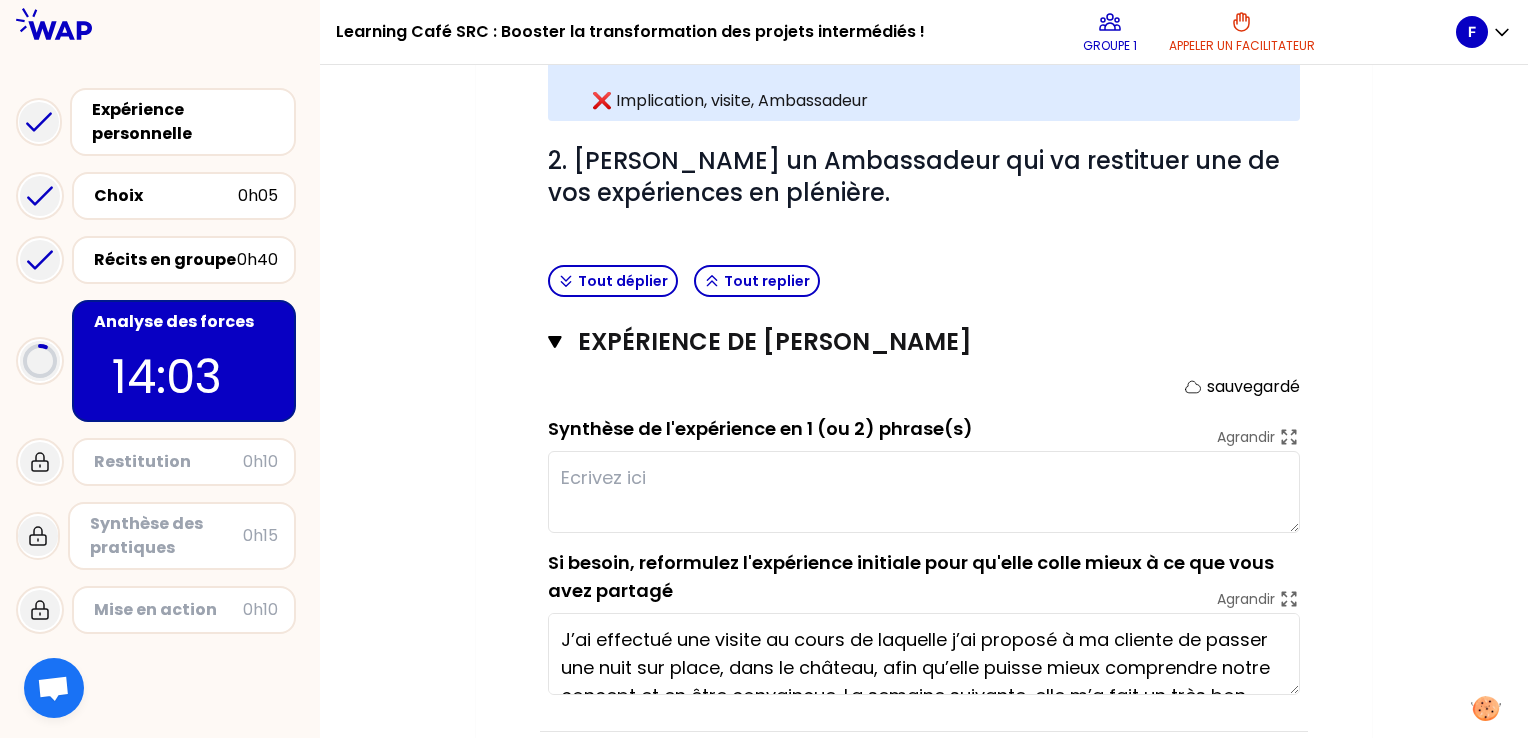 click at bounding box center (924, 492) 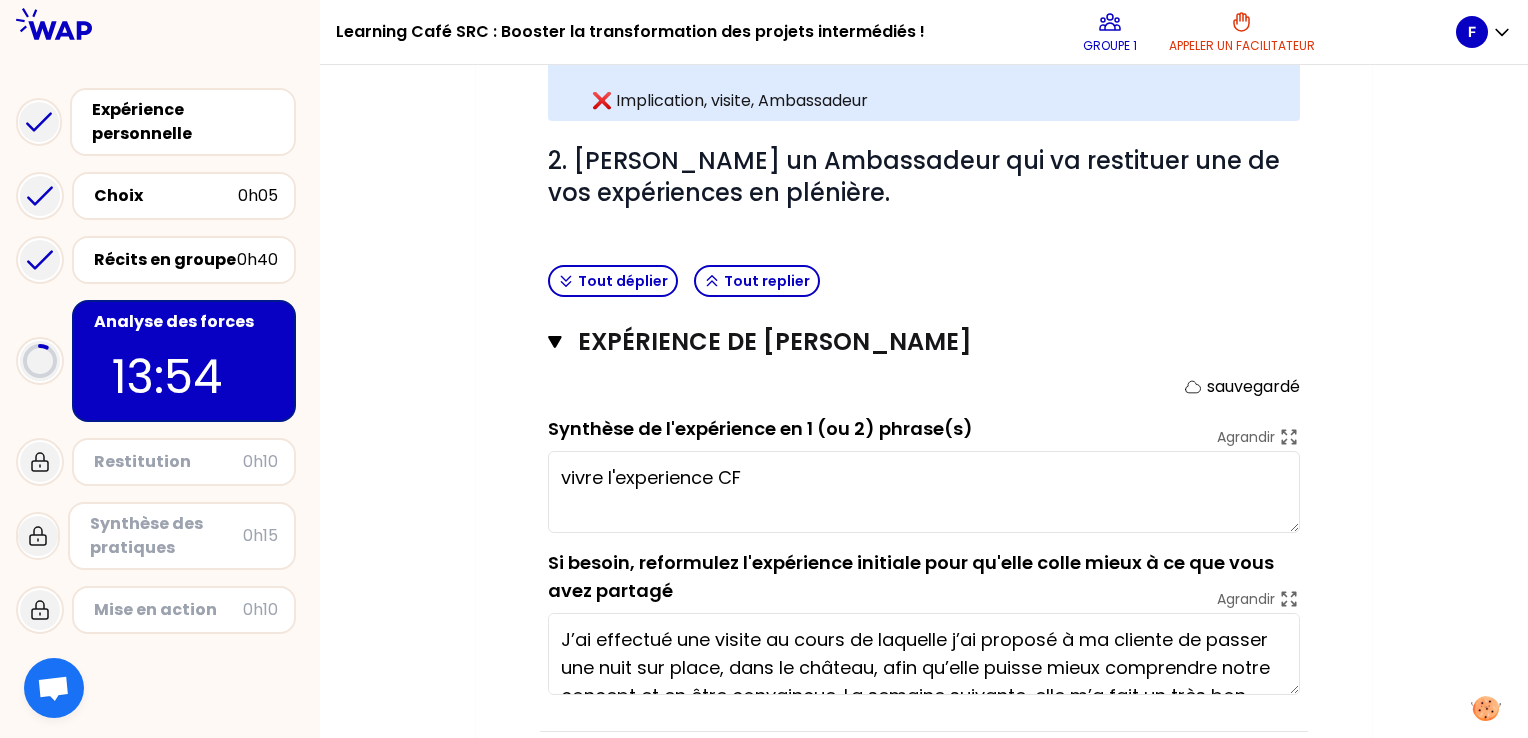 click on "vivre l'experience CF" at bounding box center (924, 492) 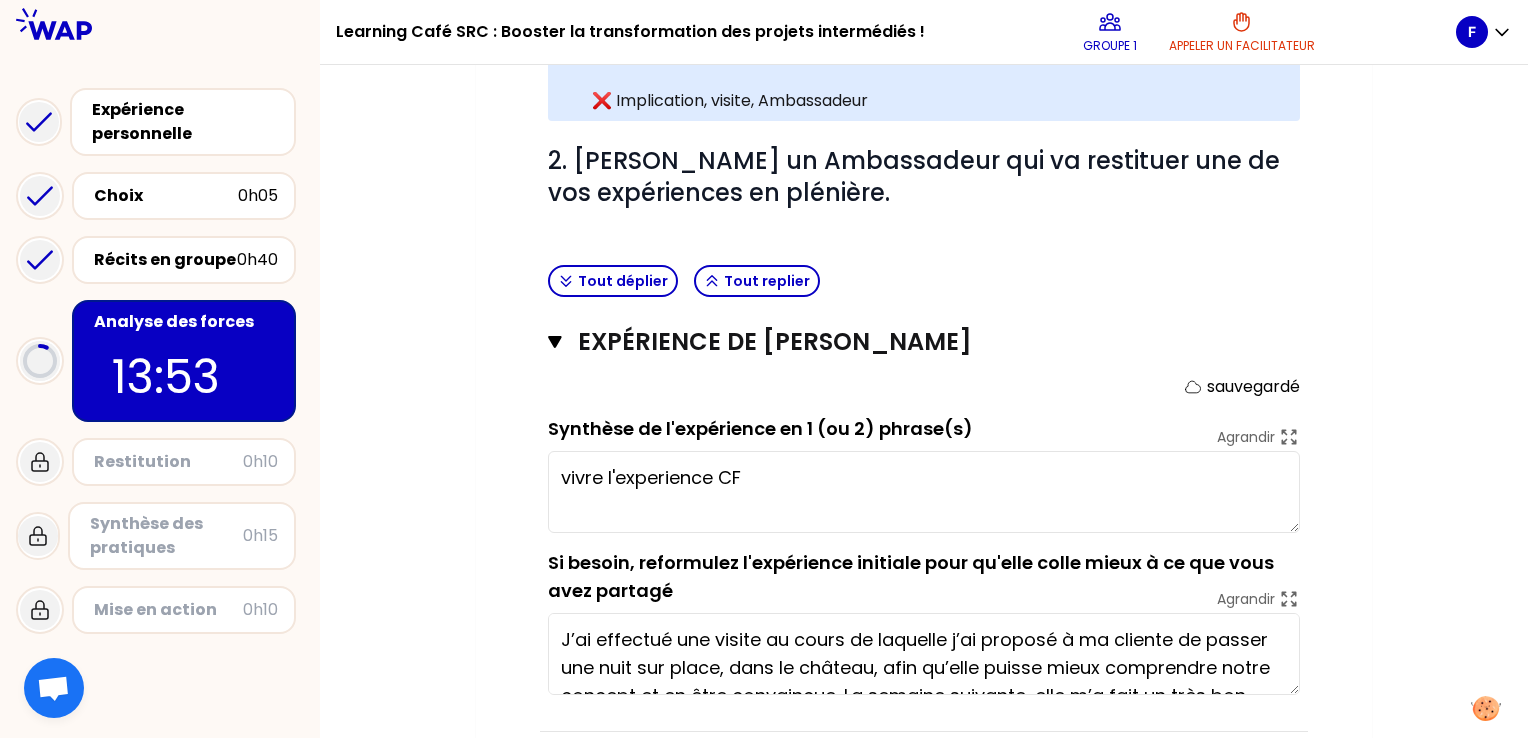 click on "vivre l'experience CF" at bounding box center [924, 492] 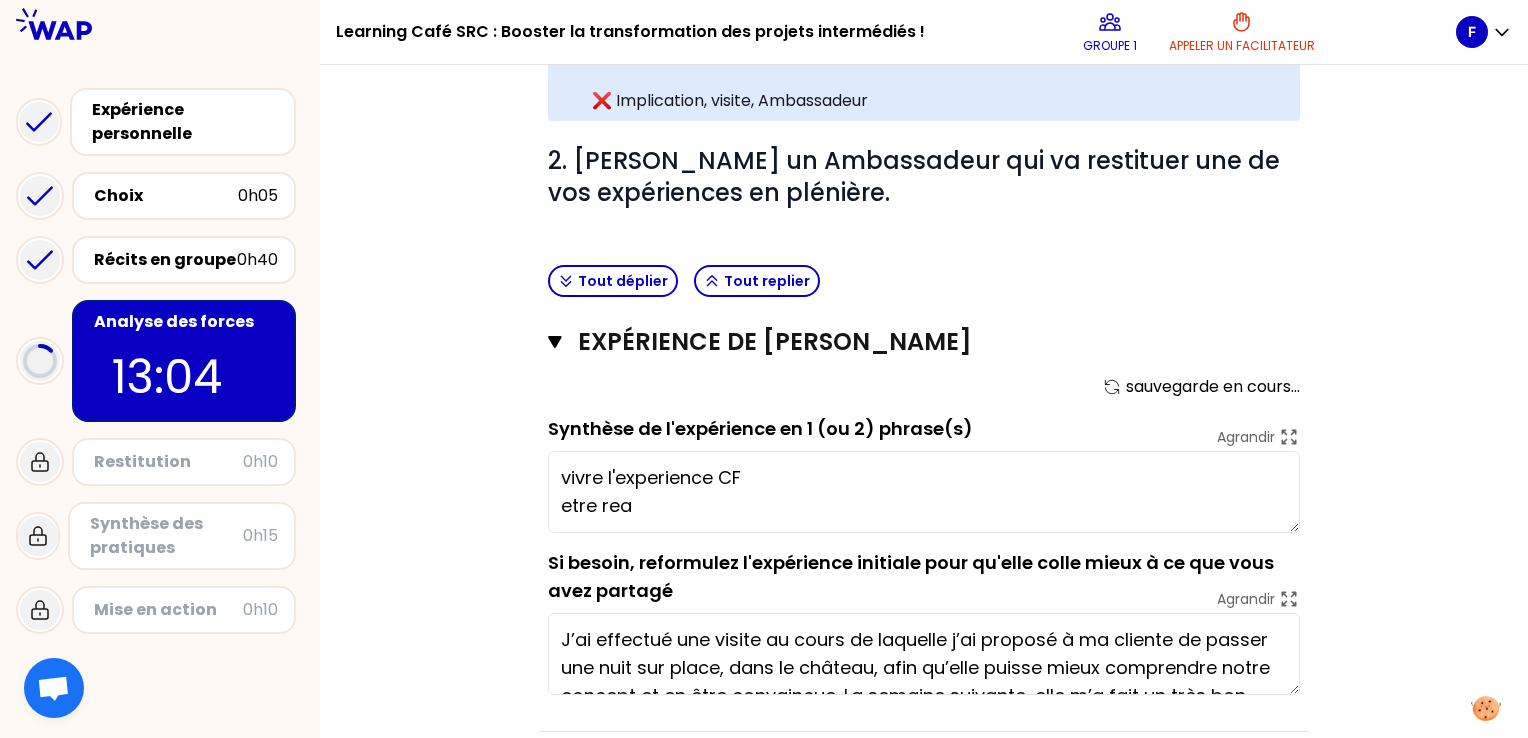 drag, startPoint x: 639, startPoint y: 518, endPoint x: 652, endPoint y: 521, distance: 13.341664 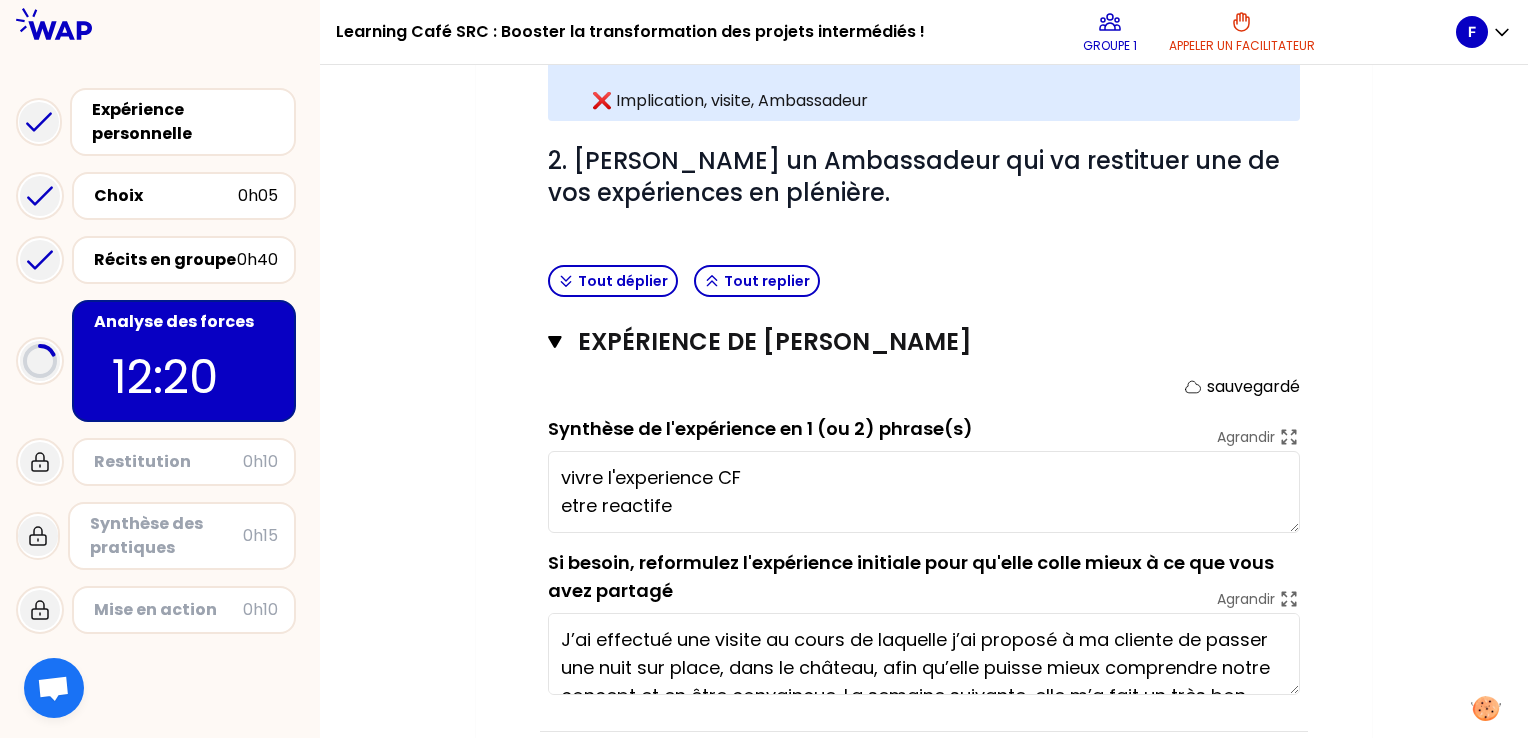 click on "vivre l'experience CF
etre reactife" at bounding box center (924, 492) 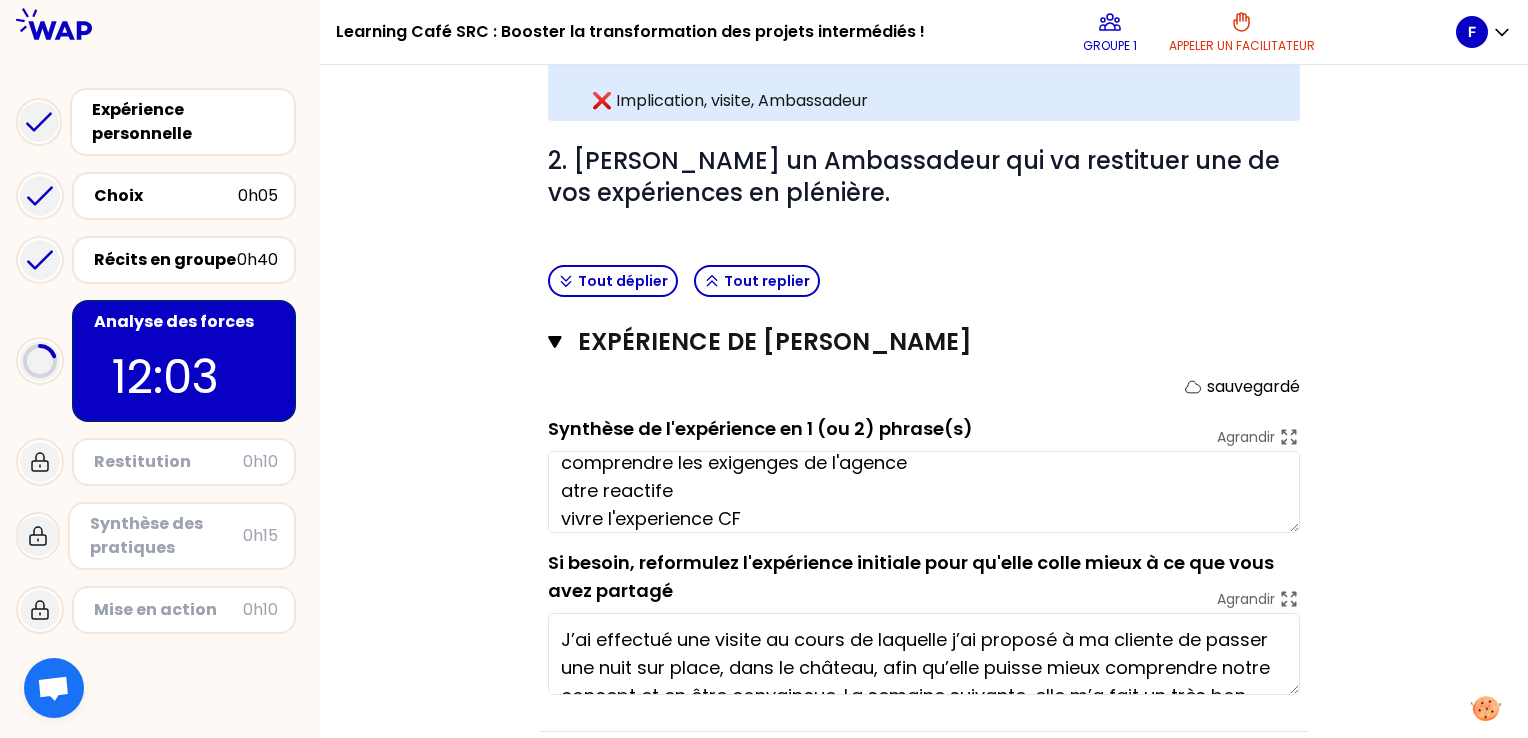 scroll, scrollTop: 43, scrollLeft: 0, axis: vertical 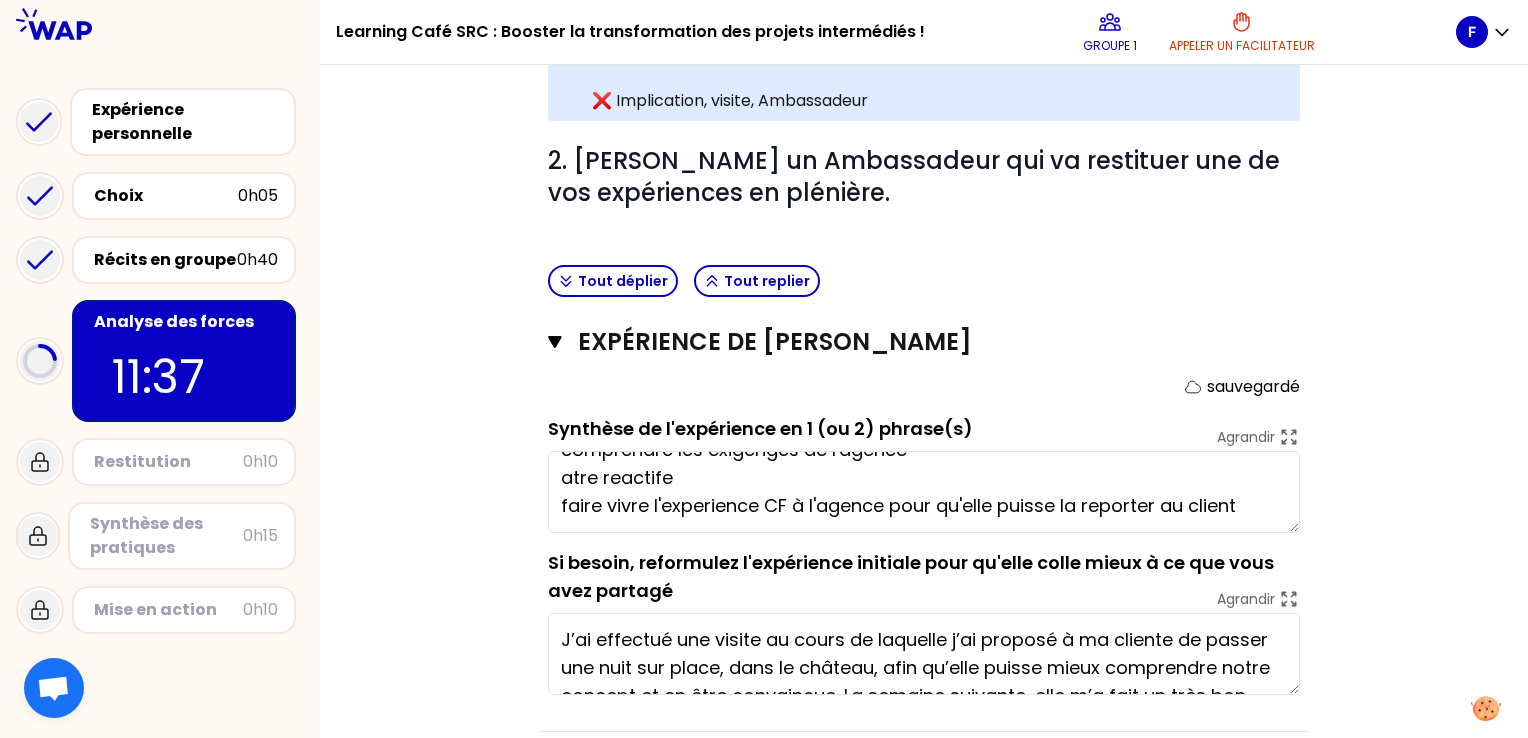 click on "comprendre les exigenges de l'agence
atre reactife
faire vivre l'experience CF à l'agence pour qu'elle puisse la reporter au client" at bounding box center [924, 492] 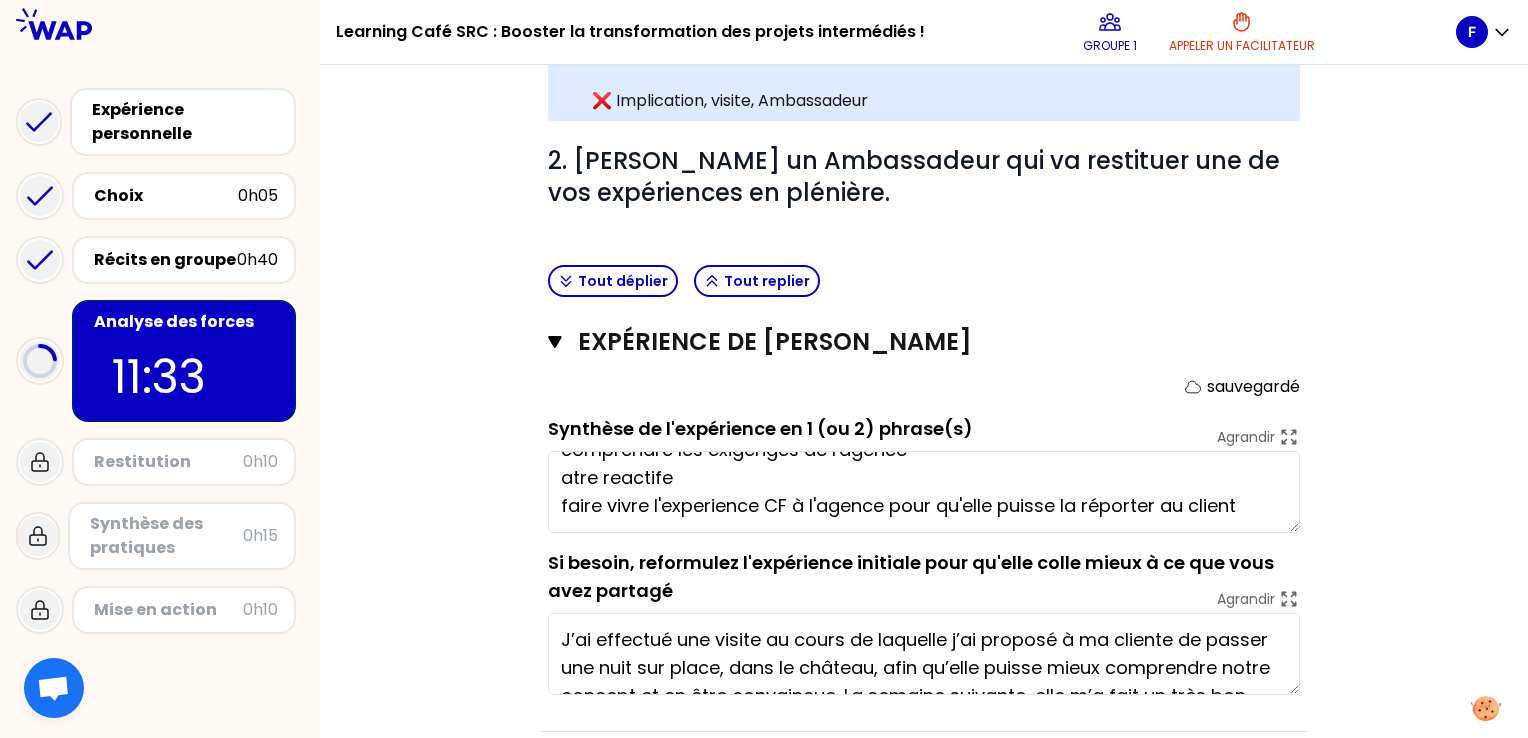 click on "comprendre les exigenges de l'agence
atre reactife
faire vivre l'experience CF à l'agence pour qu'elle puisse la réporter au client" at bounding box center (924, 492) 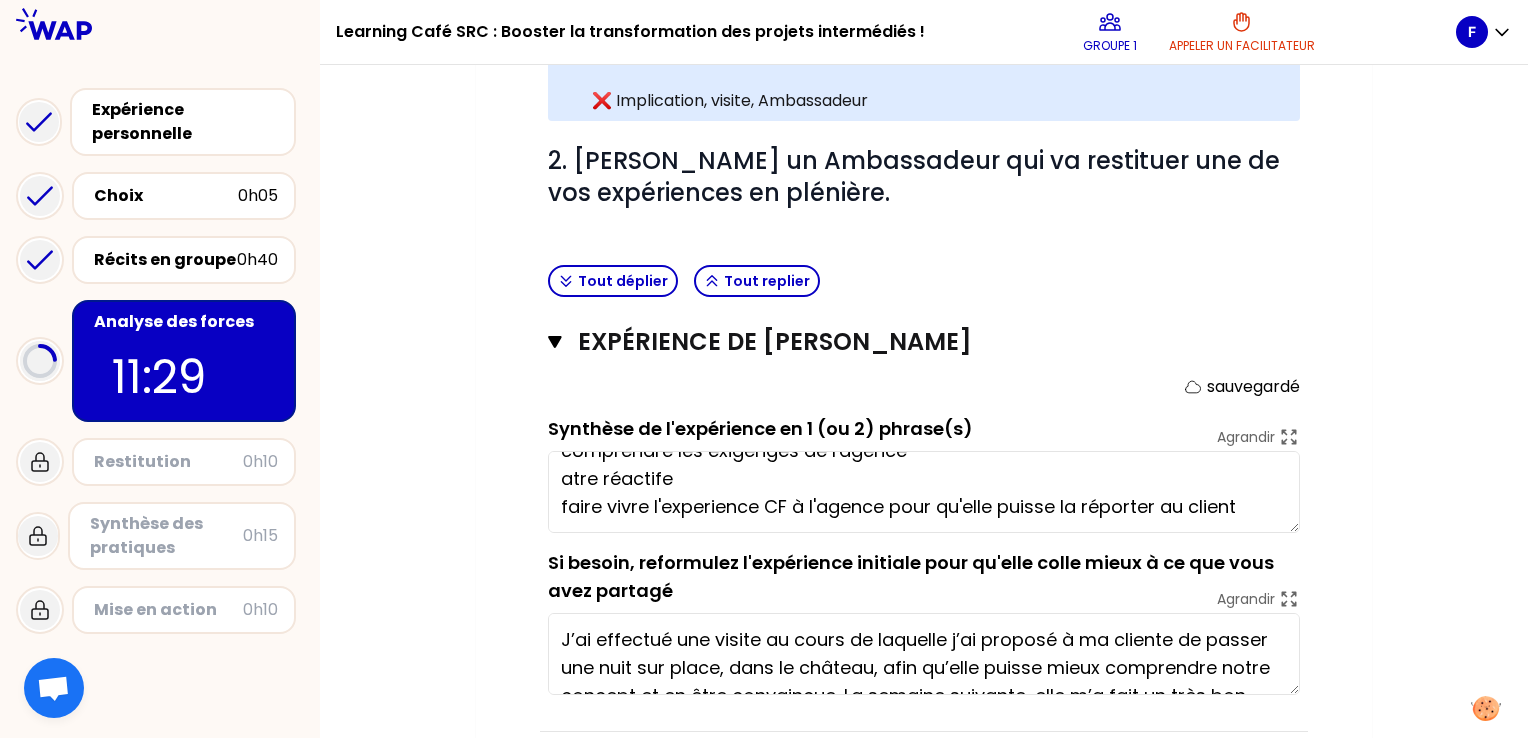 scroll, scrollTop: 0, scrollLeft: 0, axis: both 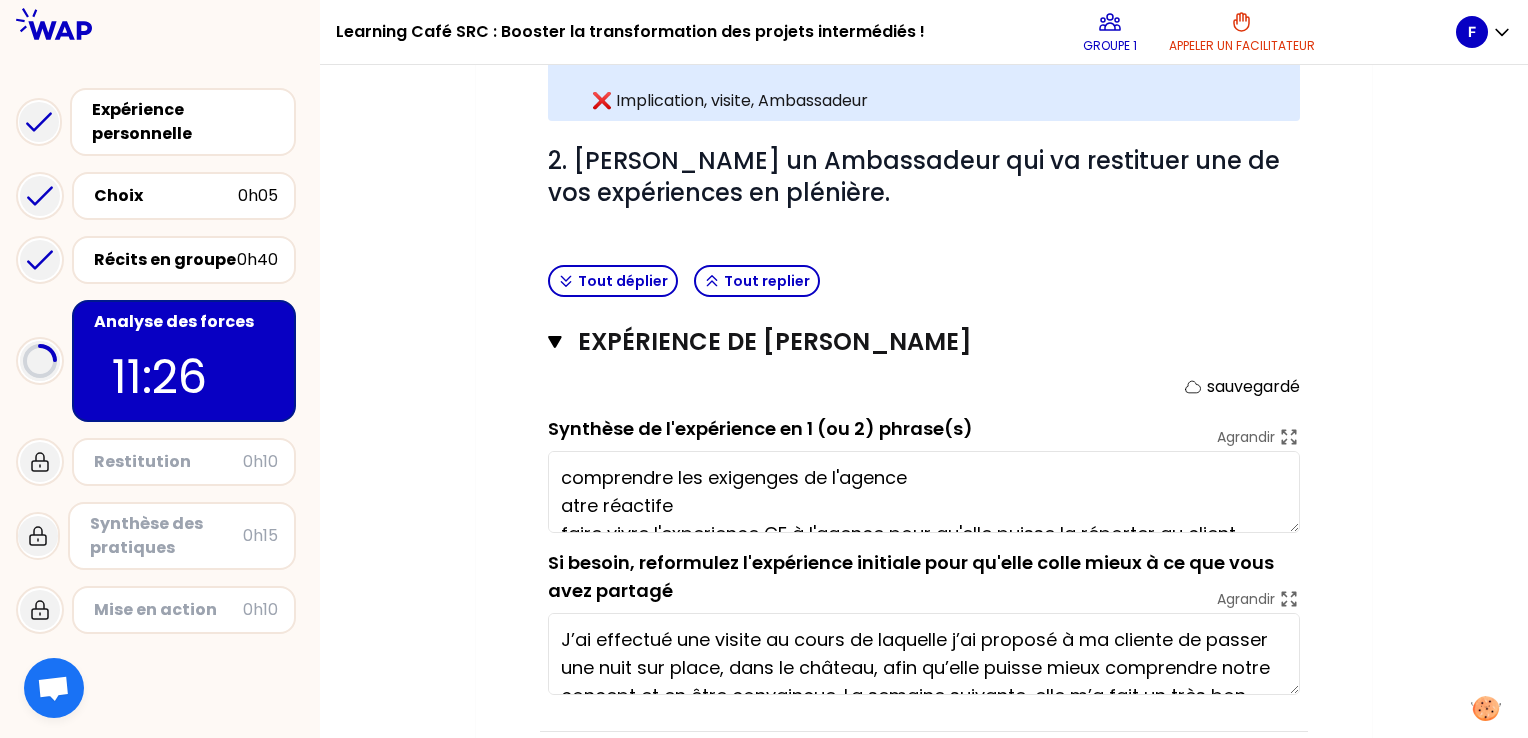 click on "comprendre les exigenges de l'agence
atre réactife
faire vivre l'experience CF à l'agence pour qu'elle puisse la réporter au client" at bounding box center [924, 492] 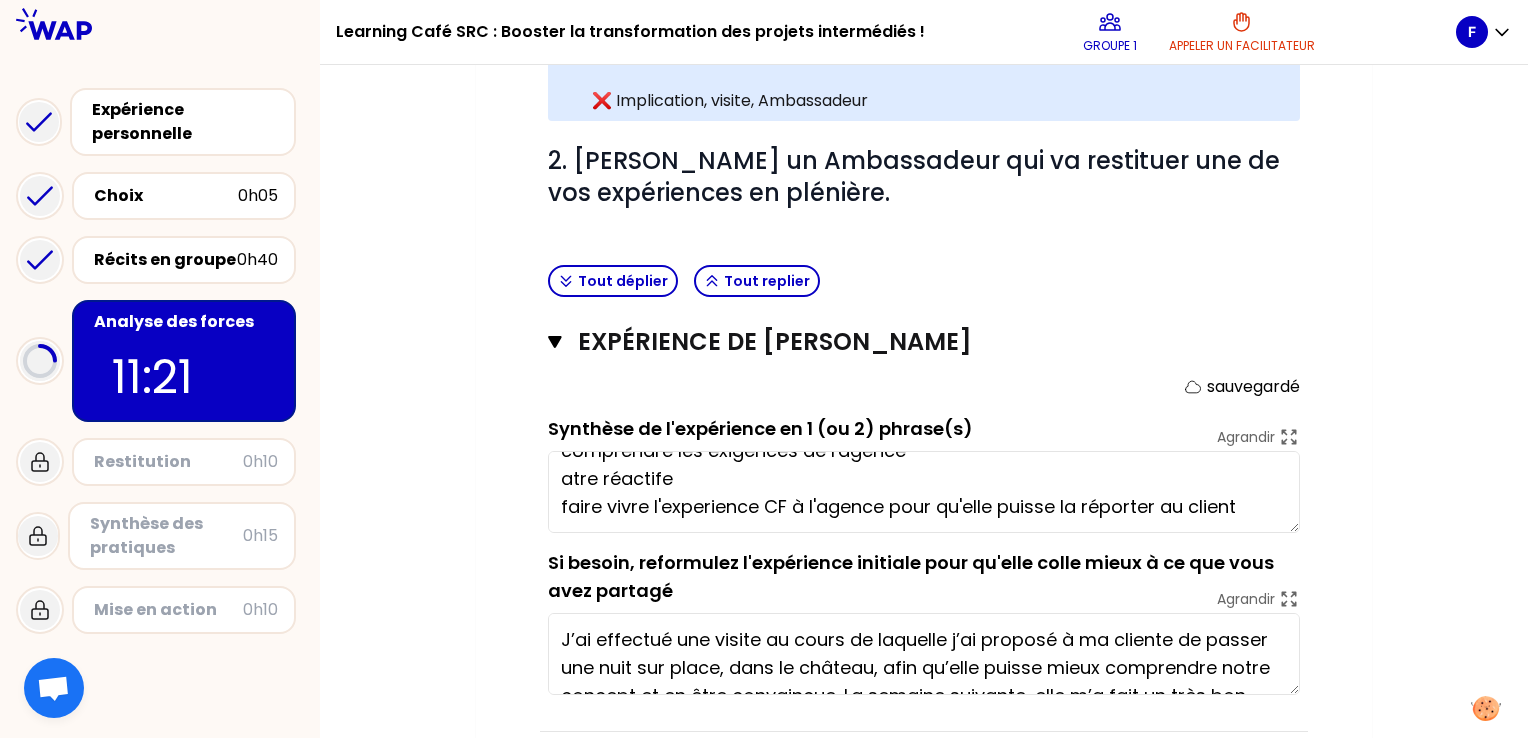 scroll, scrollTop: 0, scrollLeft: 0, axis: both 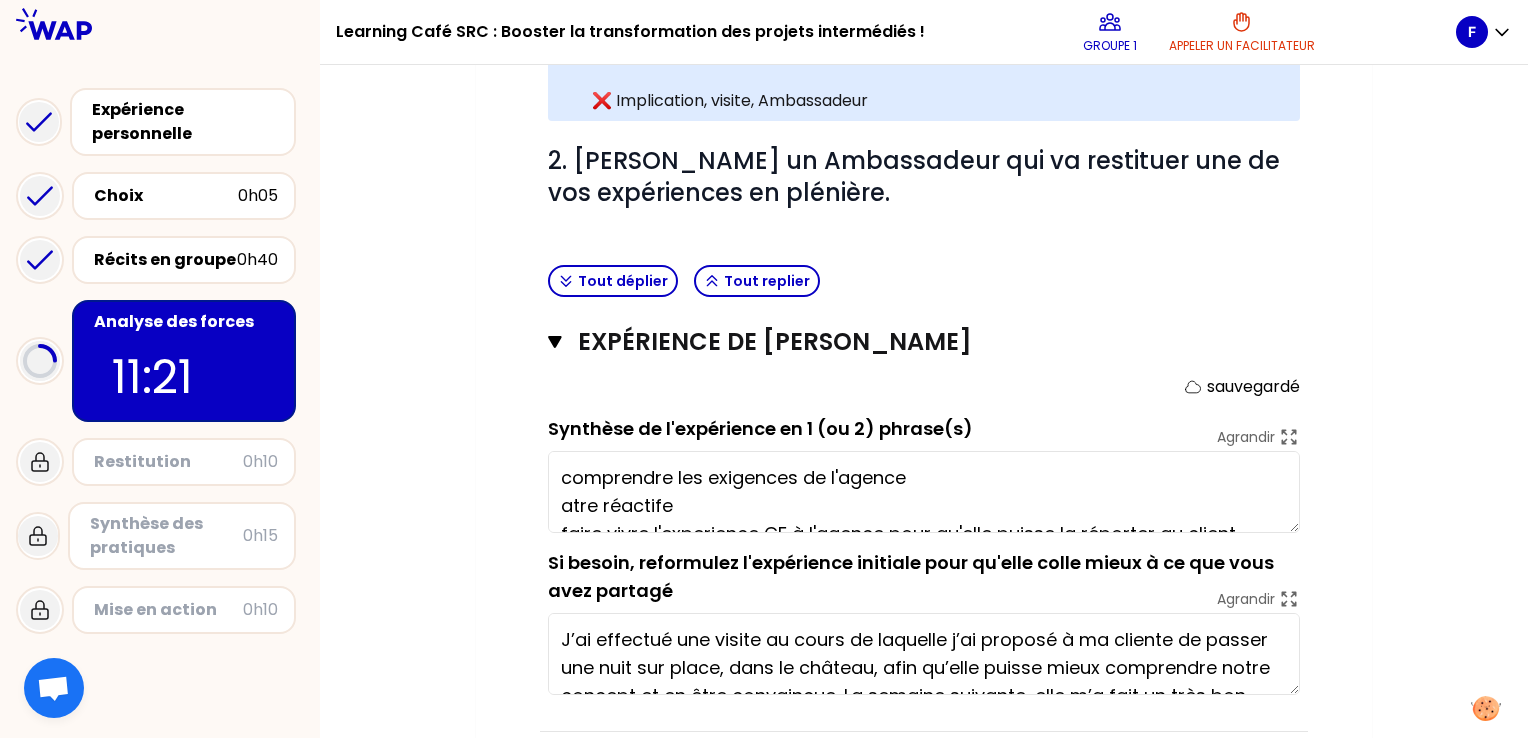 click on "comprendre les exigences de l'agence
atre réactife
faire vivre l'experience CF à l'agence pour qu'elle puisse la réporter au client" at bounding box center [924, 492] 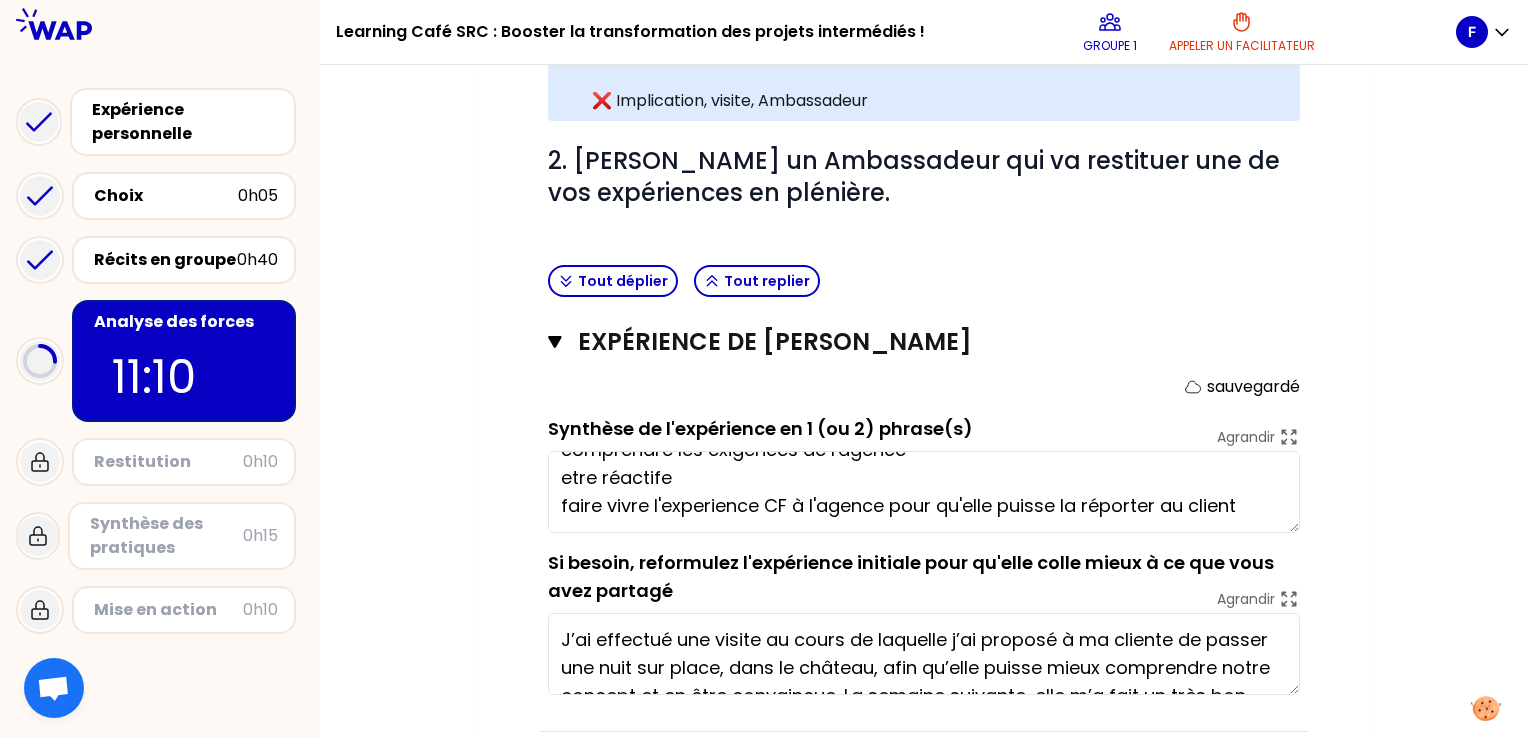 scroll, scrollTop: 56, scrollLeft: 0, axis: vertical 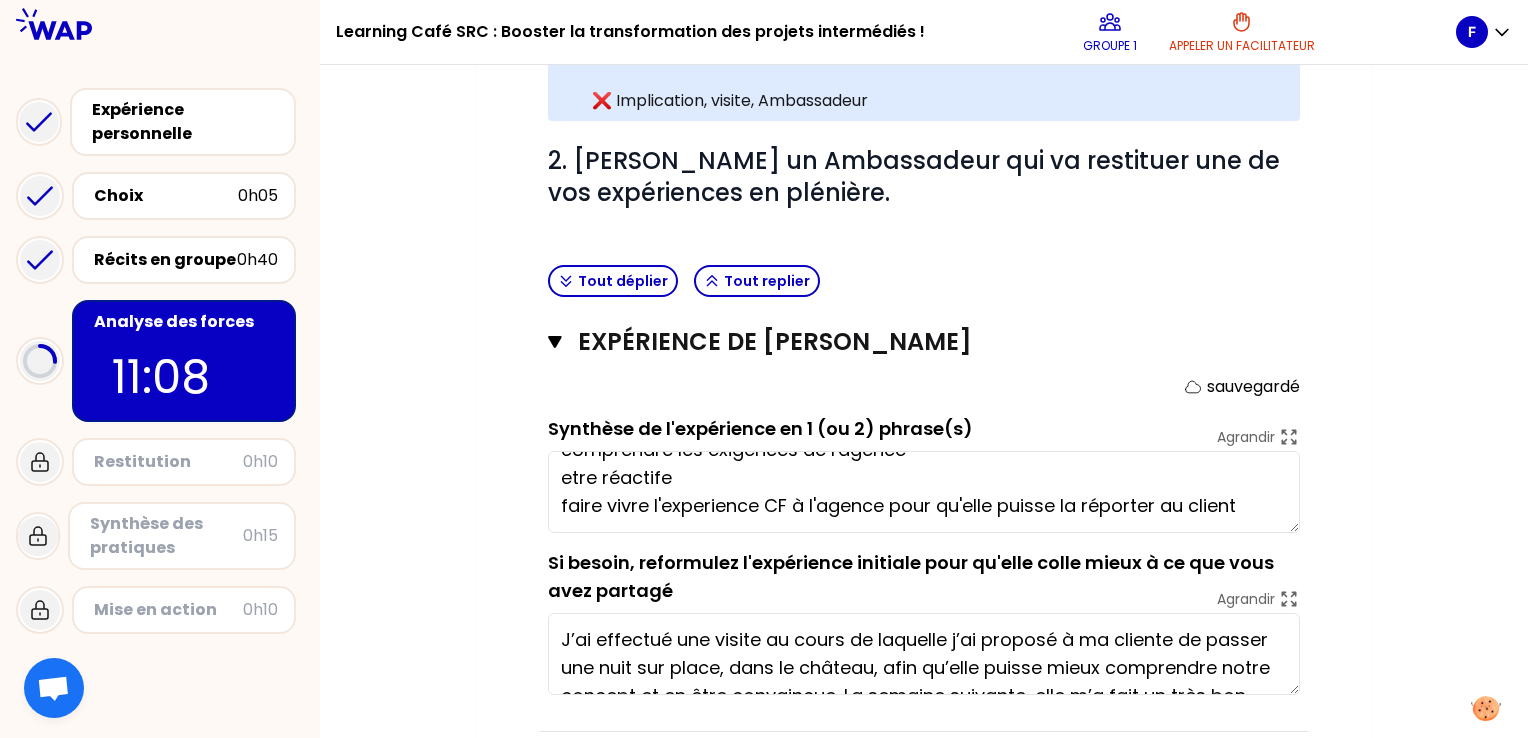 drag, startPoint x: 560, startPoint y: 474, endPoint x: 648, endPoint y: 480, distance: 88.20431 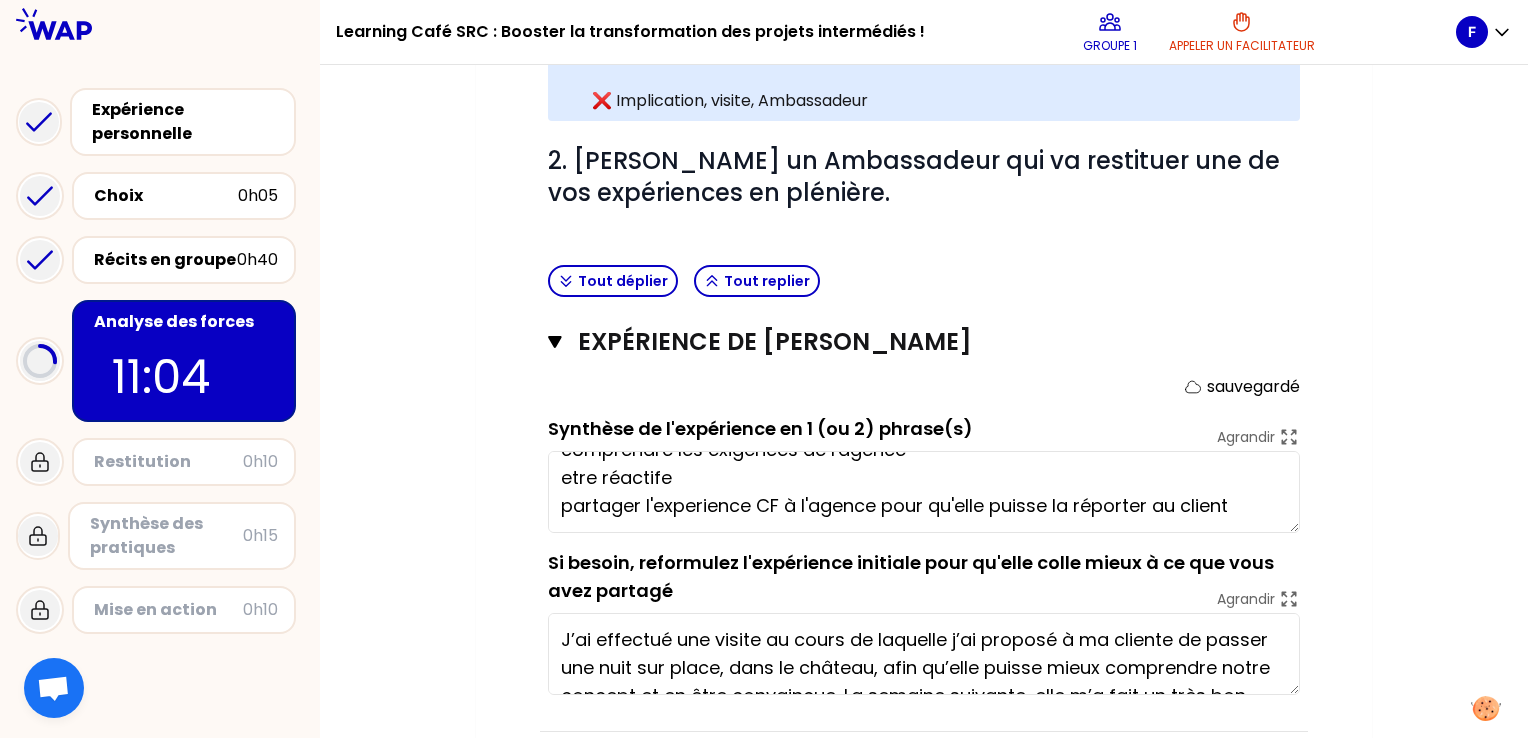 click on "comprendre les exigences de l'agence
etre réactife
partager l'experience CF à l'agence pour qu'elle puisse la réporter au client" at bounding box center [924, 492] 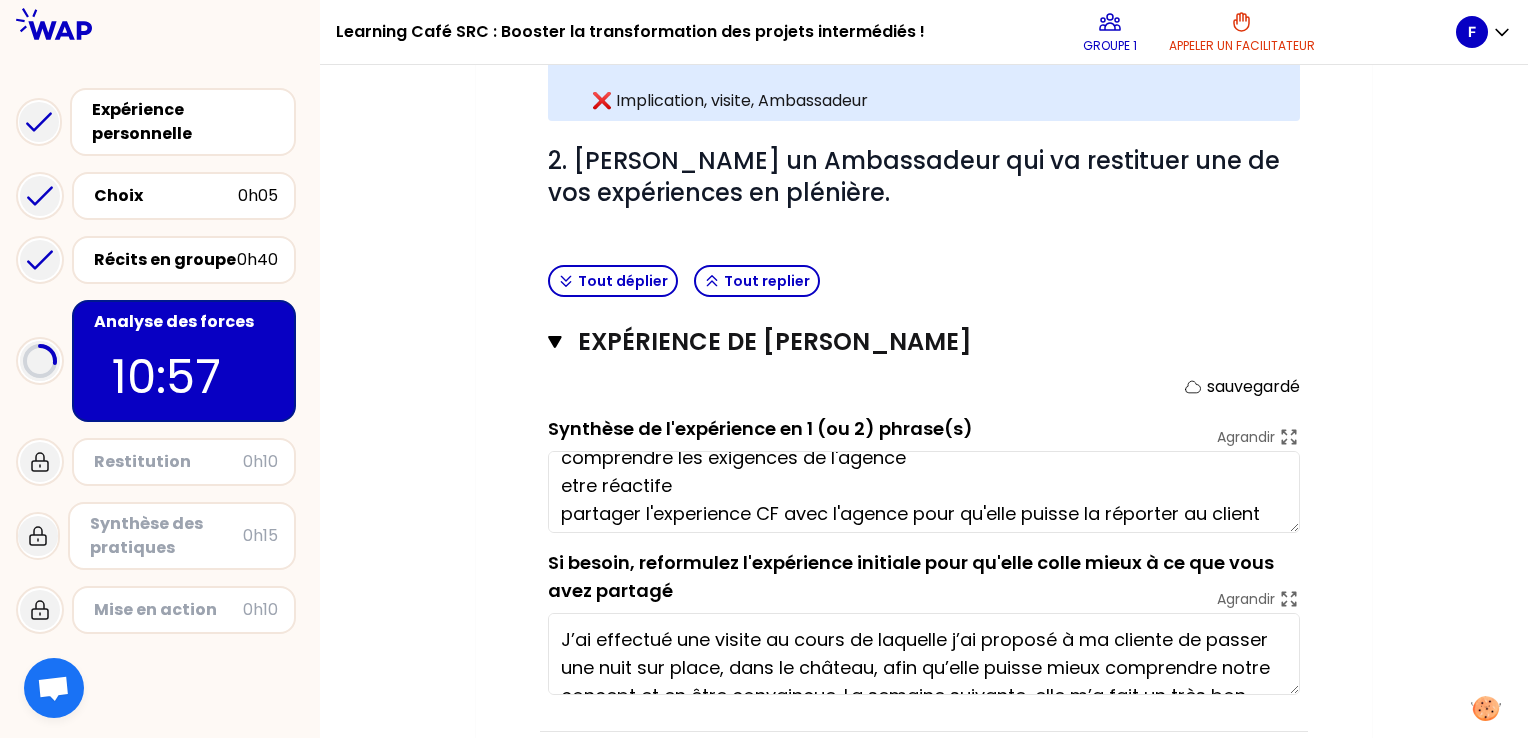 scroll, scrollTop: 0, scrollLeft: 0, axis: both 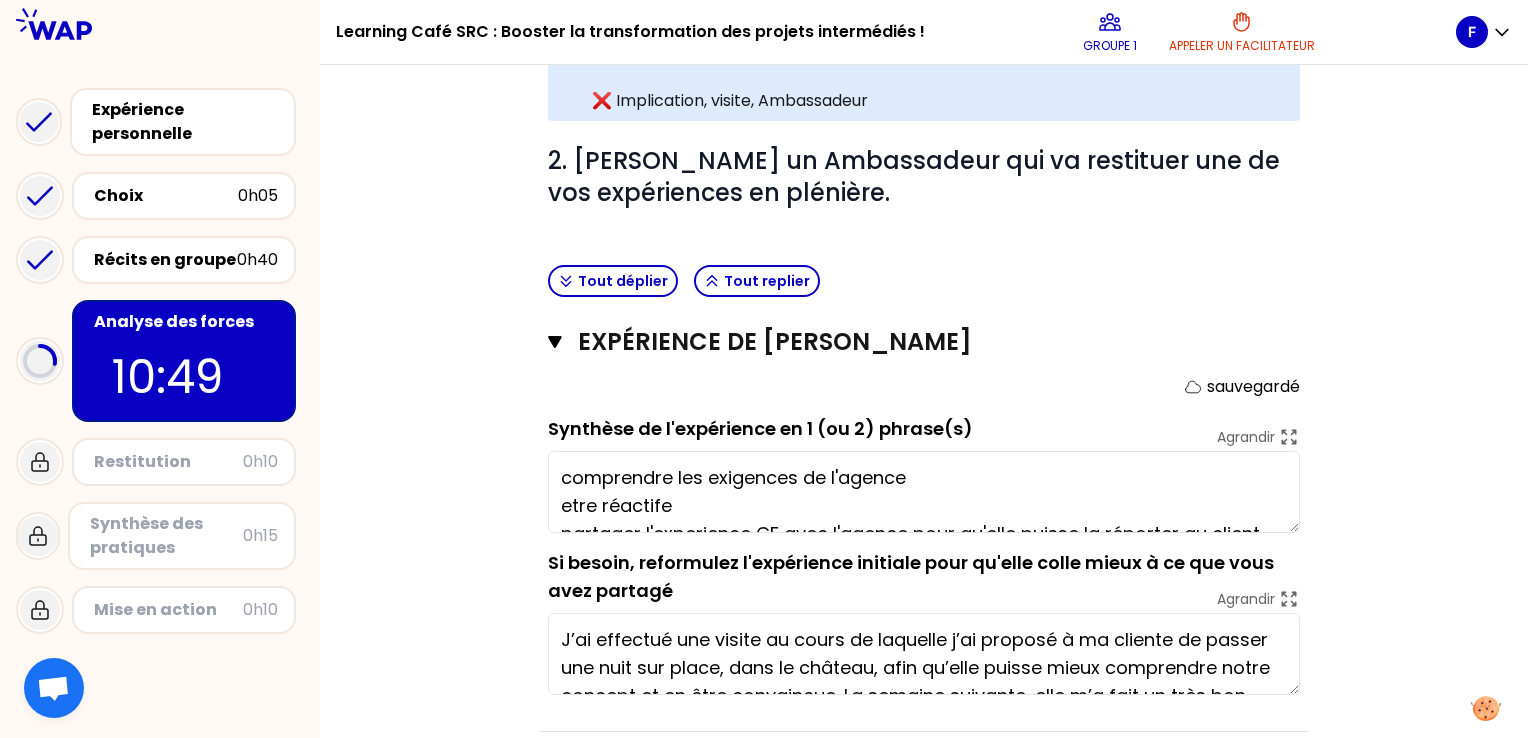 click on "comprendre les exigences de l'agence
etre réactife
partager l'experience CF avec l'agence pour qu'elle puisse la réporter au client" at bounding box center (924, 492) 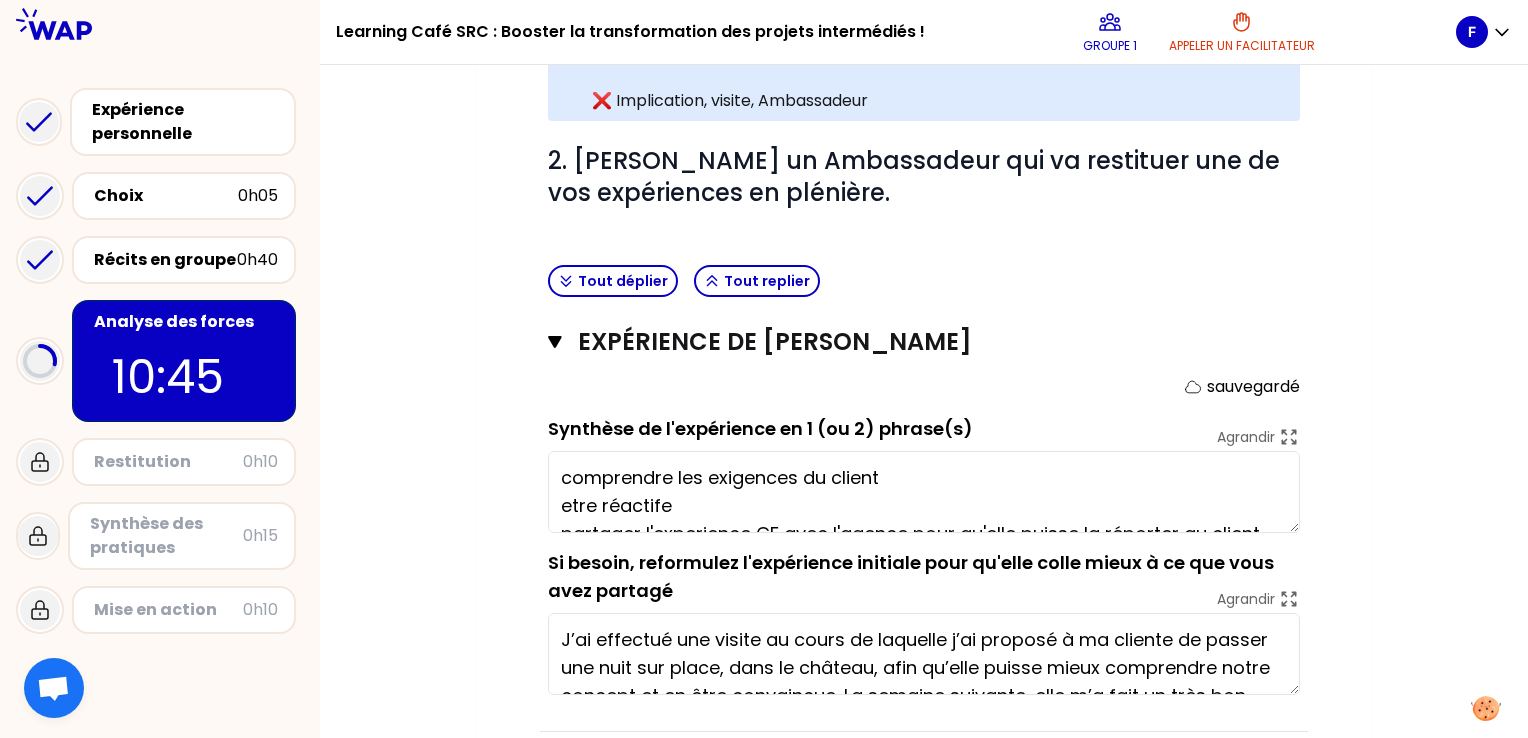 click on "comprendre les exigences du client
etre réactife
partager l'experience CF avec l'agence pour qu'elle puisse la réporter au client" at bounding box center [924, 492] 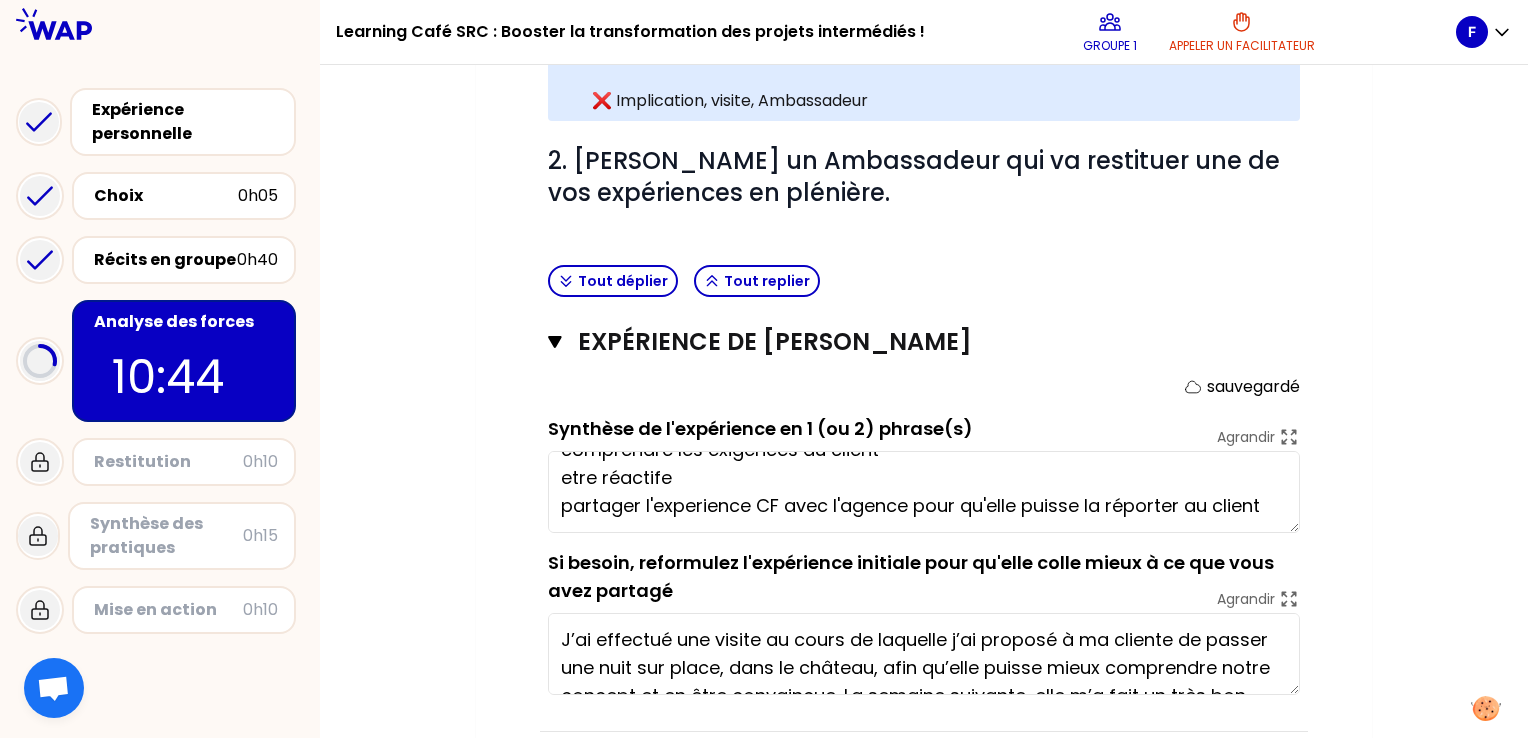 scroll, scrollTop: 56, scrollLeft: 0, axis: vertical 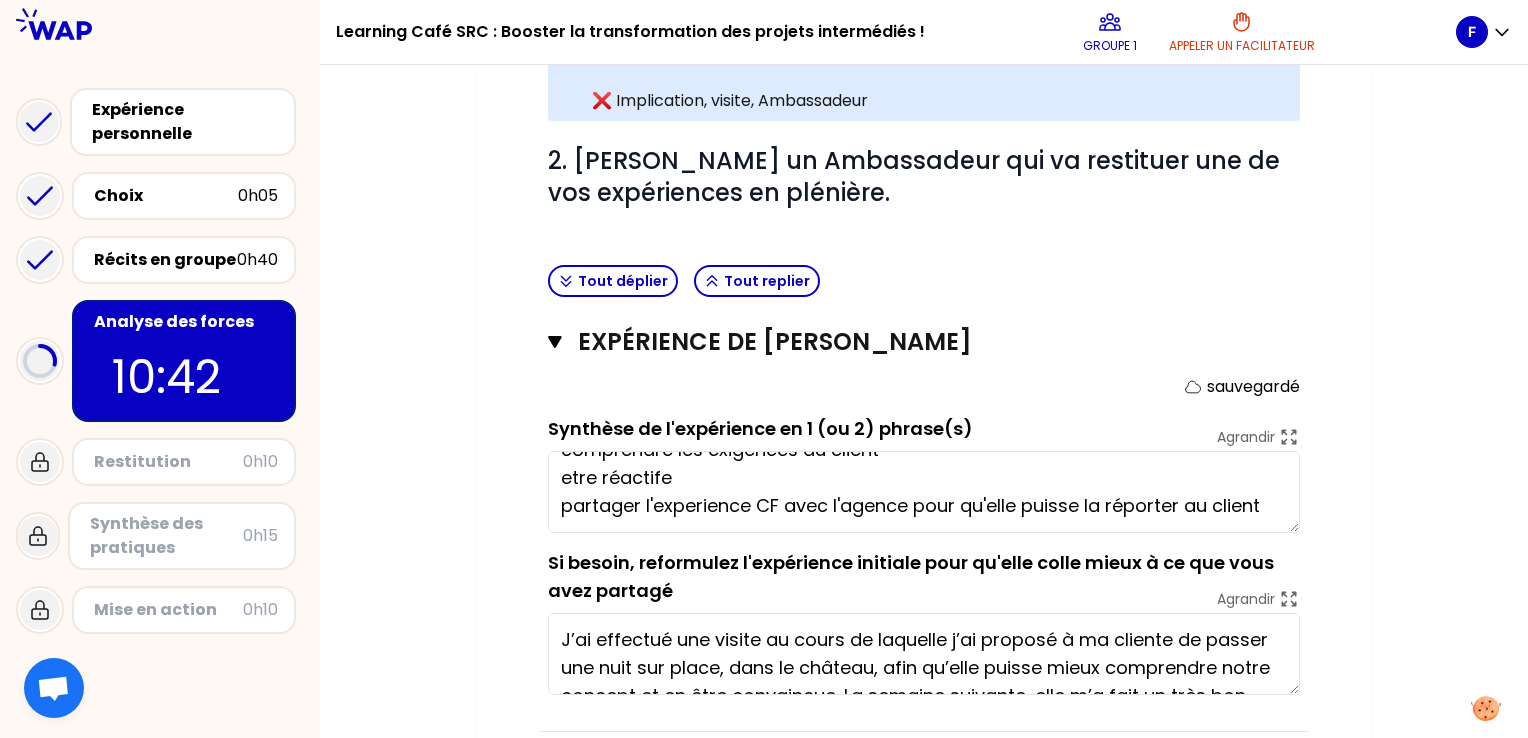 click on "comprendre les exigences du client
etre réactife
partager l'experience CF avec l'agence pour qu'elle puisse la réporter au client" at bounding box center [924, 492] 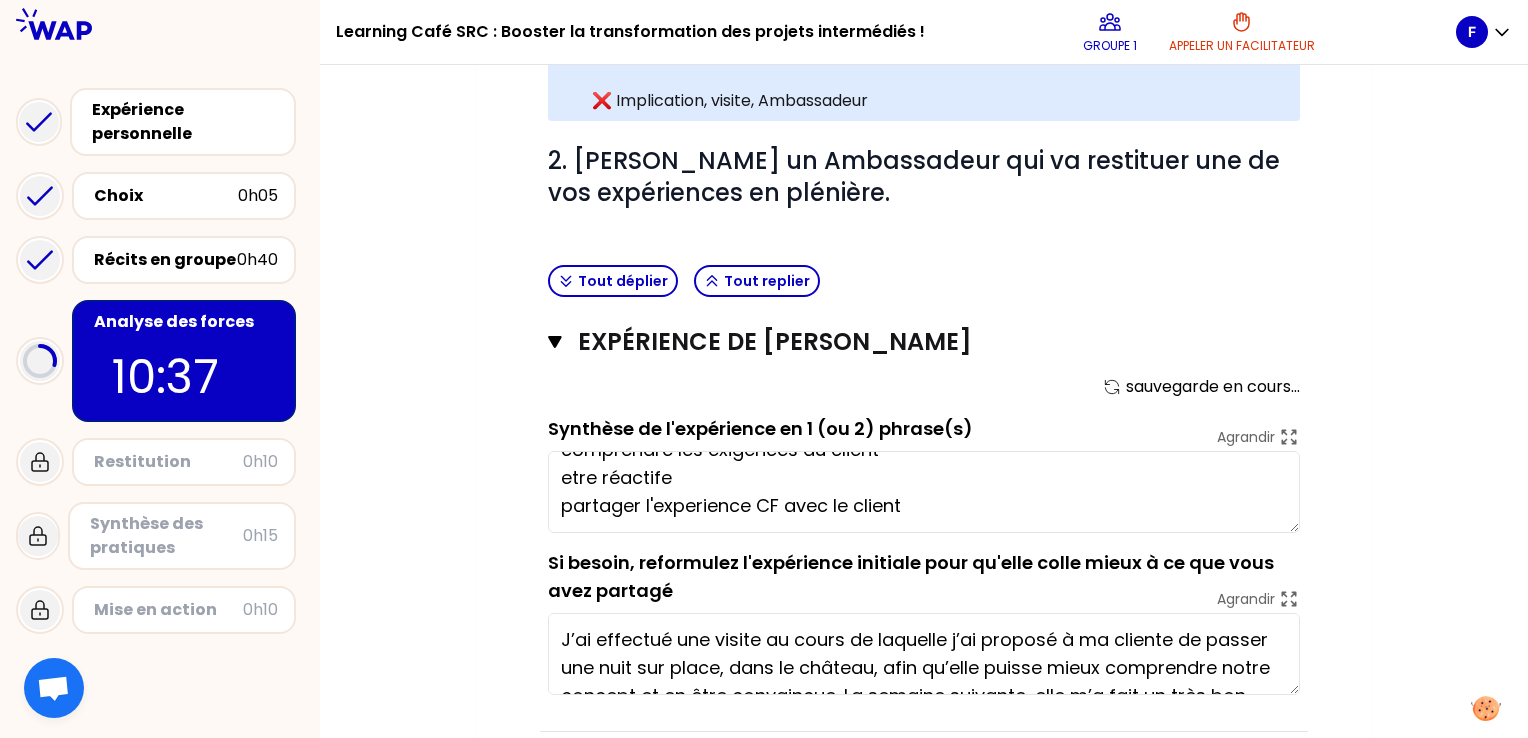 scroll, scrollTop: 28, scrollLeft: 0, axis: vertical 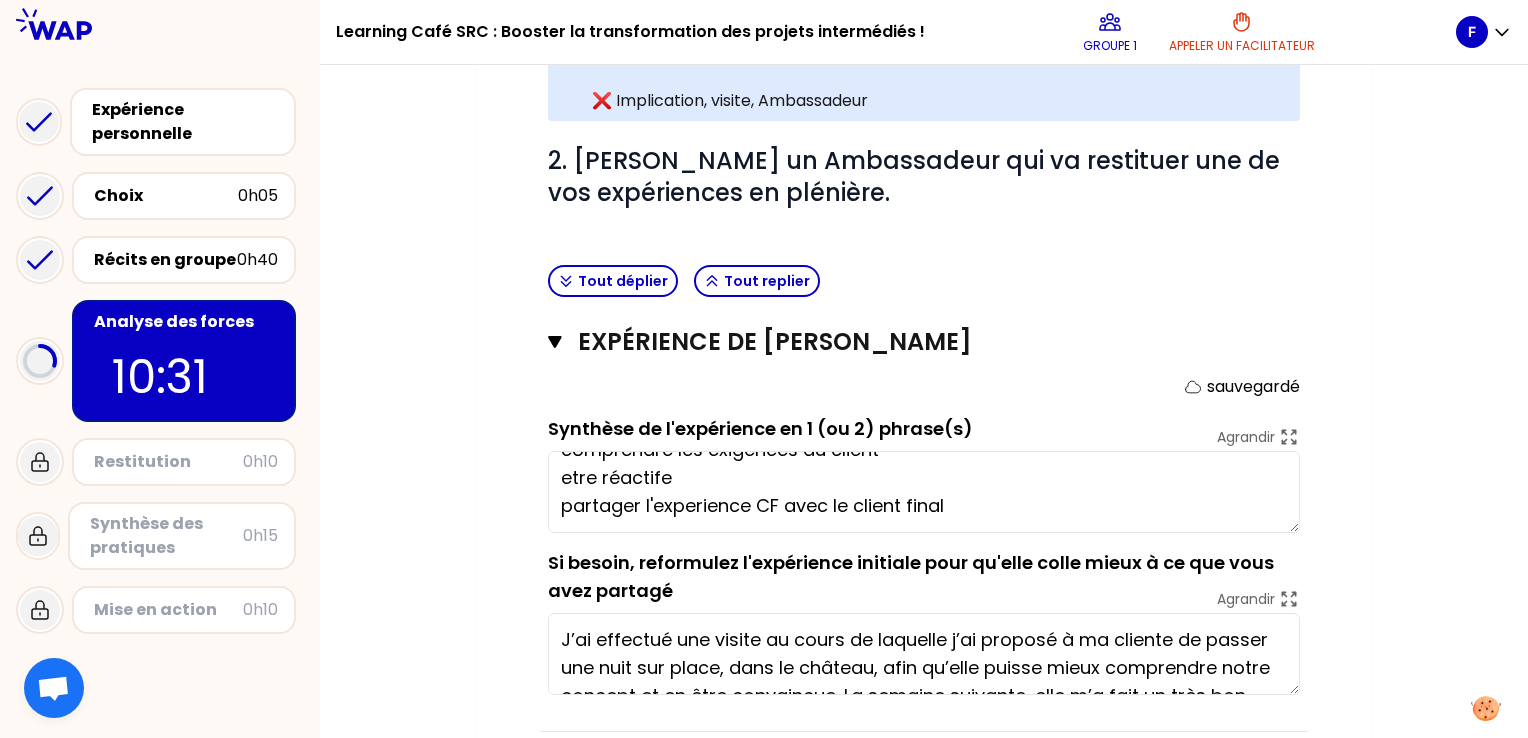 type on "comprendre les exigences du client
etre réactife
partager l'experience CF avec le client final" 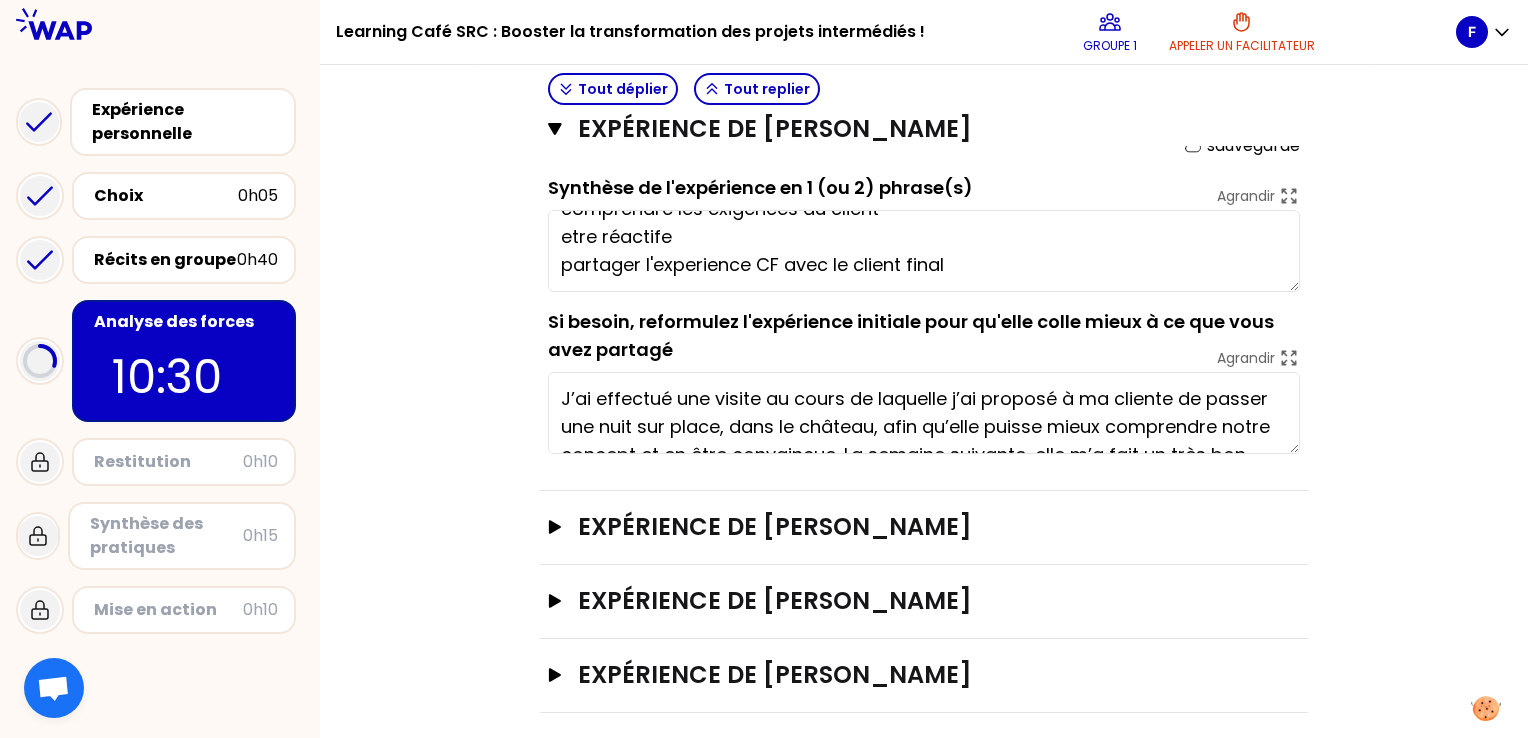 scroll, scrollTop: 983, scrollLeft: 0, axis: vertical 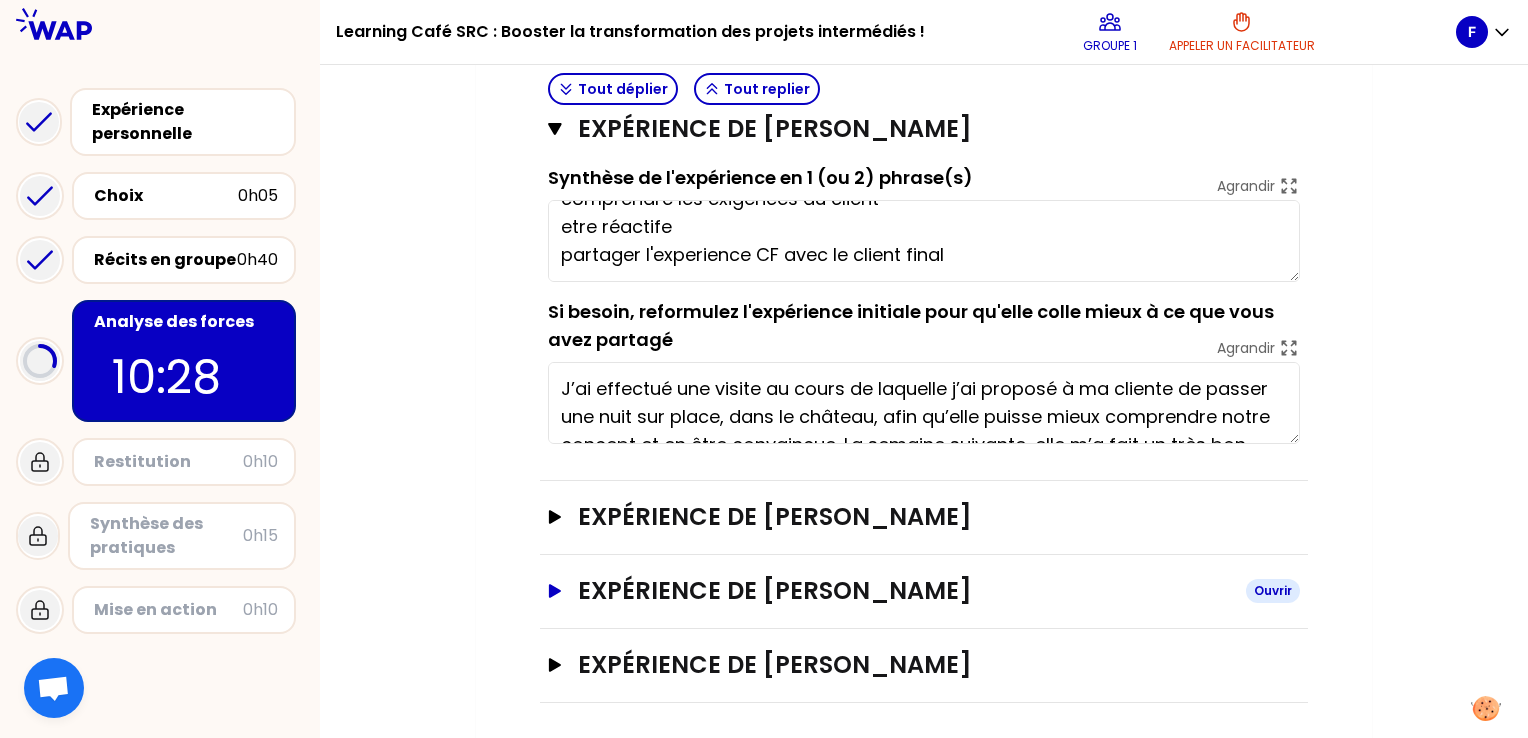 click on "Expérience de [PERSON_NAME]" at bounding box center (904, 591) 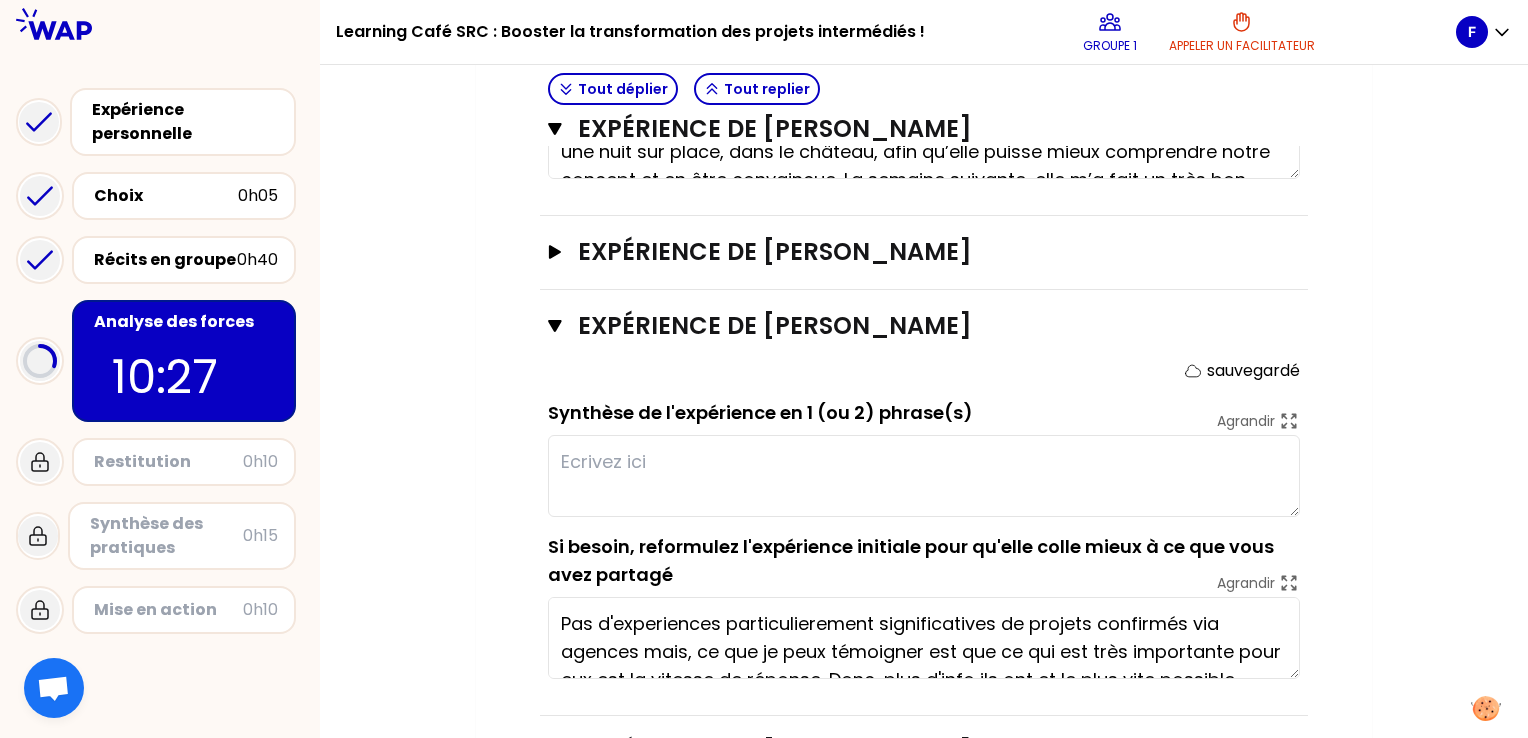 scroll, scrollTop: 1283, scrollLeft: 0, axis: vertical 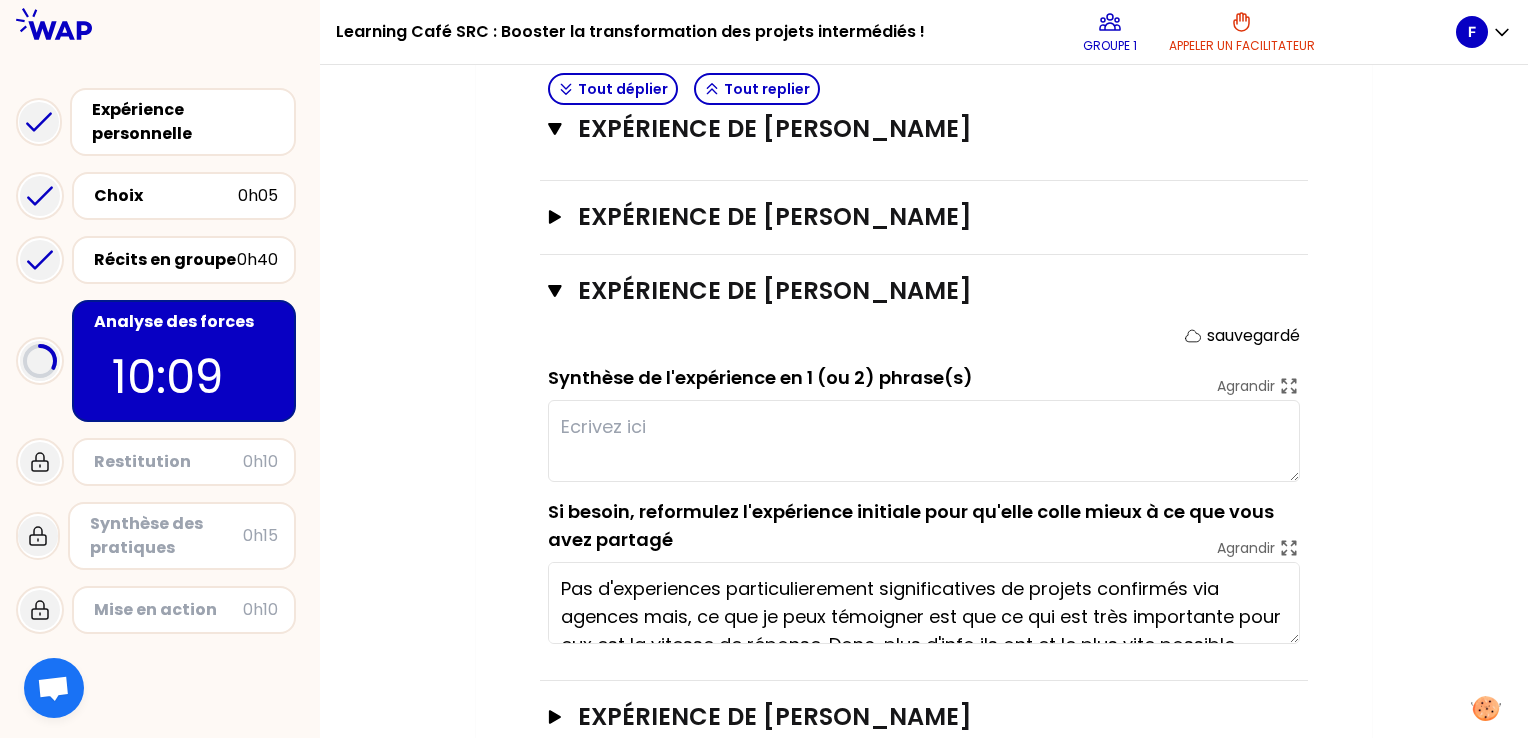 type 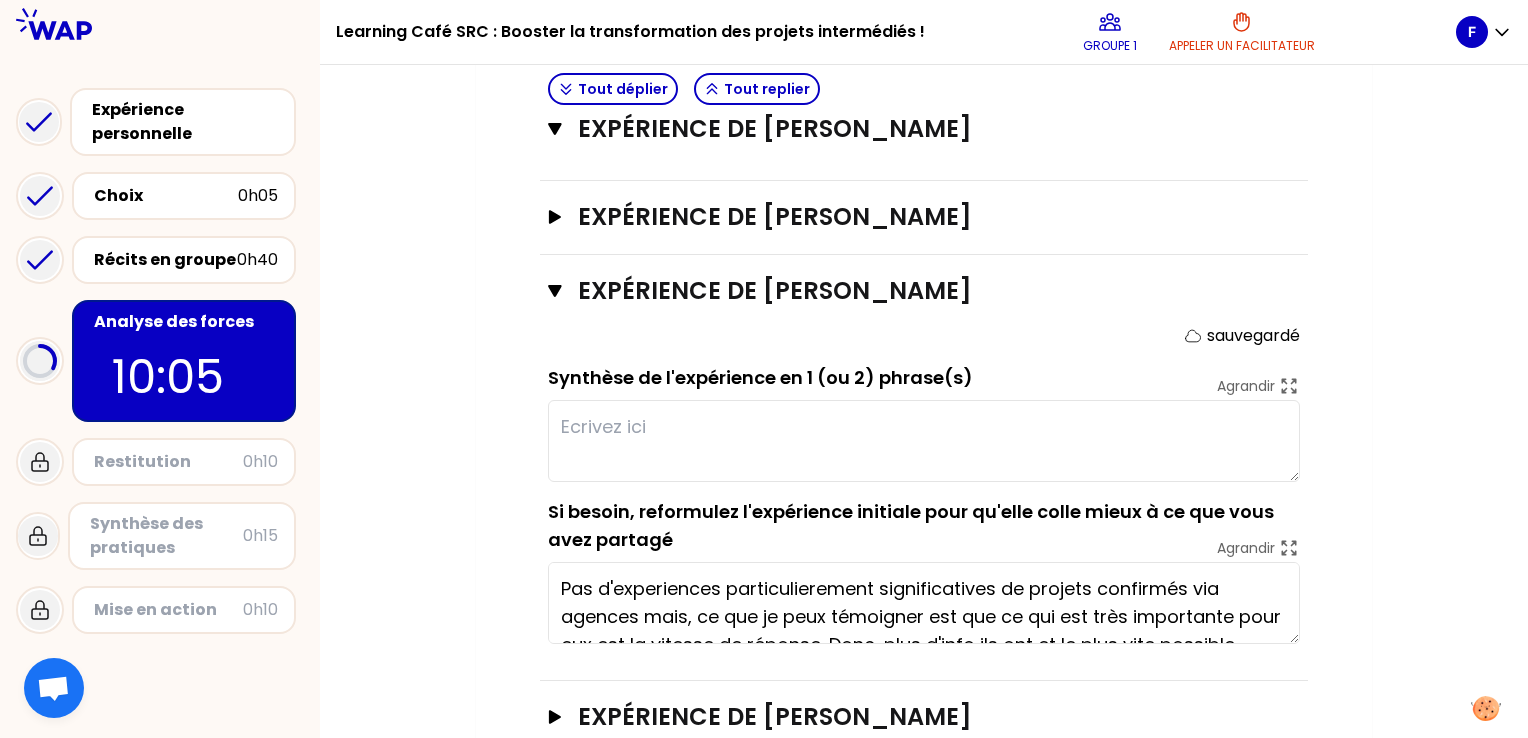 click at bounding box center [924, 441] 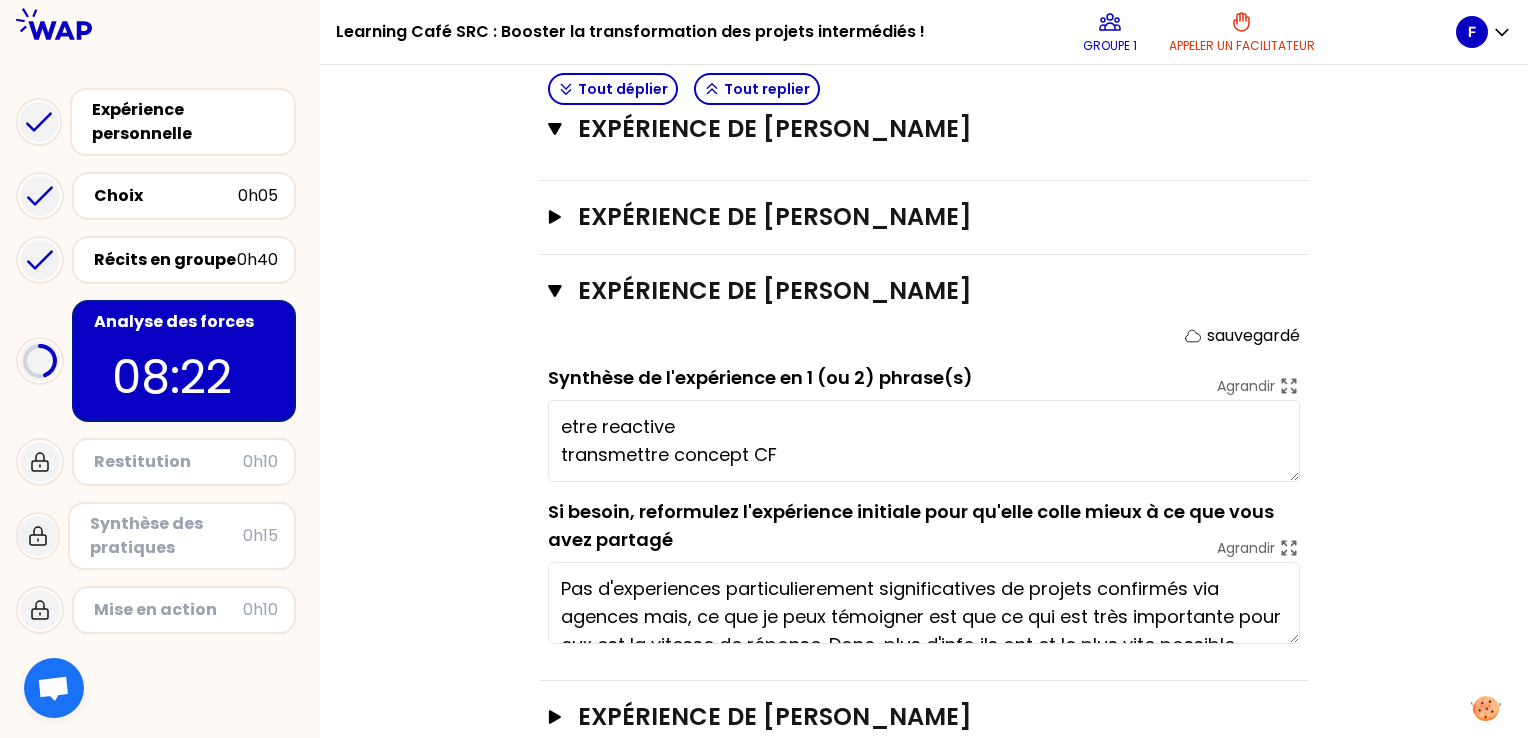 click on "etre reactive
transmettre concept CF" at bounding box center (924, 441) 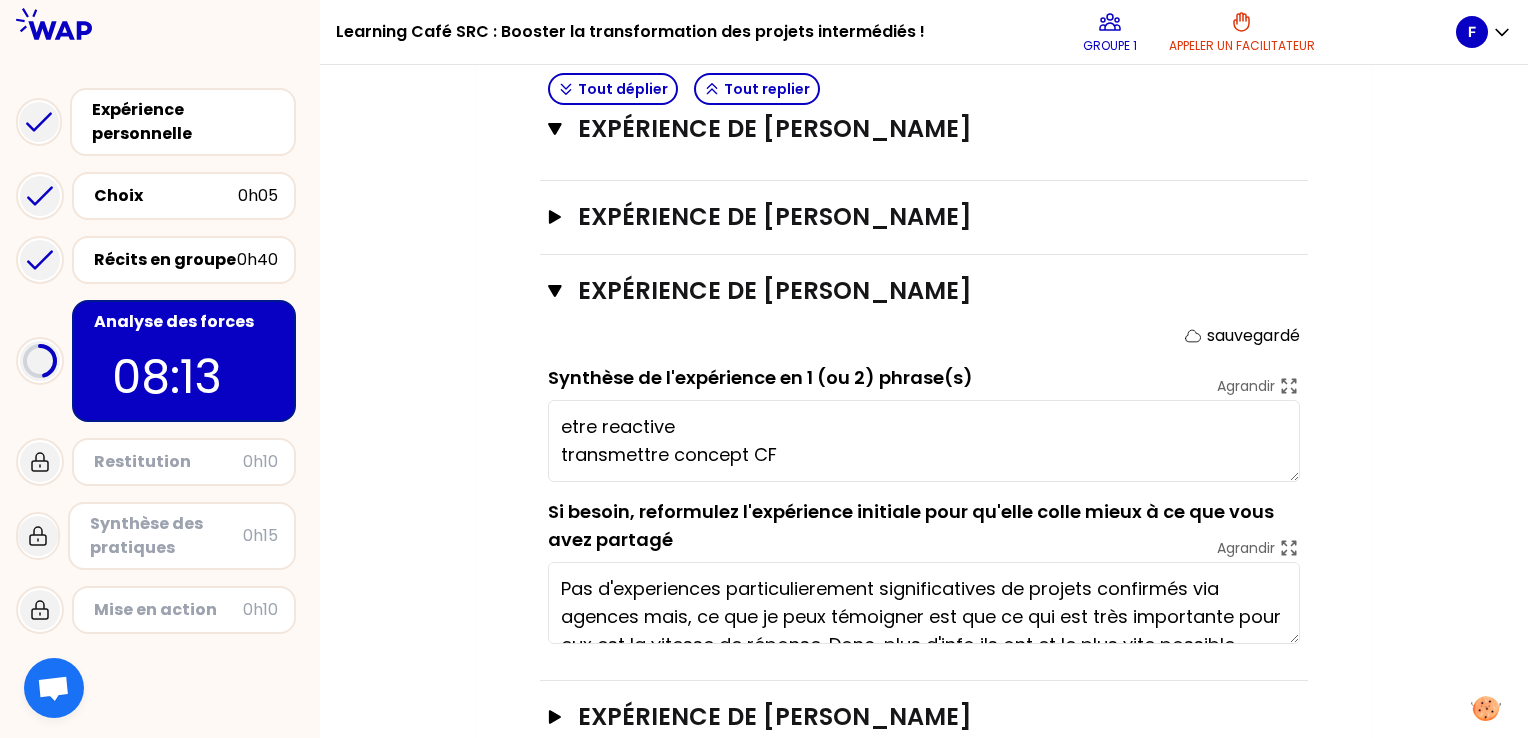 click on "etre reactive
transmettre concept CF" at bounding box center [924, 441] 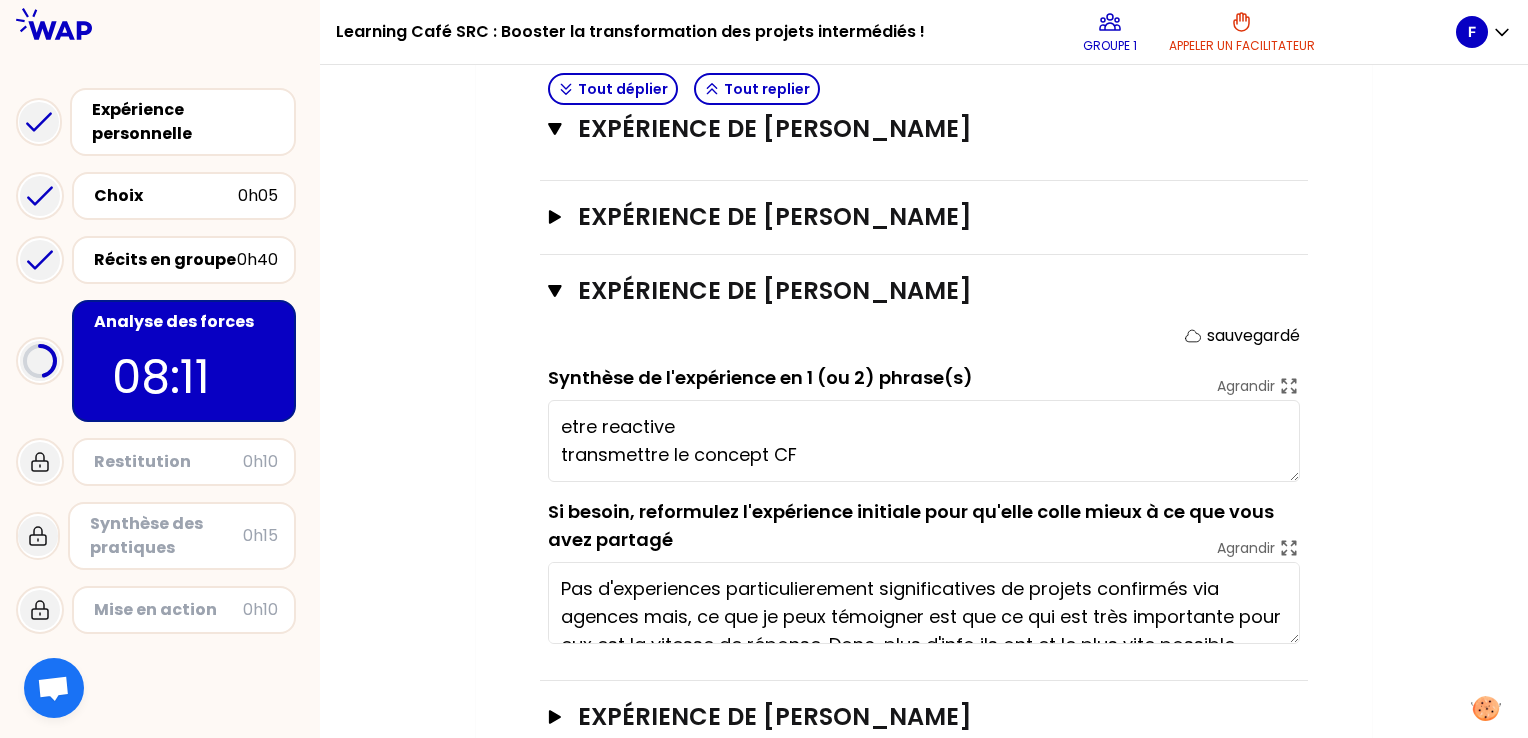 click on "etre reactive
transmettre le concept CF" at bounding box center (924, 441) 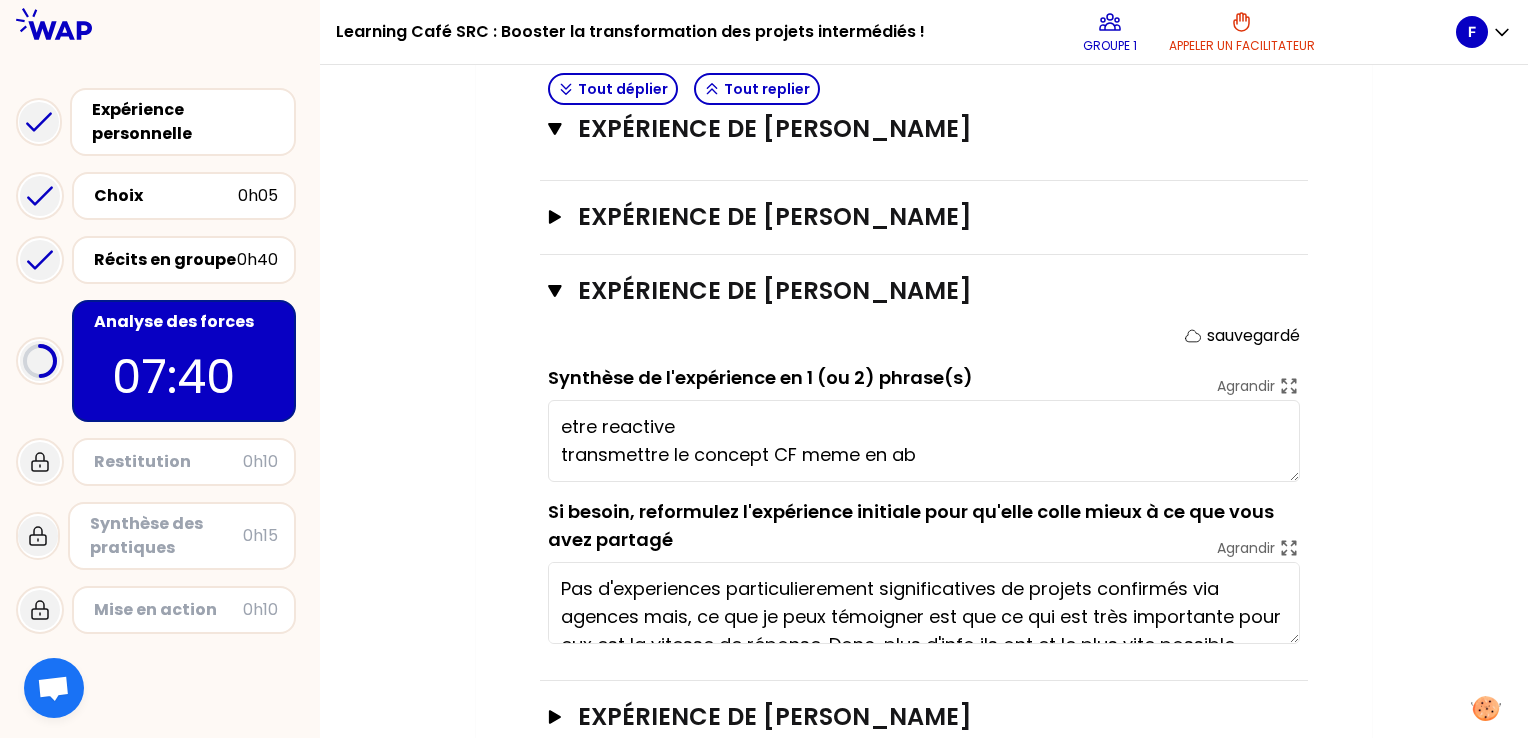 click on "etre reactive
transmettre le concept CF meme en ab" at bounding box center (924, 441) 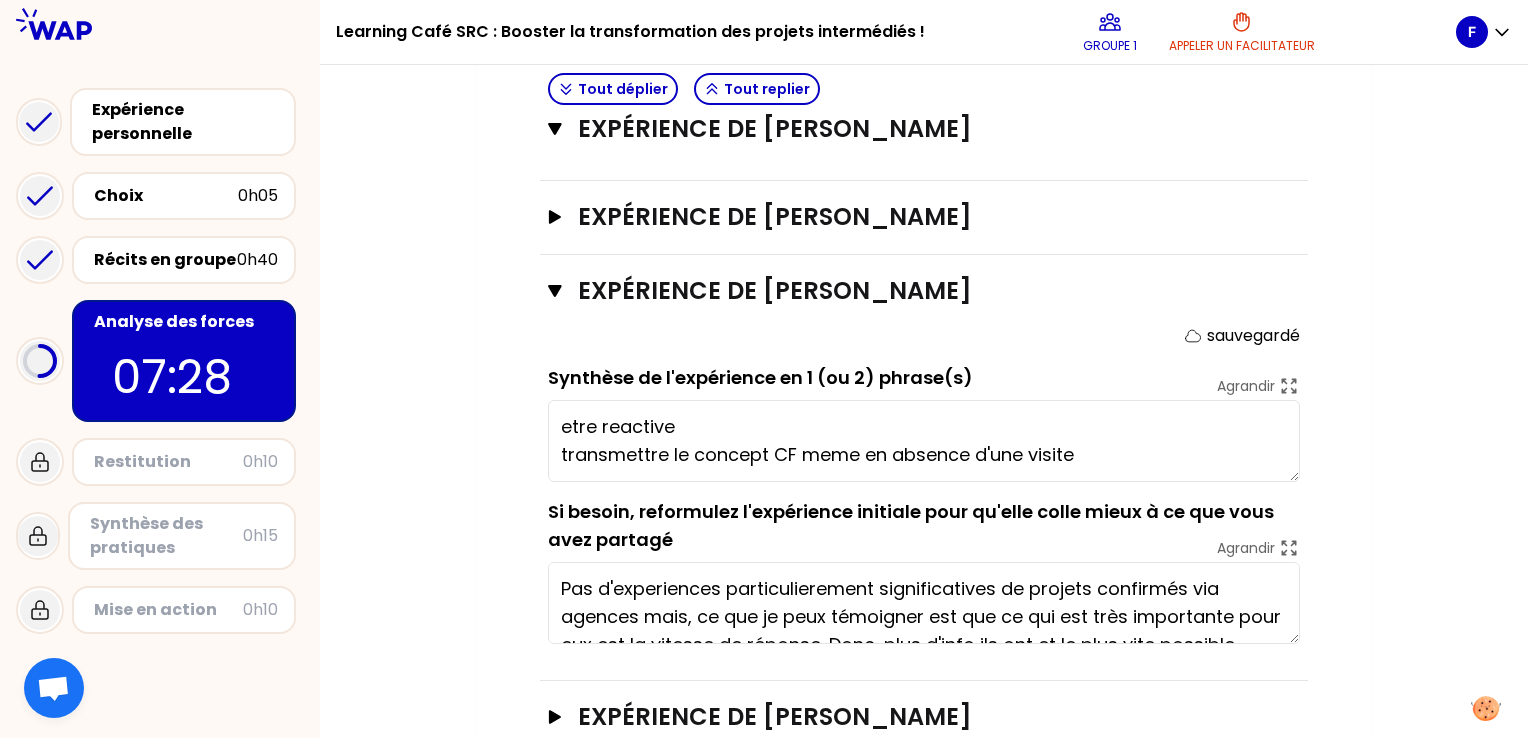 click on "etre reactive
transmettre le concept CF meme en absence d'une visite" at bounding box center [924, 441] 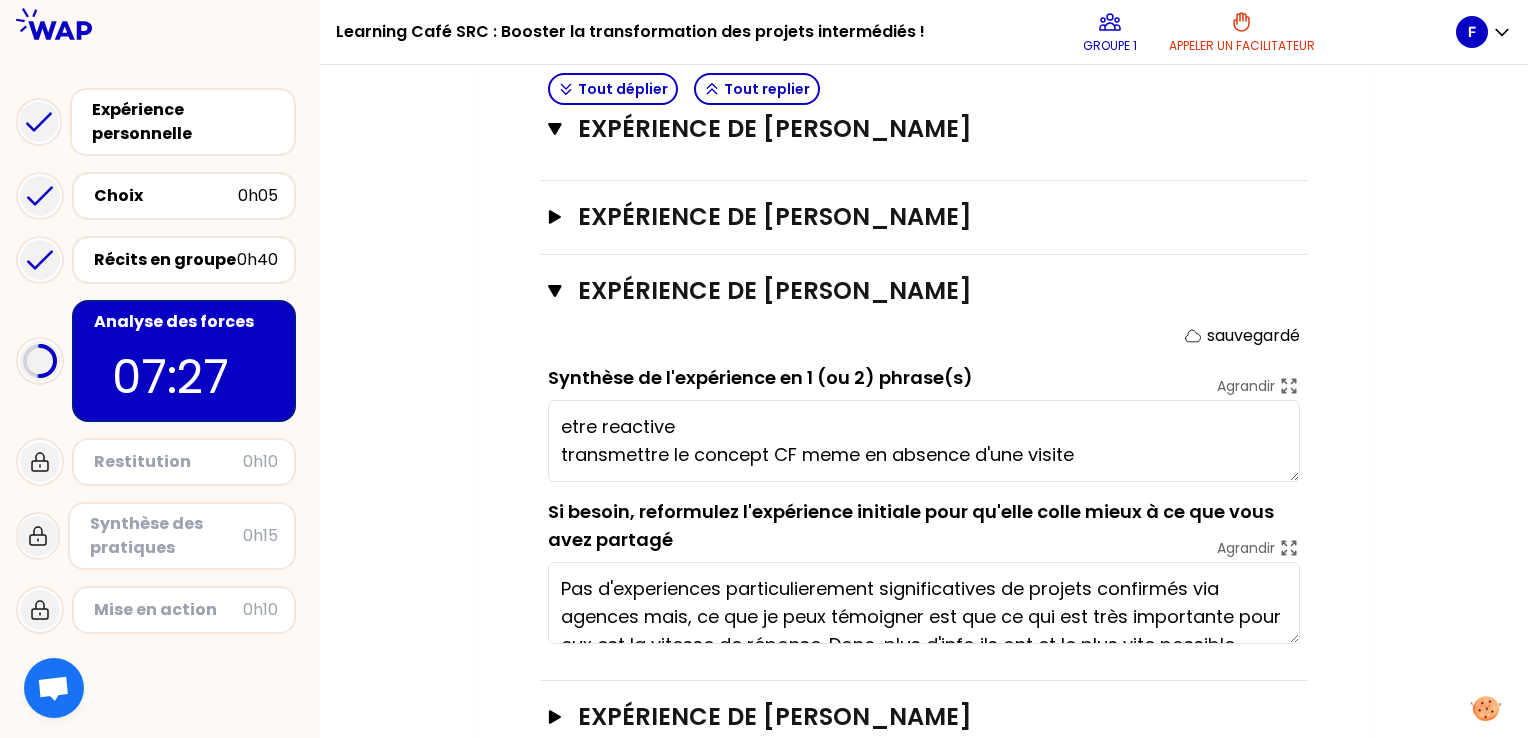 click on "etre reactive
transmettre le concept CF meme en absence d'une visite" at bounding box center [924, 441] 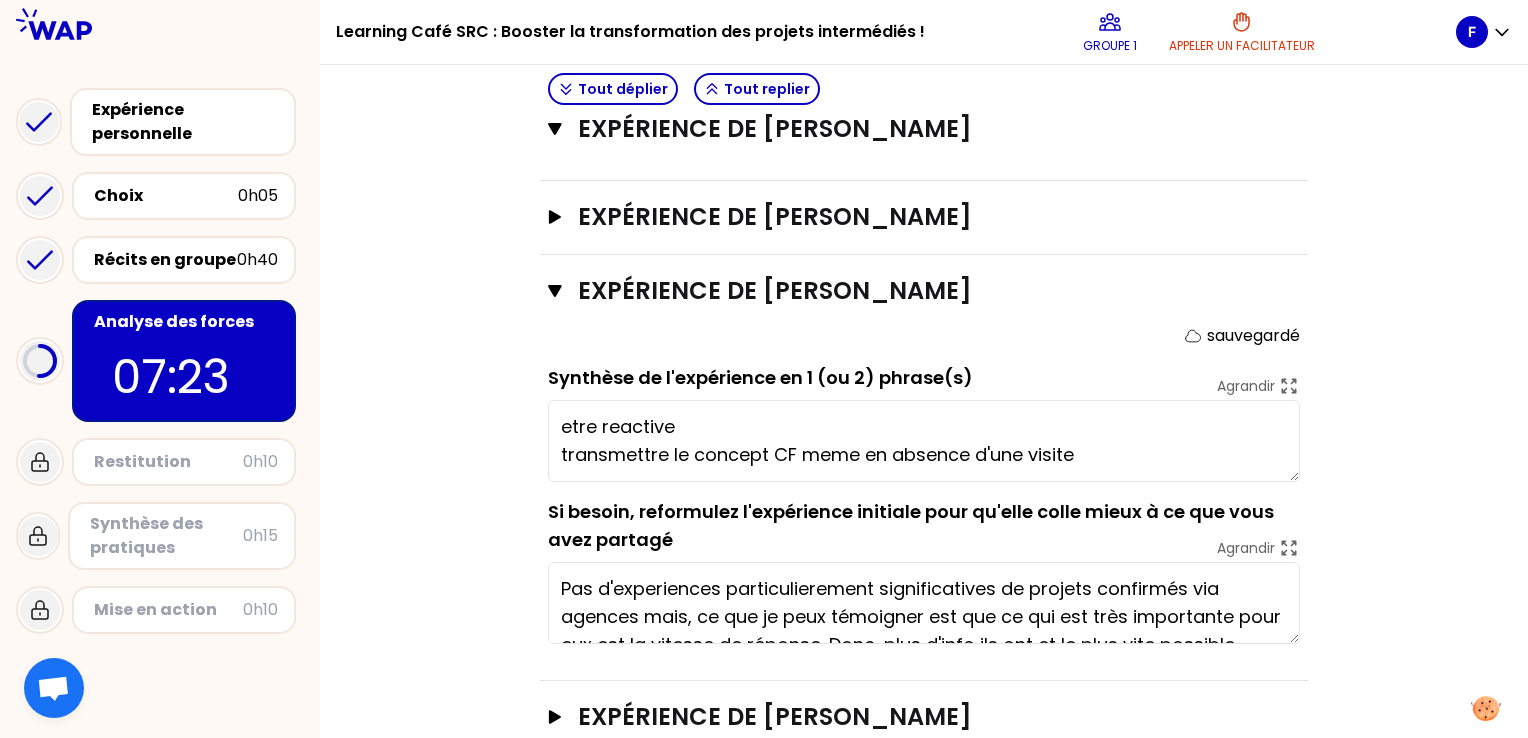 drag, startPoint x: 927, startPoint y: 454, endPoint x: 823, endPoint y: 417, distance: 110.38569 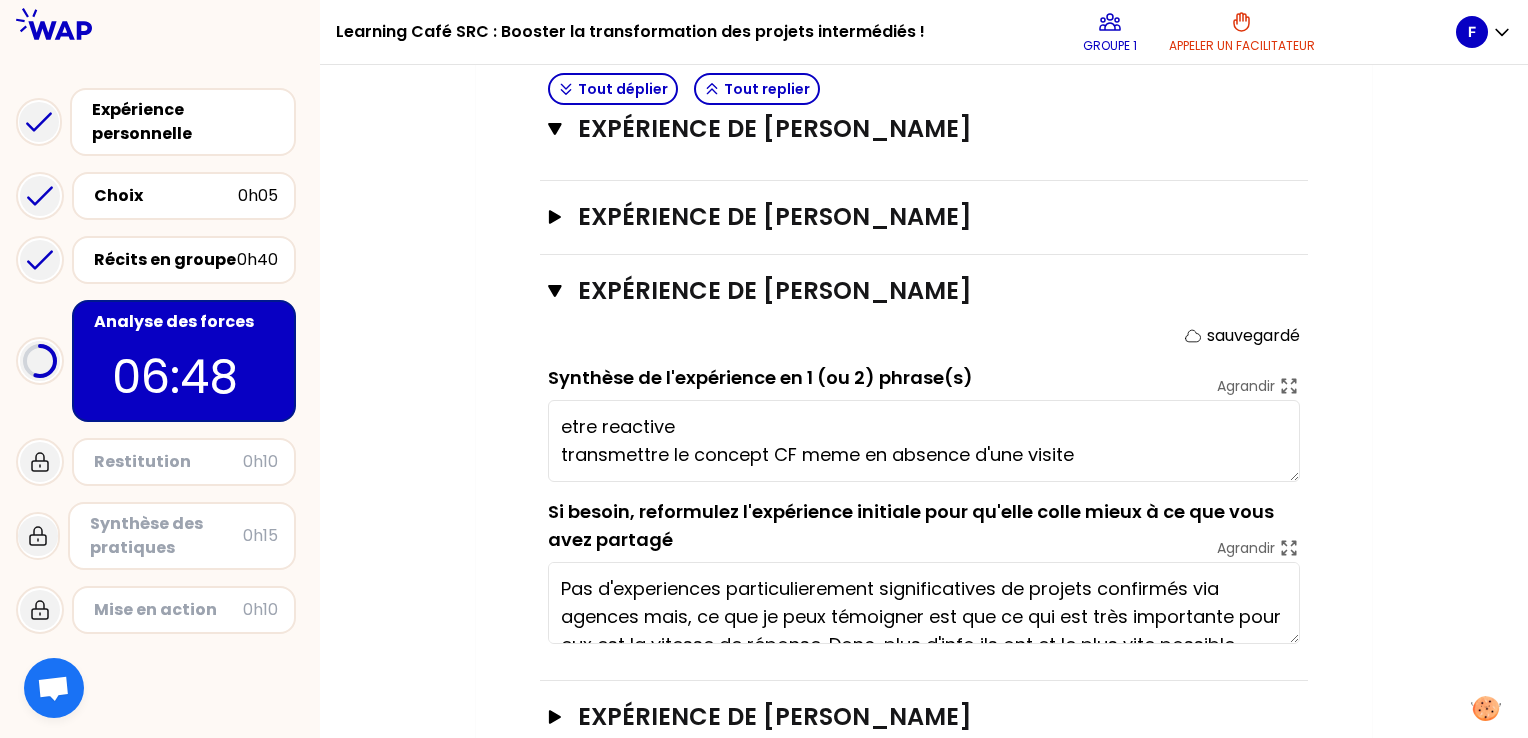click on "etre reactive
transmettre le concept CF meme en absence d'une visite" at bounding box center (924, 441) 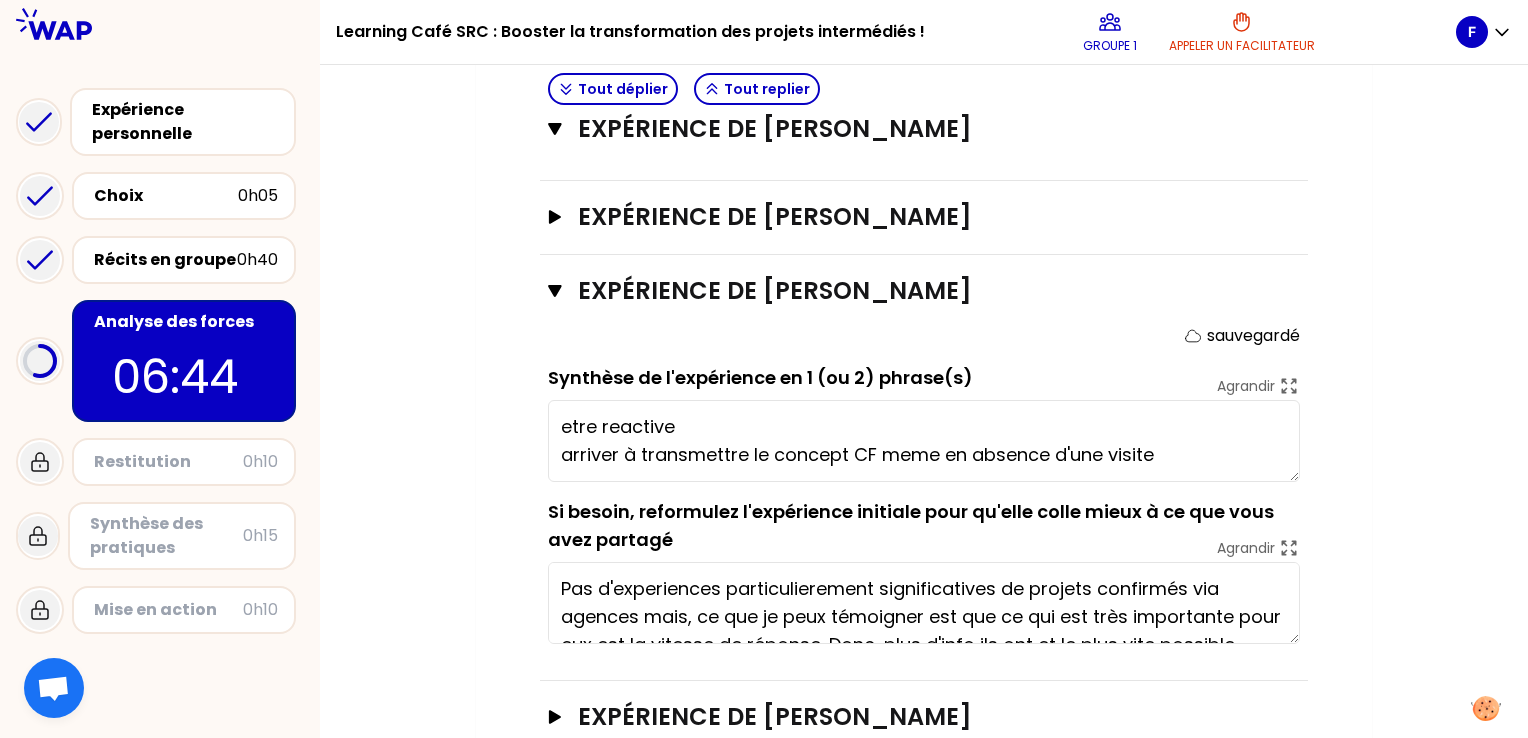 type on "etre reactive
arriver à transmettre le concept CF meme en absence d'une visite" 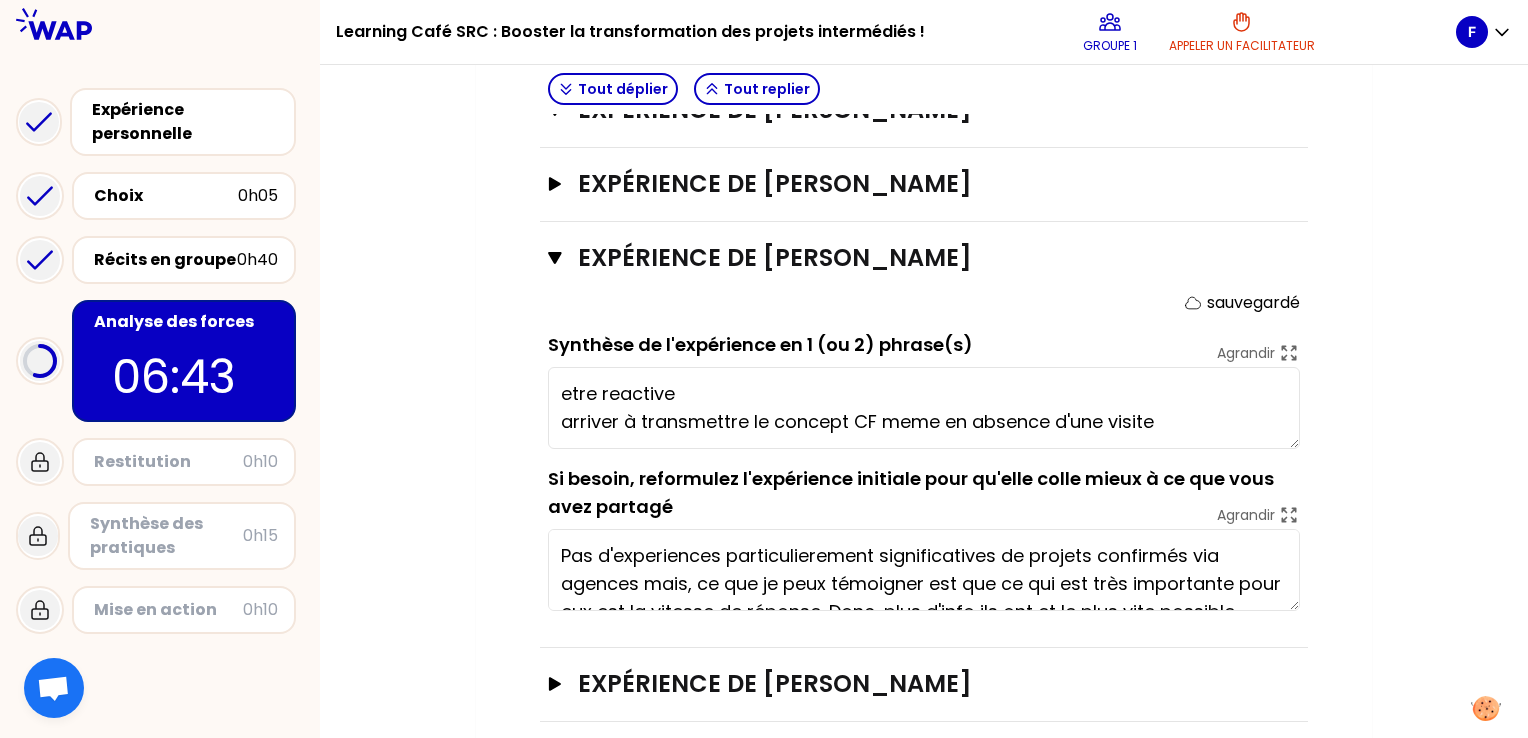 scroll, scrollTop: 1334, scrollLeft: 0, axis: vertical 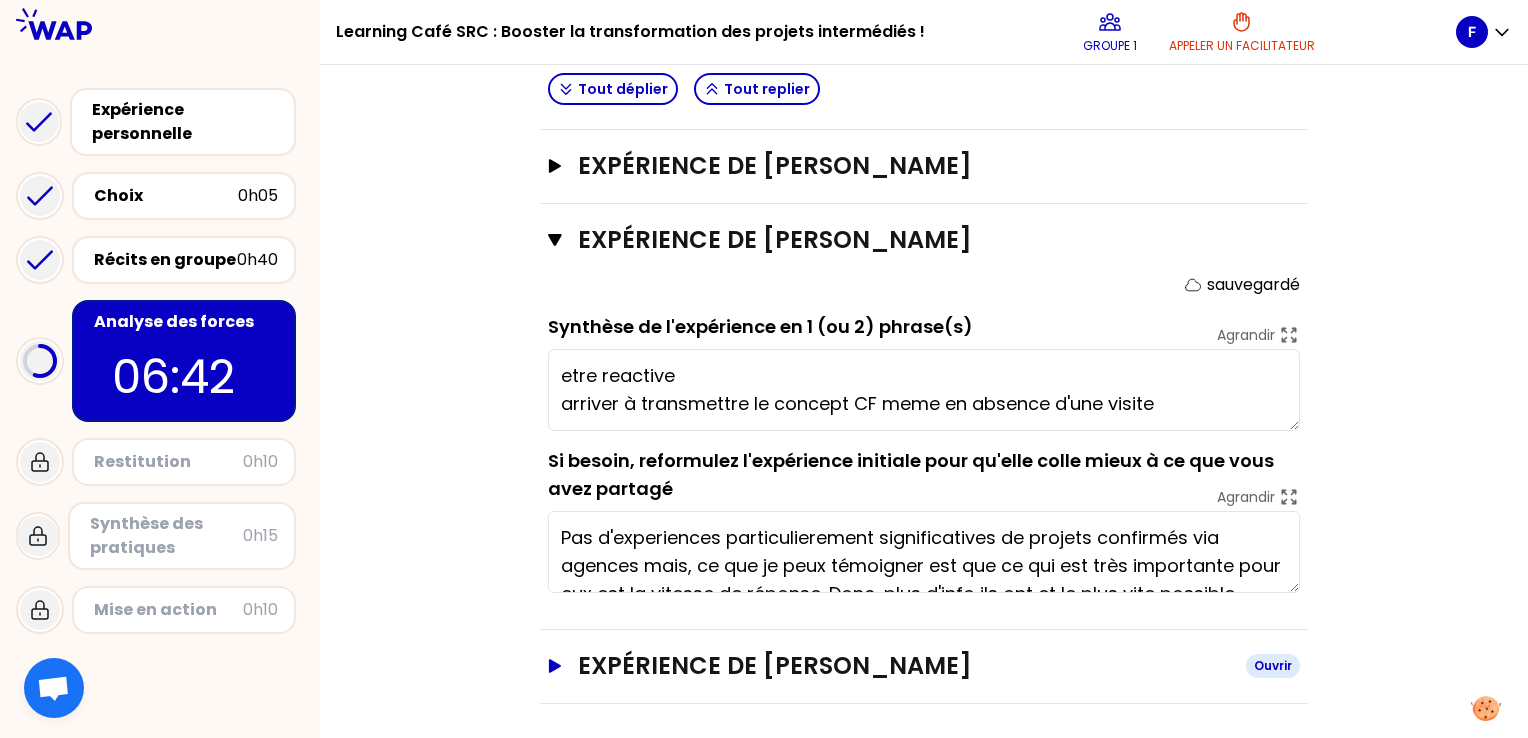 click on "Expérience de [PERSON_NAME]" at bounding box center [904, 666] 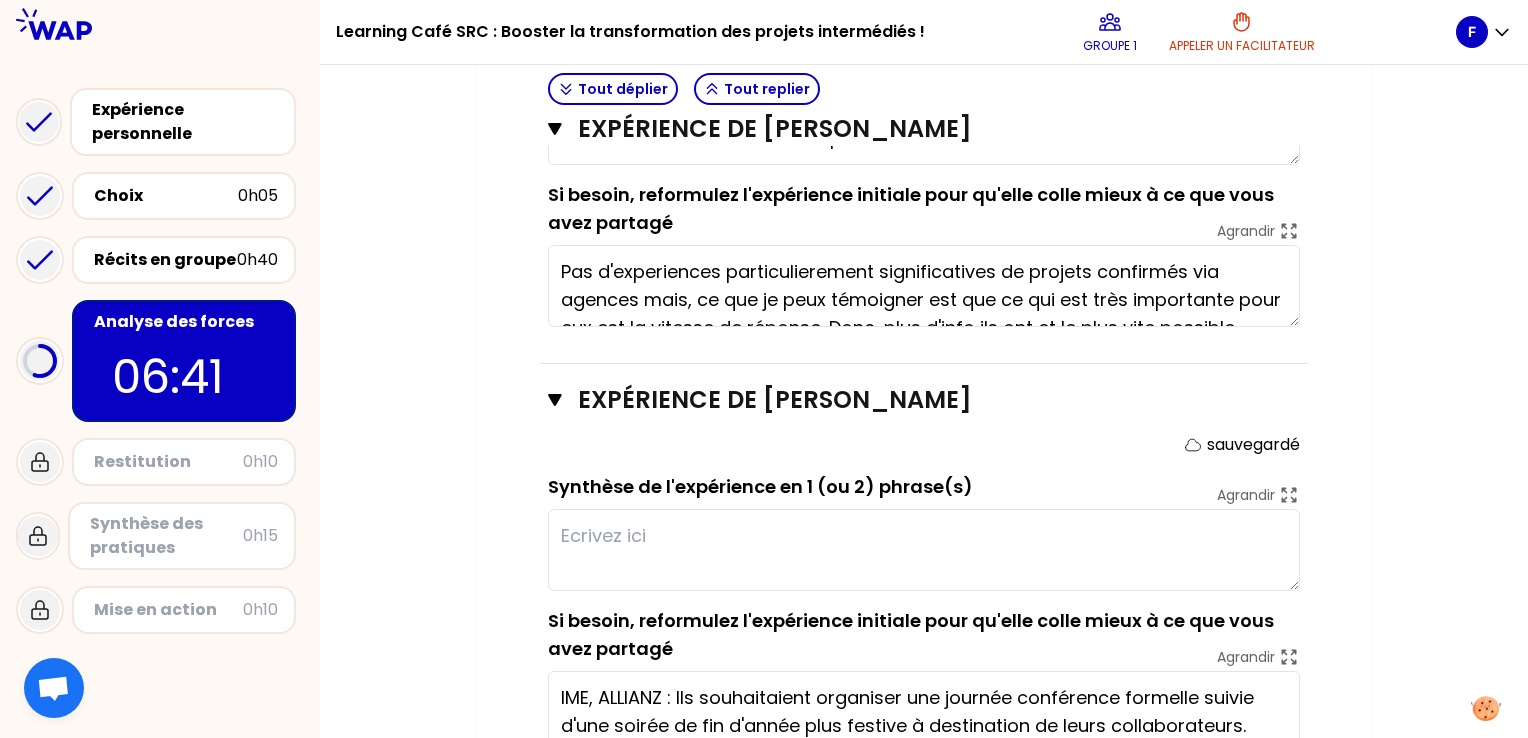 scroll, scrollTop: 1685, scrollLeft: 0, axis: vertical 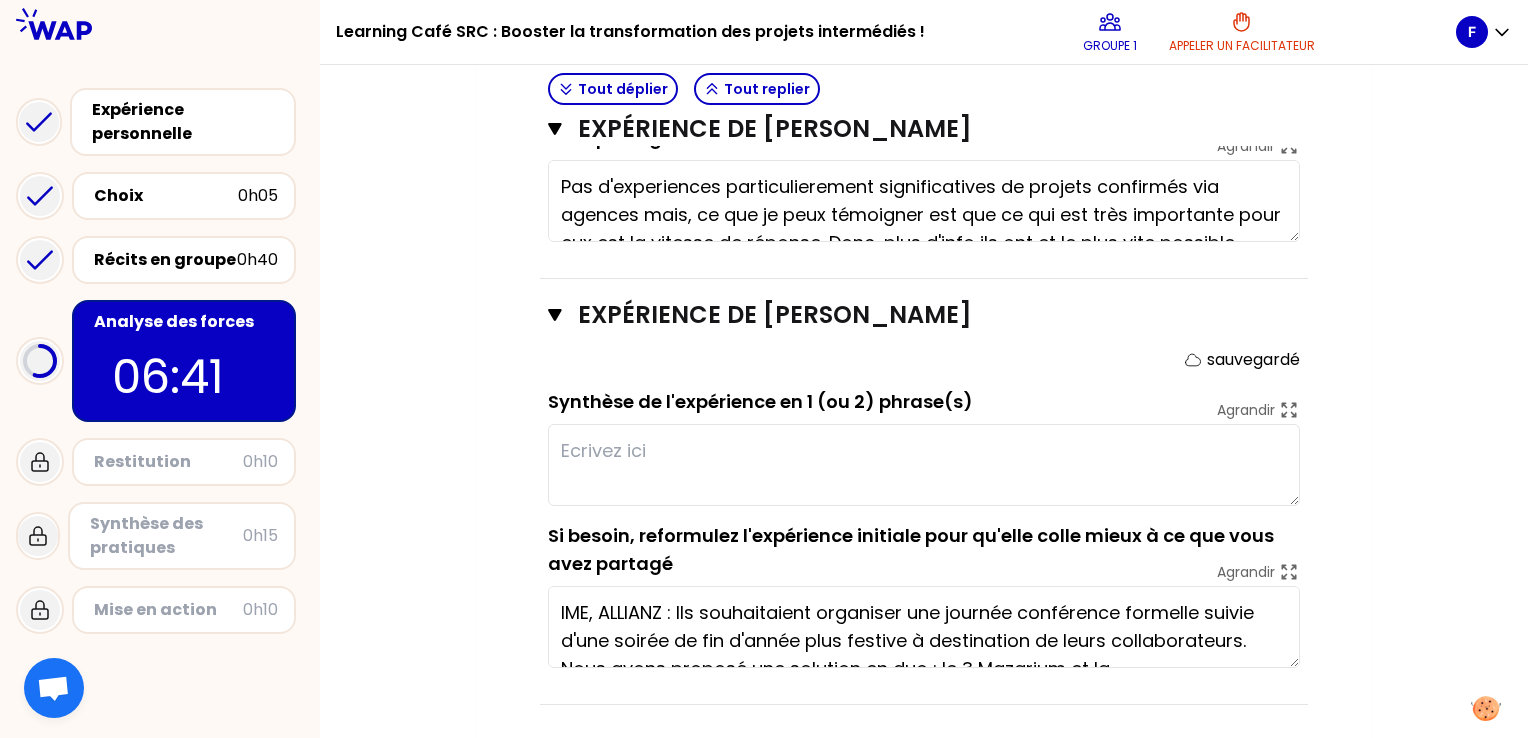 click at bounding box center [924, 465] 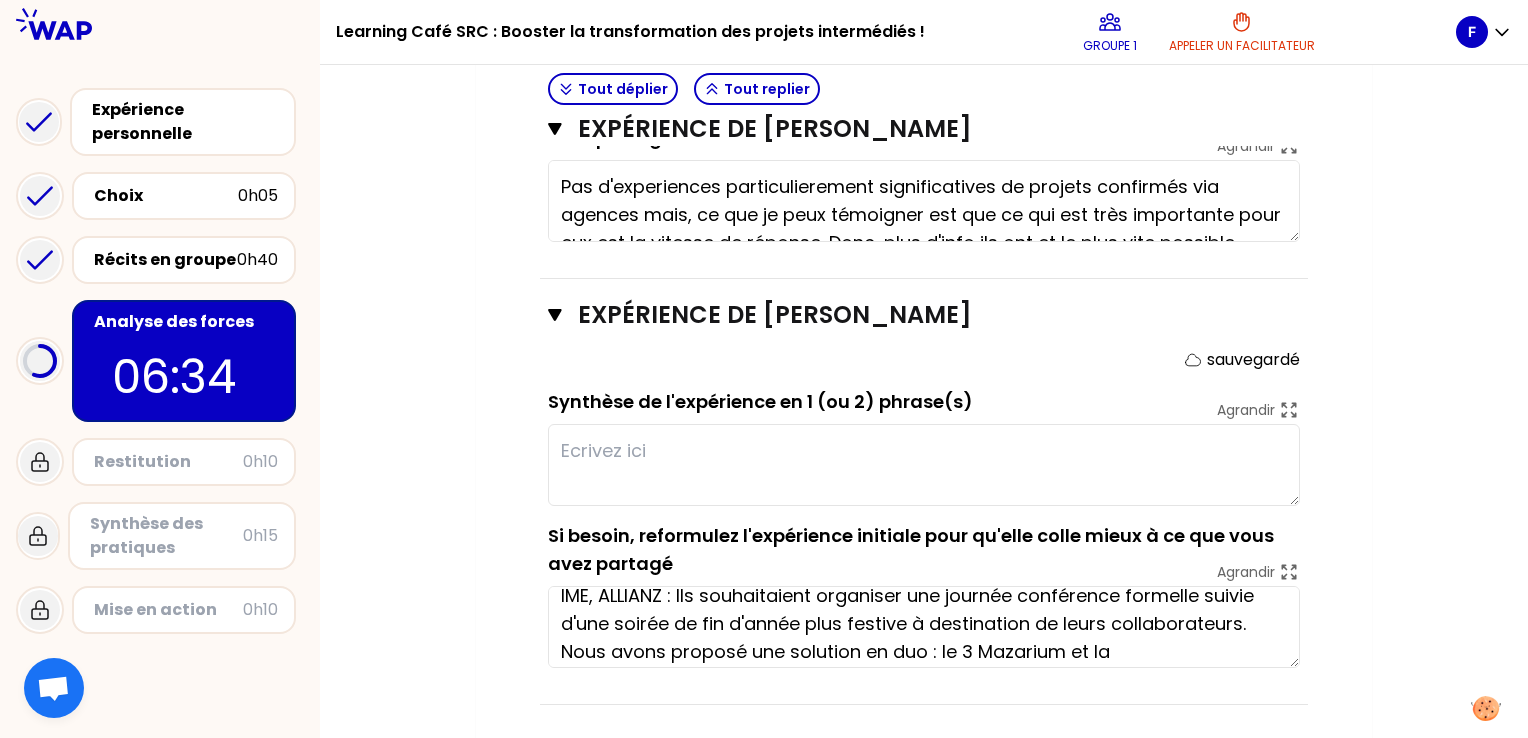 scroll, scrollTop: 0, scrollLeft: 0, axis: both 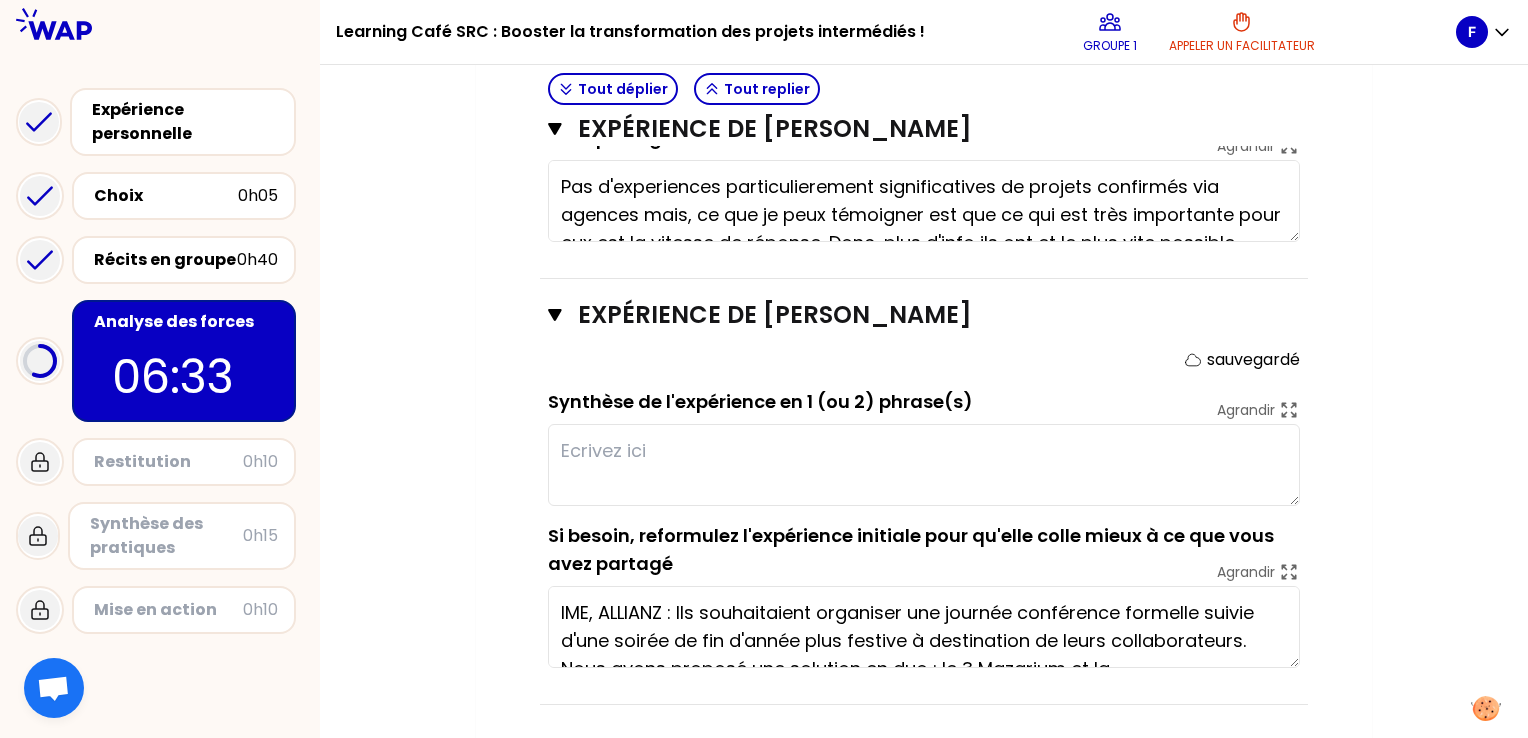 click at bounding box center (924, 465) 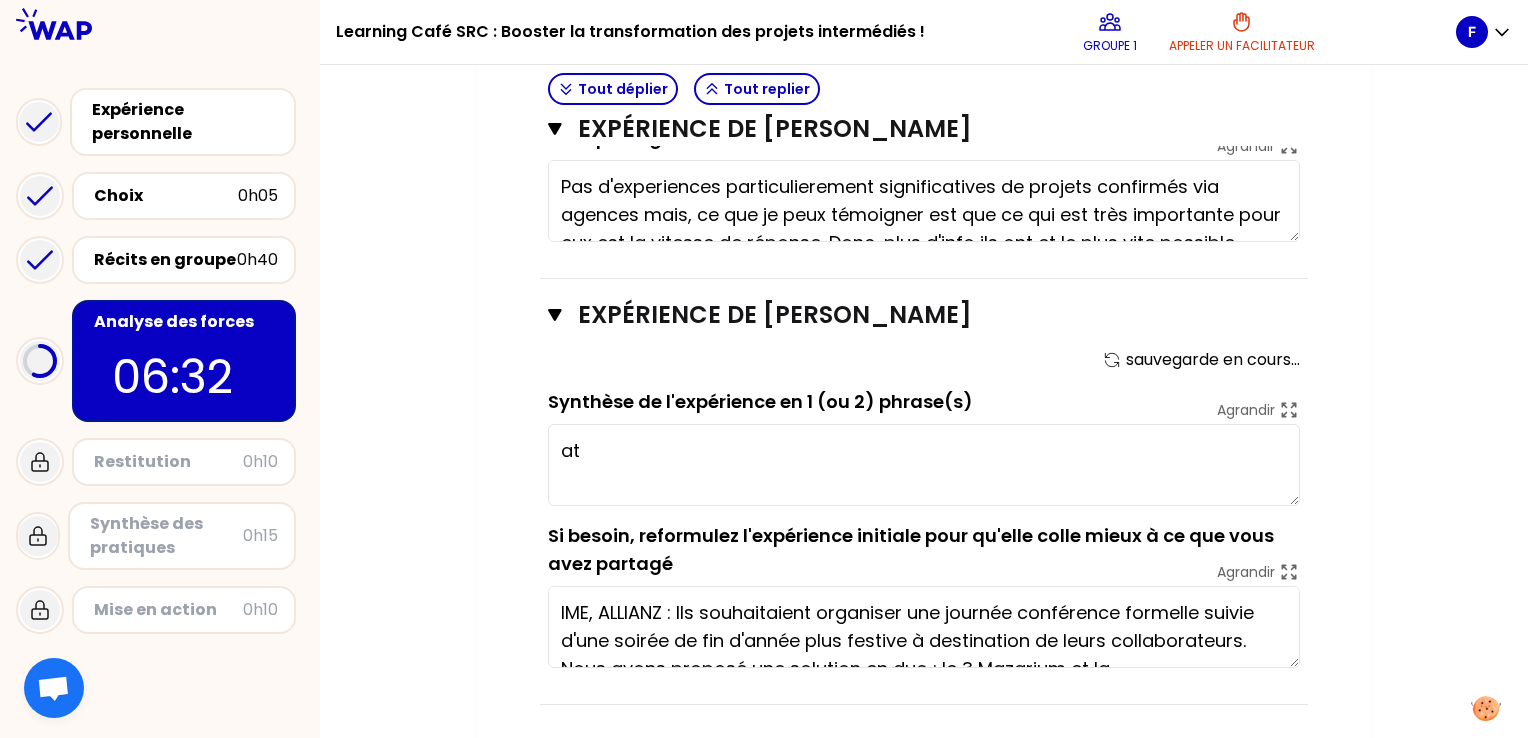 type on "a" 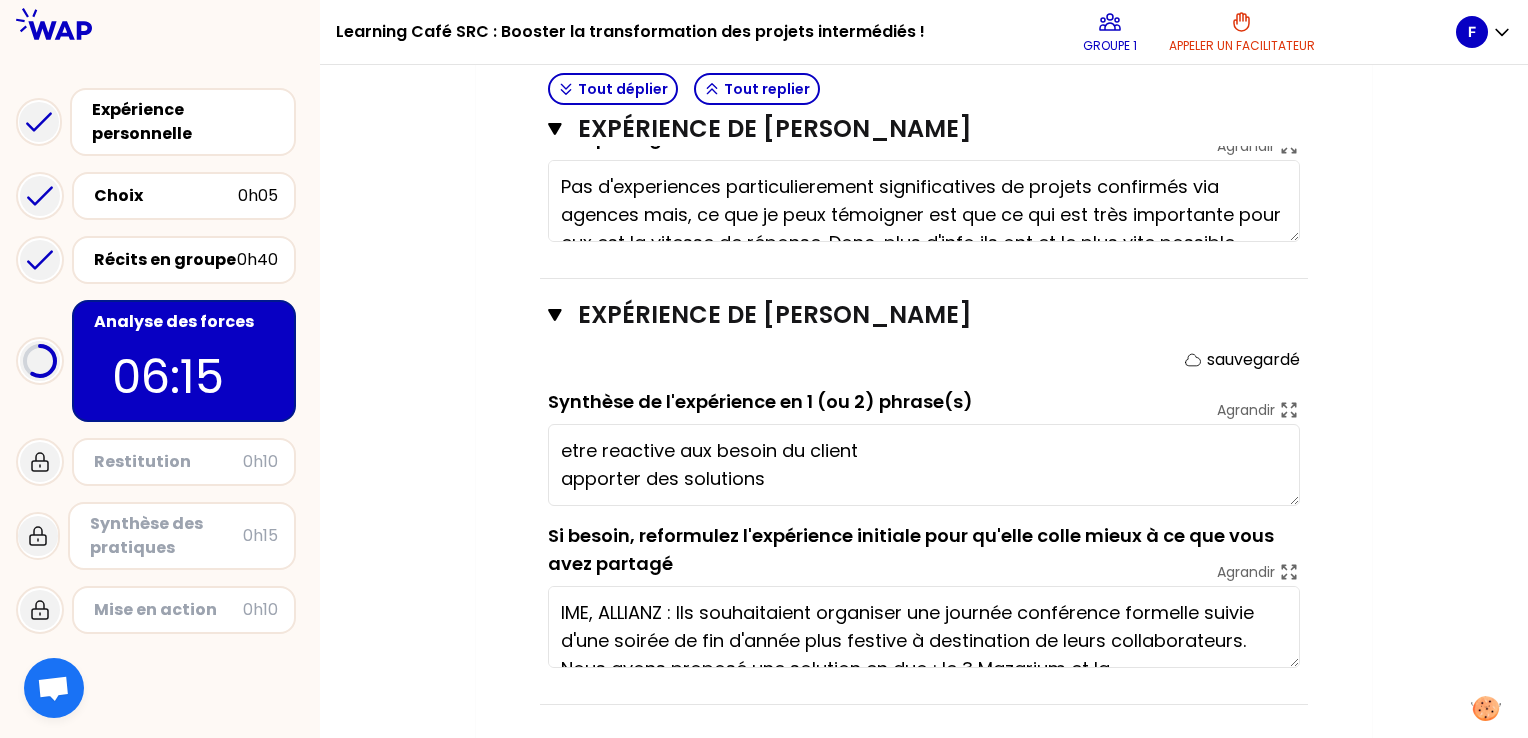 click on "etre reactive aux besoin du client
apporter des solutions" at bounding box center [924, 465] 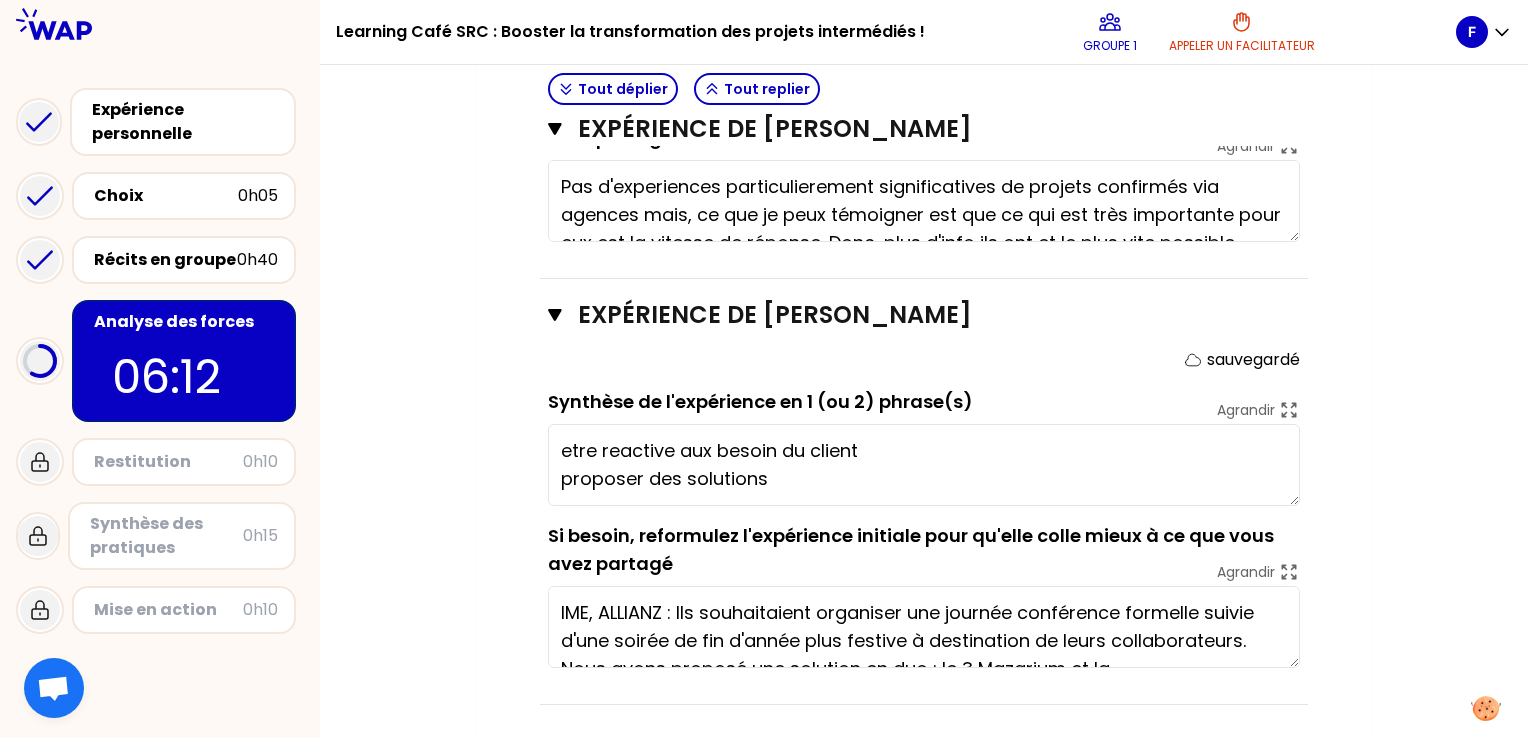 click on "etre reactive aux besoin du client
proposer des solutions" at bounding box center (924, 465) 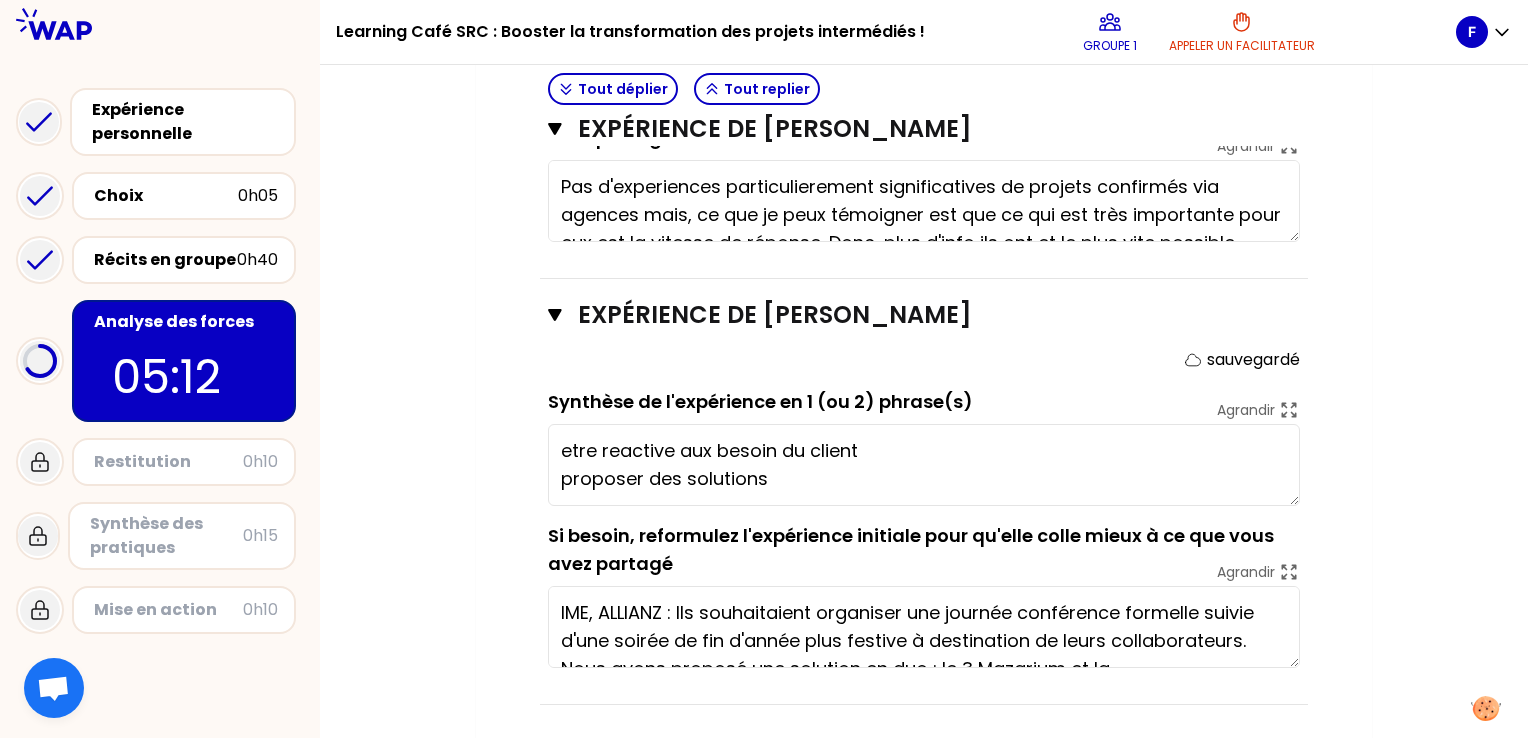 click on "etre reactive aux besoin du client
proposer des solutions" at bounding box center (924, 465) 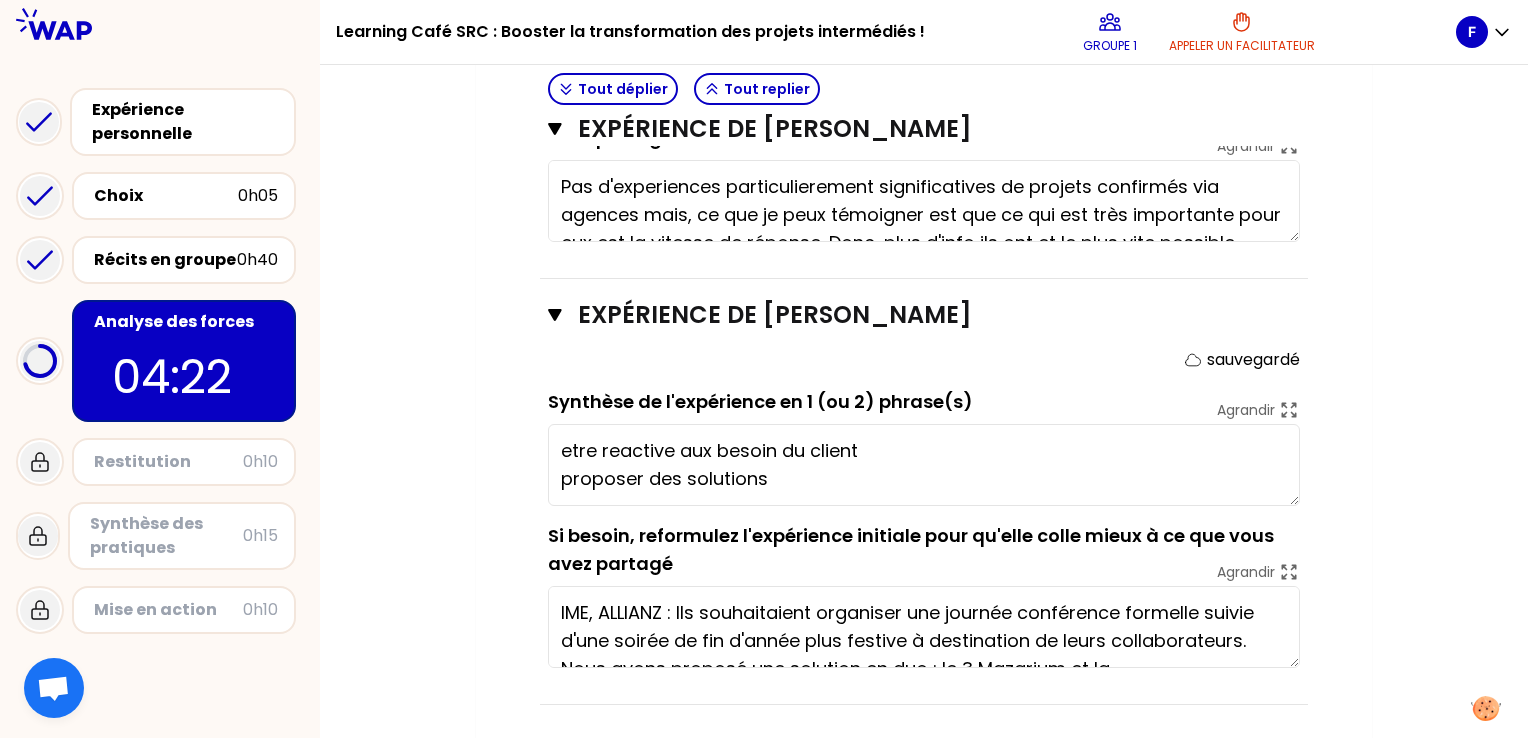click on "etre reactive aux besoin du client
proposer des solutions" at bounding box center [924, 465] 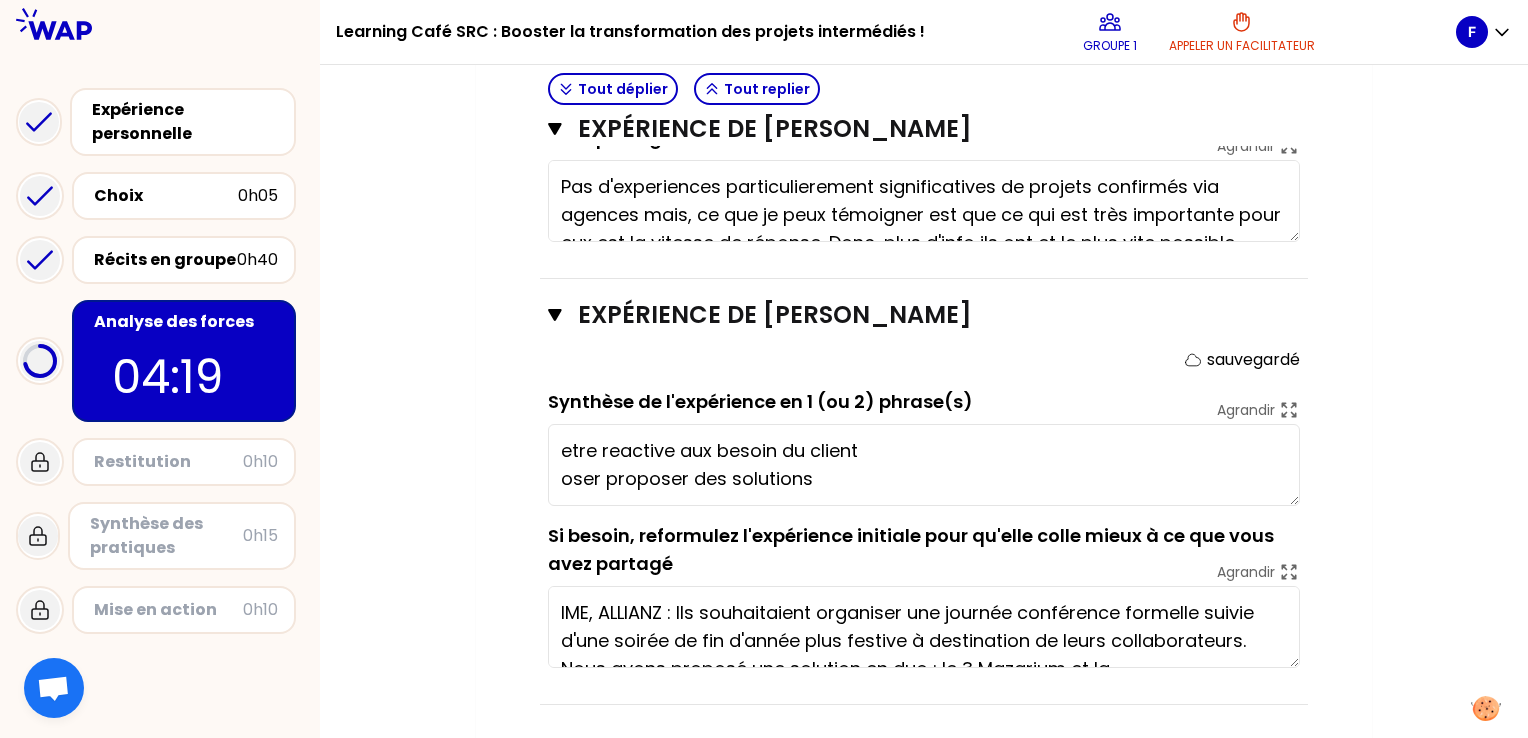 click on "etre reactive aux besoin du client
oser proposer des solutions" at bounding box center (924, 465) 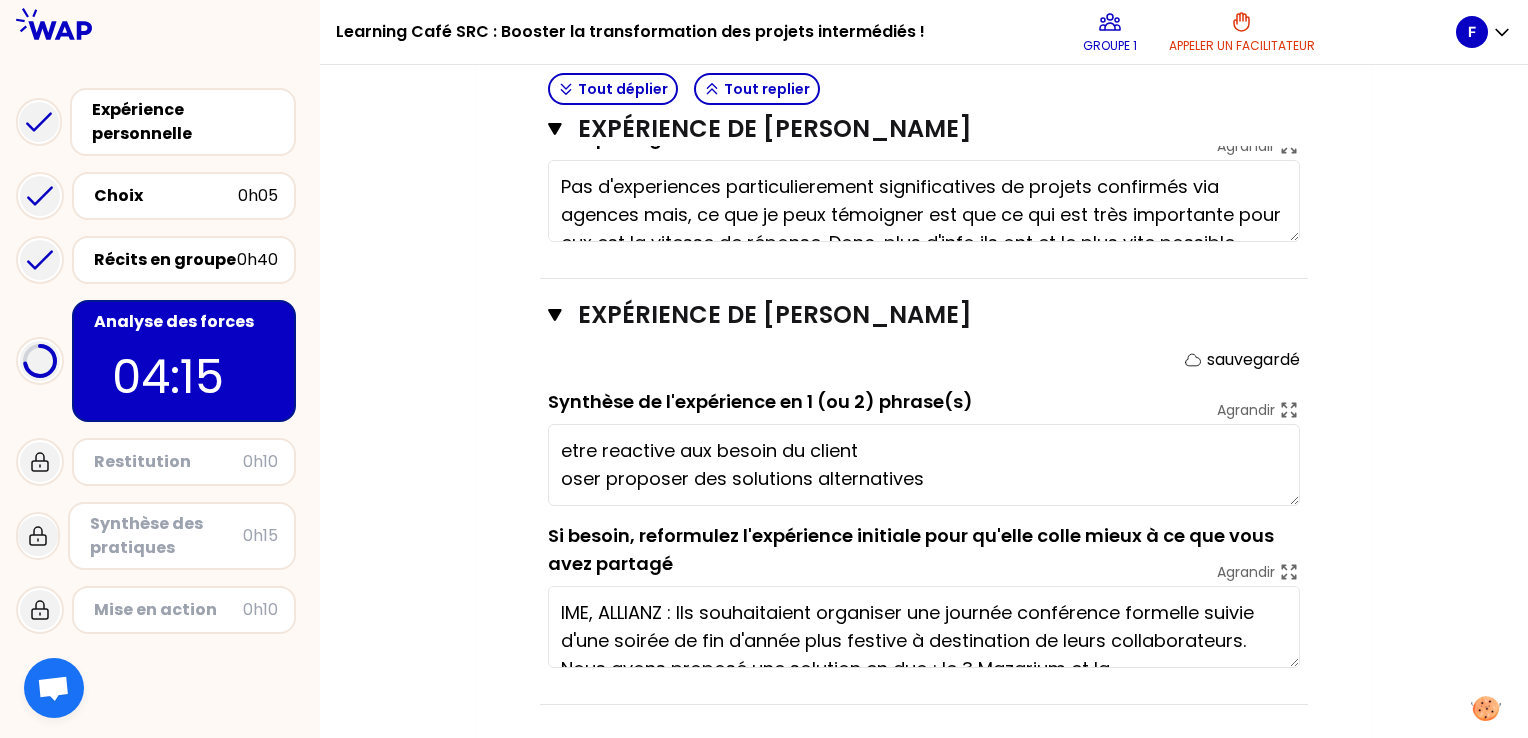 click on "etre reactive aux besoin du client
oser proposer des solutions alternatives" at bounding box center [924, 465] 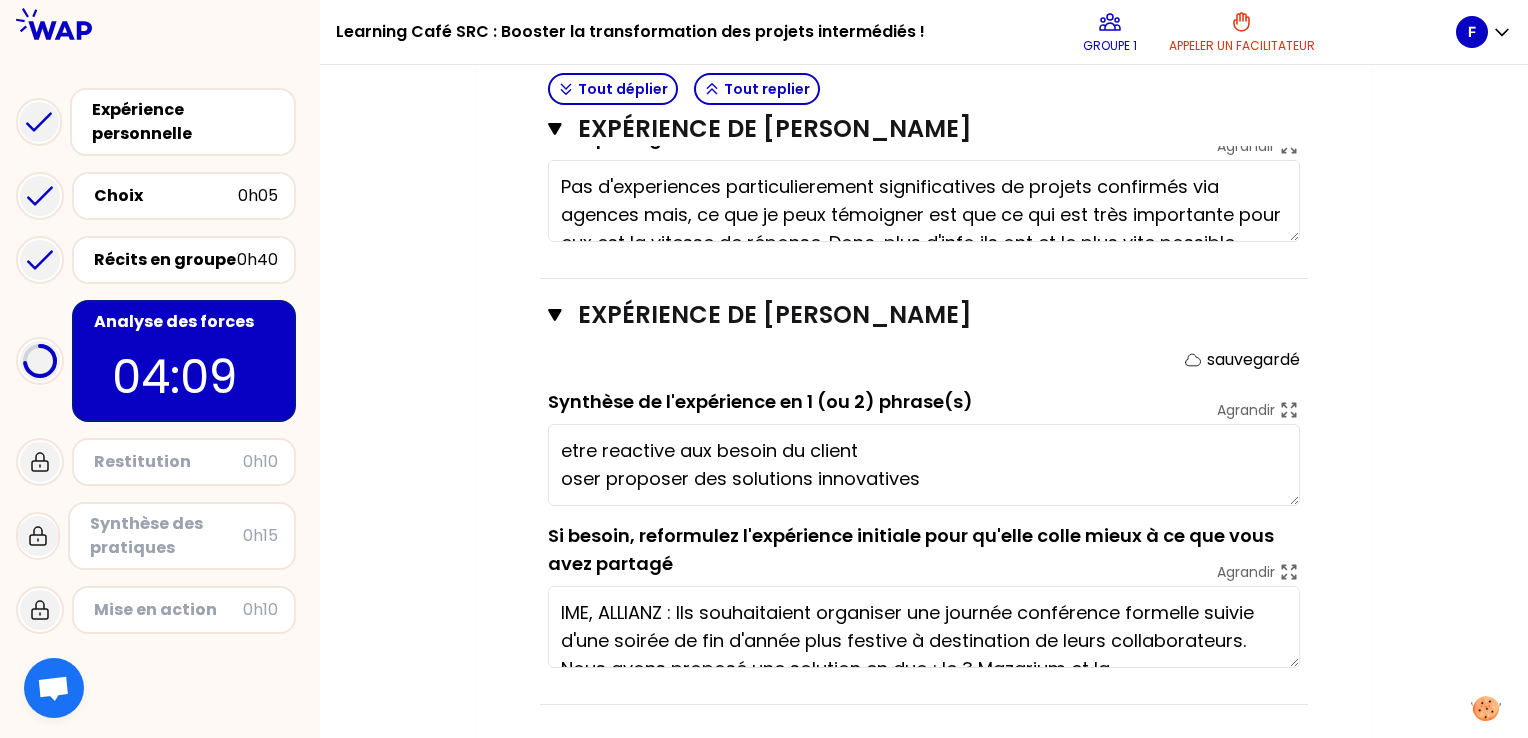 type on "etre reactive aux besoin du client
oser proposer des solutions innovatives" 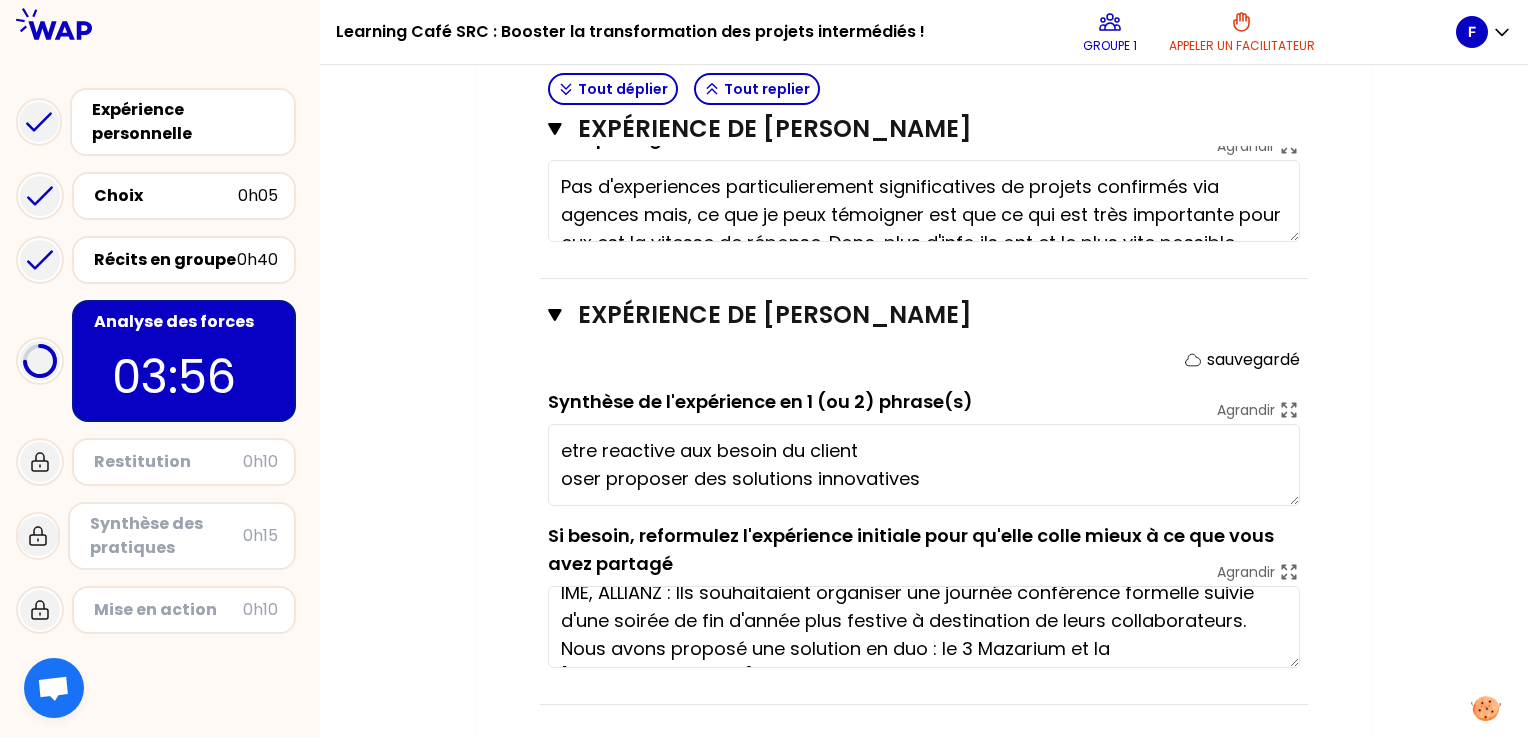 scroll, scrollTop: 0, scrollLeft: 0, axis: both 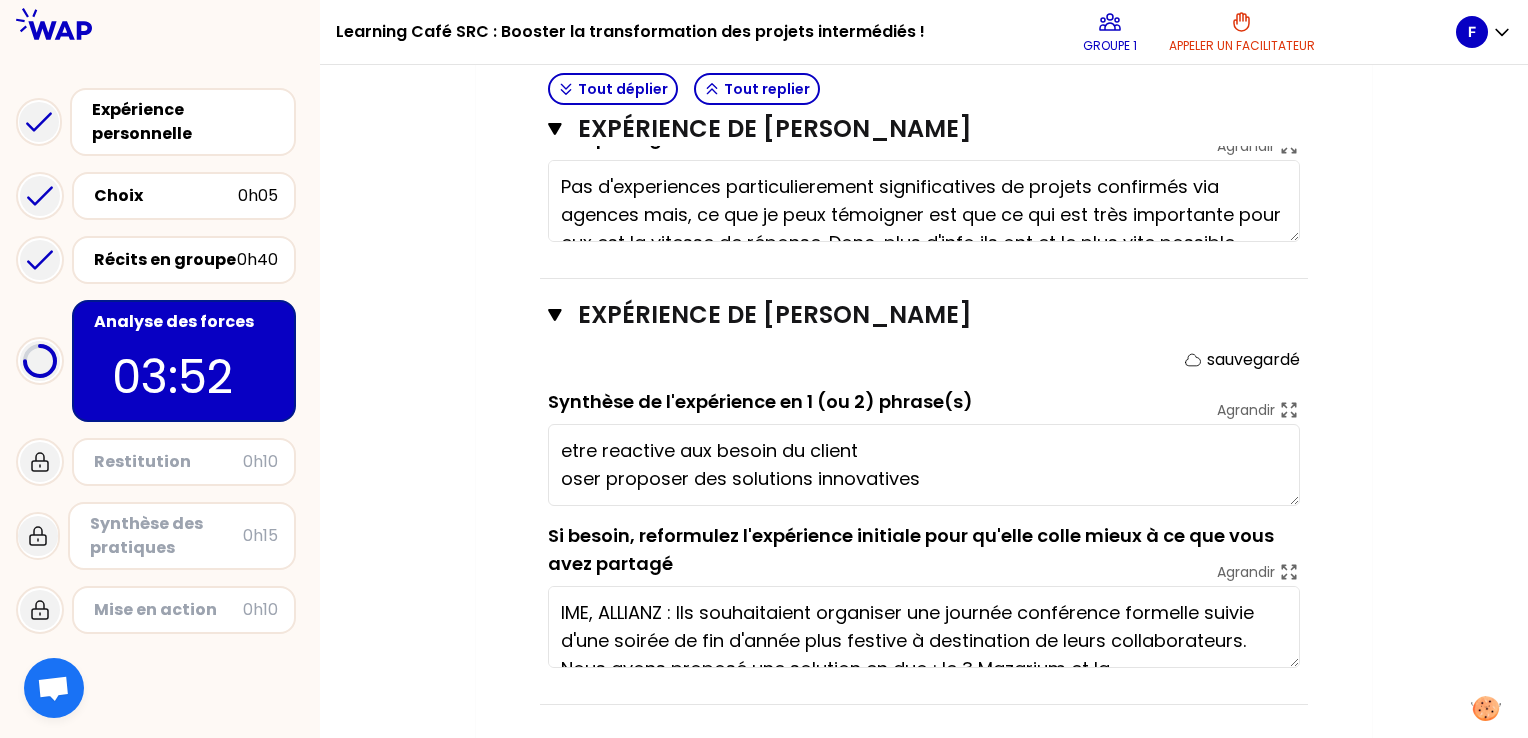 click on "etre reactive aux besoin du client
oser proposer des solutions innovatives" at bounding box center [924, 465] 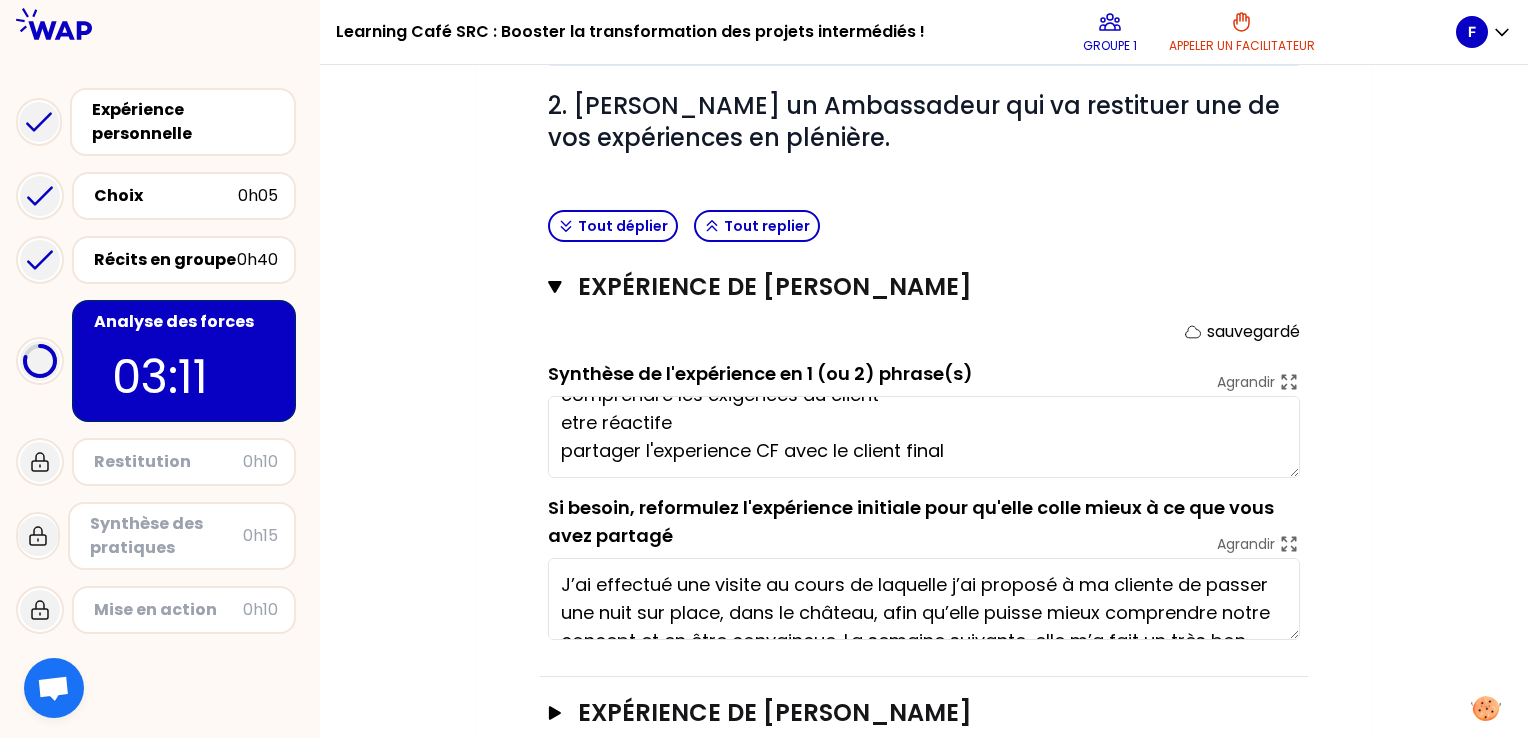scroll, scrollTop: 885, scrollLeft: 0, axis: vertical 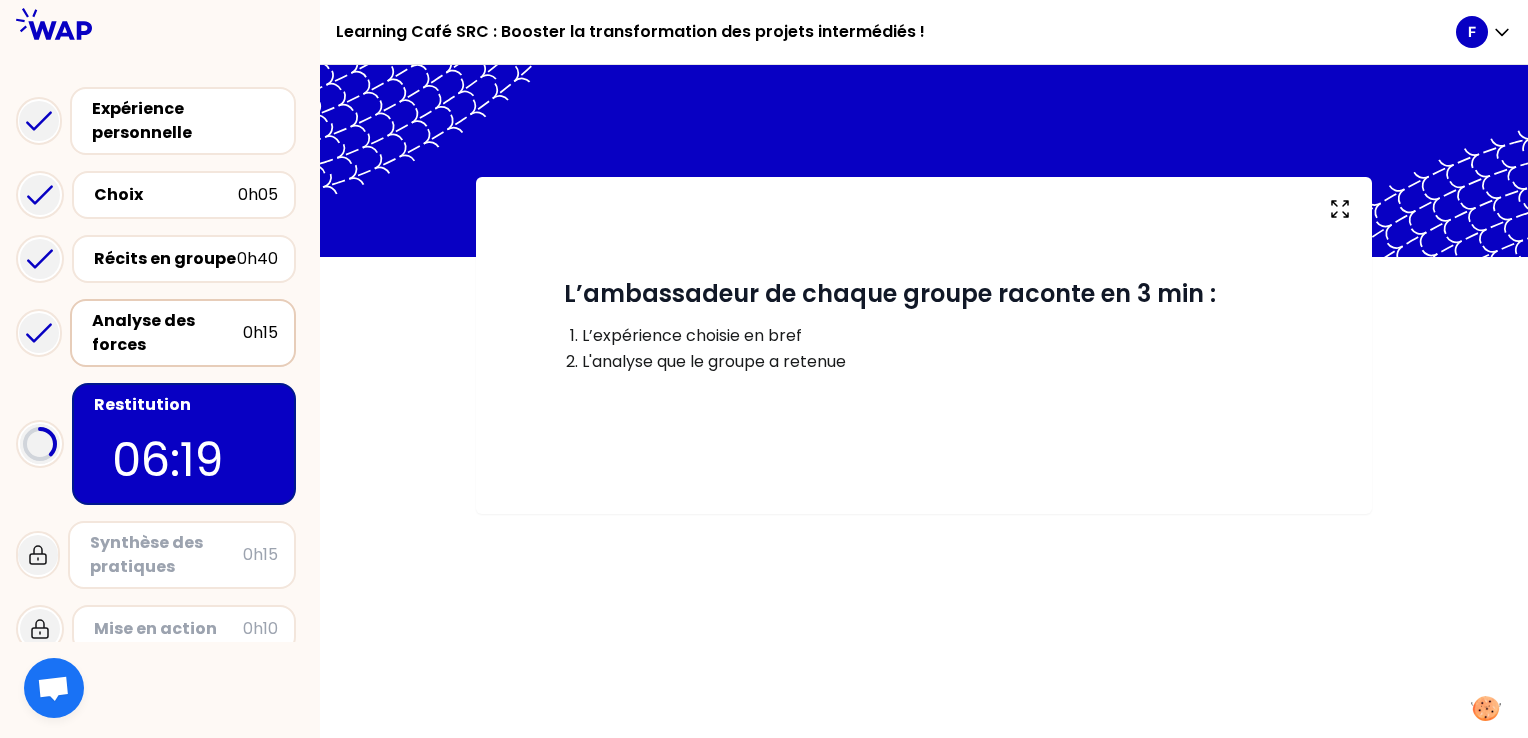 click on "Analyse des forces" at bounding box center (167, 333) 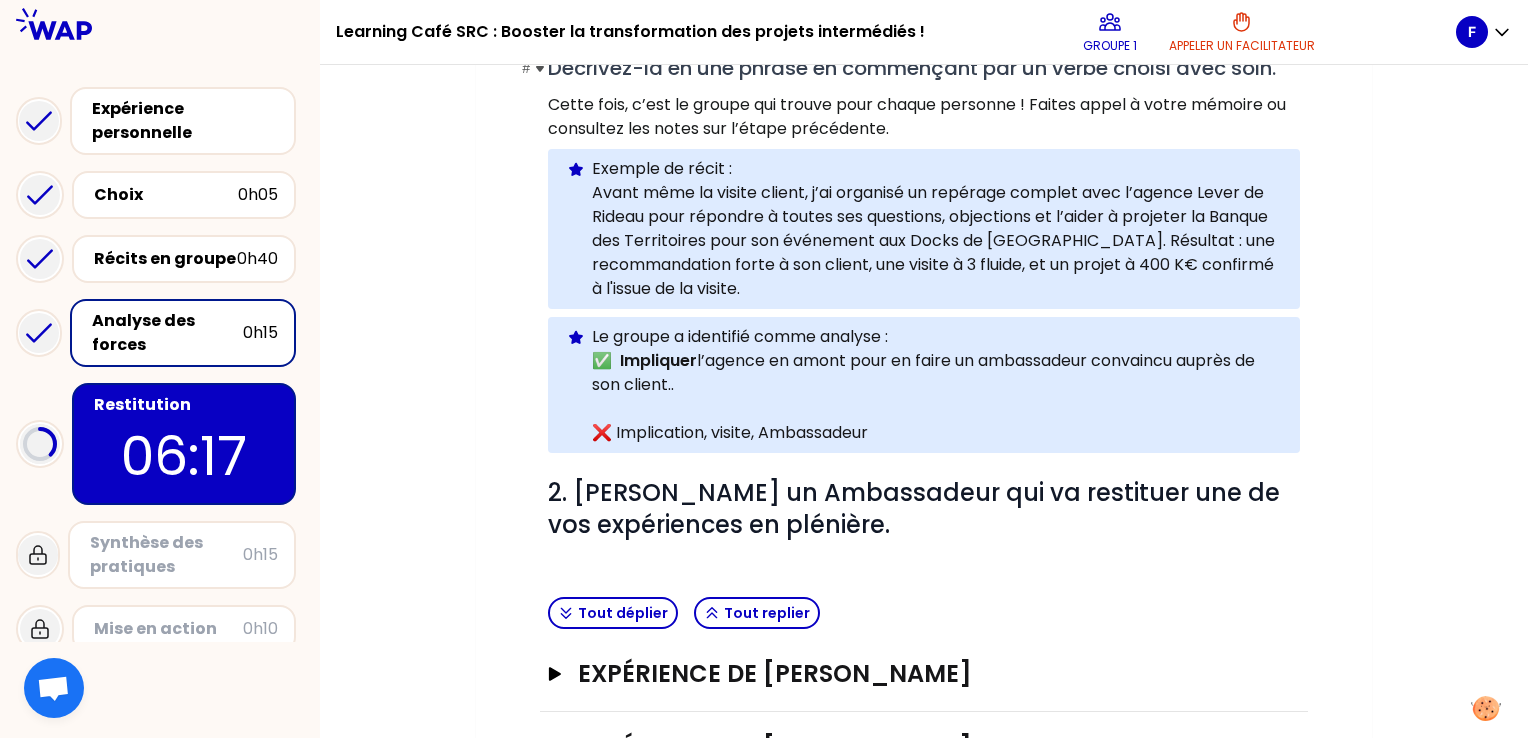 scroll, scrollTop: 632, scrollLeft: 0, axis: vertical 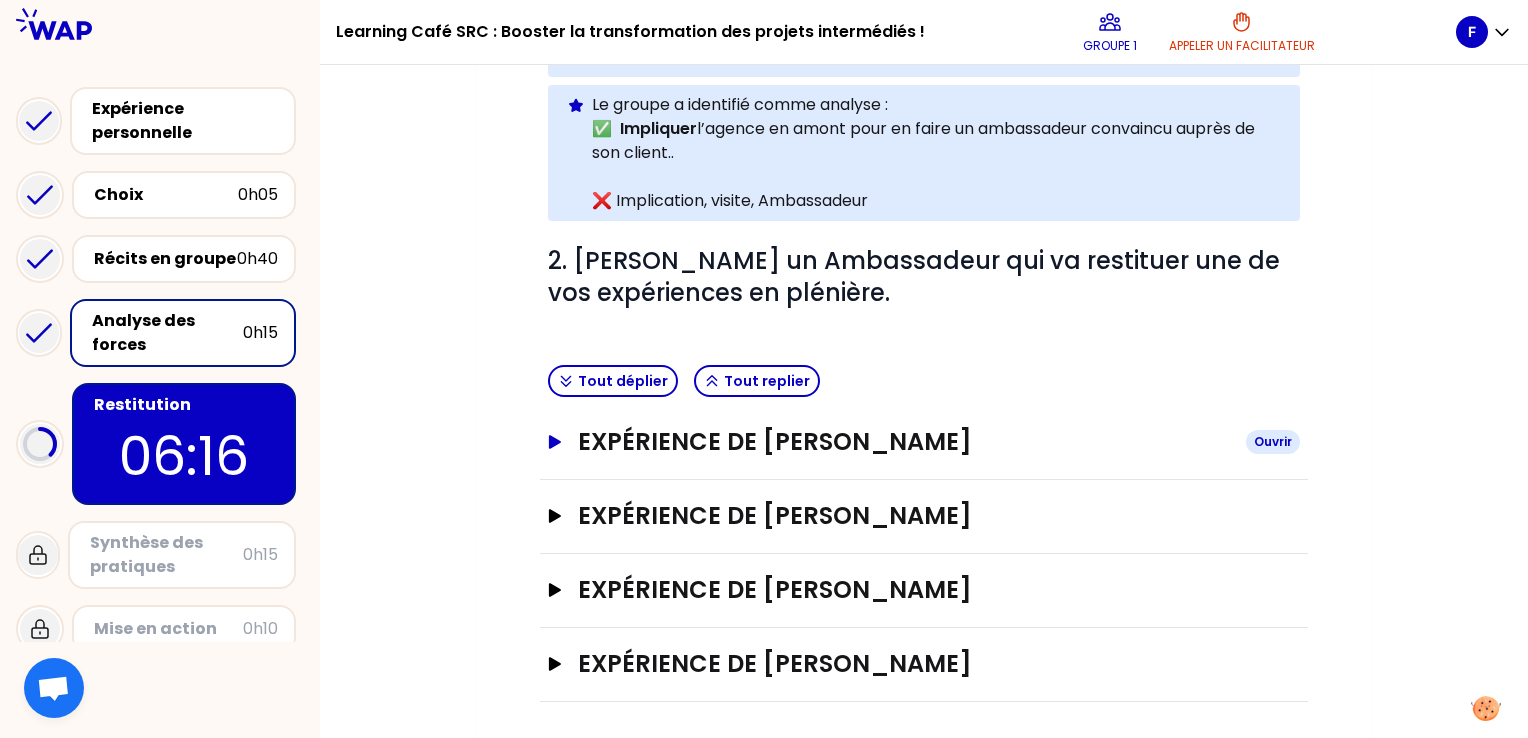 click on "Expérience de [PERSON_NAME]" at bounding box center (904, 442) 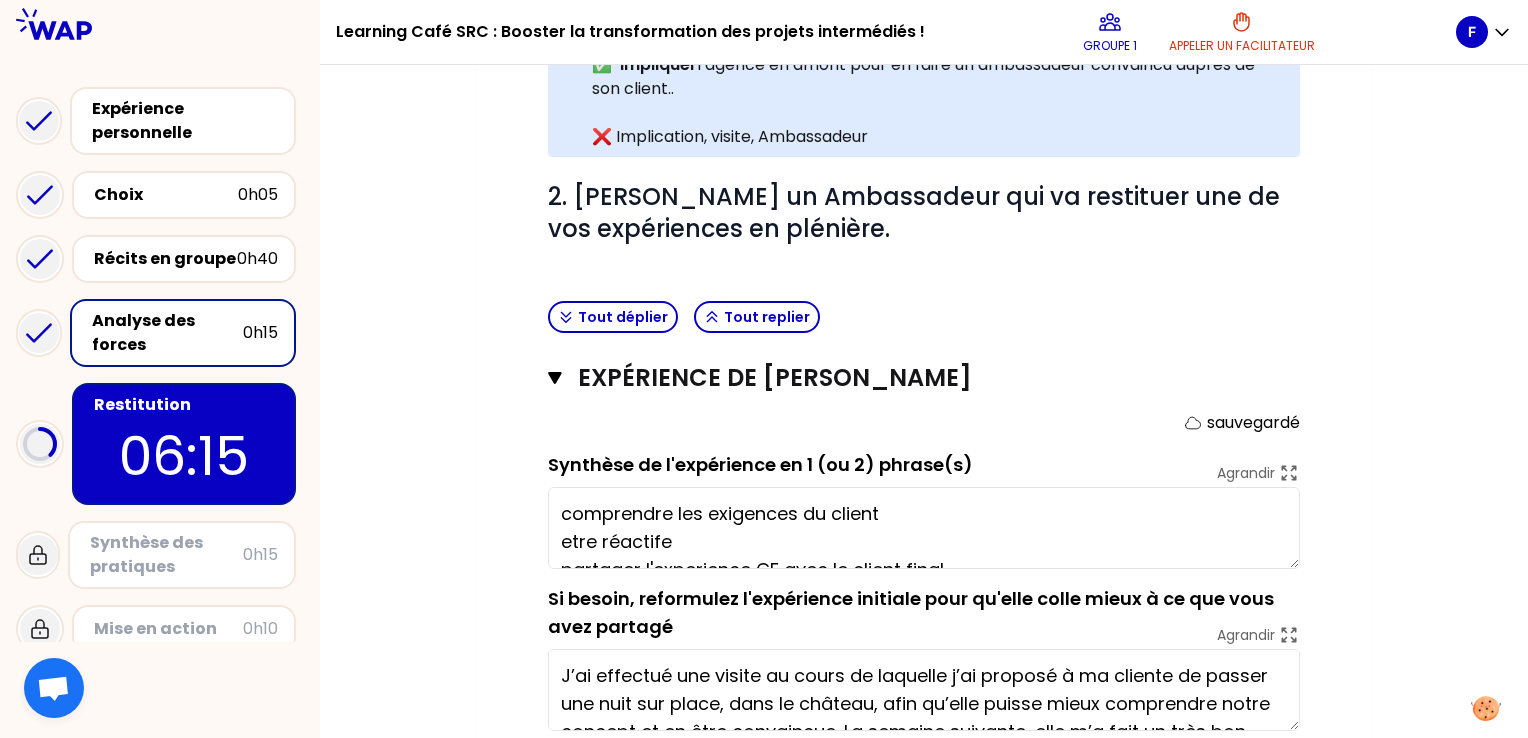 scroll, scrollTop: 732, scrollLeft: 0, axis: vertical 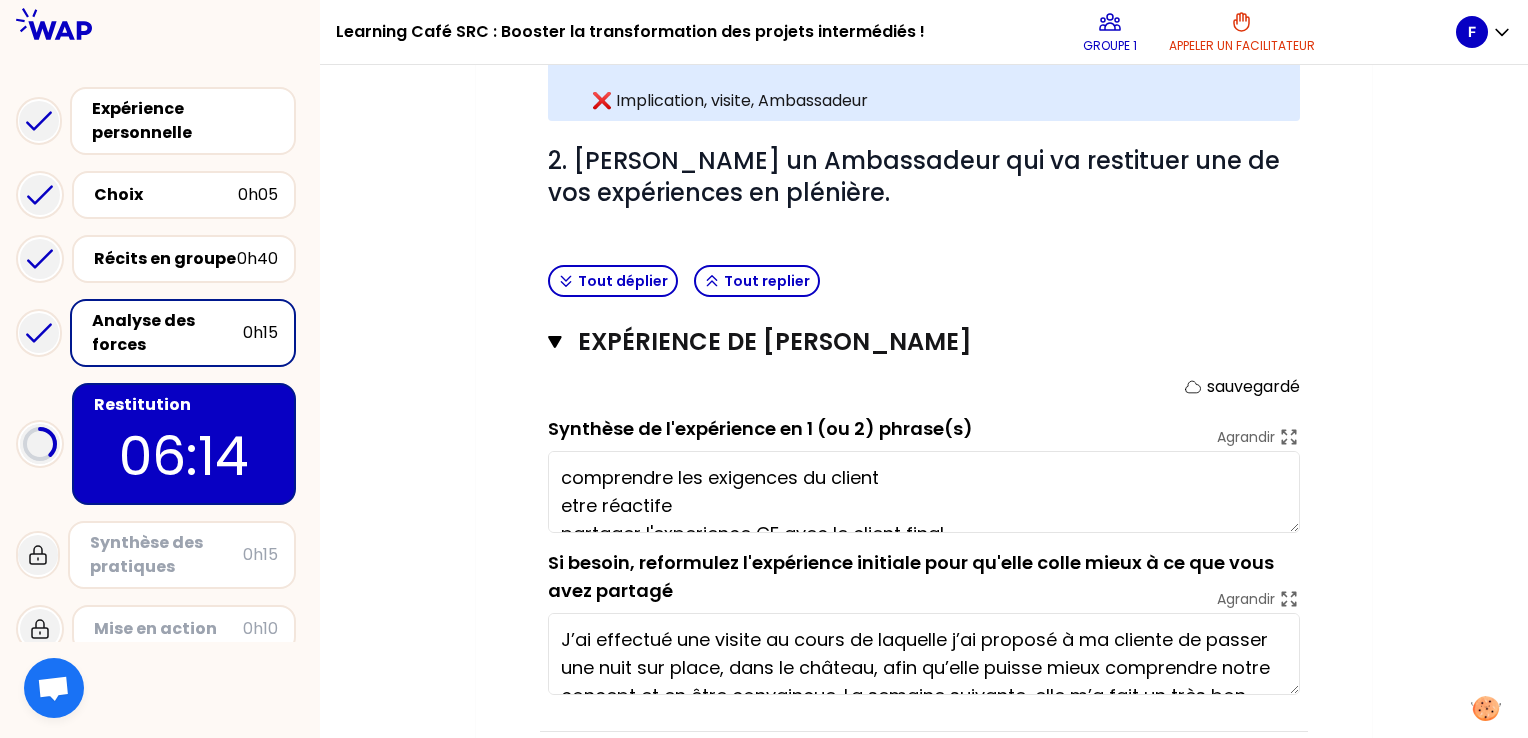 click on "comprendre les exigences du client
etre réactife
partager l'experience CF avec le client final" at bounding box center (924, 492) 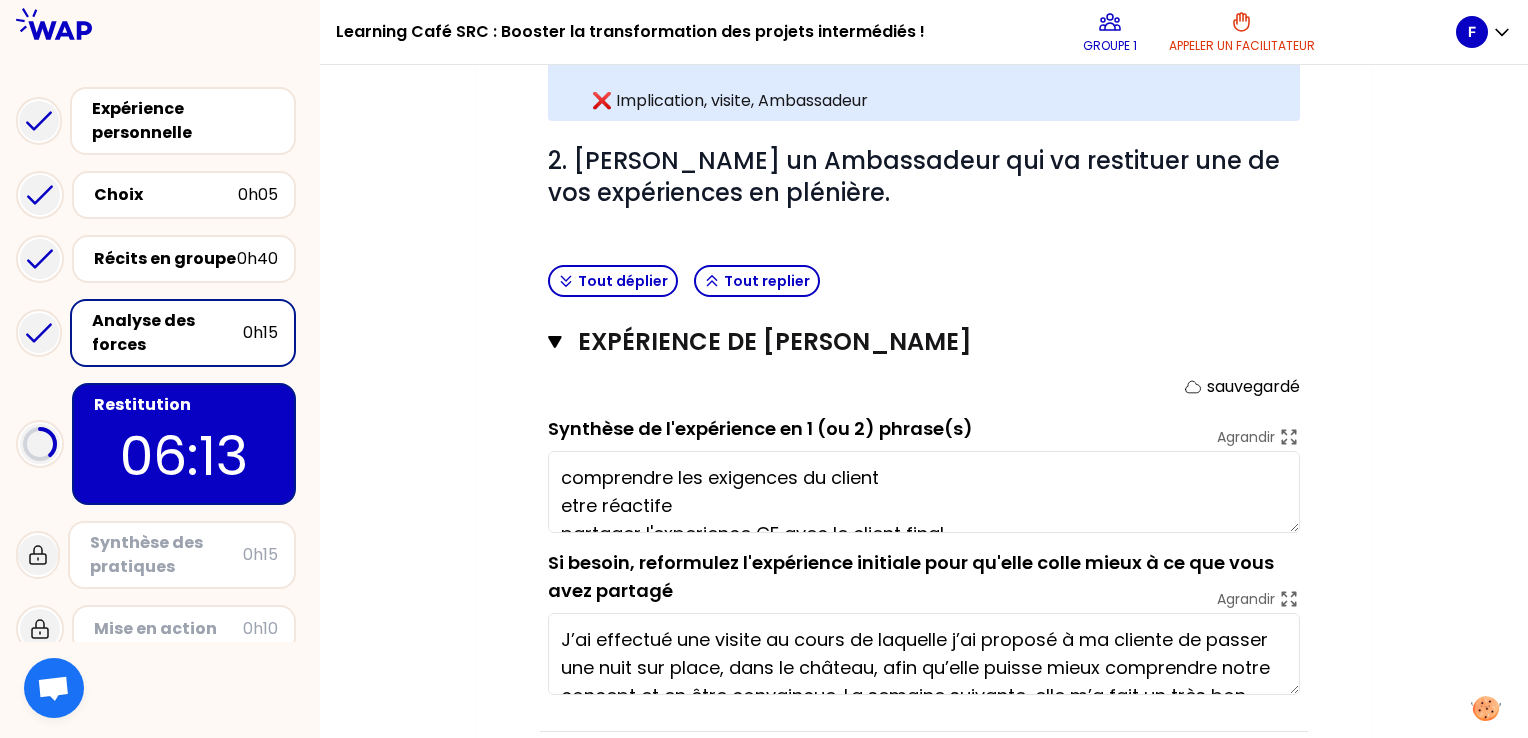 click on "comprendre les exigences du client
etre réactife
partager l'experience CF avec le client final" at bounding box center [924, 492] 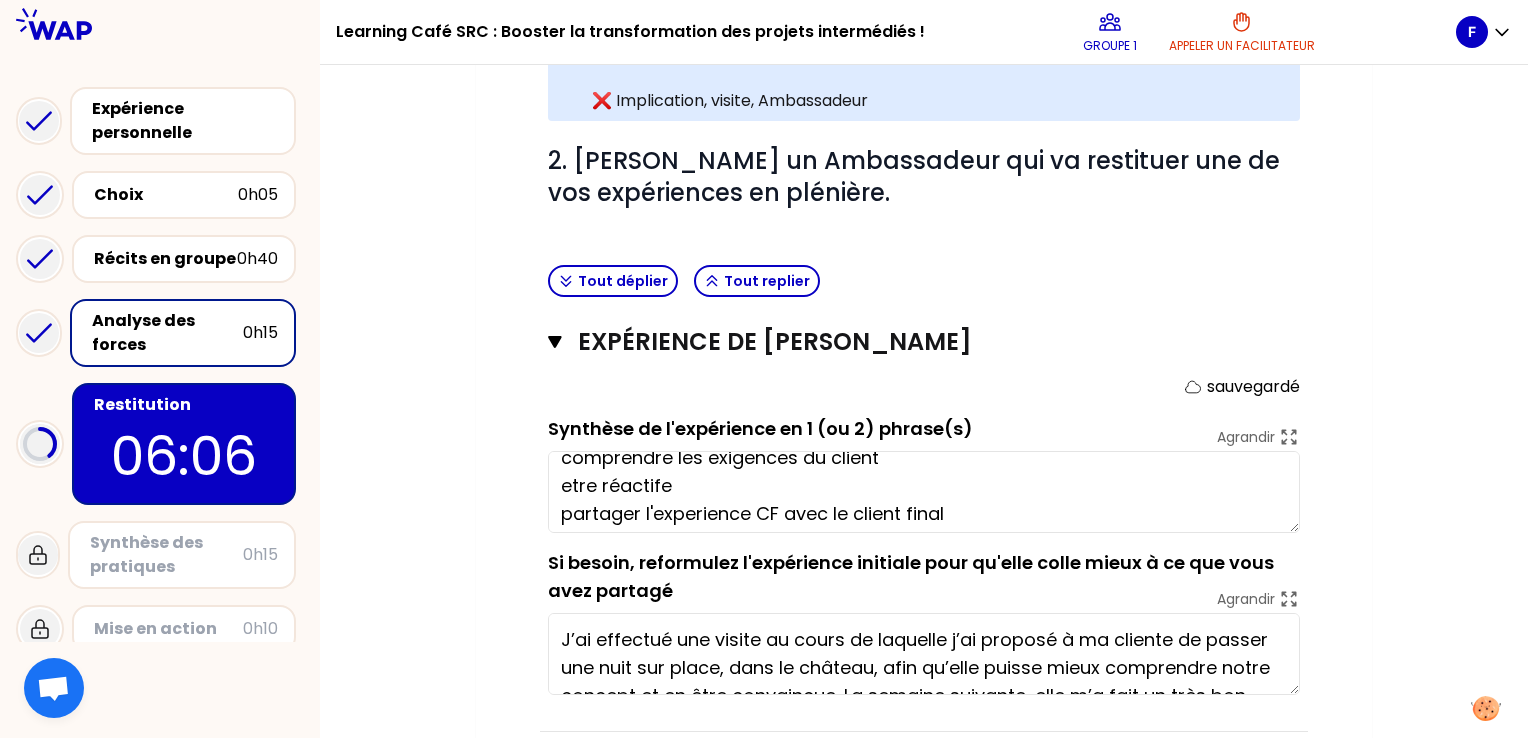 scroll, scrollTop: 28, scrollLeft: 0, axis: vertical 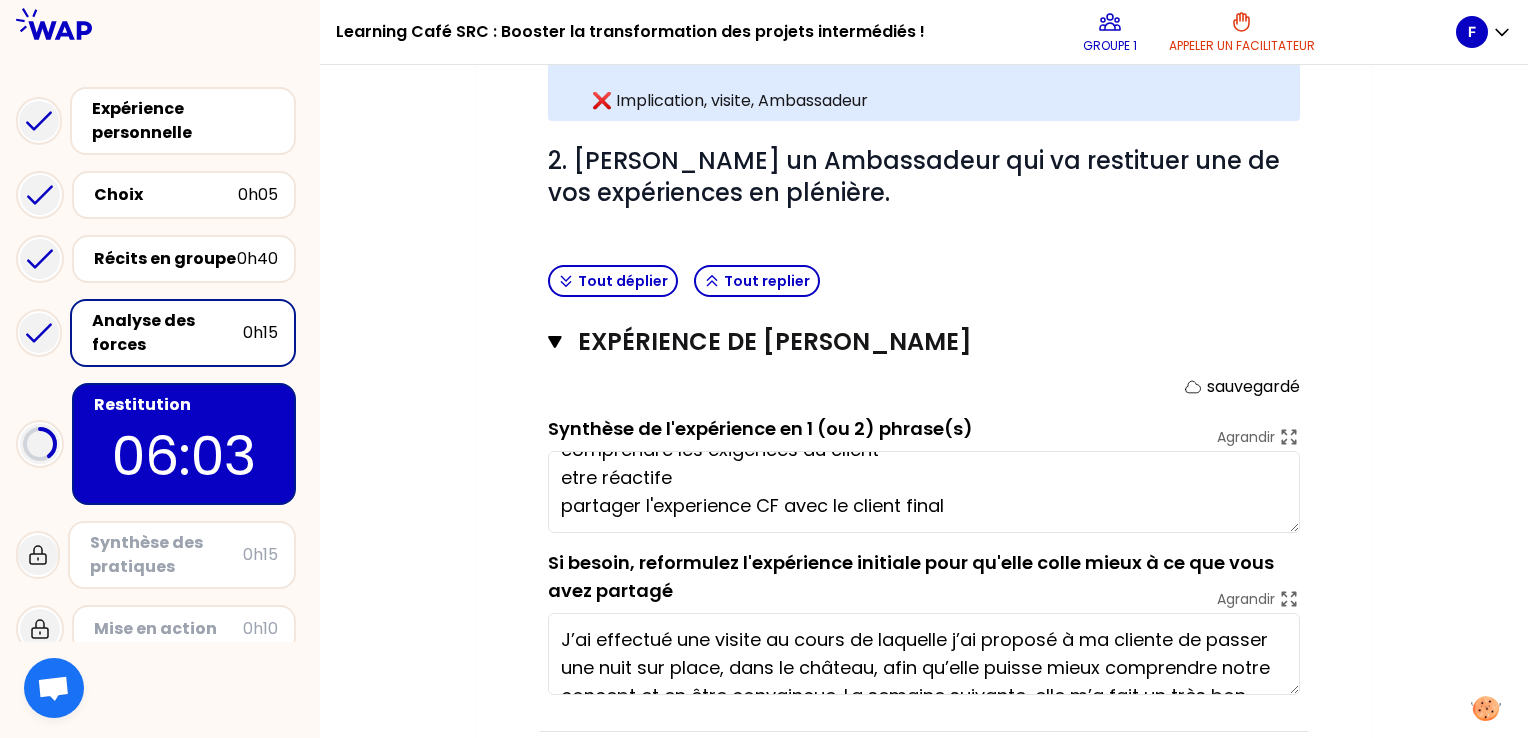 click on "comprendre les exigences du client
etre réactife
partager l'experience CF avec le client final" at bounding box center [924, 492] 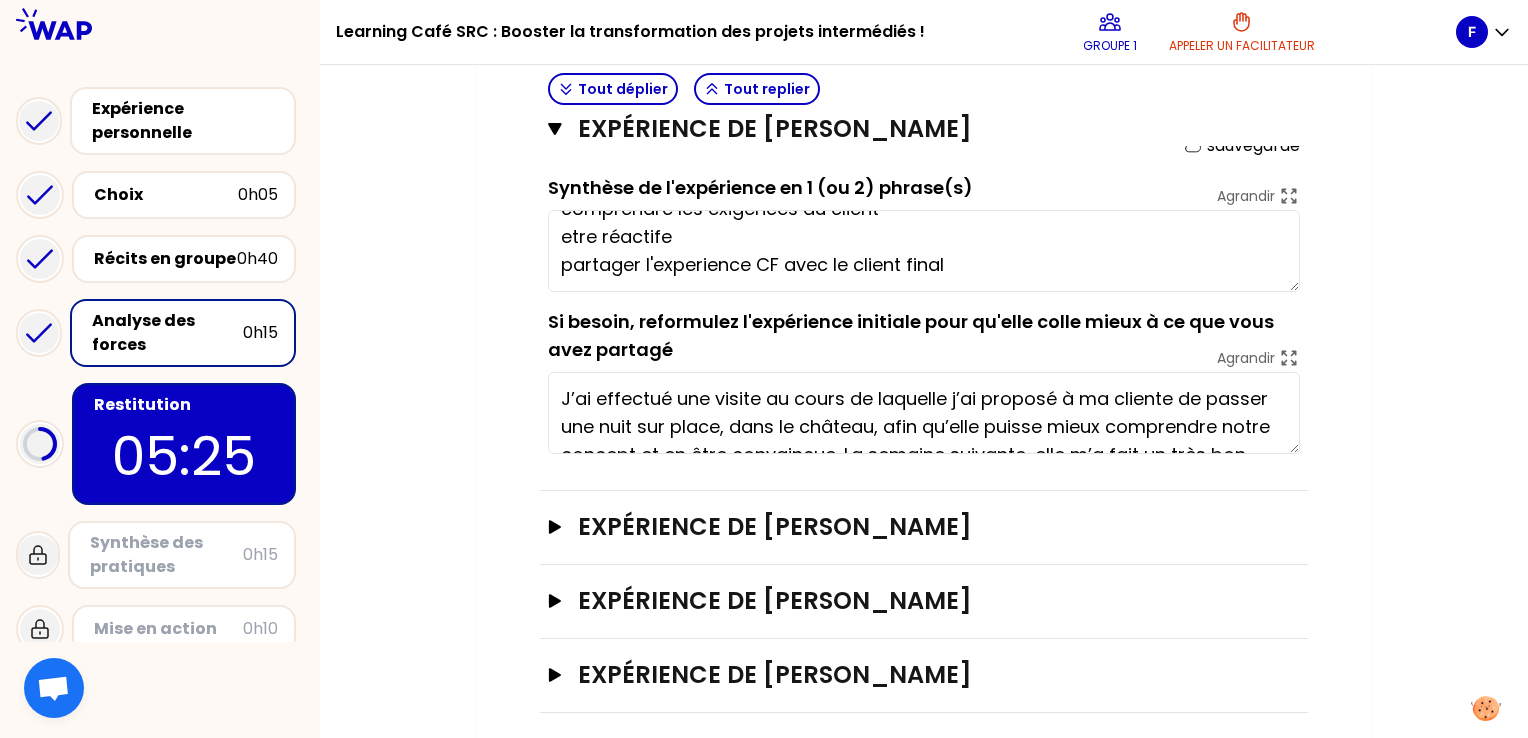 scroll, scrollTop: 983, scrollLeft: 0, axis: vertical 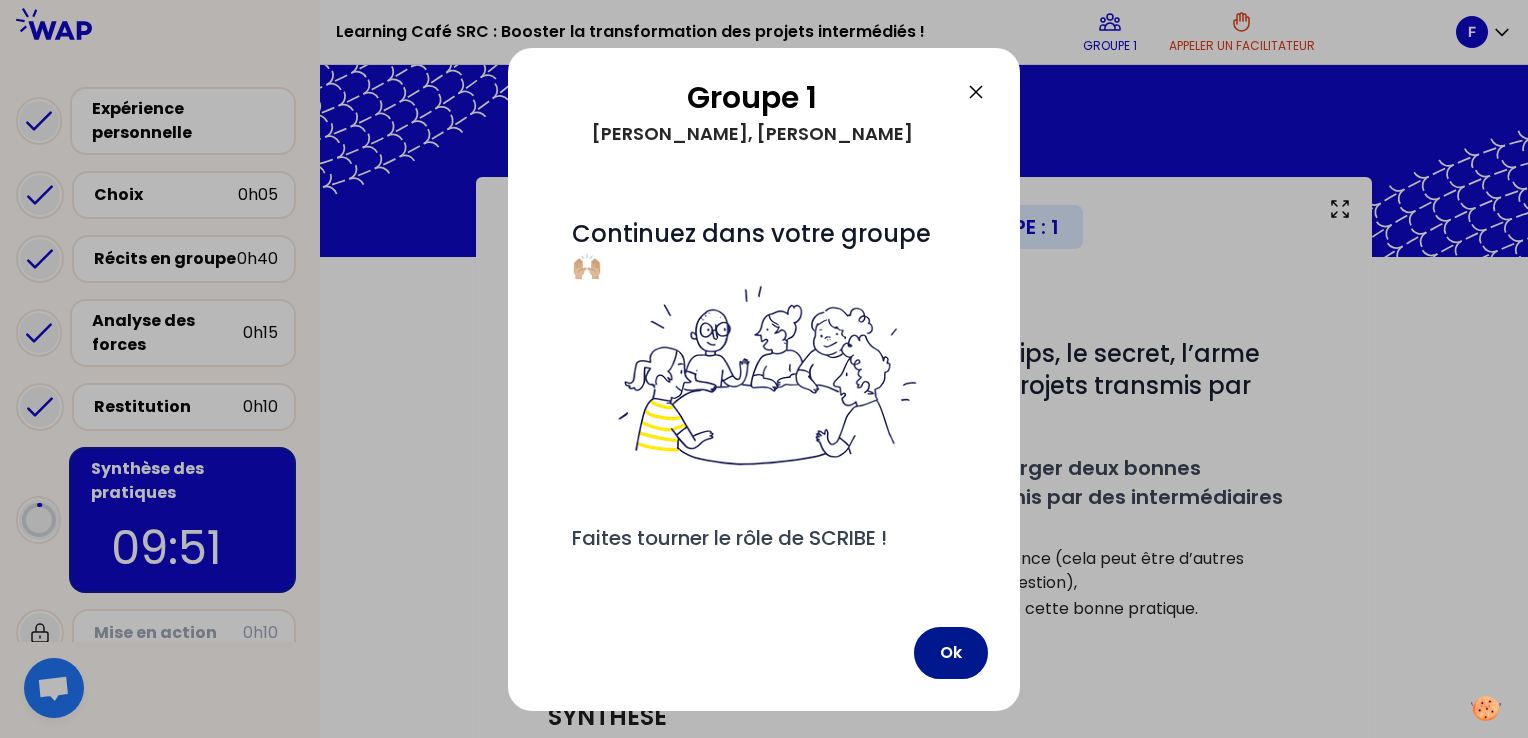 click on "Ok" at bounding box center [951, 653] 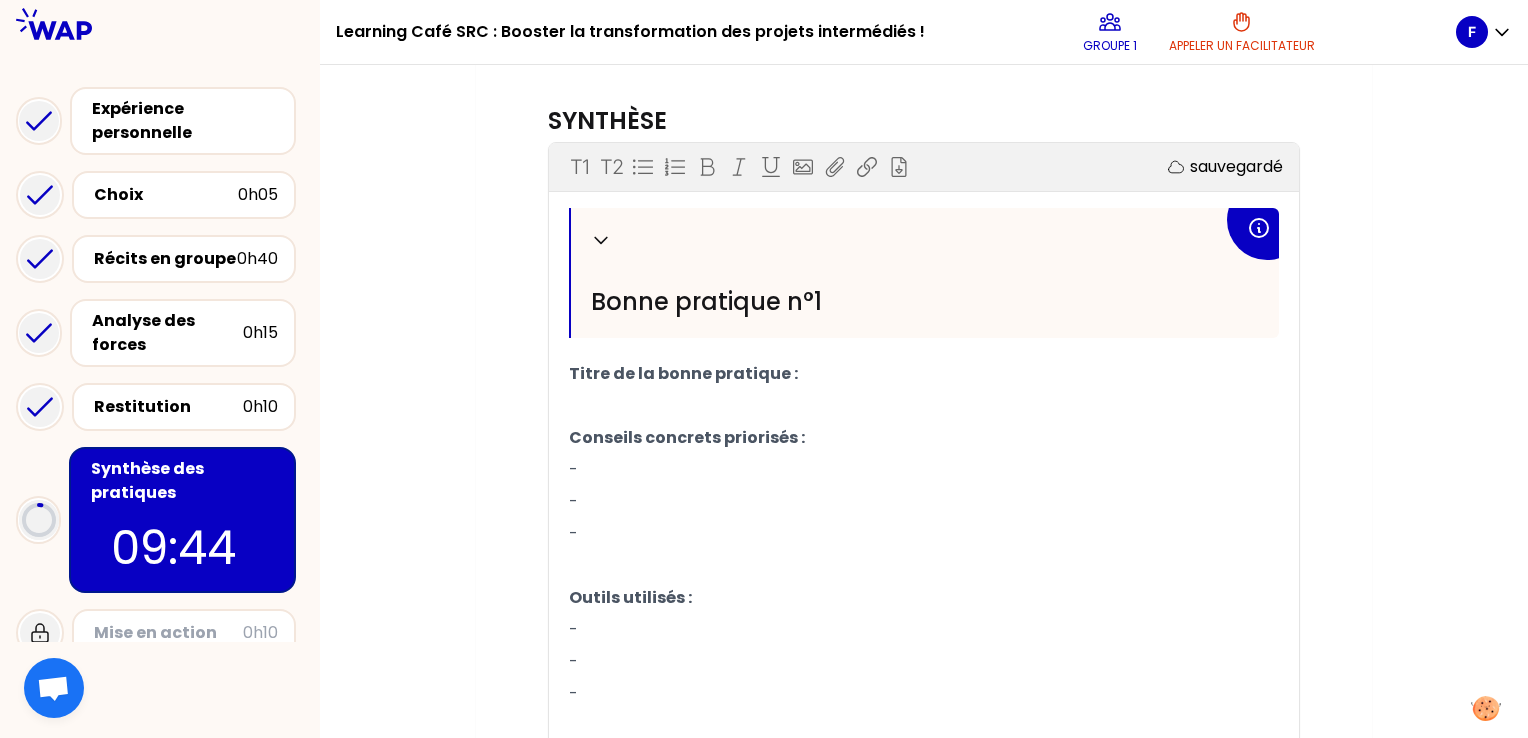 scroll, scrollTop: 600, scrollLeft: 0, axis: vertical 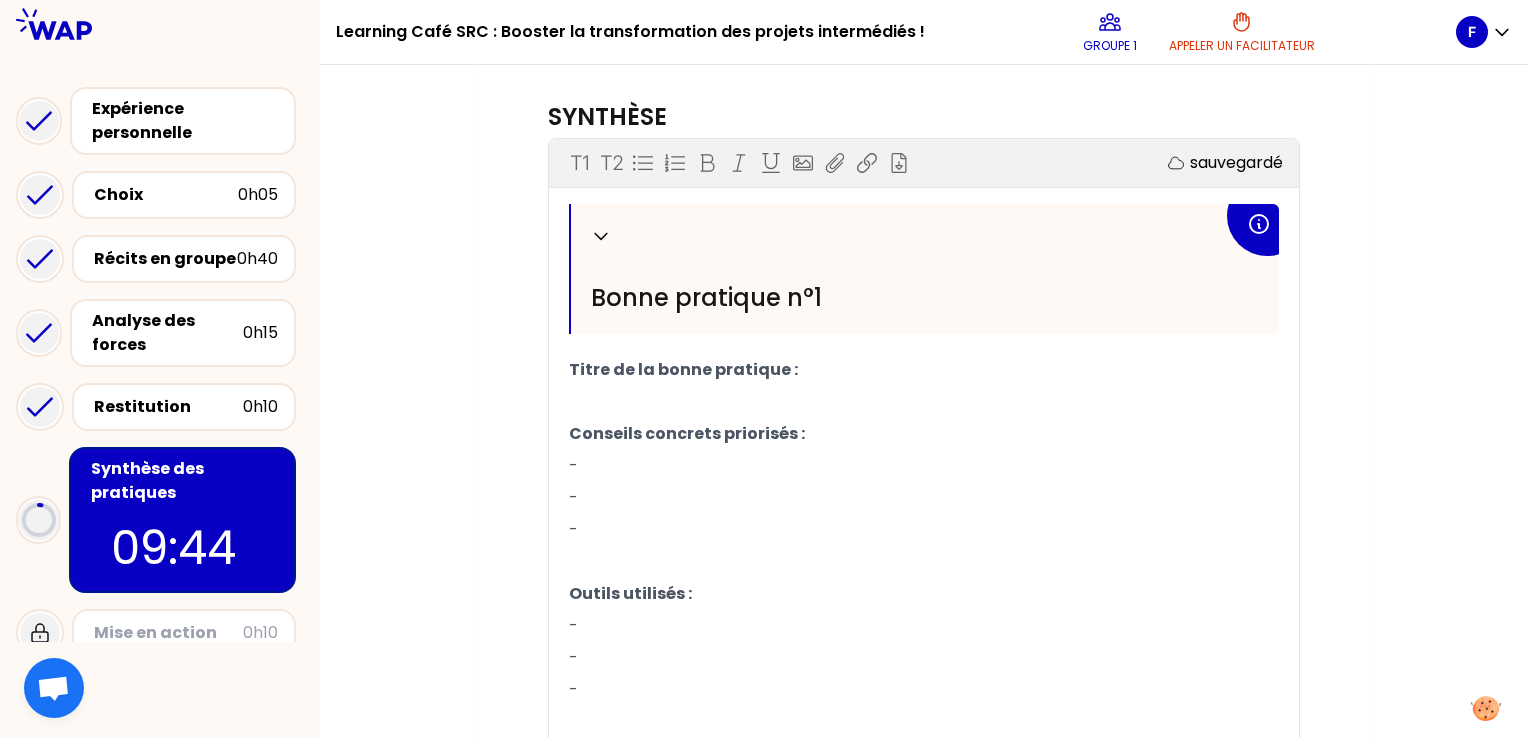click on "-" at bounding box center (924, 466) 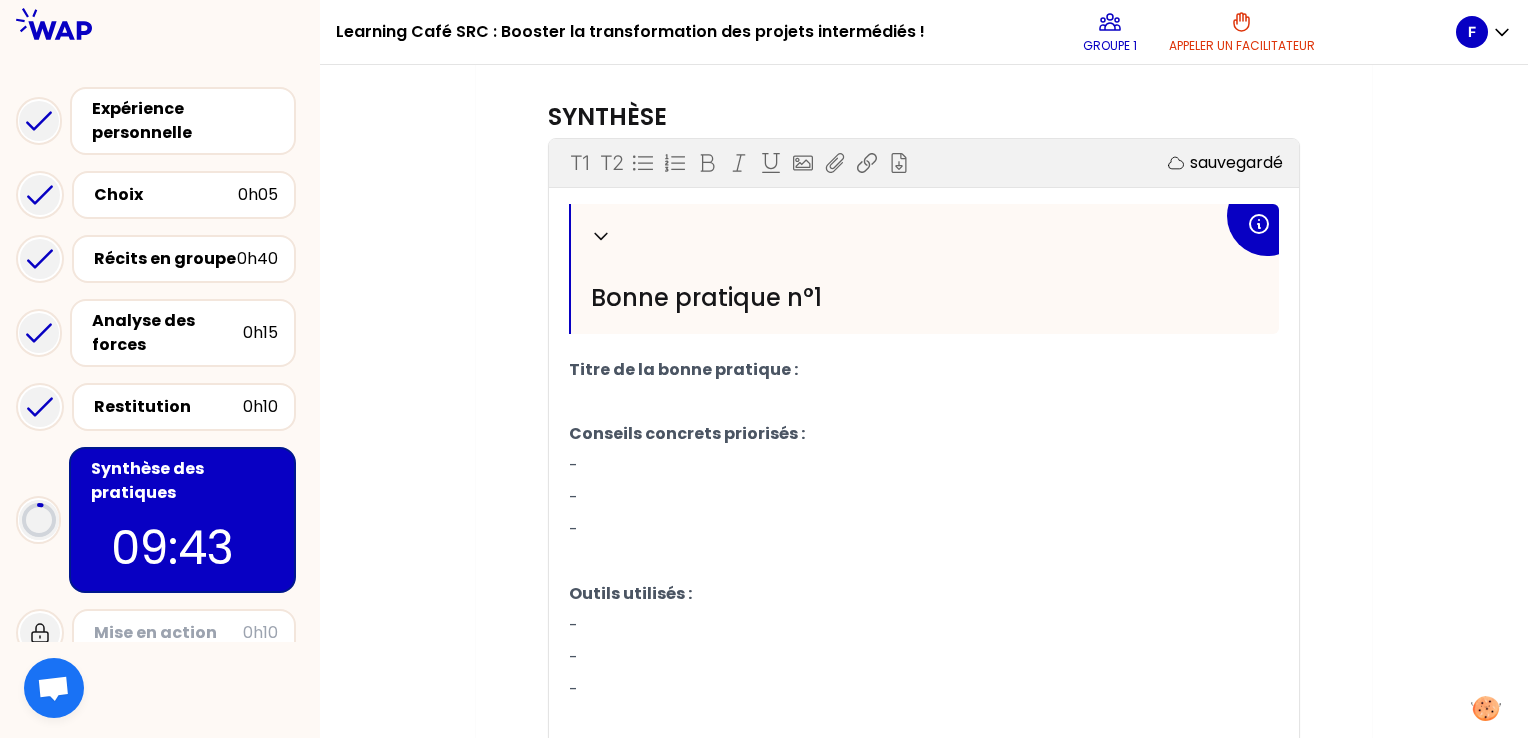 click on "﻿" at bounding box center [924, 402] 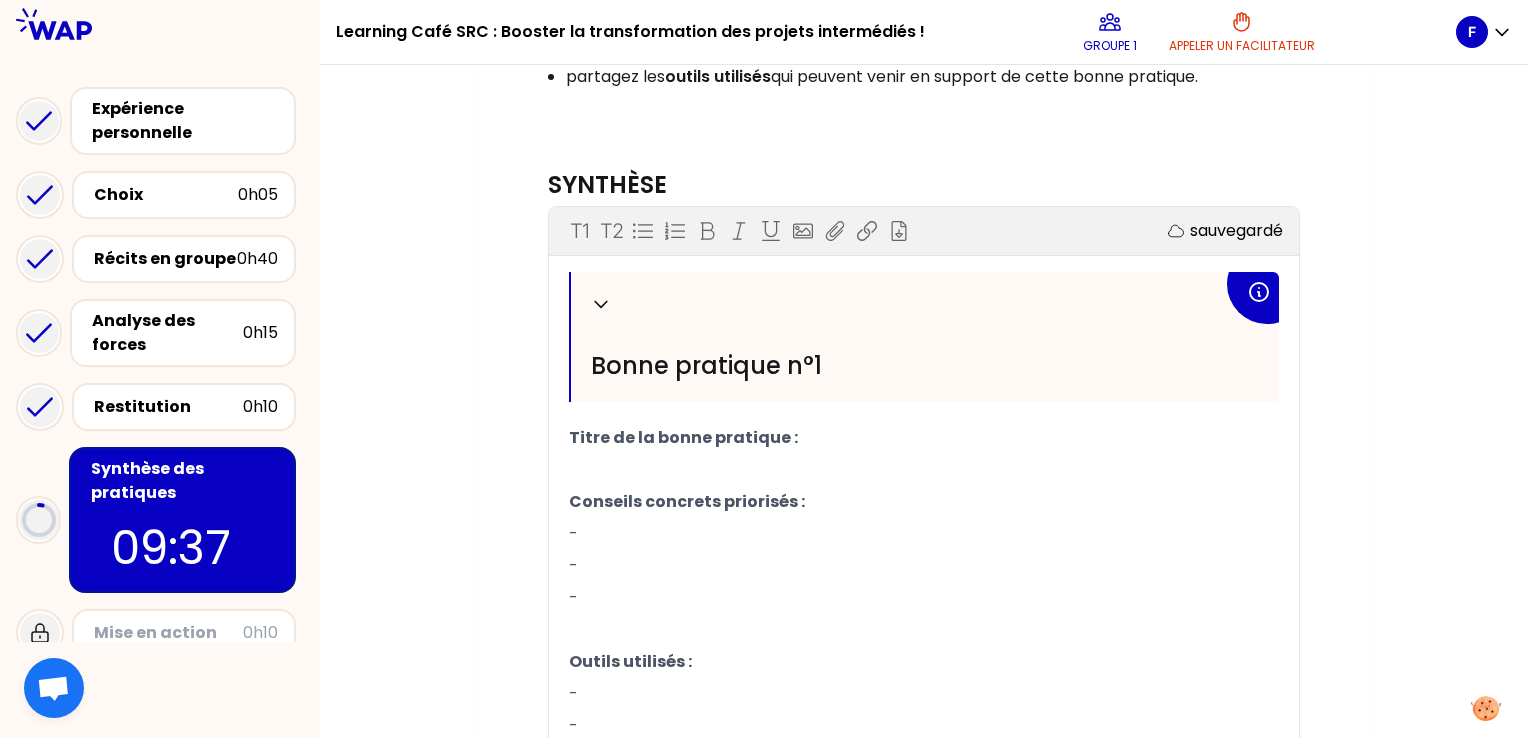 scroll, scrollTop: 500, scrollLeft: 0, axis: vertical 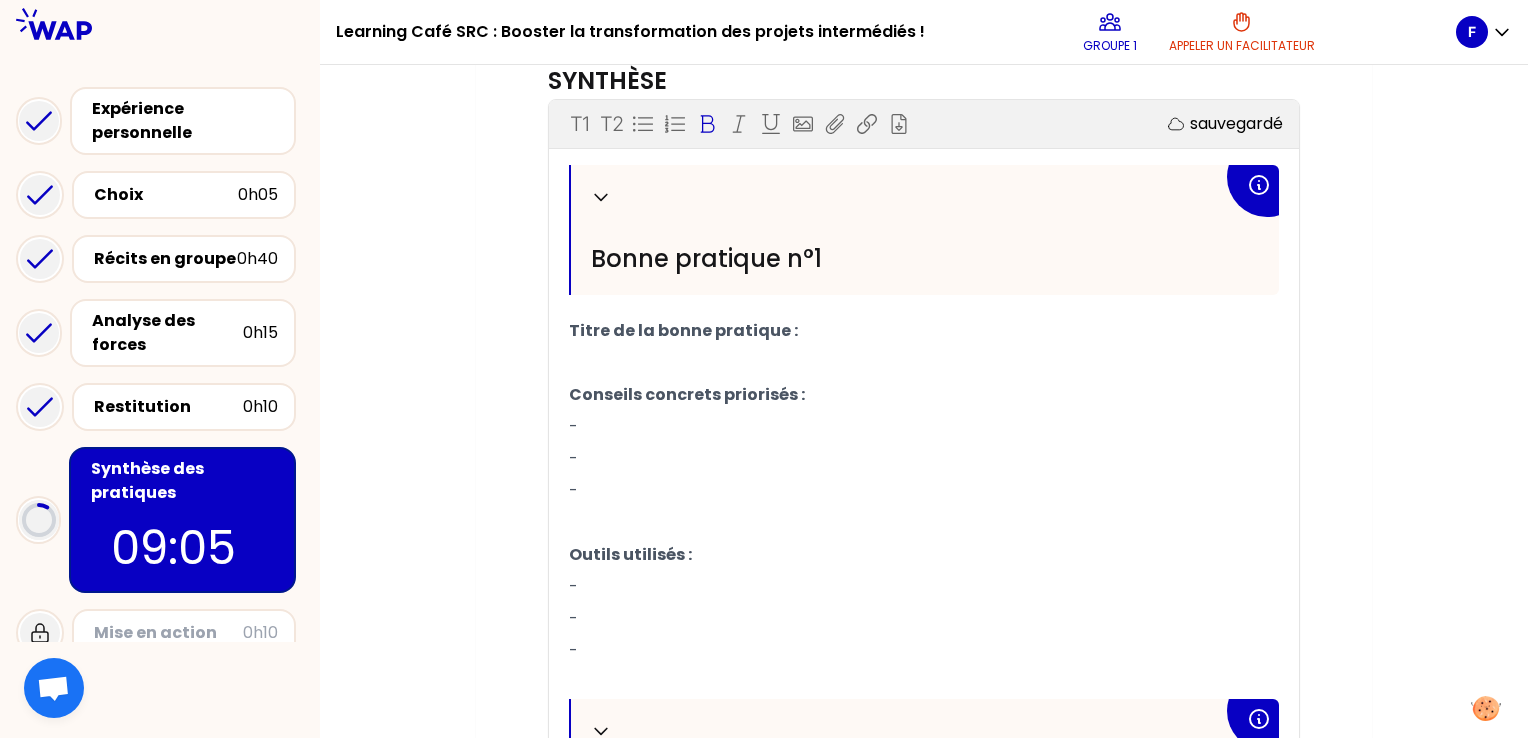 click on "Titre de la bonne pratique :" at bounding box center (924, 331) 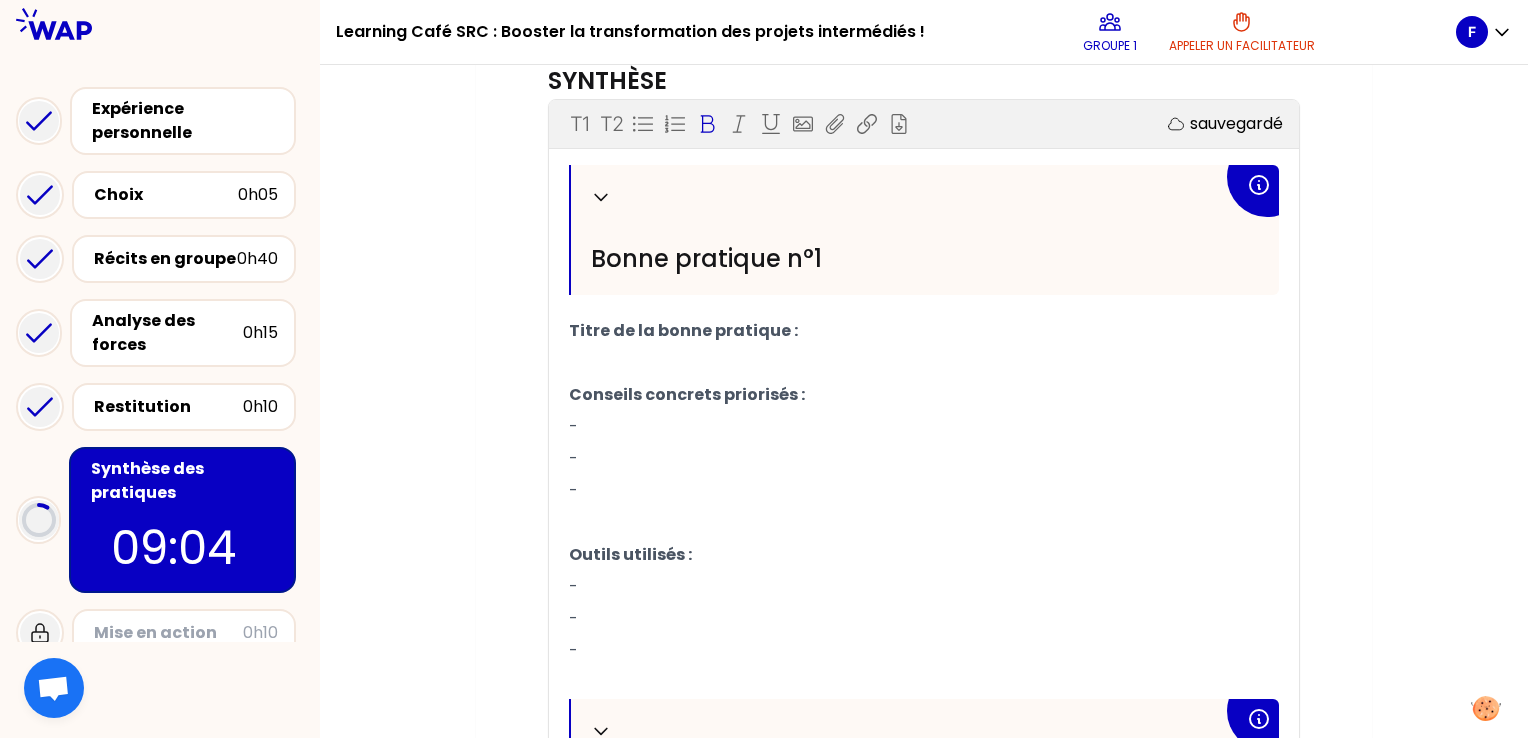 click on "﻿" at bounding box center [924, 363] 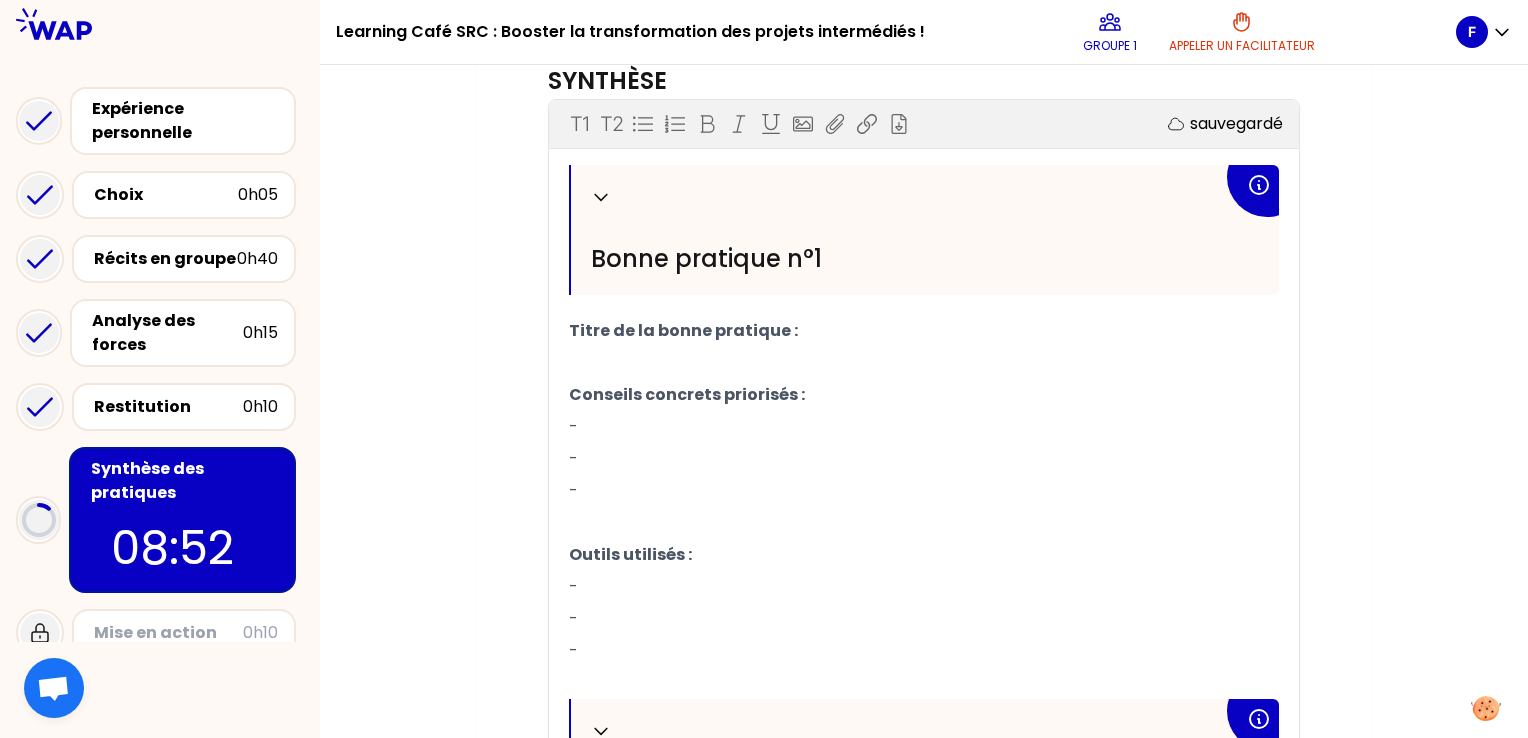 click on "﻿" at bounding box center (924, 363) 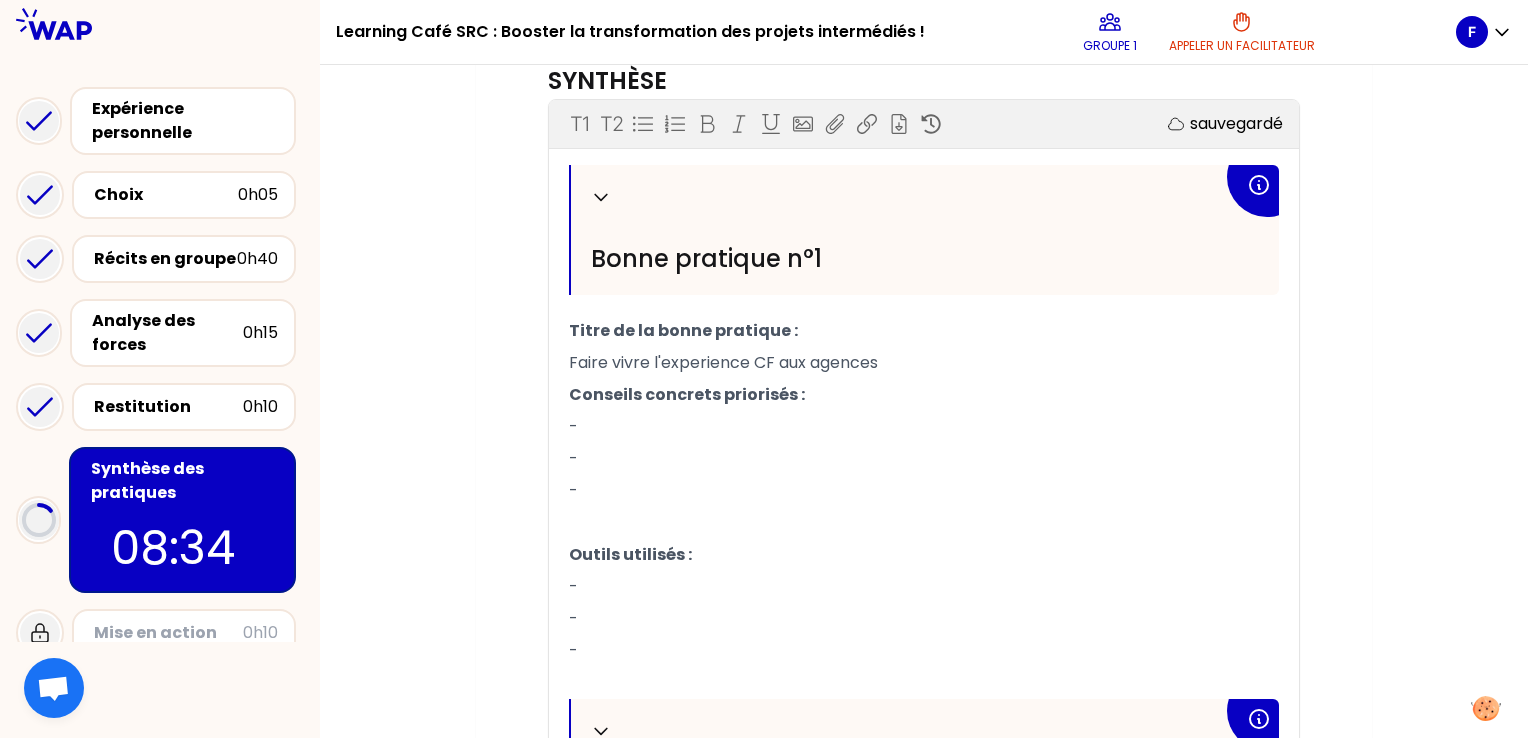 click on "-" at bounding box center [924, 427] 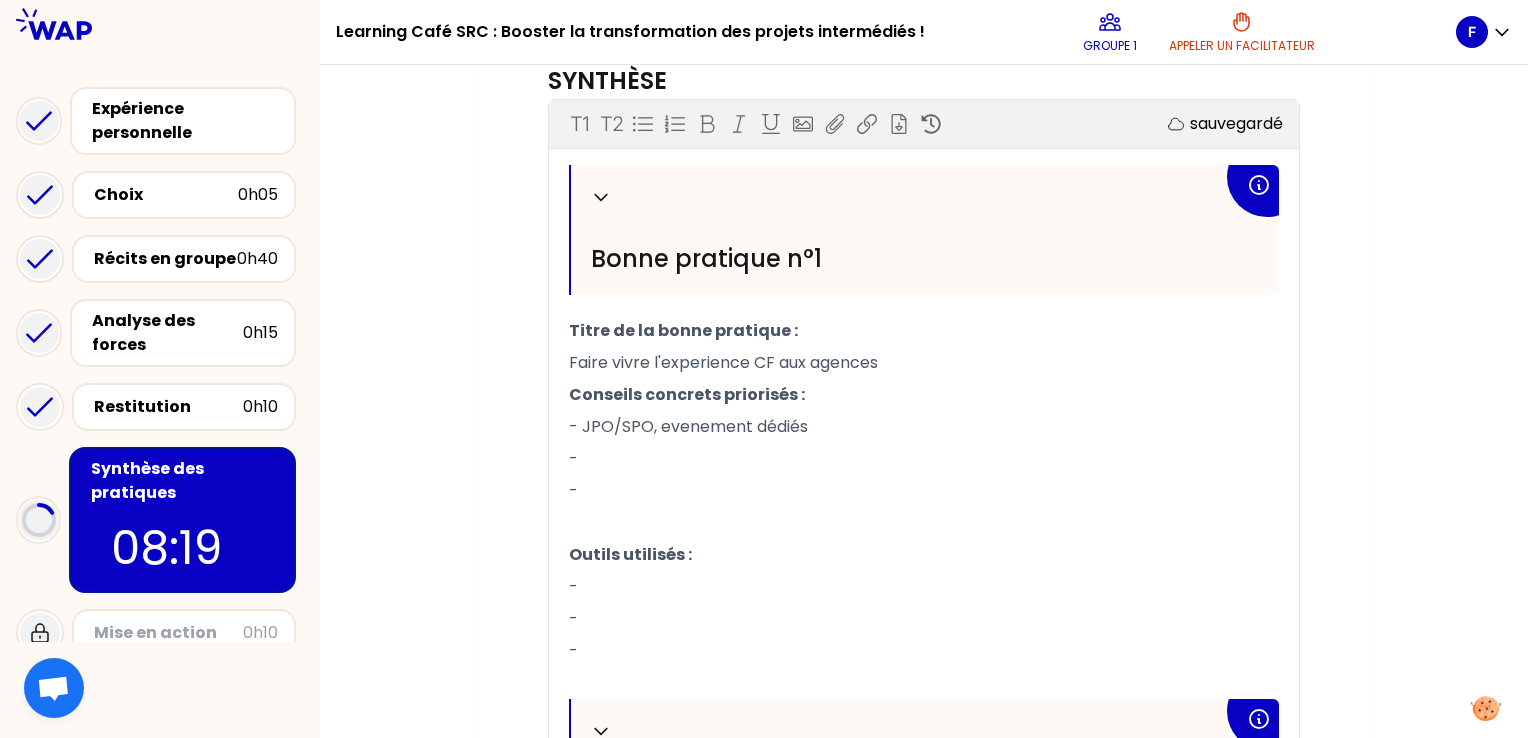 click on "- JPO/SPO, evenement dédiés" at bounding box center (688, 426) 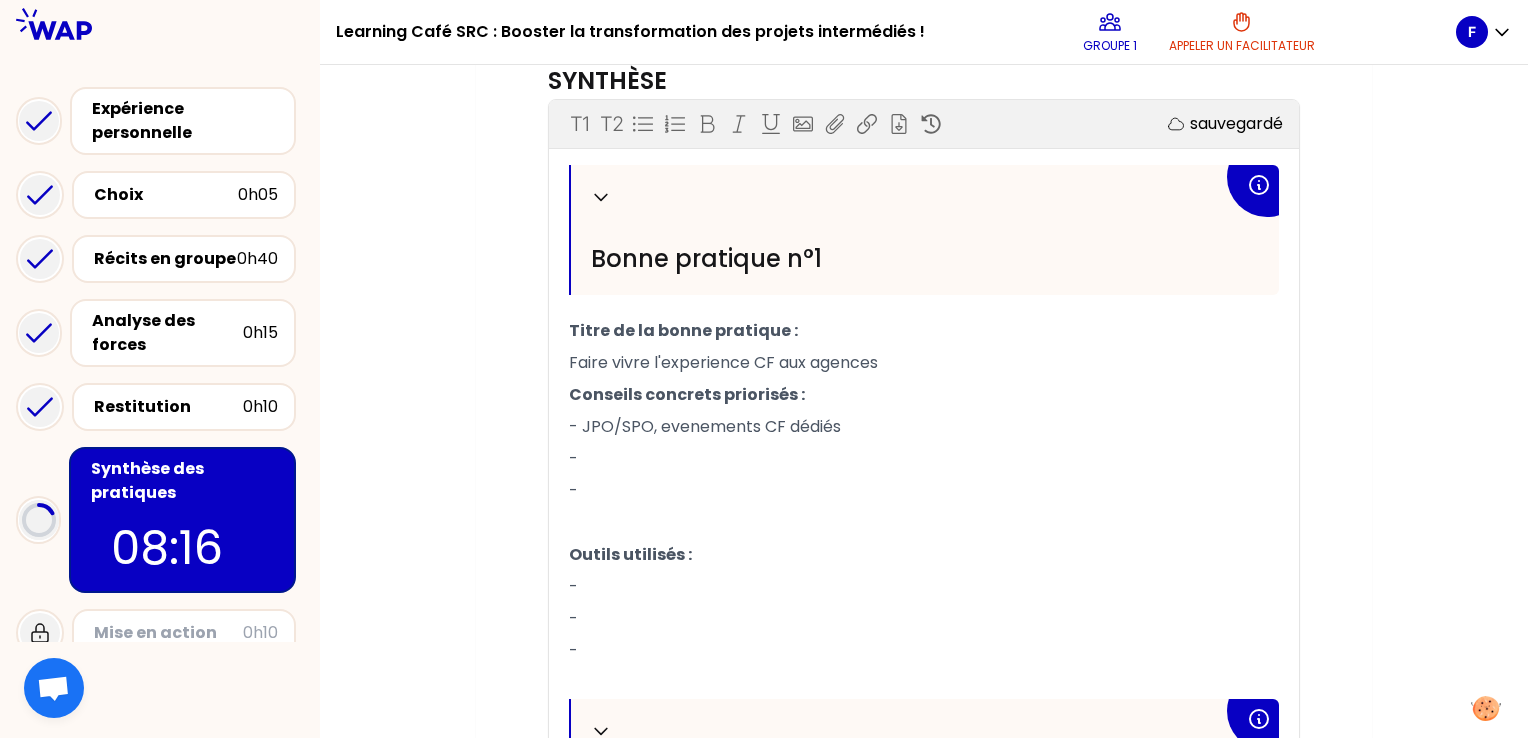 click on "- JPO/SPO, evenements CF dédiés" at bounding box center [924, 427] 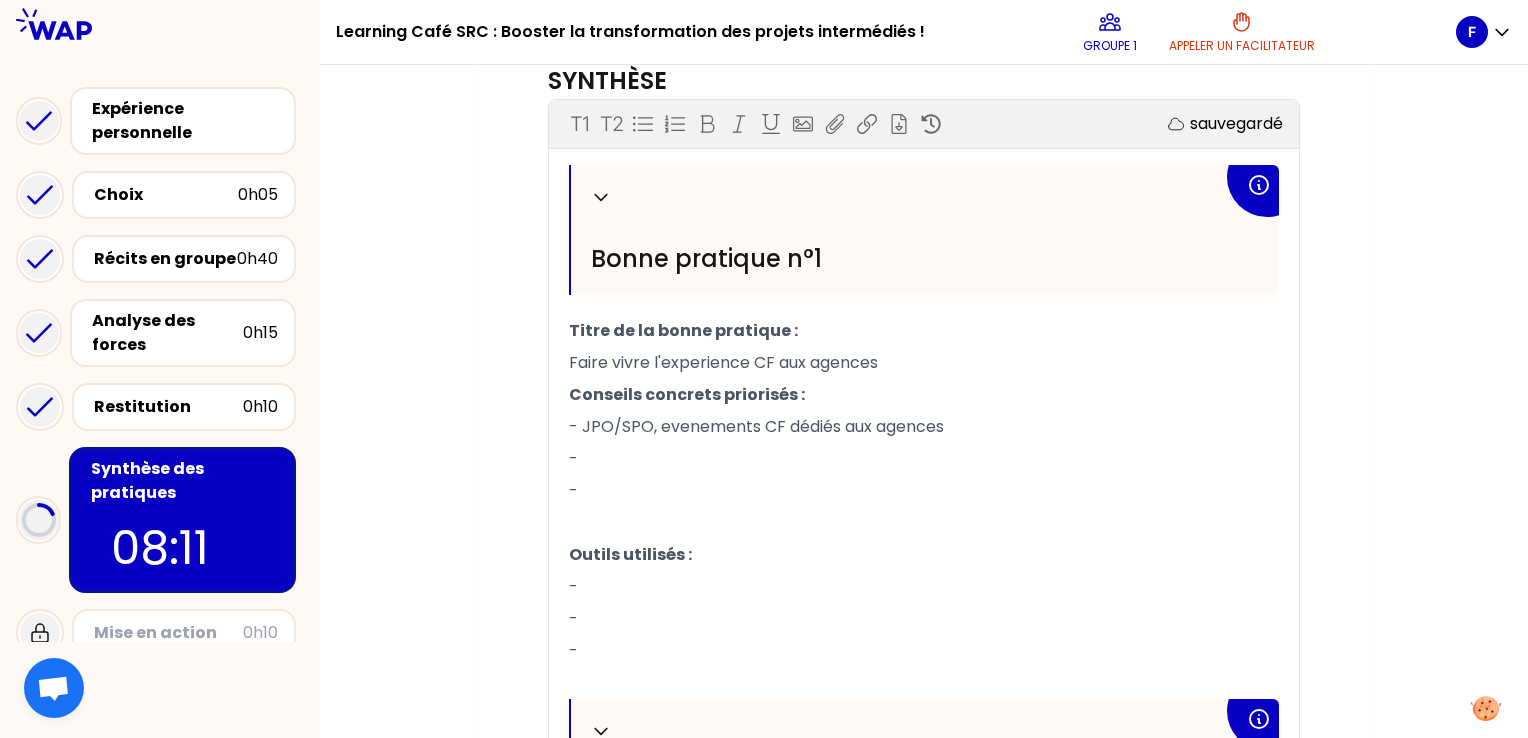 click on "-" at bounding box center [924, 459] 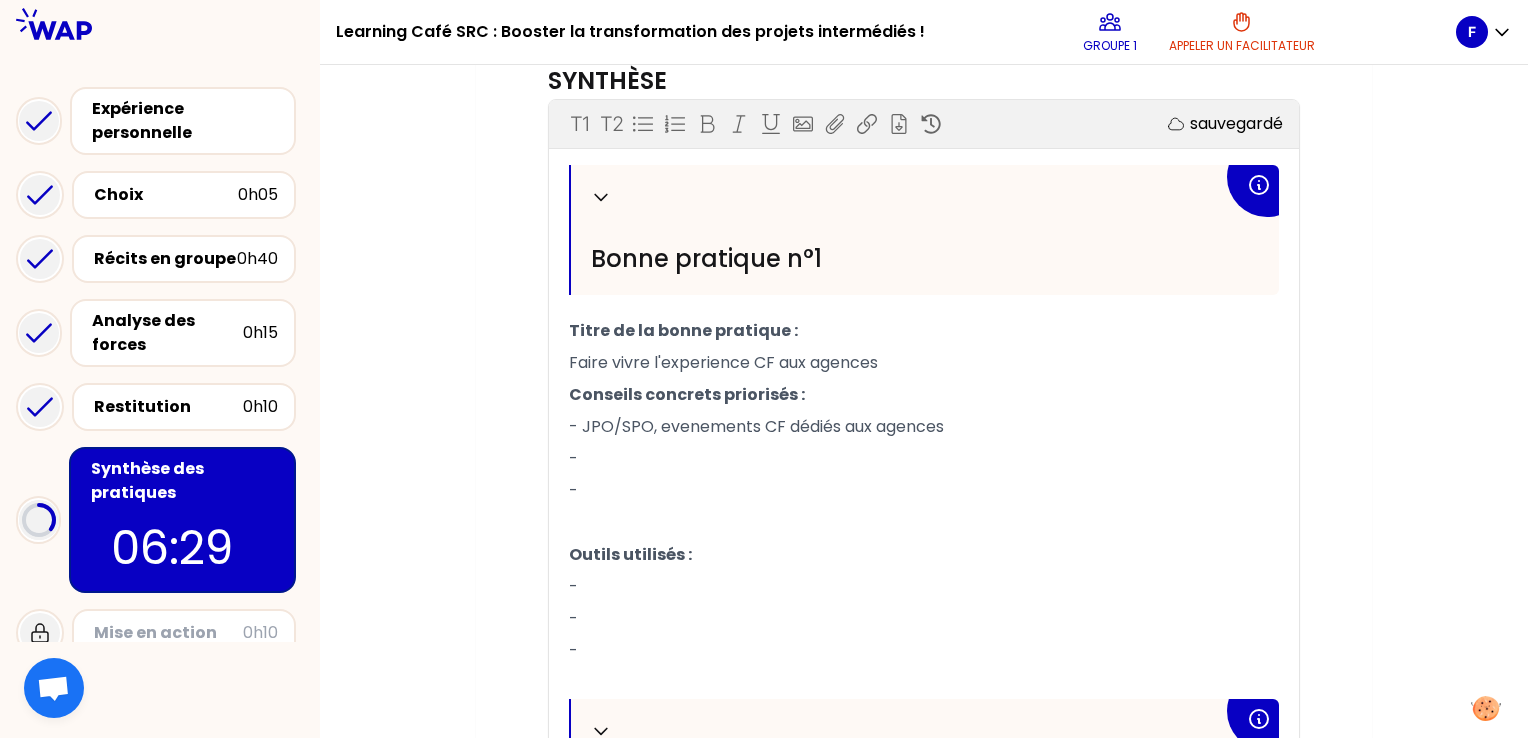 click on "Faire vivre l'experience CF aux agences" at bounding box center (723, 362) 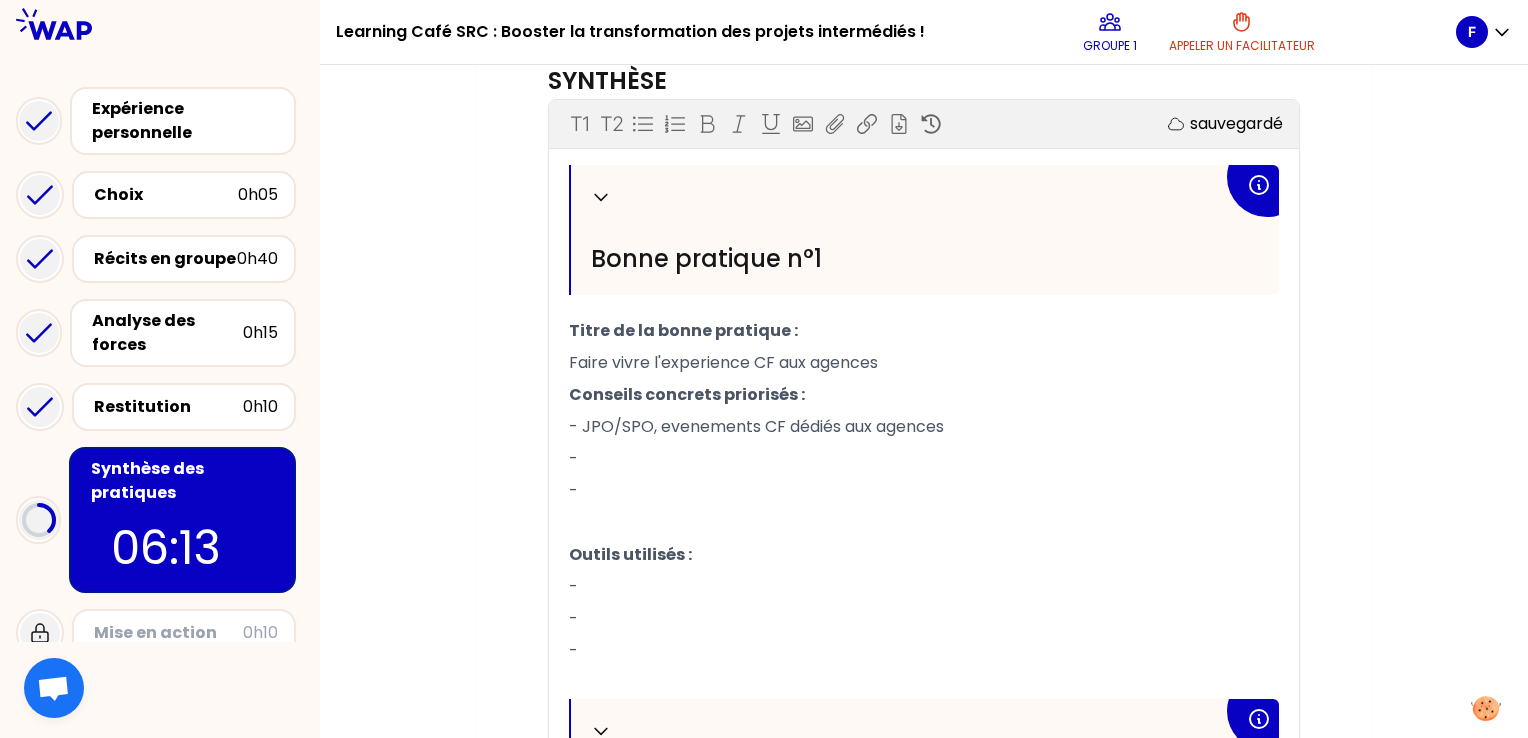 click on "-" at bounding box center [924, 459] 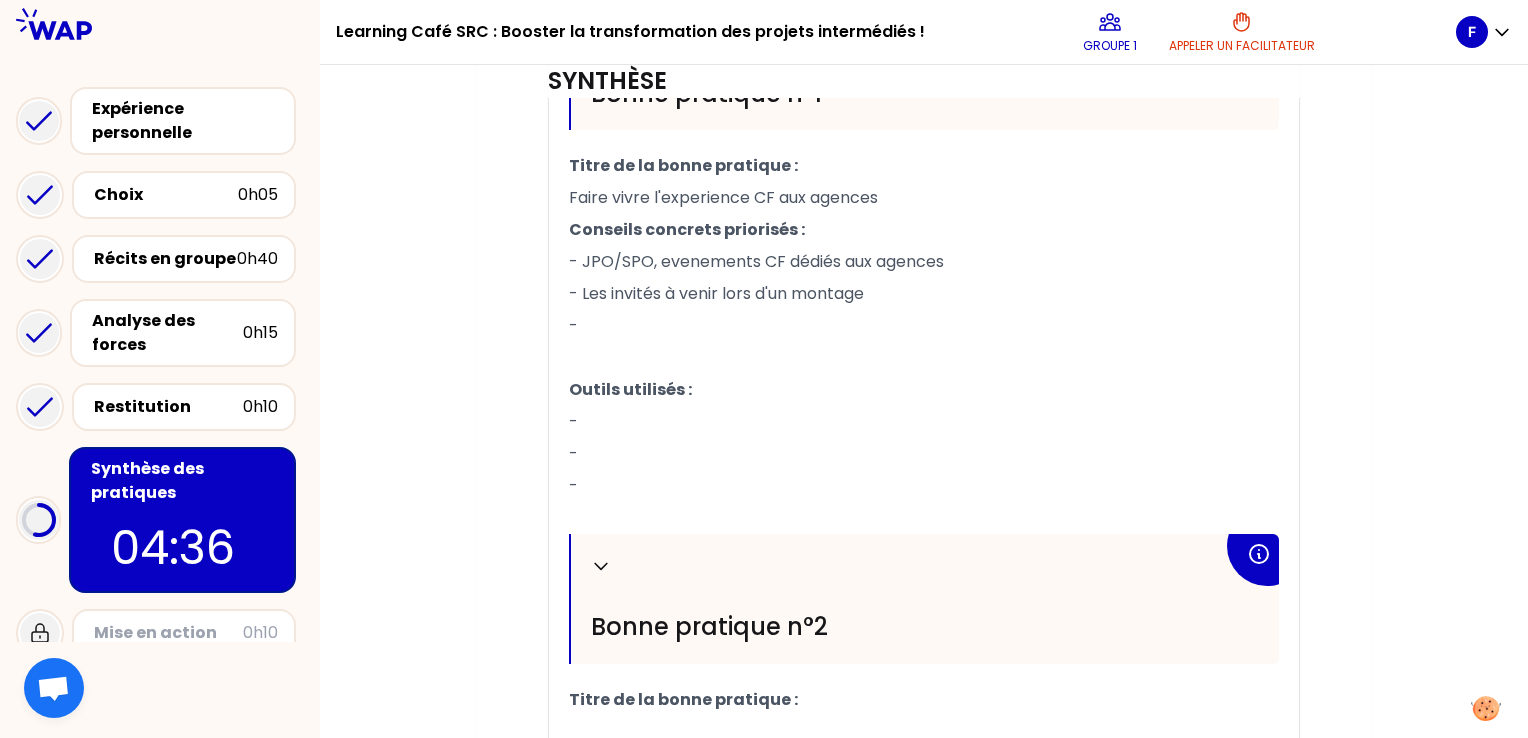 scroll, scrollTop: 839, scrollLeft: 0, axis: vertical 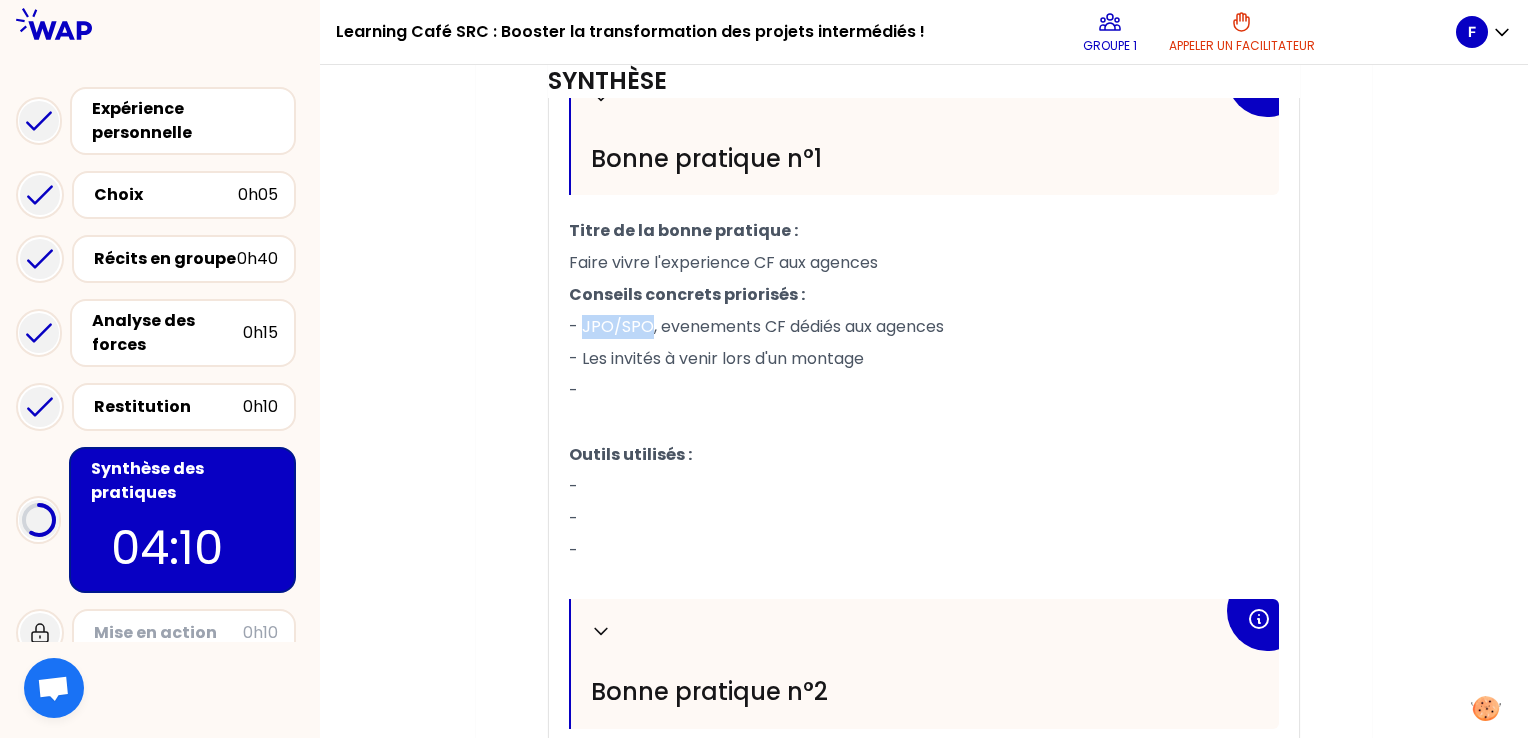 drag, startPoint x: 583, startPoint y: 325, endPoint x: 646, endPoint y: 327, distance: 63.03174 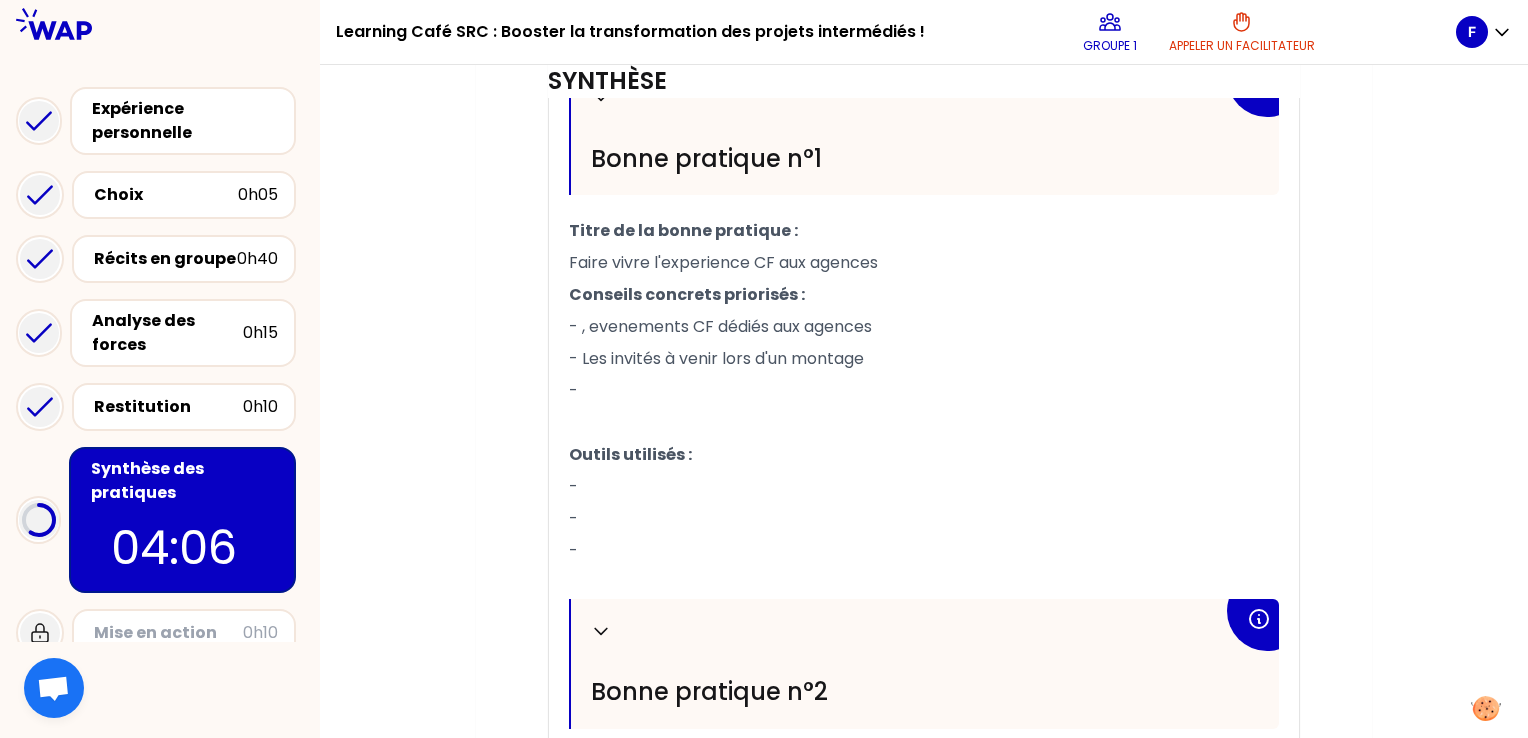 click on "-" at bounding box center (924, 487) 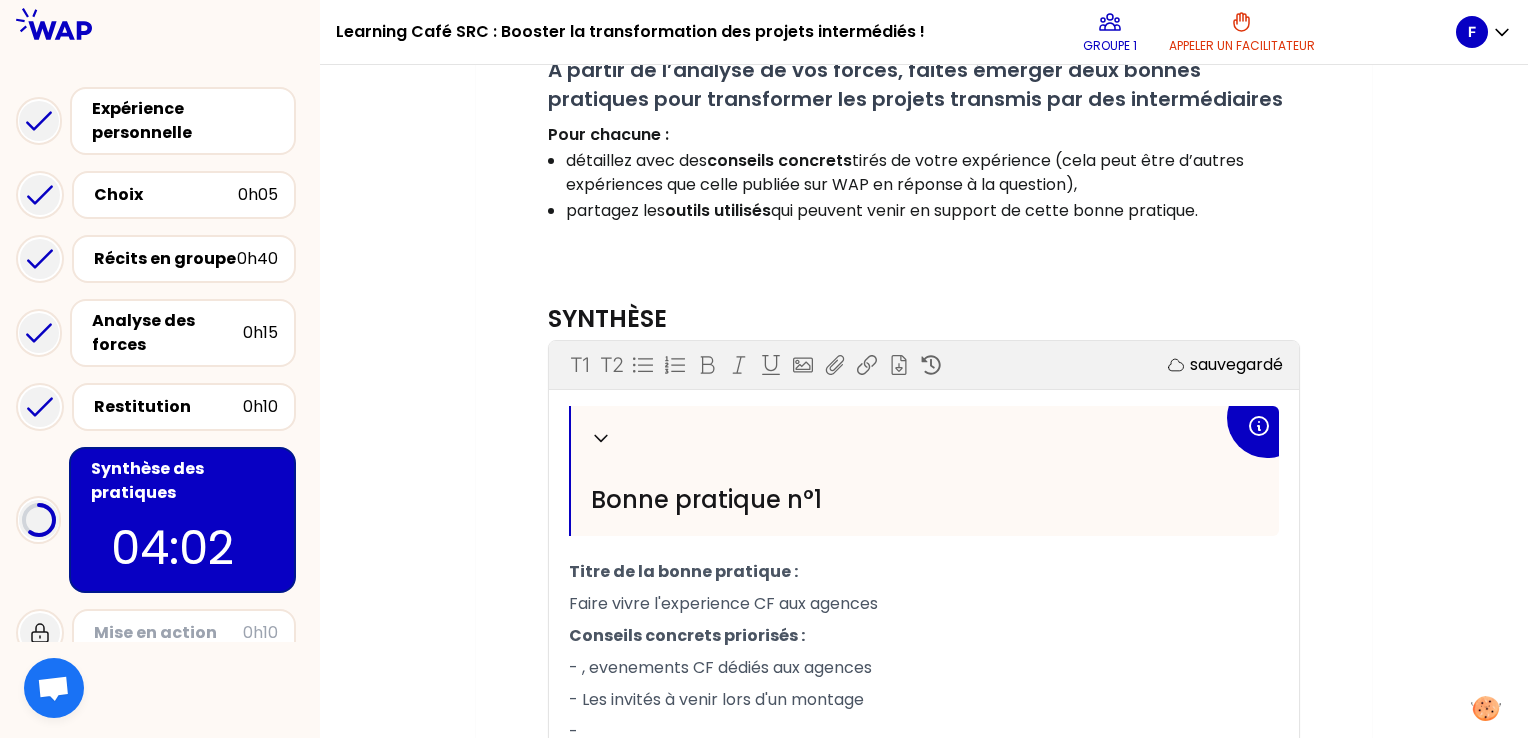 scroll, scrollTop: 498, scrollLeft: 0, axis: vertical 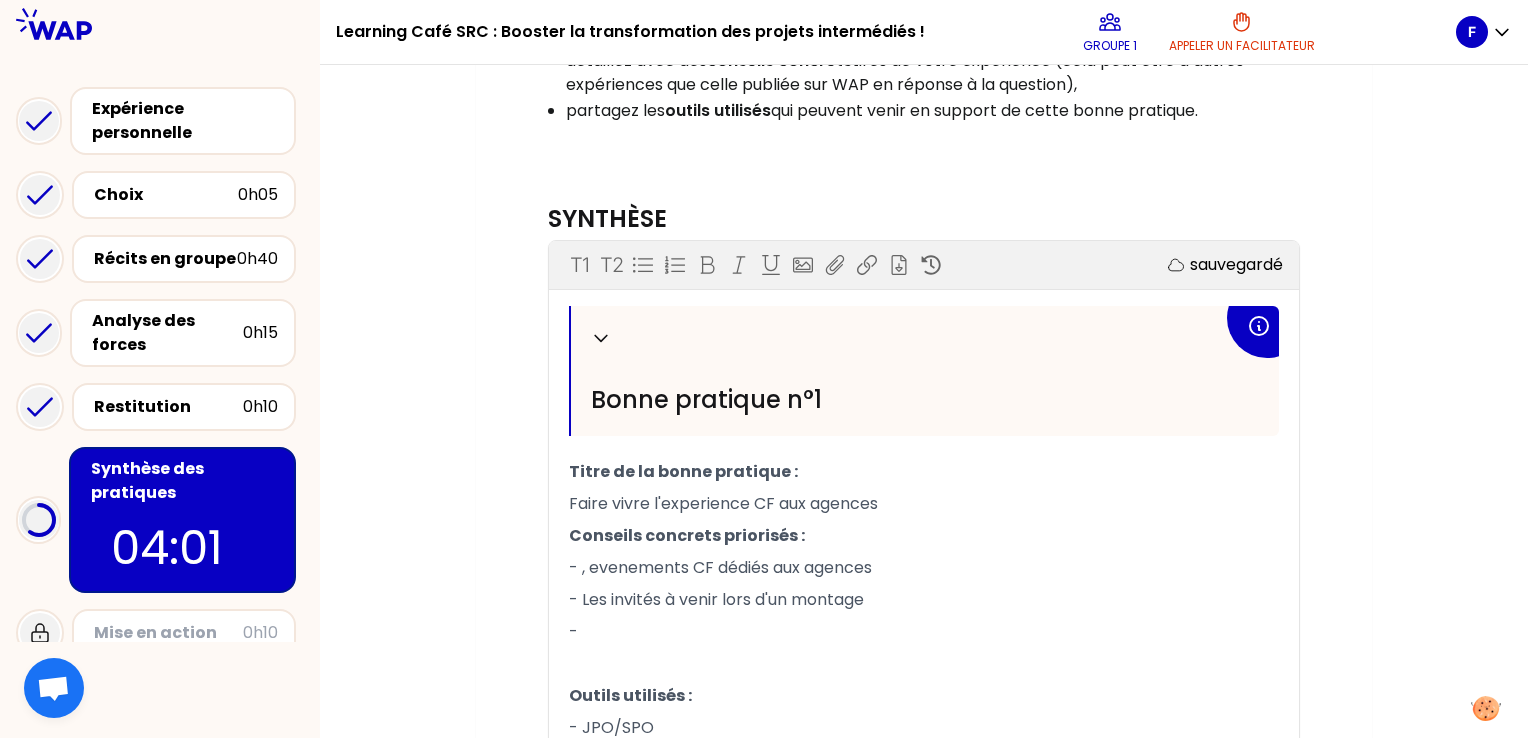 click on "- , evenements CF dédiés aux agences" at bounding box center (720, 567) 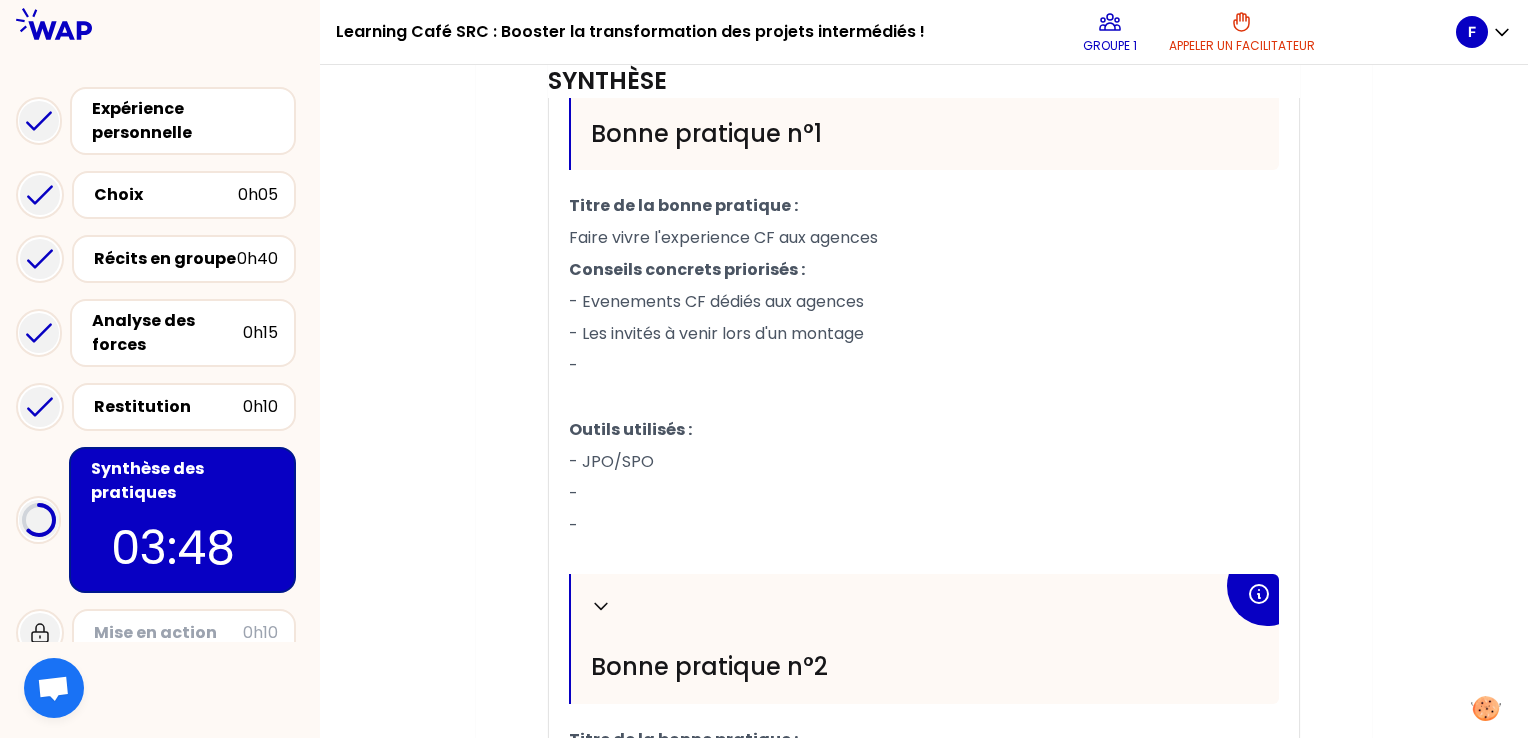 scroll, scrollTop: 698, scrollLeft: 0, axis: vertical 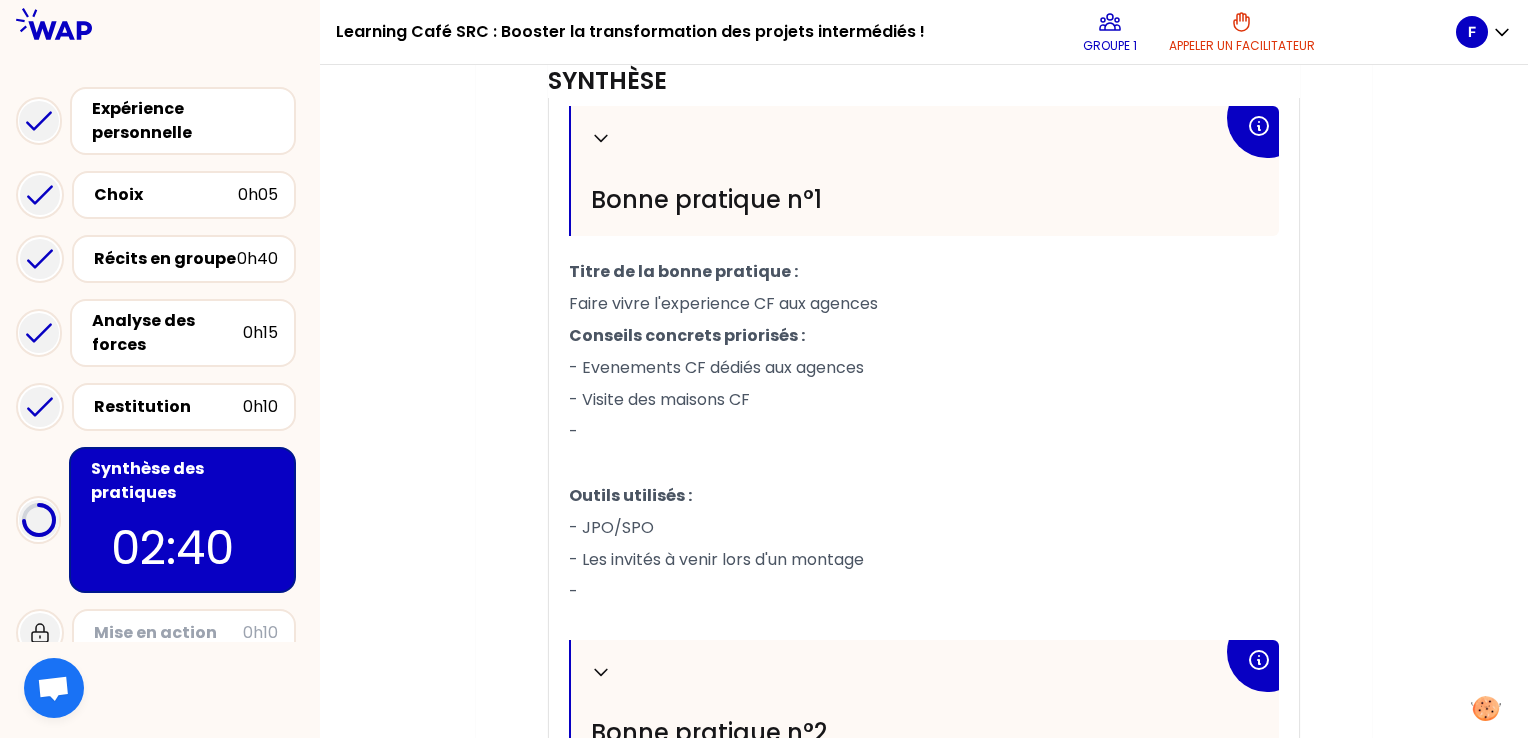 click on "-" at bounding box center [924, 592] 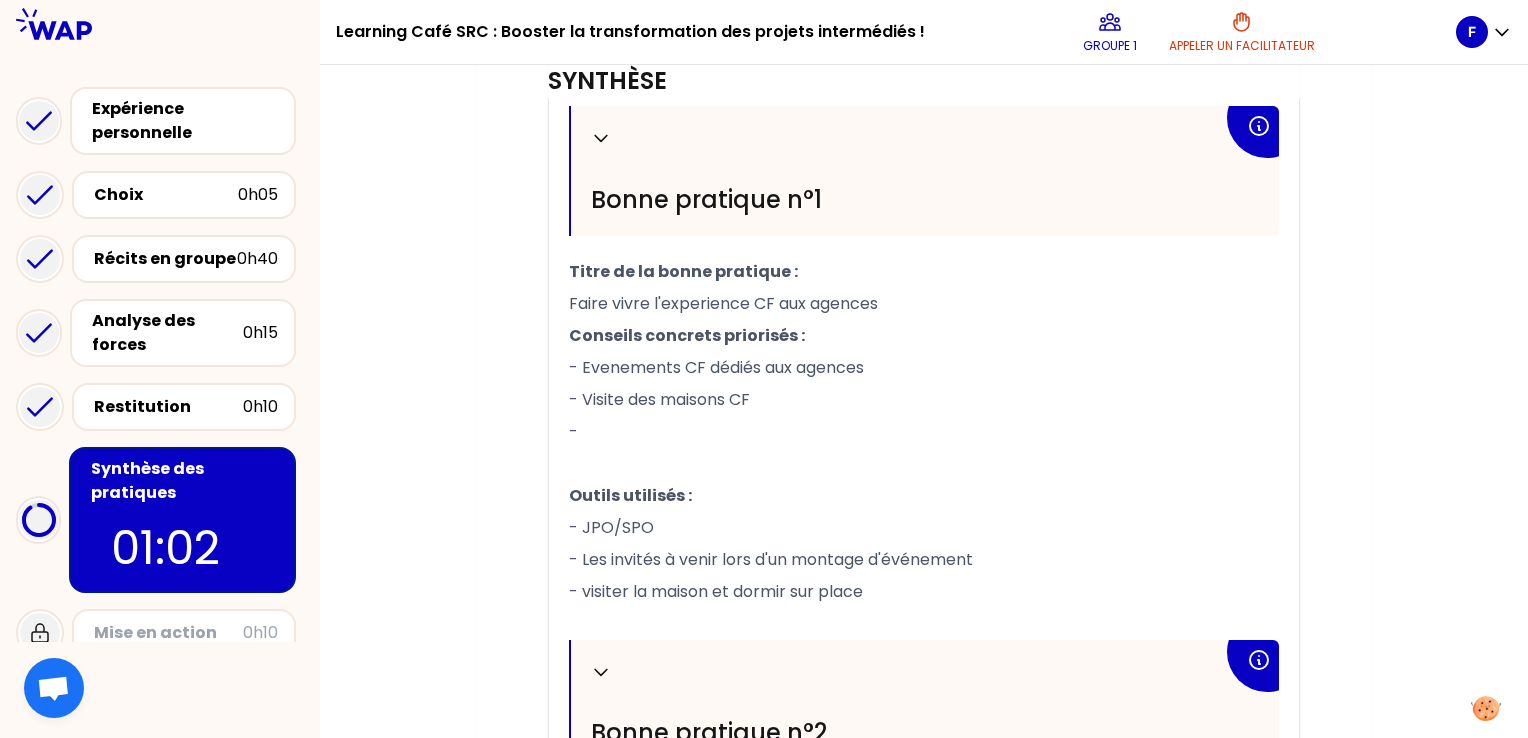 click on "- visiter la maison et dormir sur place" at bounding box center [716, 591] 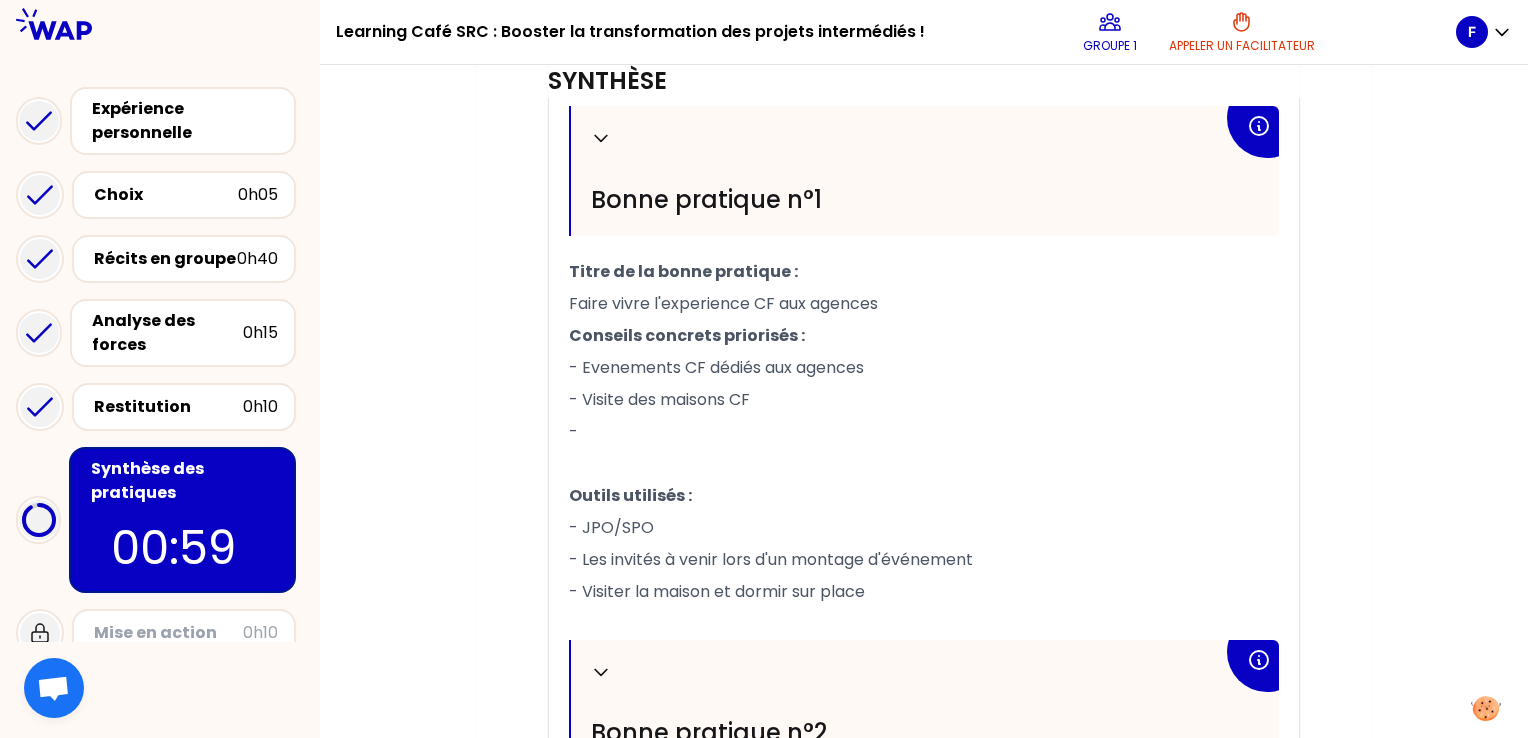 click on "- Visiter la maison et dormir sur place" at bounding box center [924, 592] 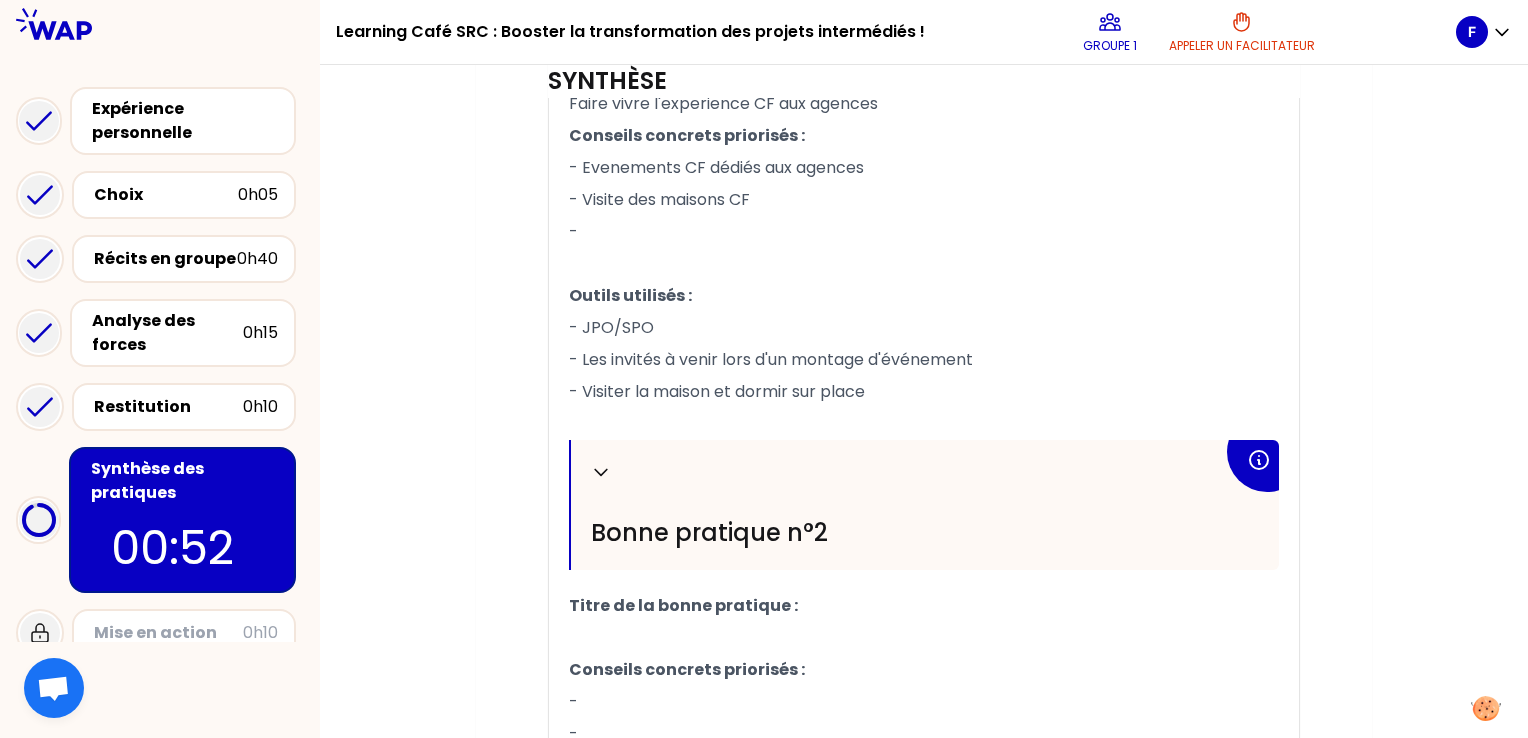 scroll, scrollTop: 998, scrollLeft: 0, axis: vertical 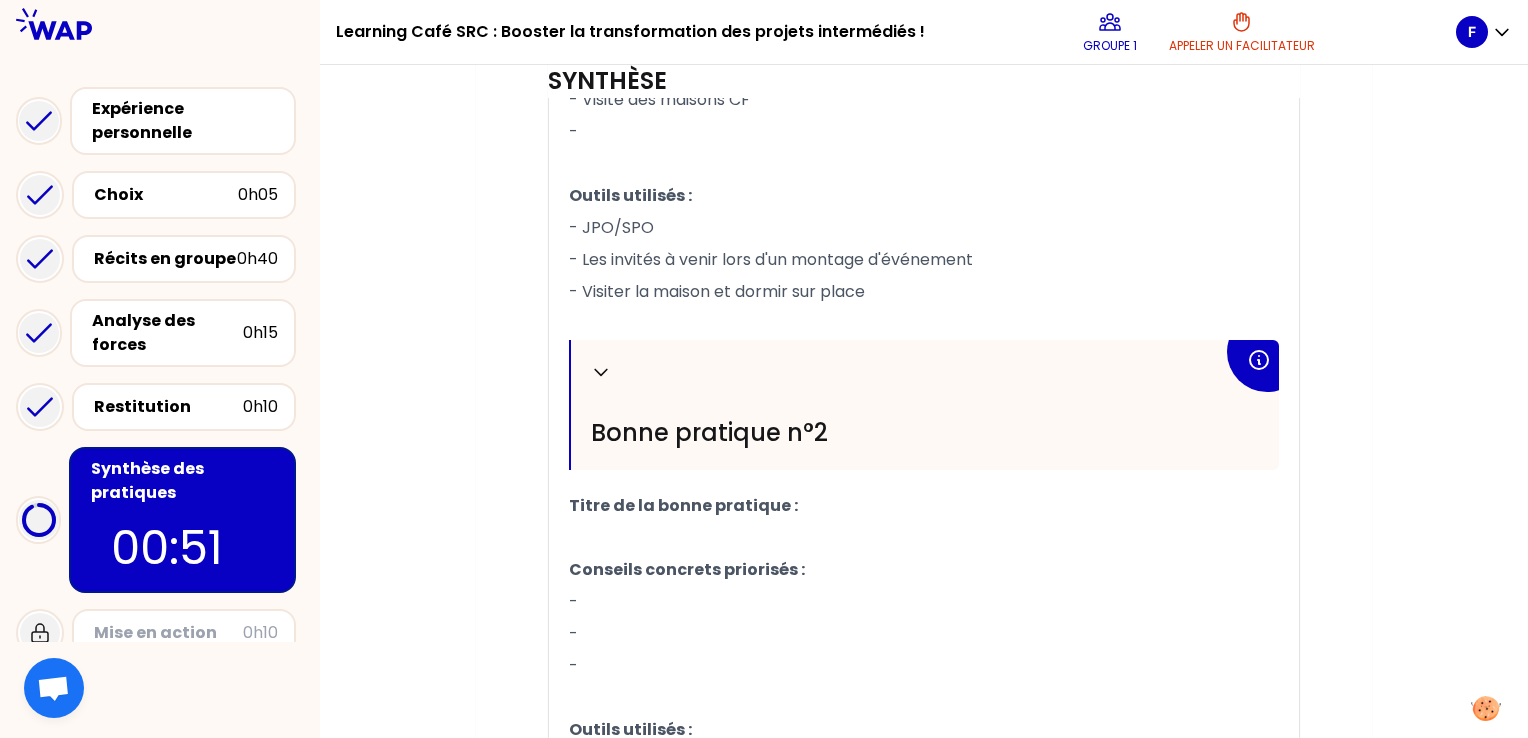 click on "﻿" at bounding box center [924, 538] 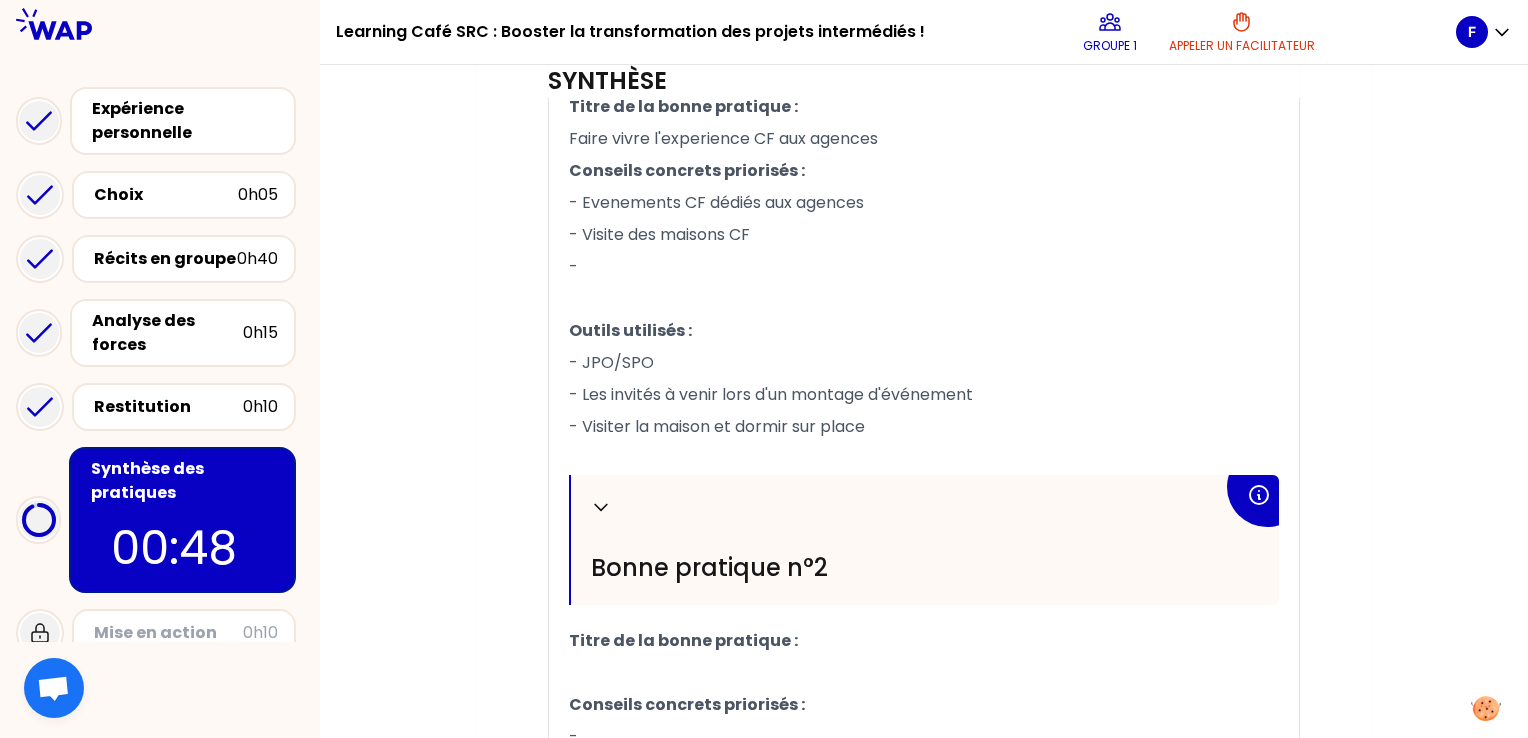 scroll, scrollTop: 898, scrollLeft: 0, axis: vertical 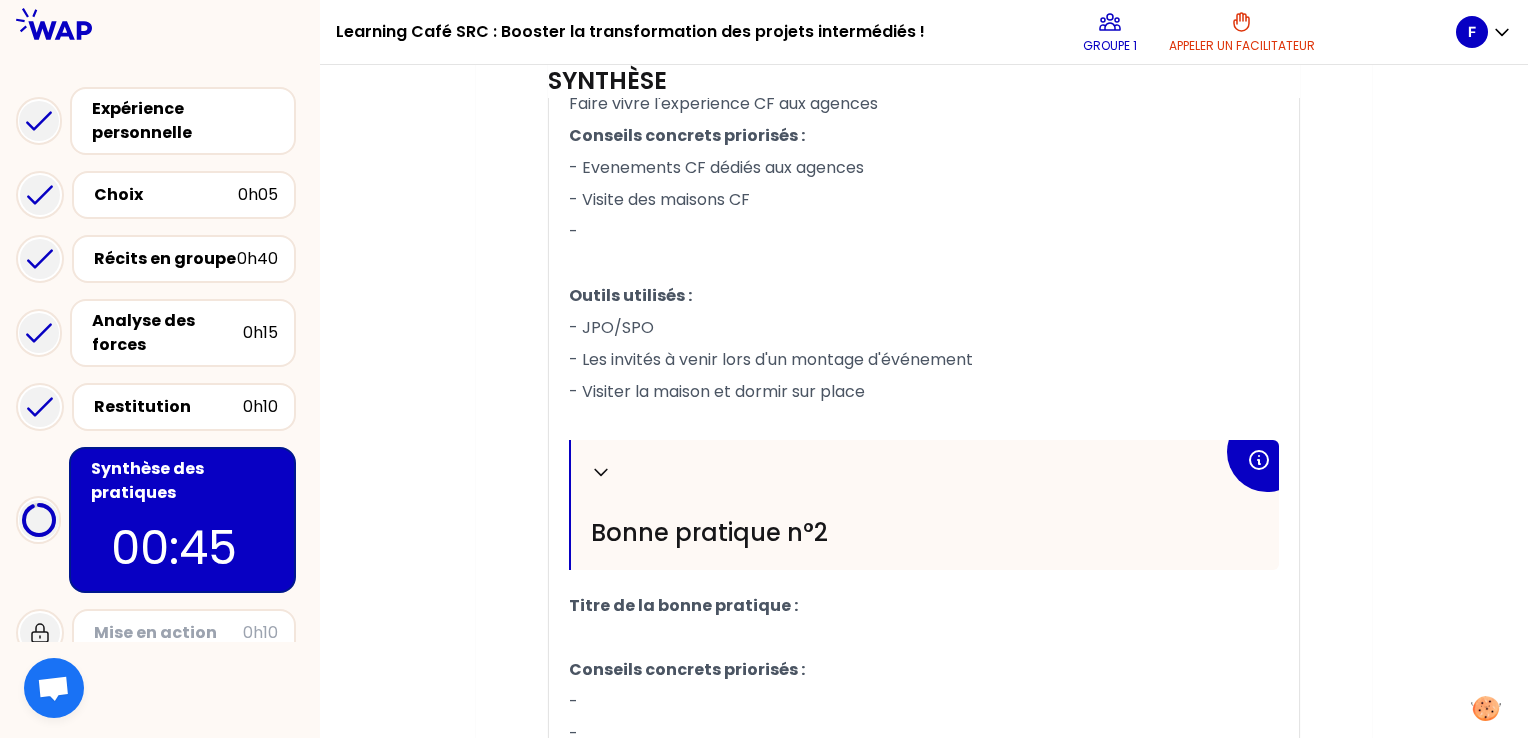 click on "﻿" at bounding box center (924, 638) 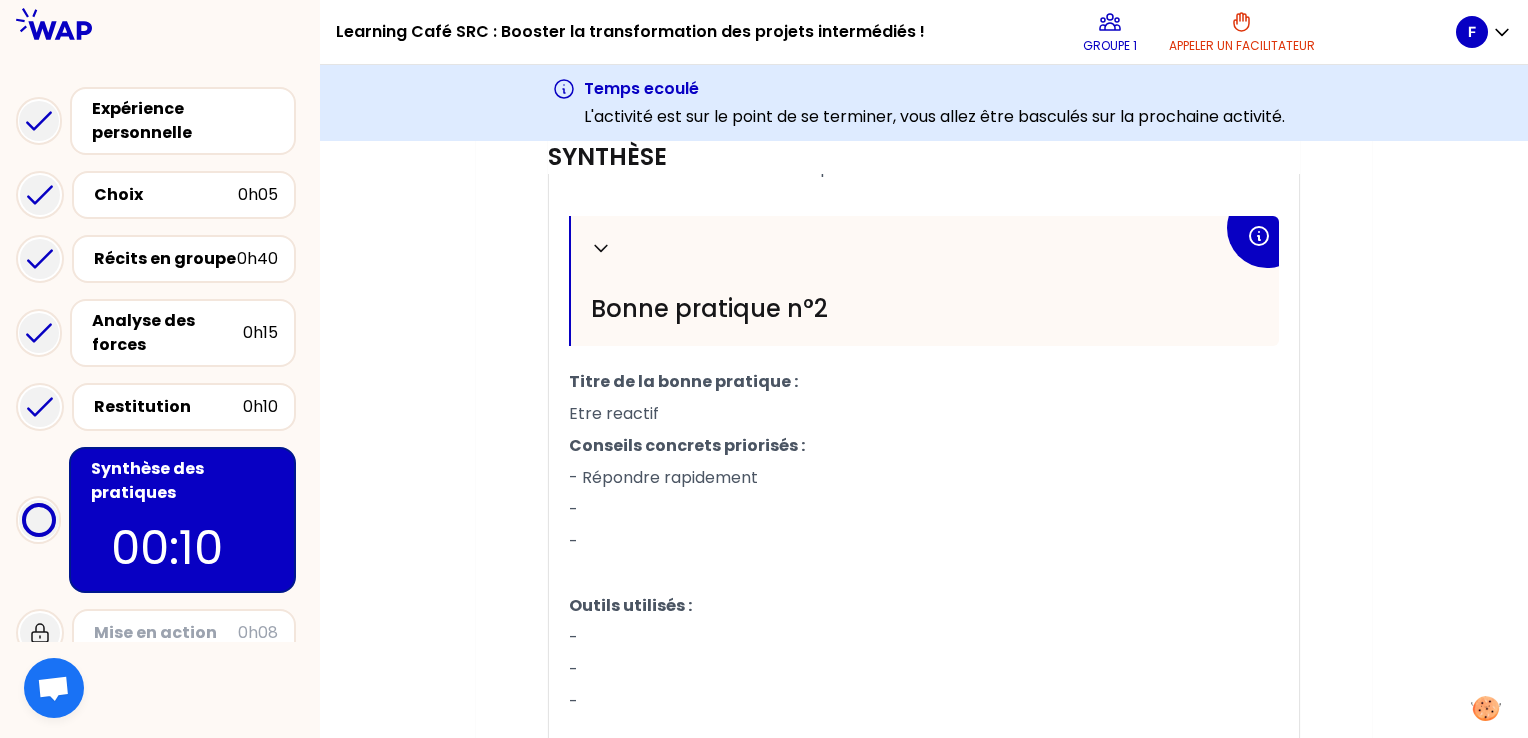 scroll, scrollTop: 1298, scrollLeft: 0, axis: vertical 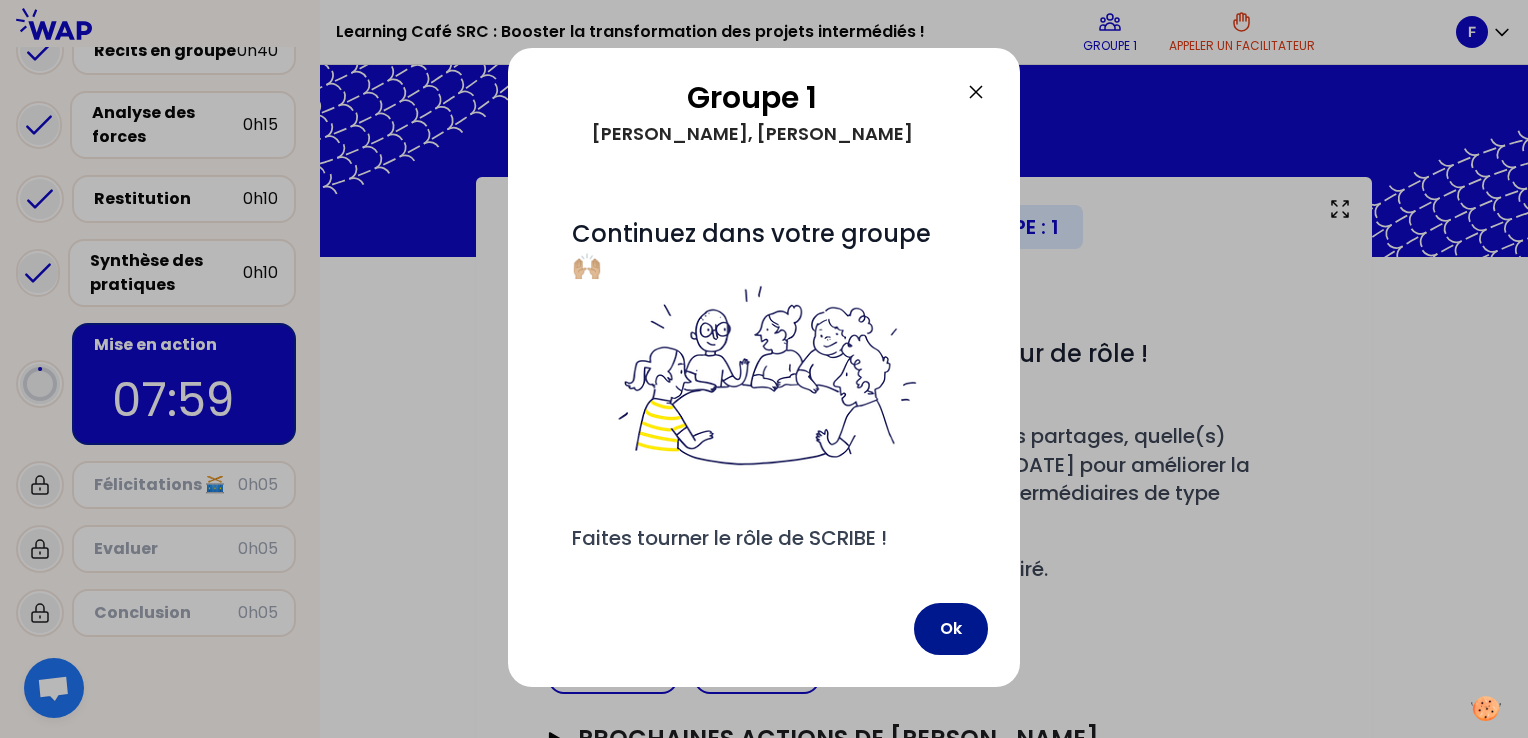 click on "Ok" at bounding box center [951, 629] 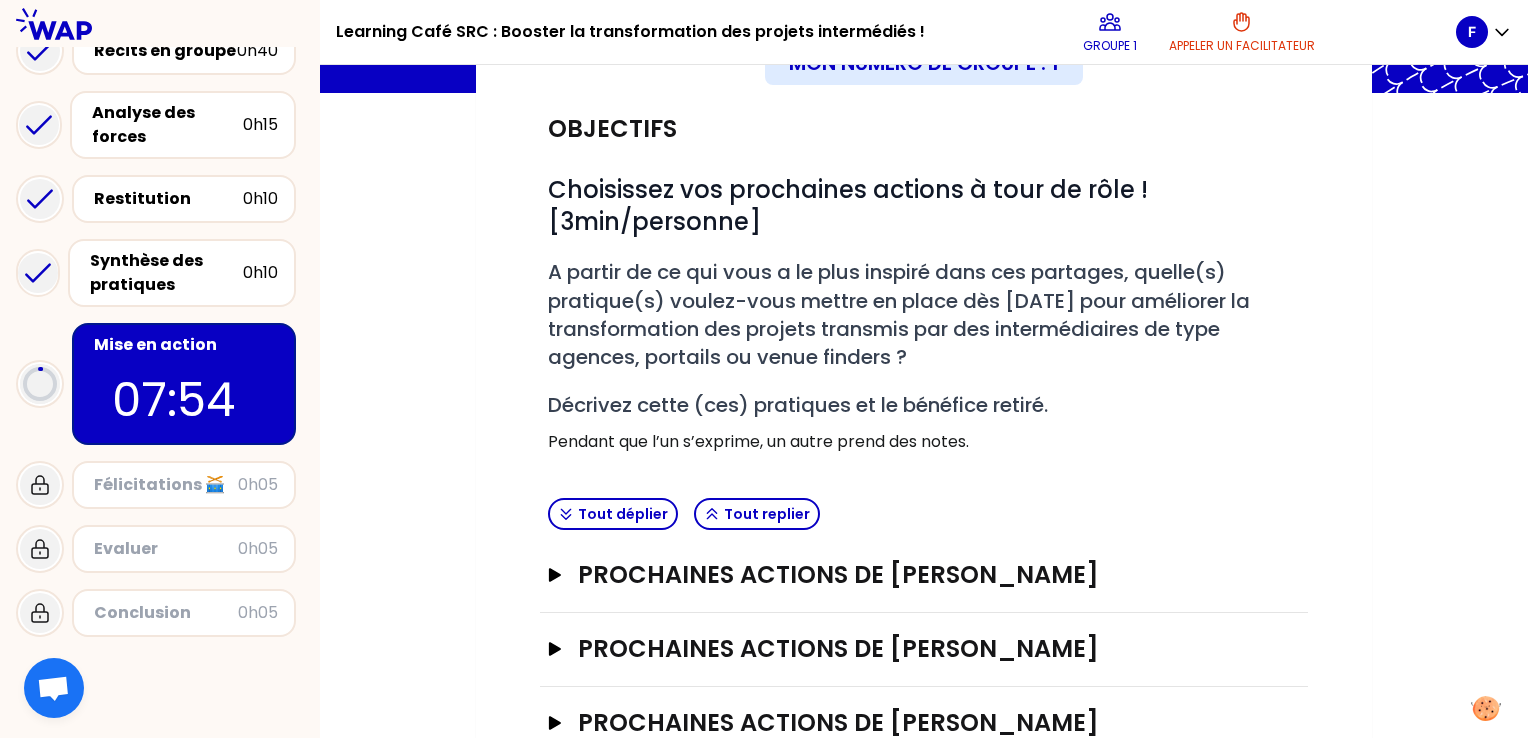 scroll, scrollTop: 296, scrollLeft: 0, axis: vertical 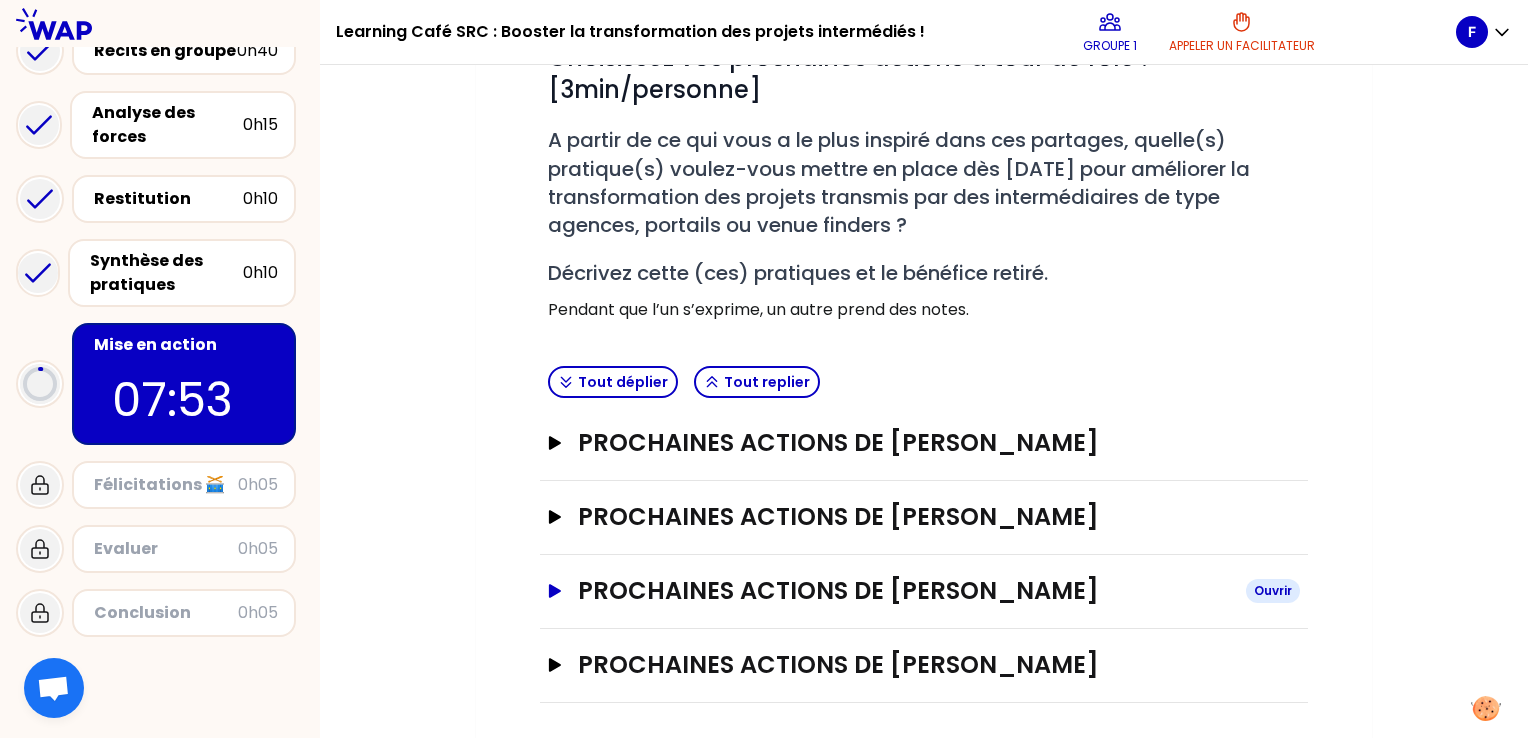 click on "PROCHAINES ACTIONS DE [PERSON_NAME]" at bounding box center (904, 591) 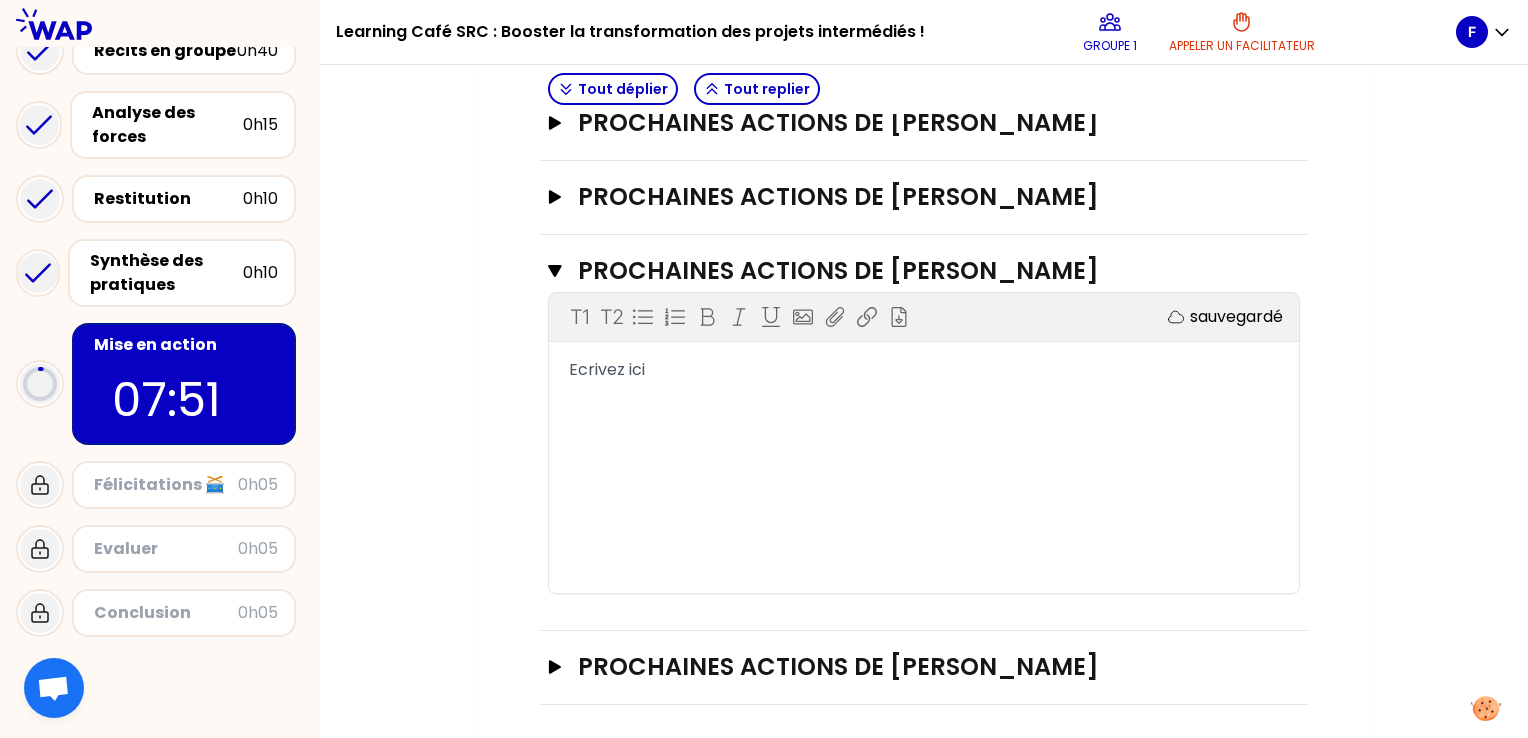 scroll, scrollTop: 617, scrollLeft: 0, axis: vertical 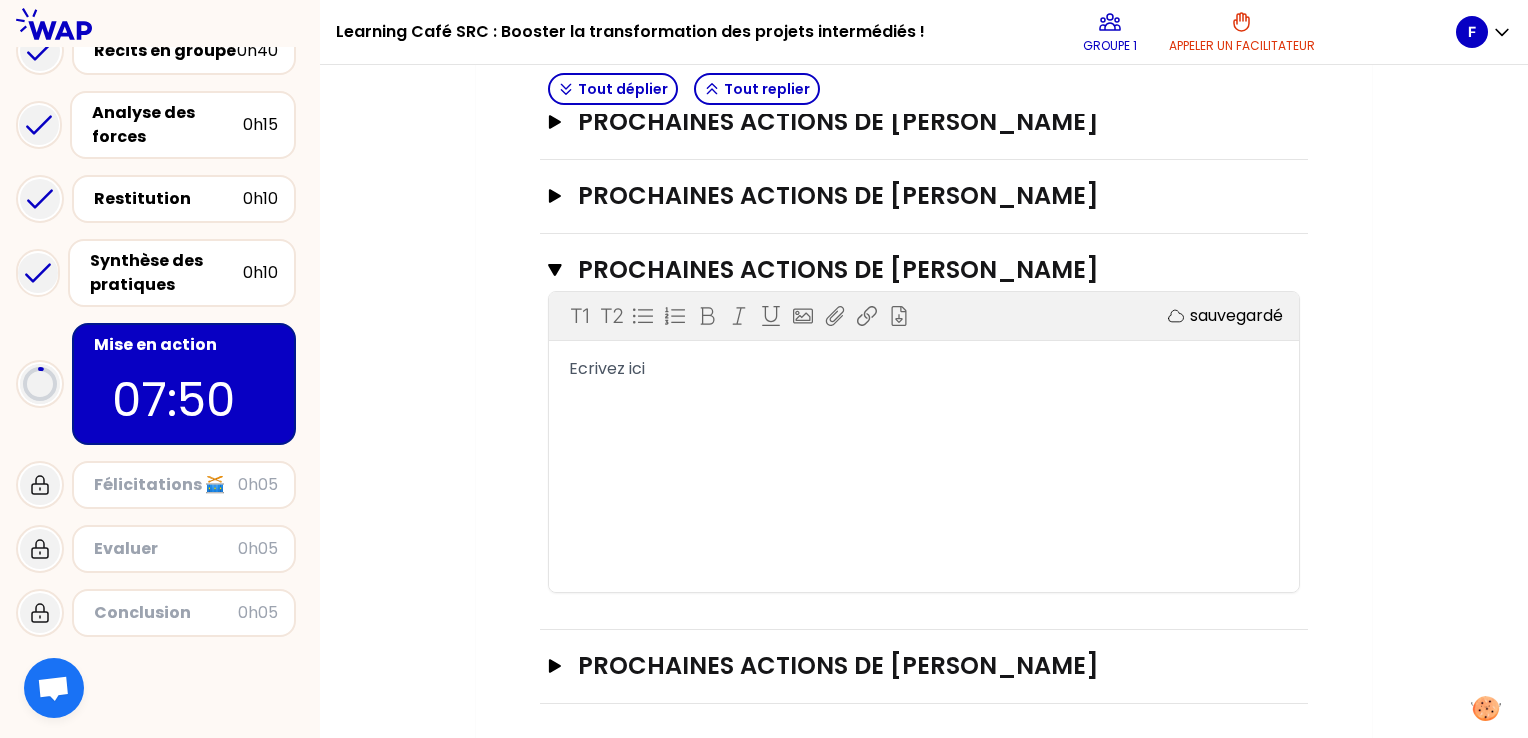 click on "T1 T2 Exporter sauvegardé Ecrivez ici" at bounding box center (924, 442) 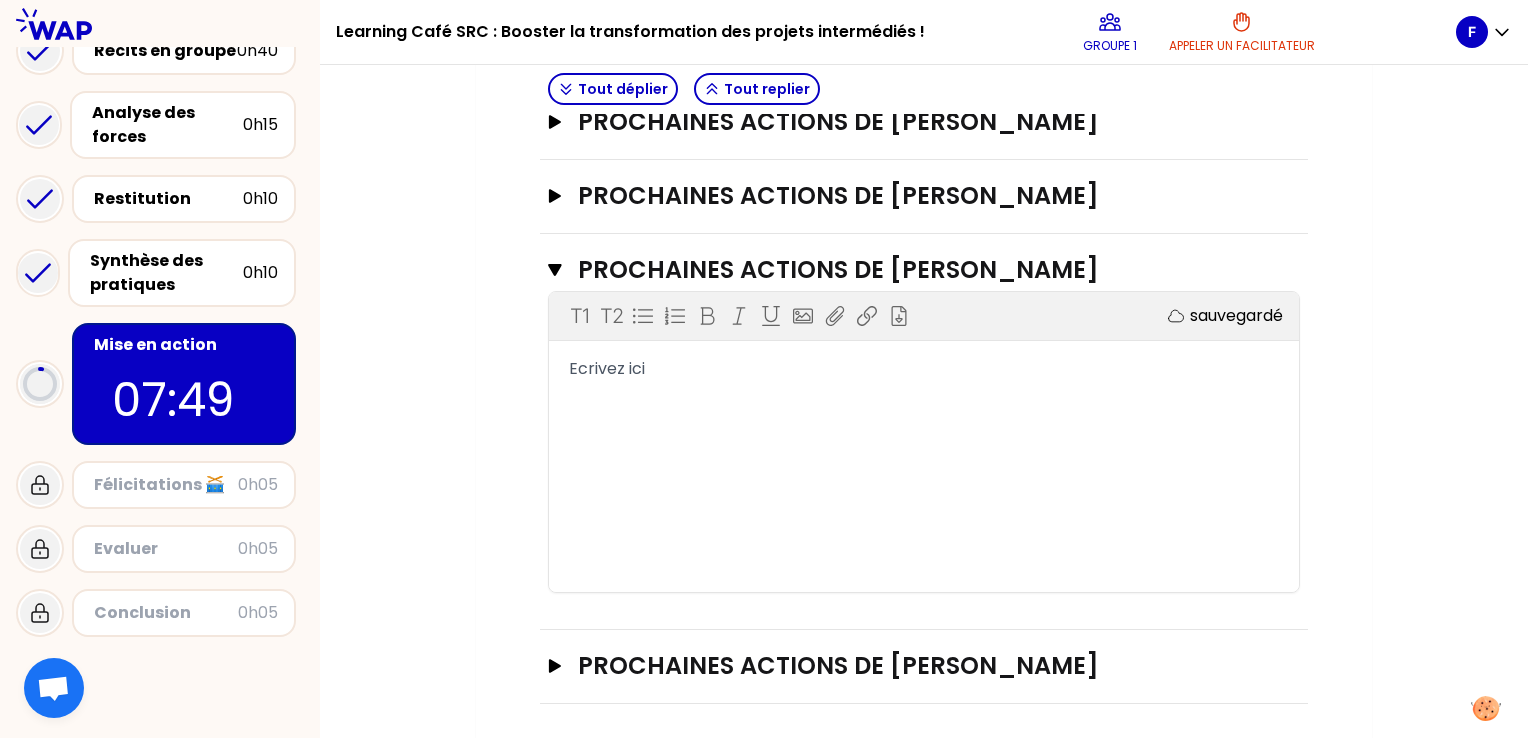 click on "Ecrivez ici" at bounding box center (924, 369) 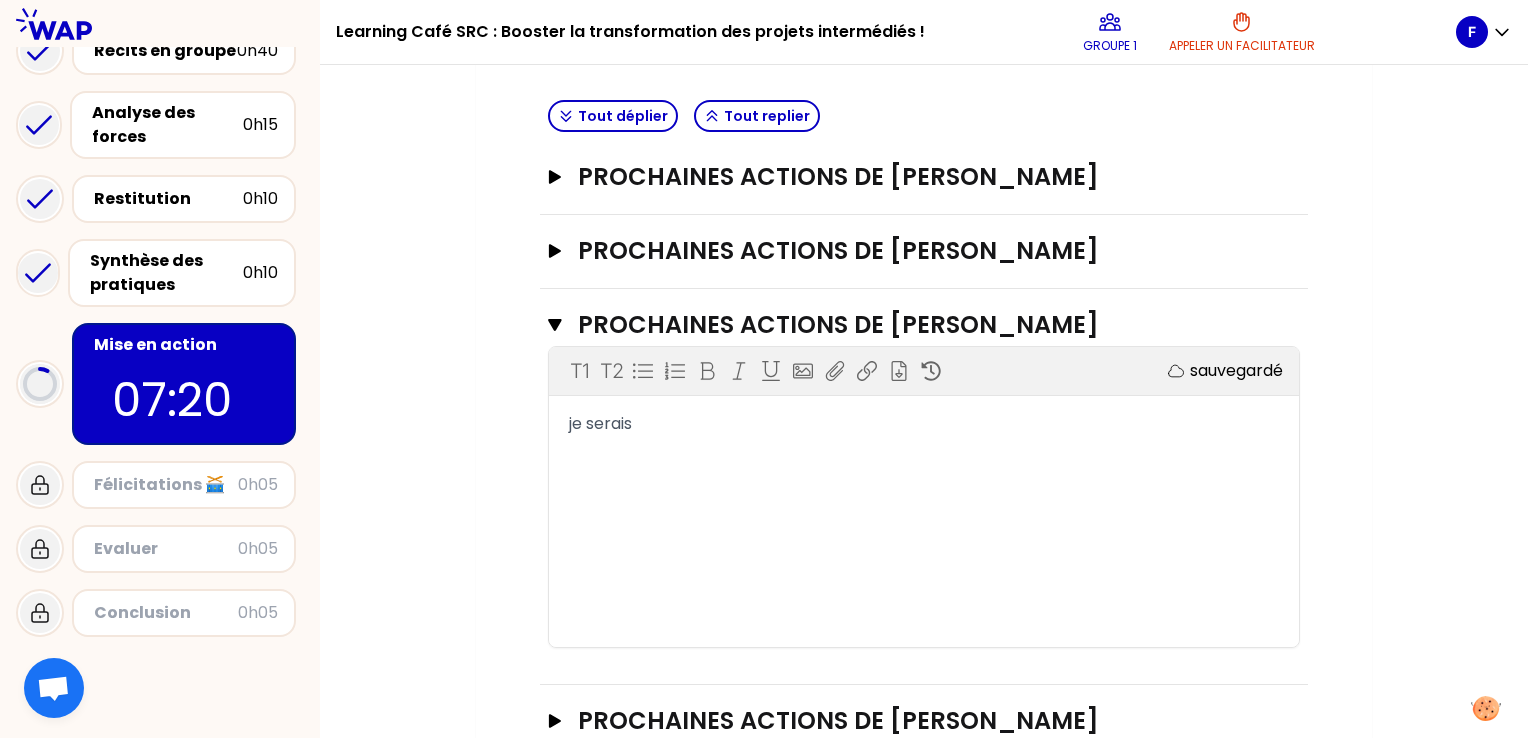 scroll, scrollTop: 517, scrollLeft: 0, axis: vertical 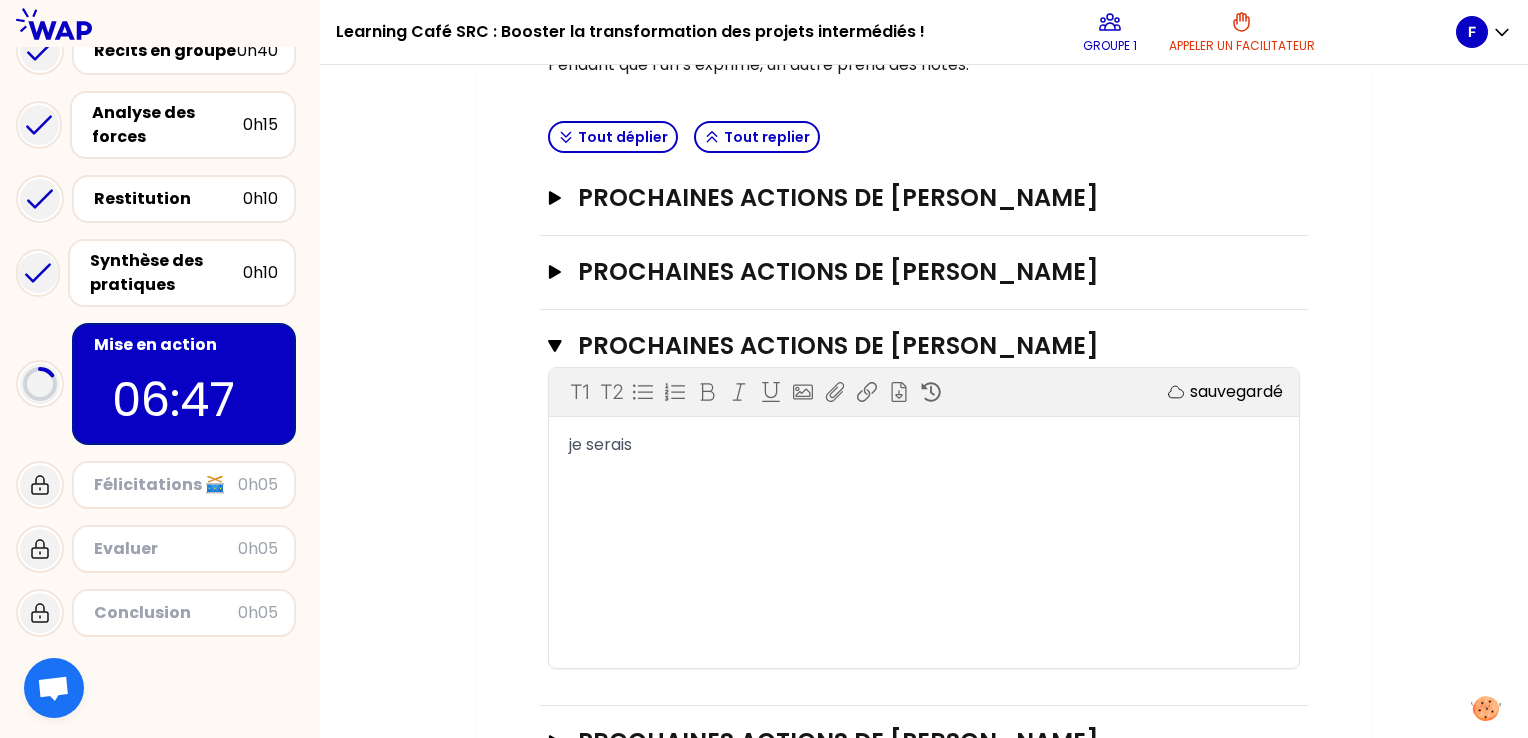 click on "T1 T2 Exporter sauvegardé je serais" at bounding box center [924, 518] 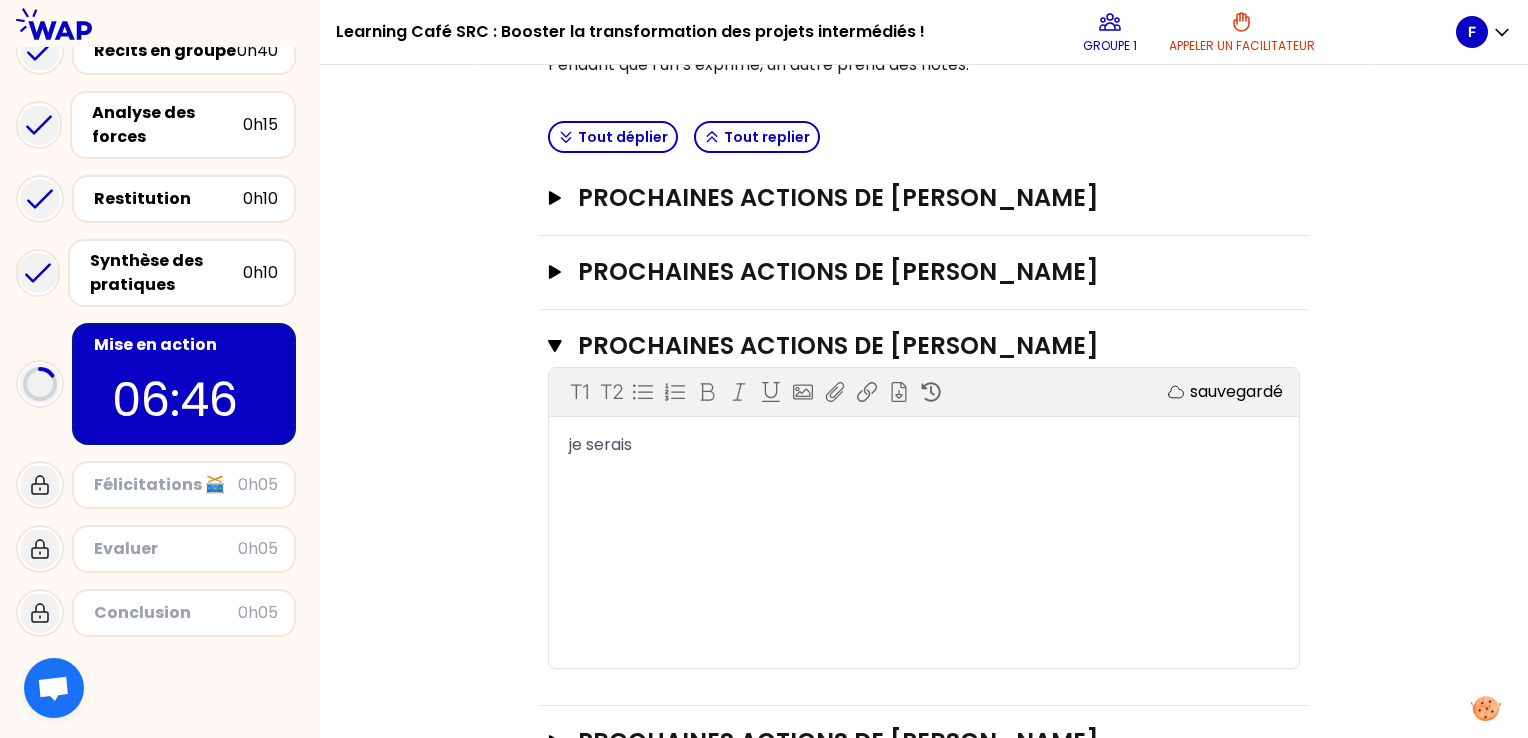 scroll, scrollTop: 617, scrollLeft: 0, axis: vertical 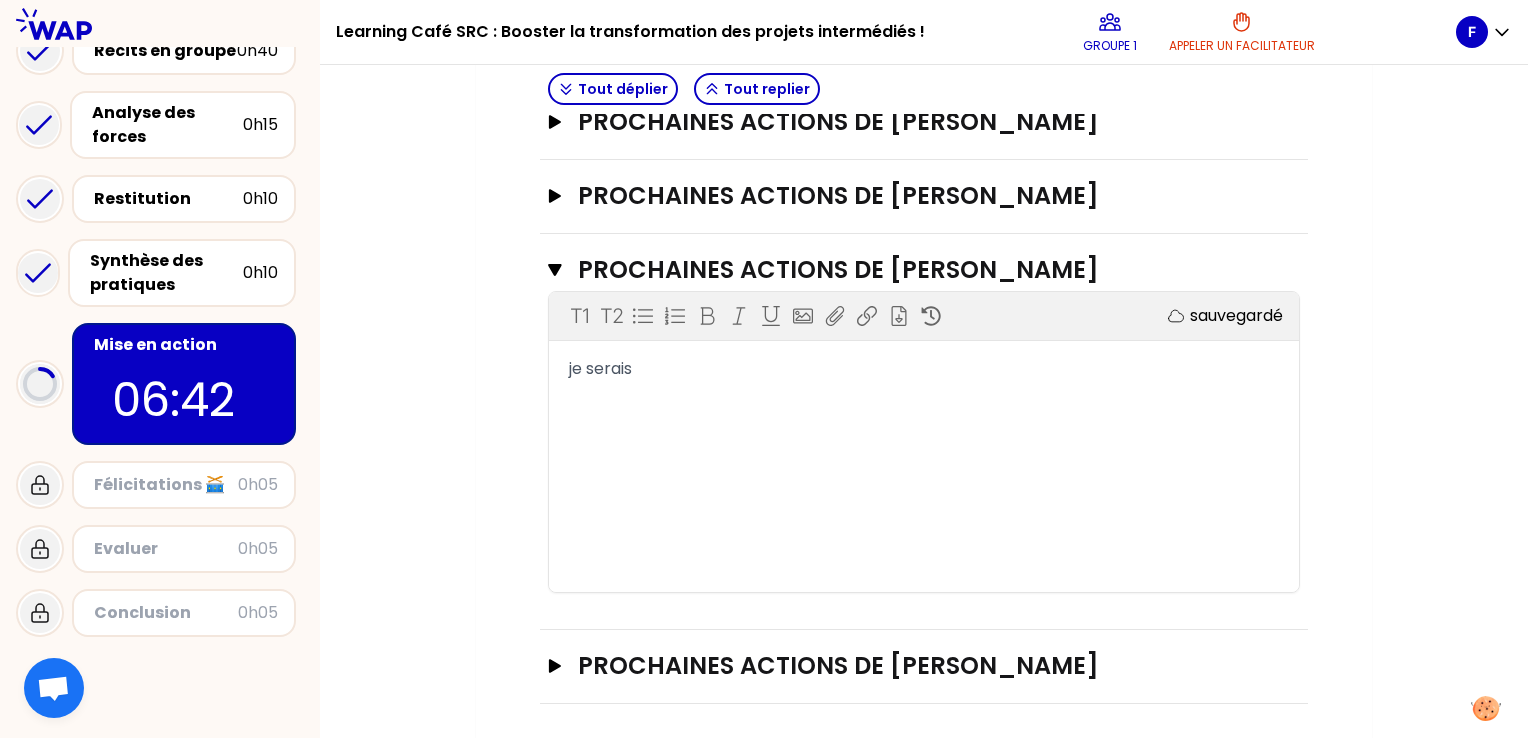 click on "je serais" at bounding box center (924, 369) 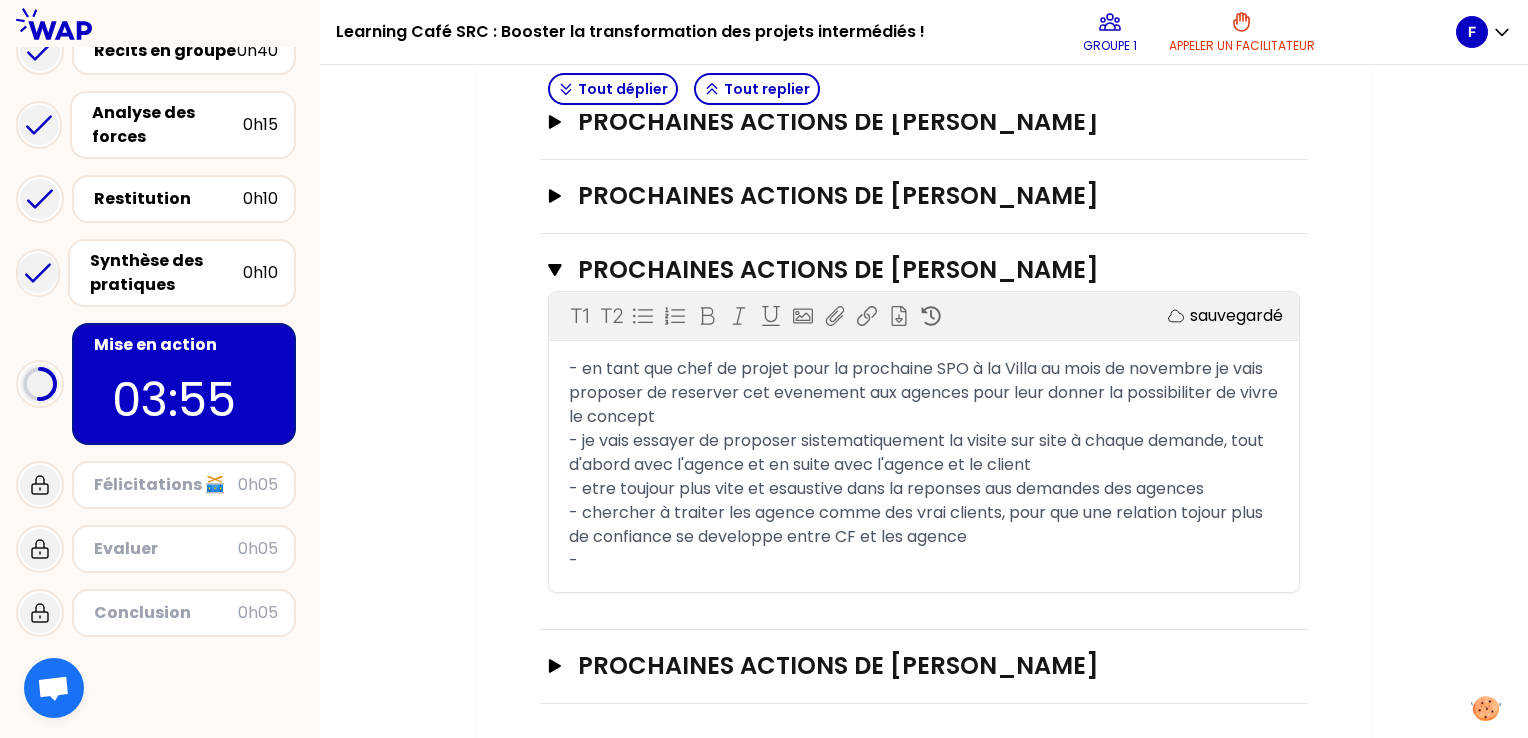 click on "- etre toujour plus vite et esaustive dans la reponses aus demandes des agences" at bounding box center [886, 488] 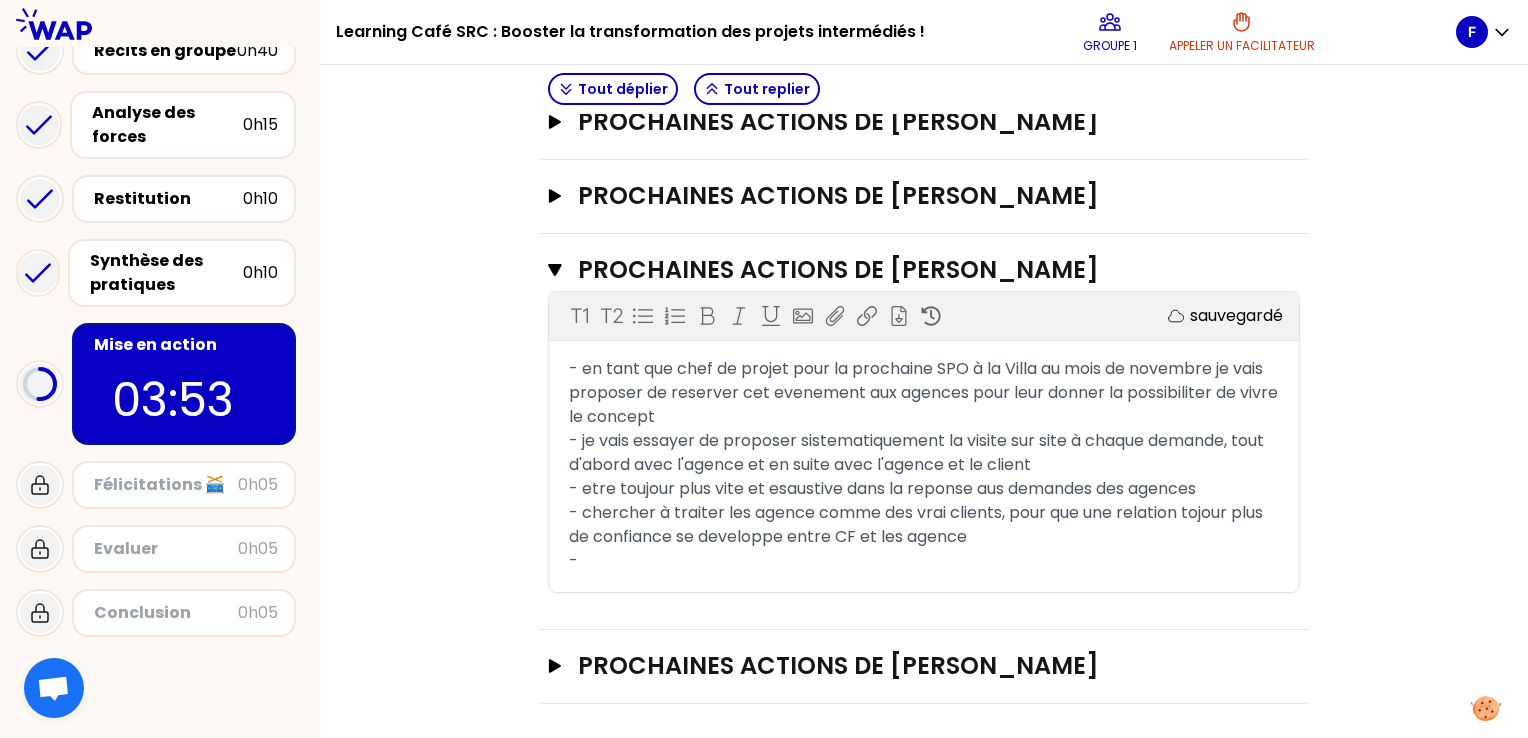 click on "- etre toujour plus vite et esaustive dans la reponse aus demandes des agences" at bounding box center [882, 488] 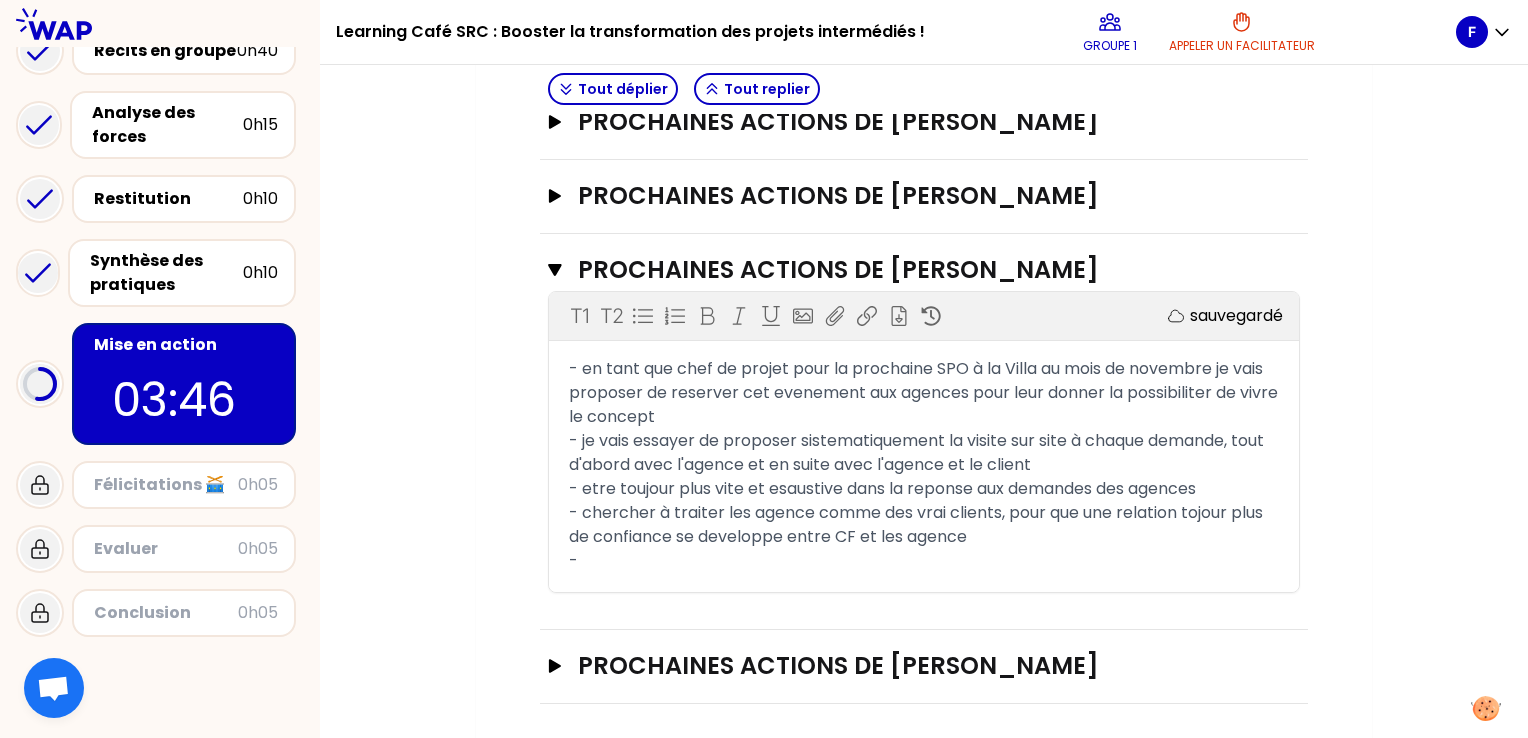 click on "- chercher à traiter les agence comme des vrai clients, pour que une relation tojour plus de confiance se developpe entre CF et les agence" at bounding box center (918, 524) 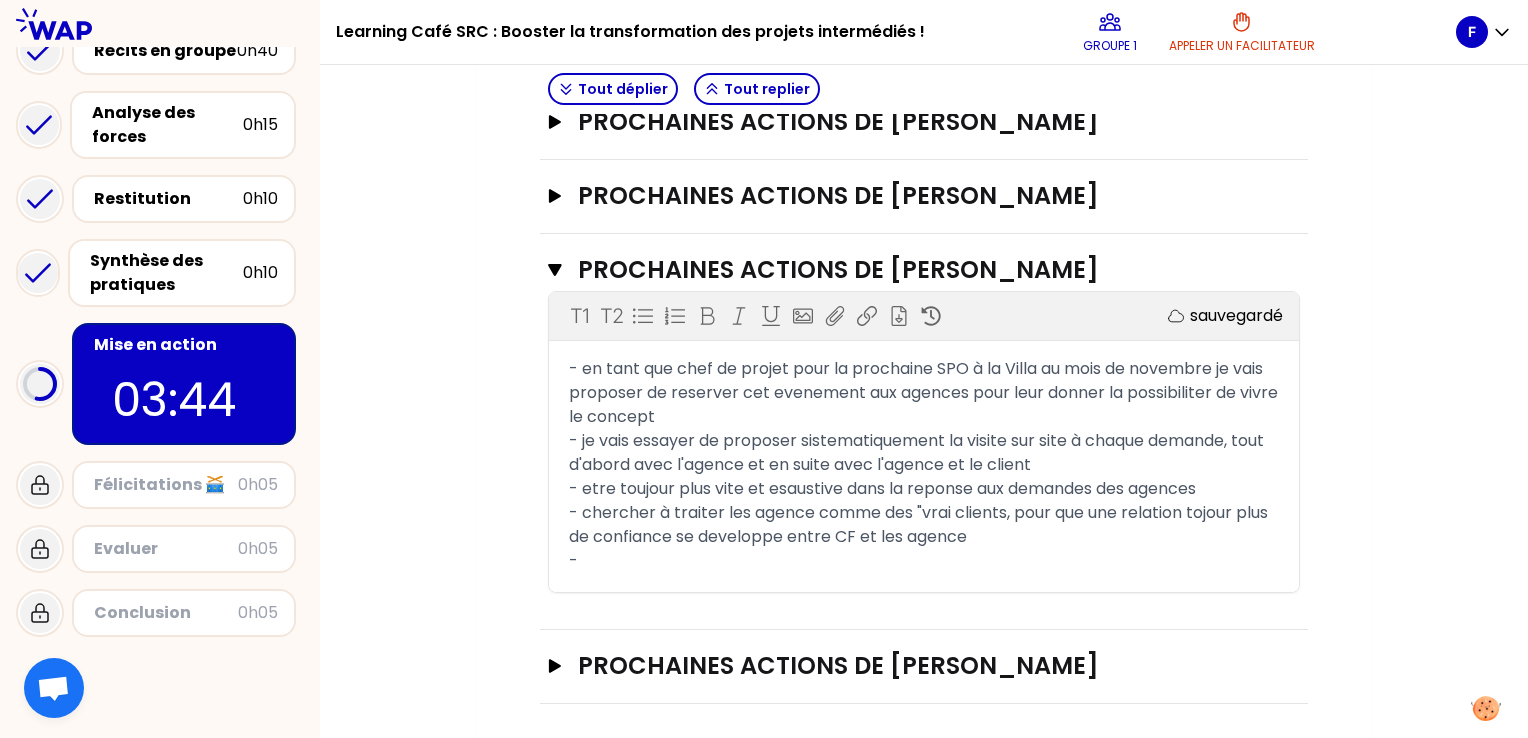 click on "- chercher à traiter les agence comme des "vrai clients, pour que une relation tojour plus de confiance se developpe entre CF et les agence" at bounding box center [920, 524] 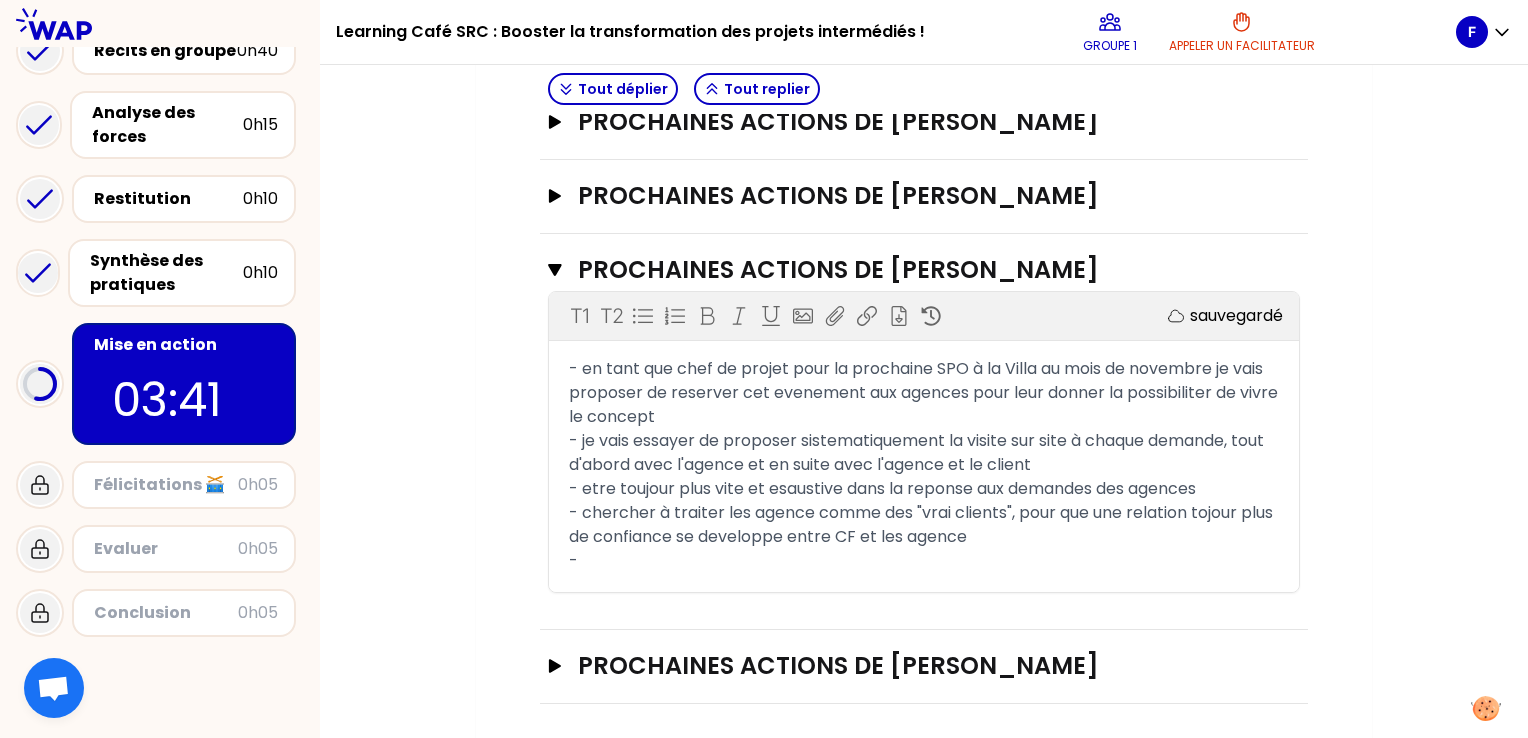 click on "- chercher à traiter les agence comme des "vrai clients", pour que une relation tojour plus de confiance se developpe entre CF et les agence" at bounding box center [923, 524] 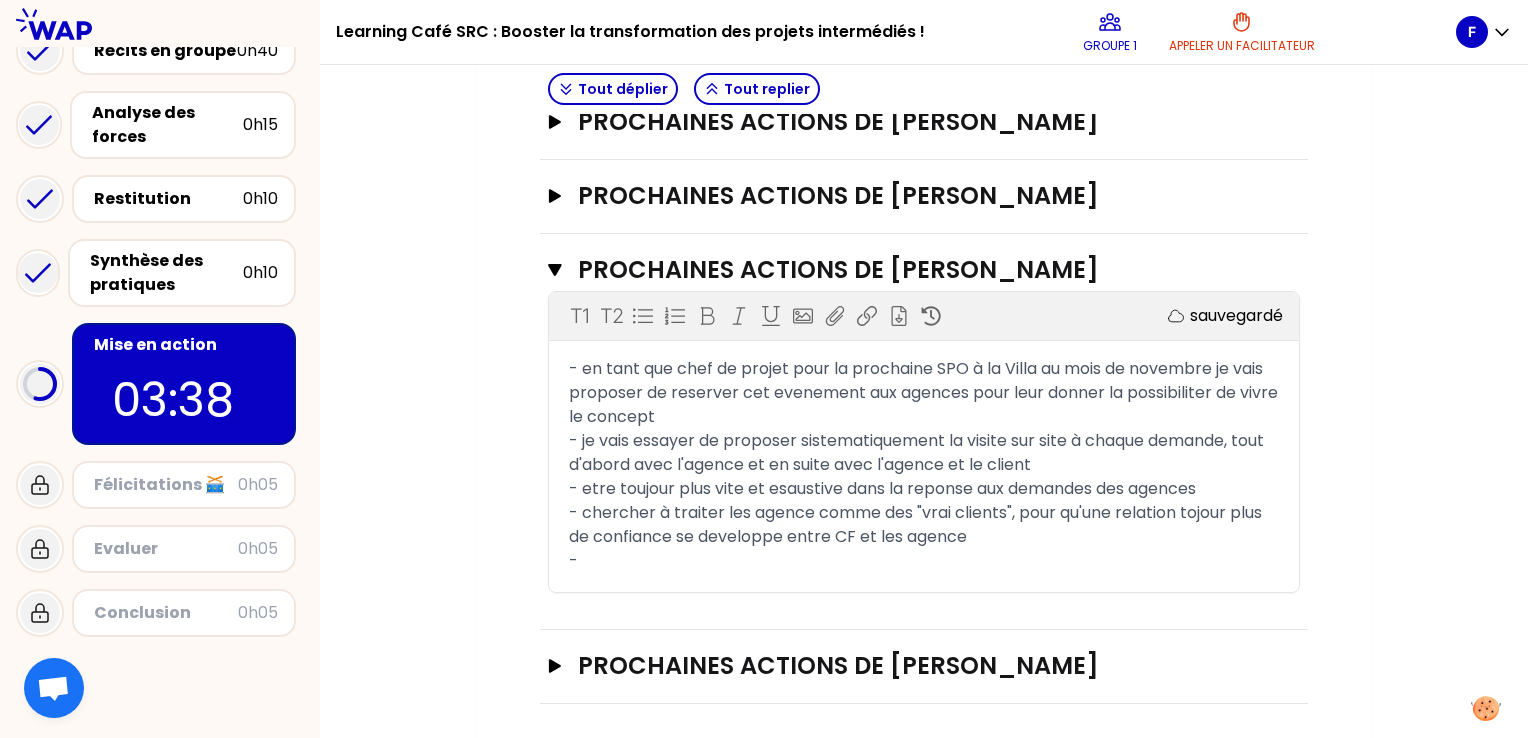 click on "- chercher à traiter les agence comme des "vrai clients", pour qu'une relation tojour plus de confiance se developpe entre CF et les agence" at bounding box center (917, 524) 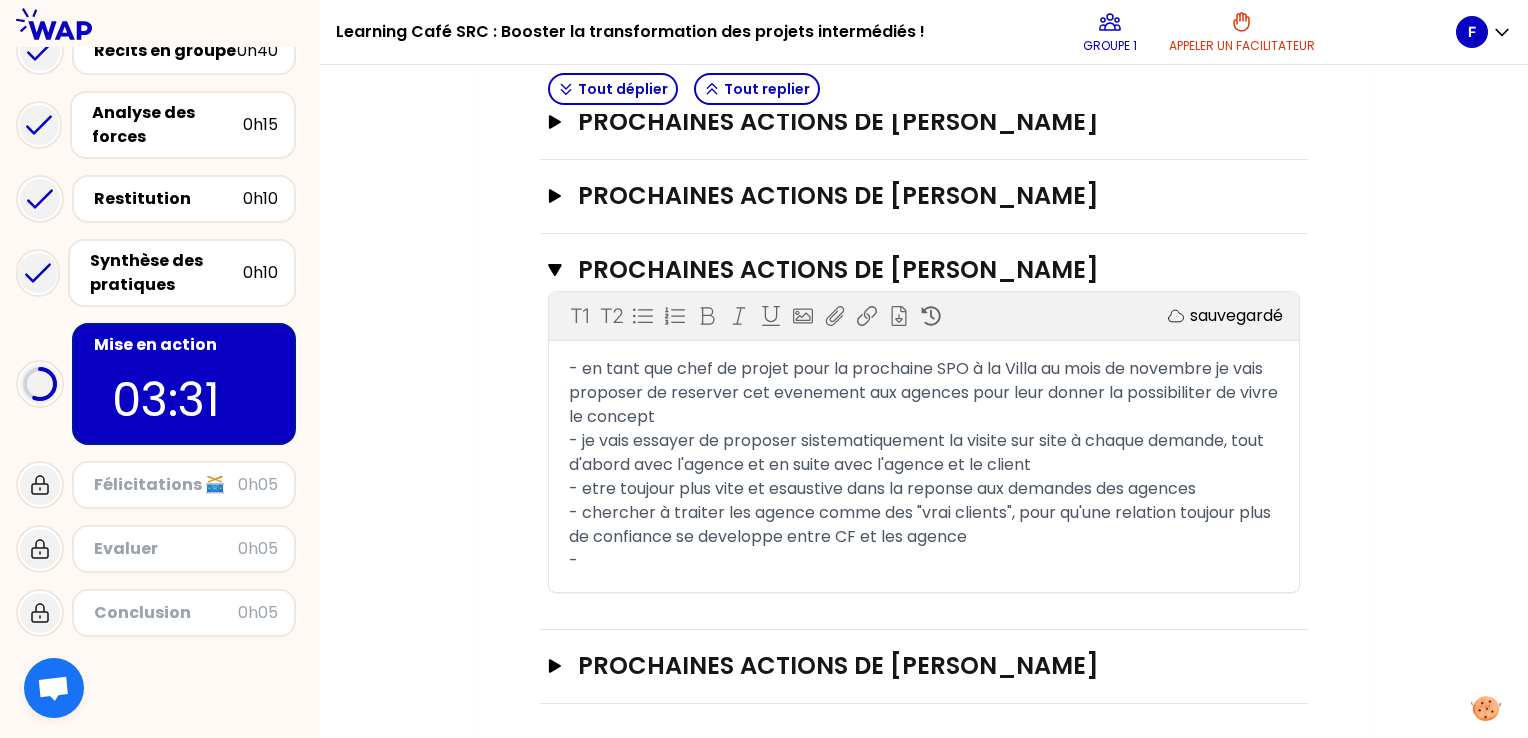 click on "- chercher à traiter les agence comme des "vrai clients", pour qu'une relation toujour plus de confiance se developpe entre CF et les agence" at bounding box center [922, 524] 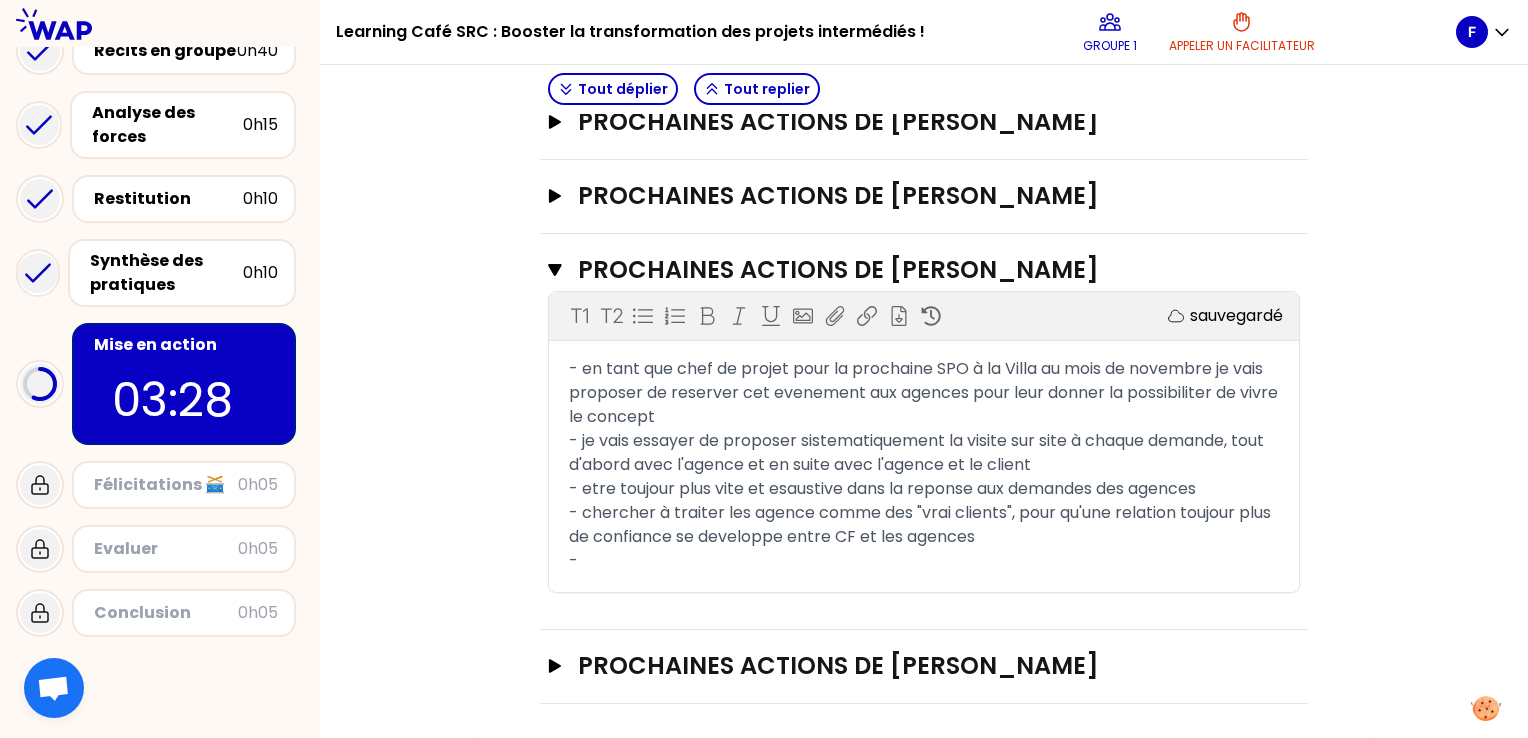 click on "-" at bounding box center (924, 561) 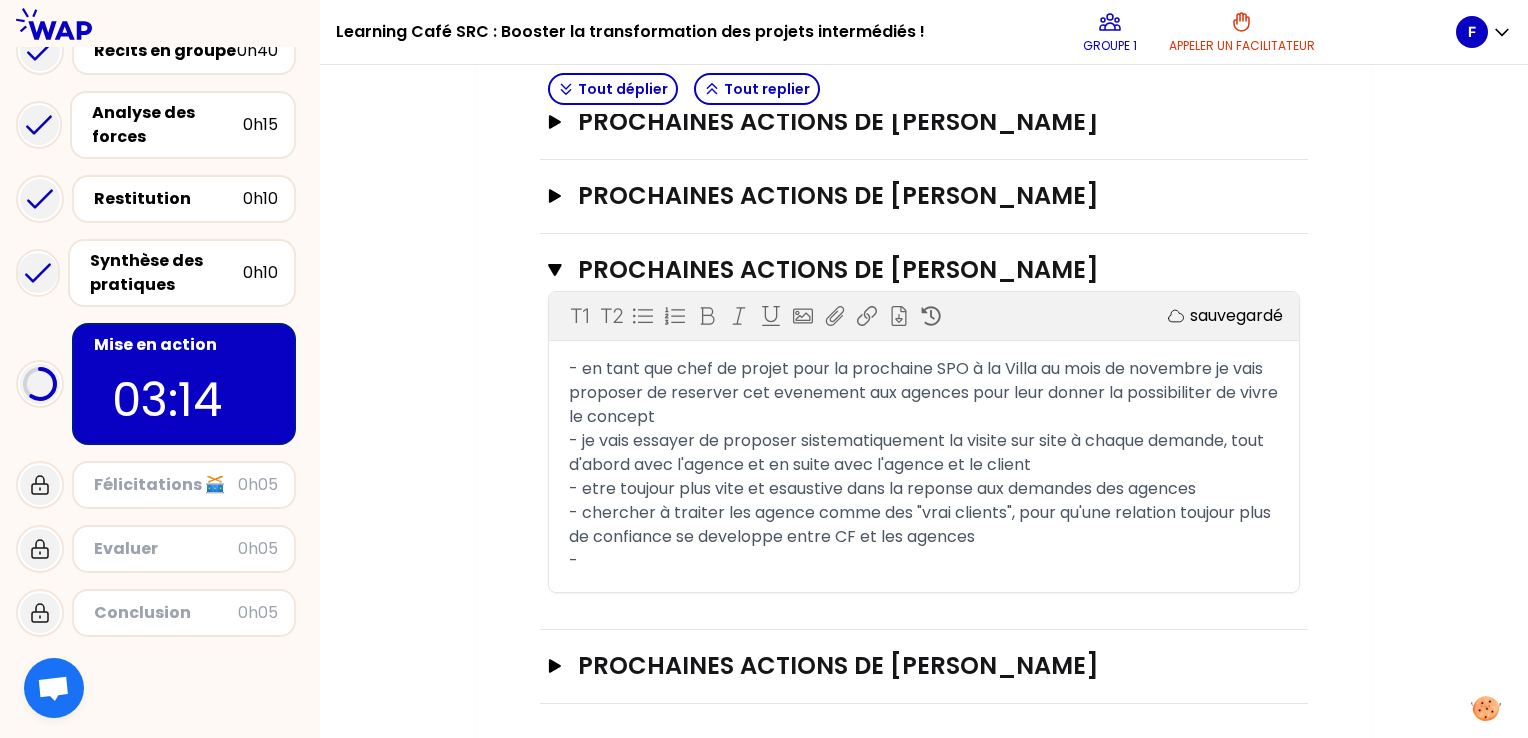 click on "- etre toujour plus vite et esaustive dans la reponse aux demandes des agences" at bounding box center (882, 488) 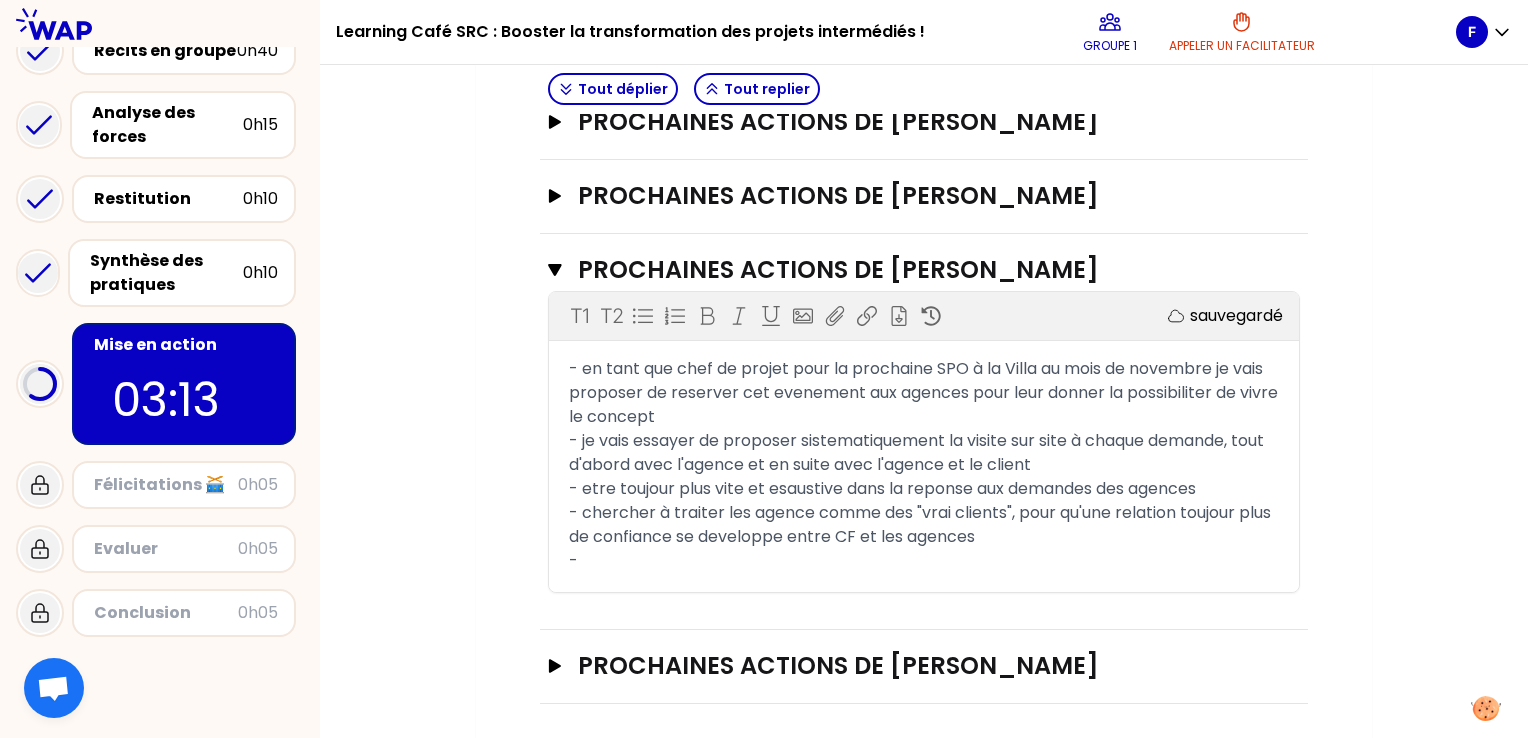 click on "-" at bounding box center (924, 561) 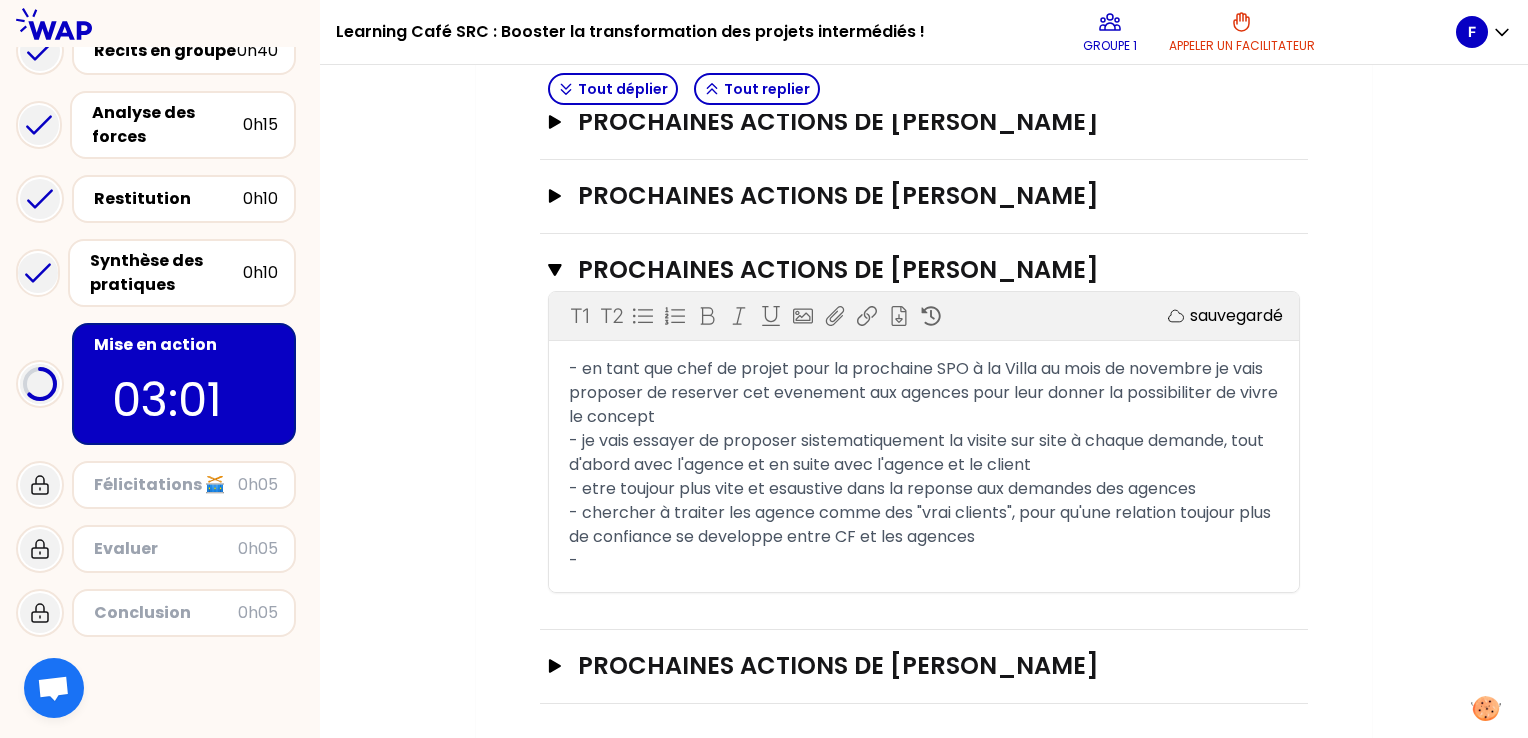 click on "- chercher à traiter les agence comme des "vrai clients", pour qu'une relation toujour plus de confiance se developpe entre CF et les agences" at bounding box center [922, 524] 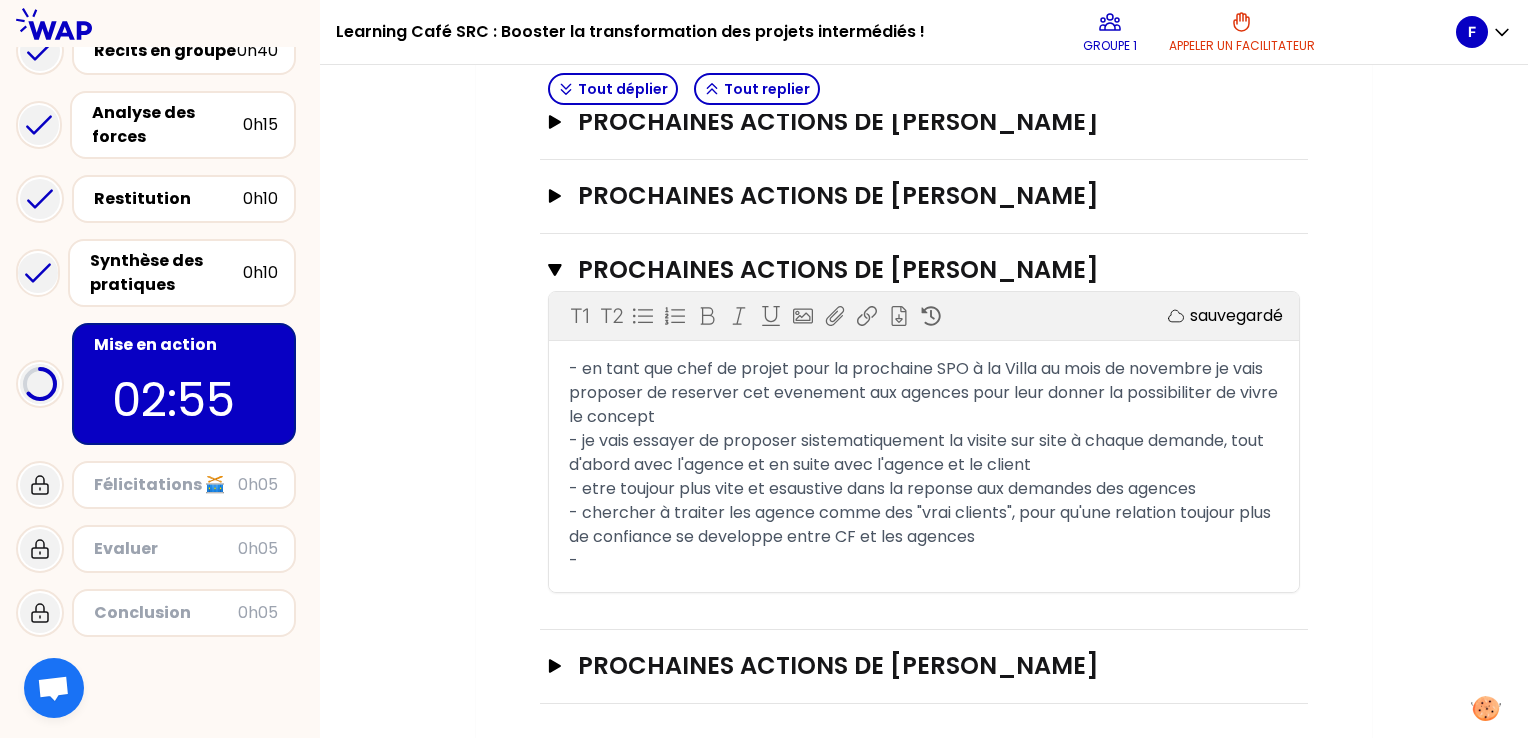 click on "-" at bounding box center (924, 561) 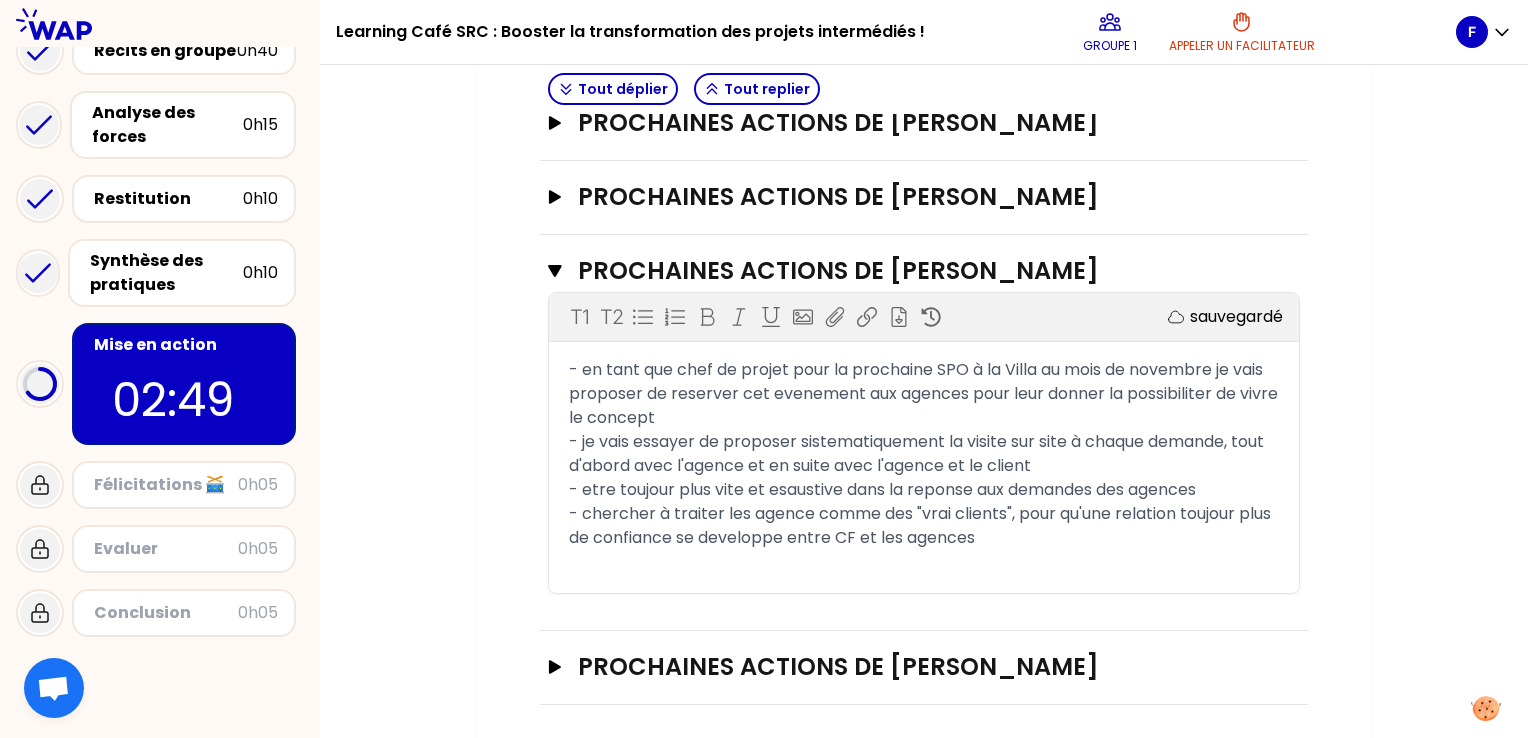 scroll, scrollTop: 617, scrollLeft: 0, axis: vertical 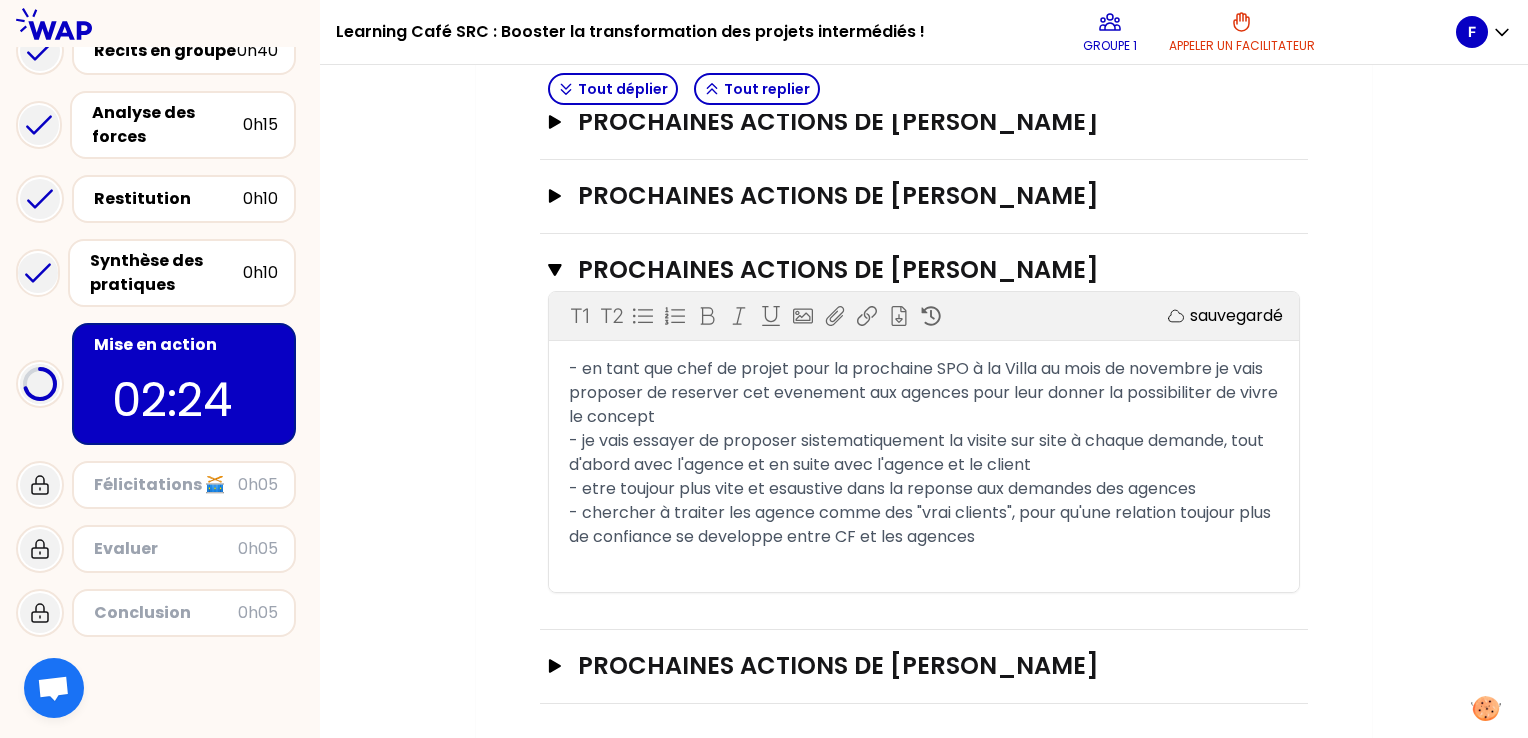 click on "- chercher à traiter les agence comme des "vrai clients", pour qu'une relation toujour plus de confiance se developpe entre CF et les agences" at bounding box center (922, 524) 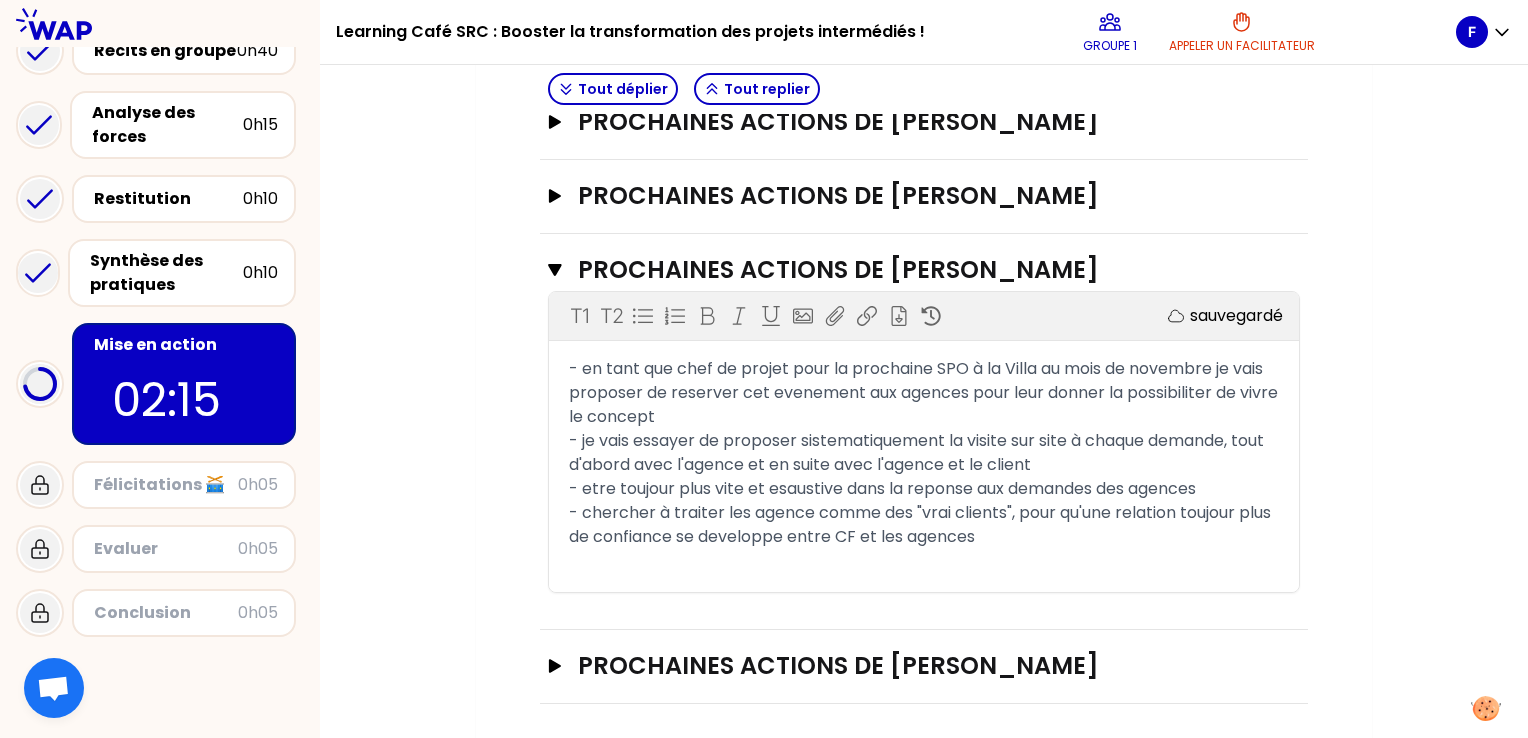 click on "- chercher à traiter les agence comme des "vrai clients", pour qu'une relation toujour plus de confiance se developpe entre CF et les agences" at bounding box center [922, 524] 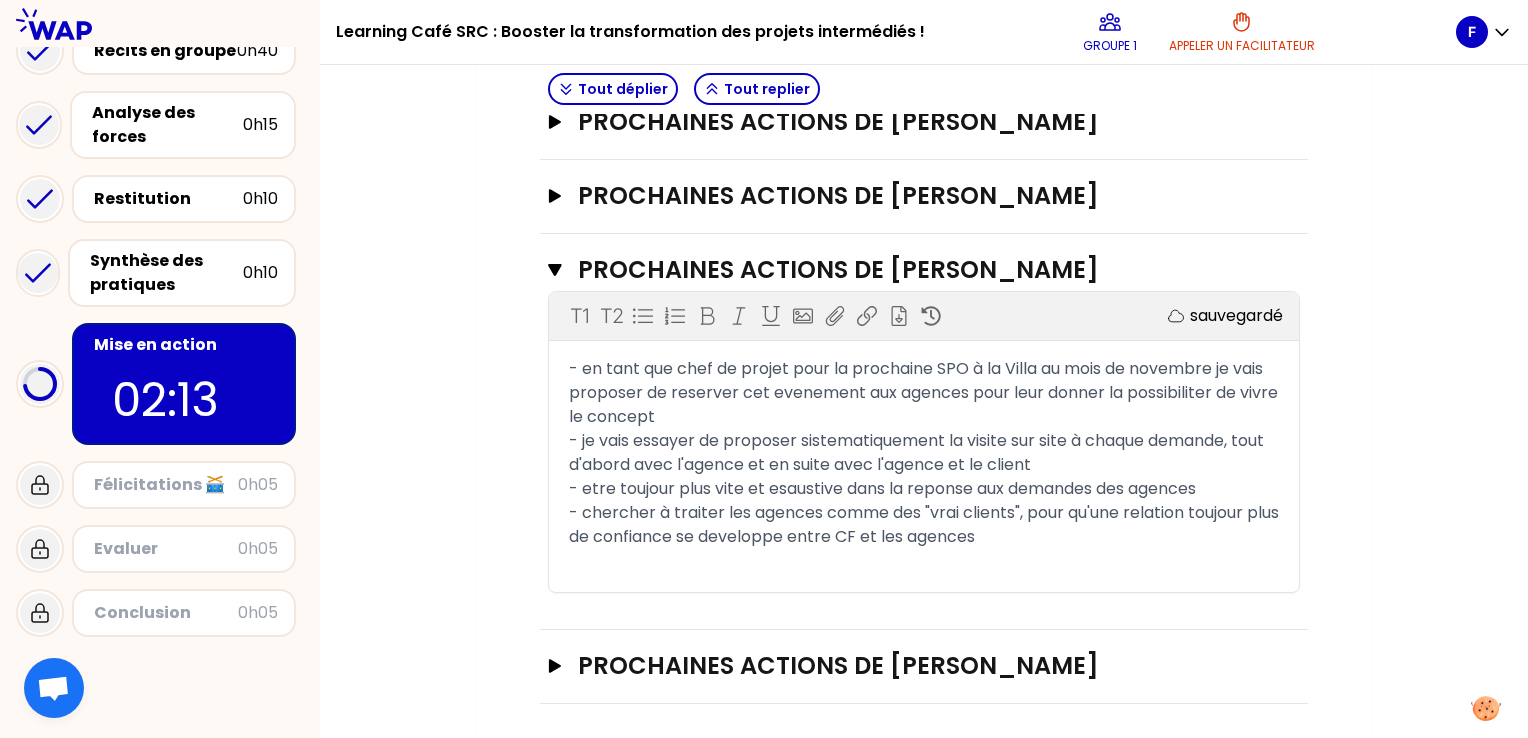 click on "- chercher à traiter les agences comme des "vrai clients", pour qu'une relation toujour plus de confiance se developpe entre CF et les agences" at bounding box center (926, 524) 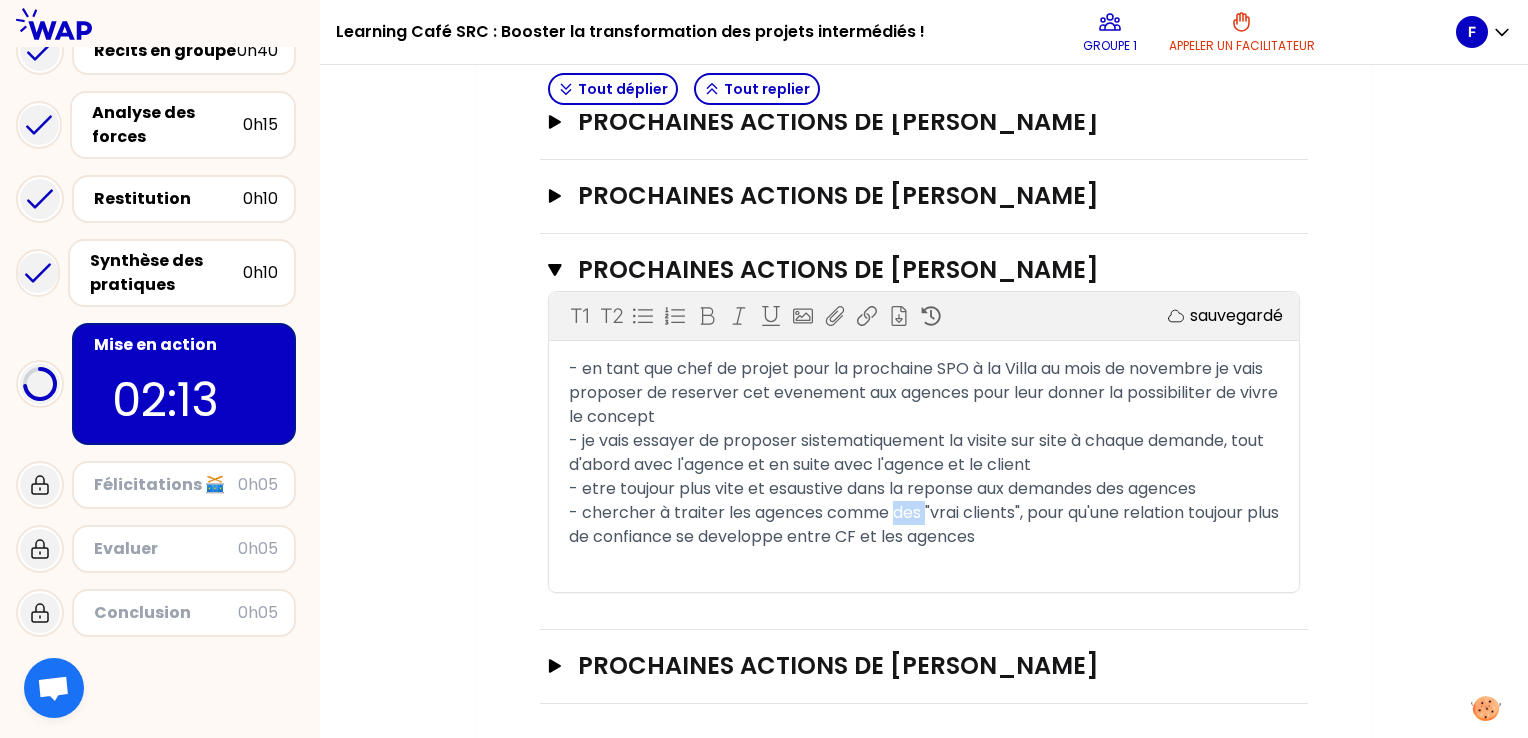 click on "- chercher à traiter les agences comme des "vrai clients", pour qu'une relation toujour plus de confiance se developpe entre CF et les agences" at bounding box center (926, 524) 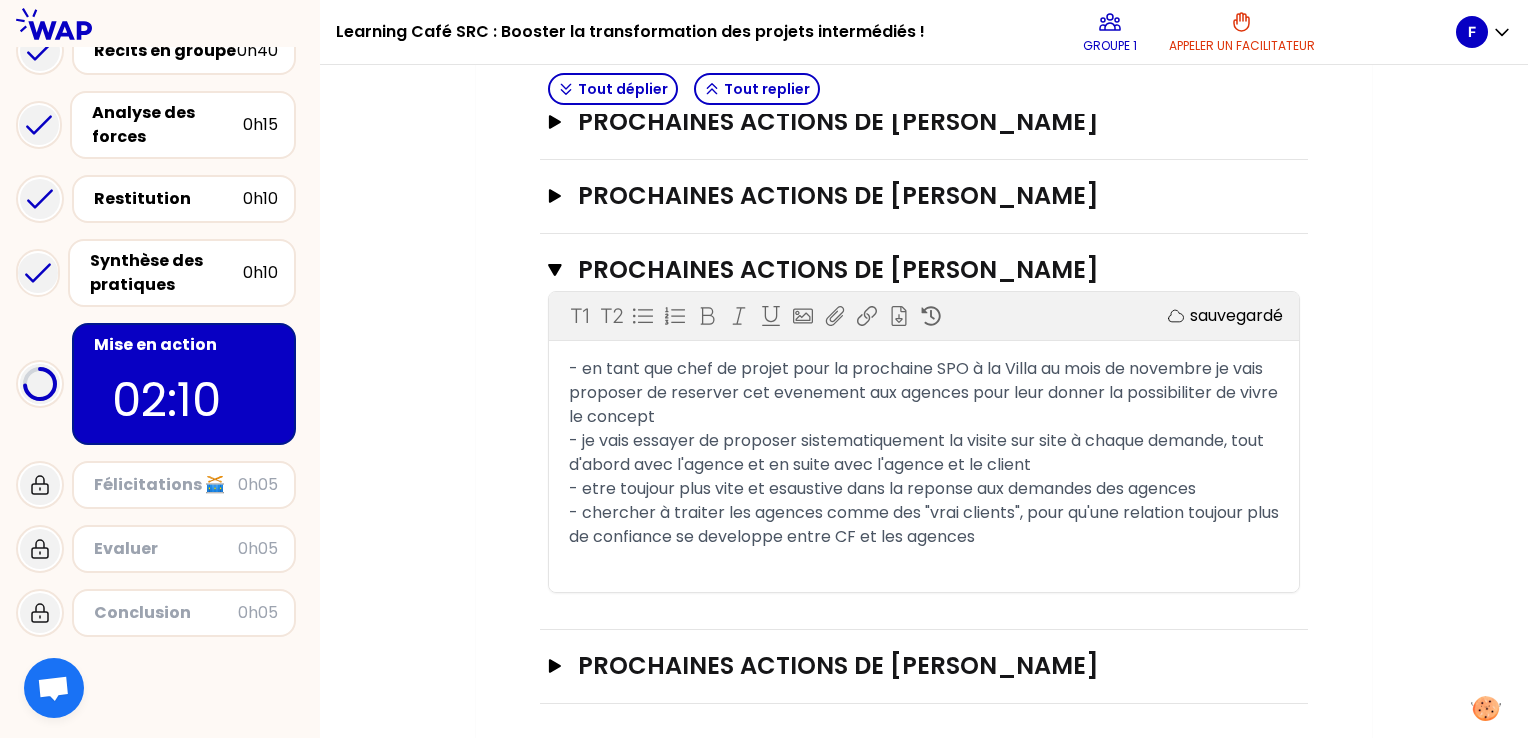 click on "- chercher à traiter les agences comme des "vrai clients", pour qu'une relation toujour plus de confiance se developpe entre CF et les agences" at bounding box center [926, 524] 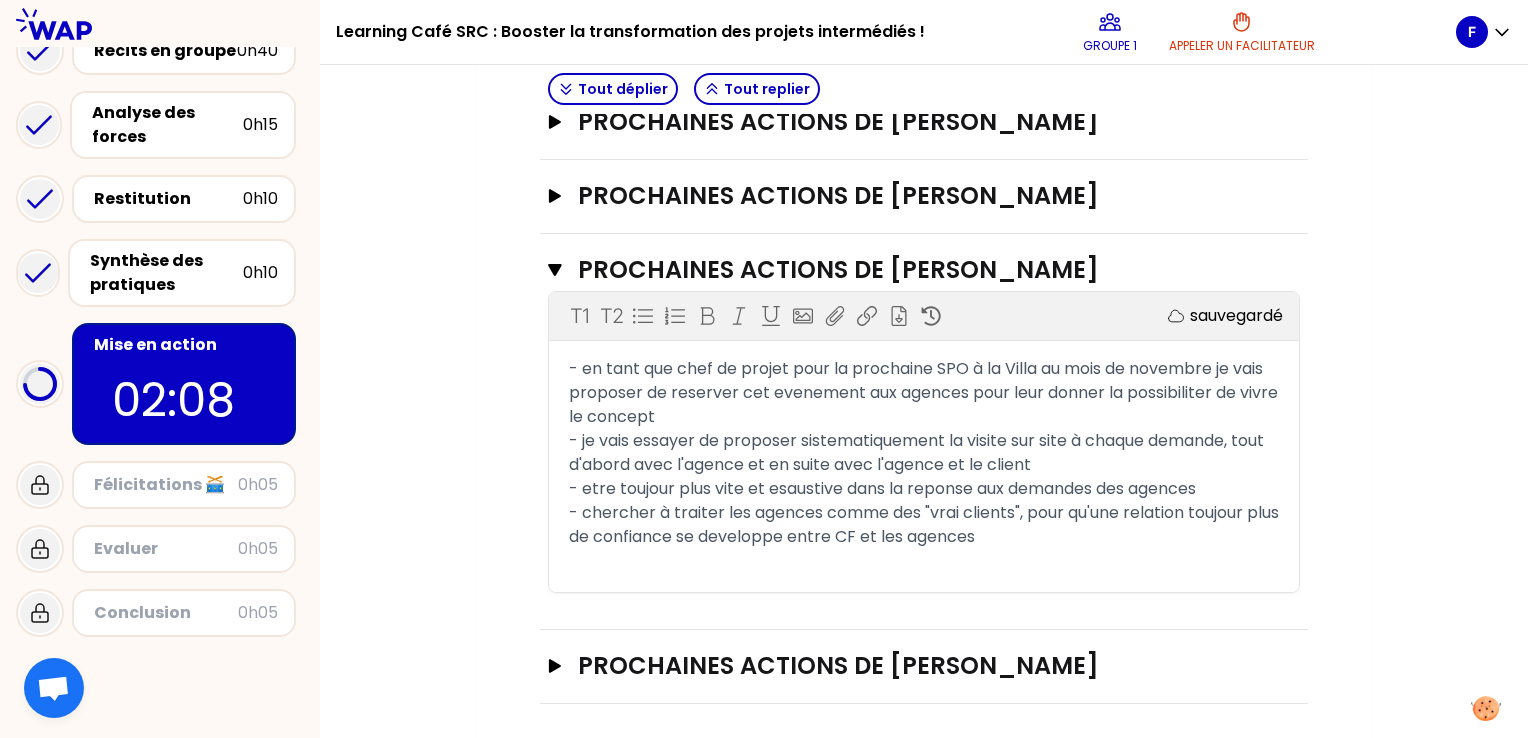 click on "- chercher à traiter les agences comme des "vrai clients", pour qu'une relation toujour plus de confiance se developpe entre CF et les agences" at bounding box center (926, 524) 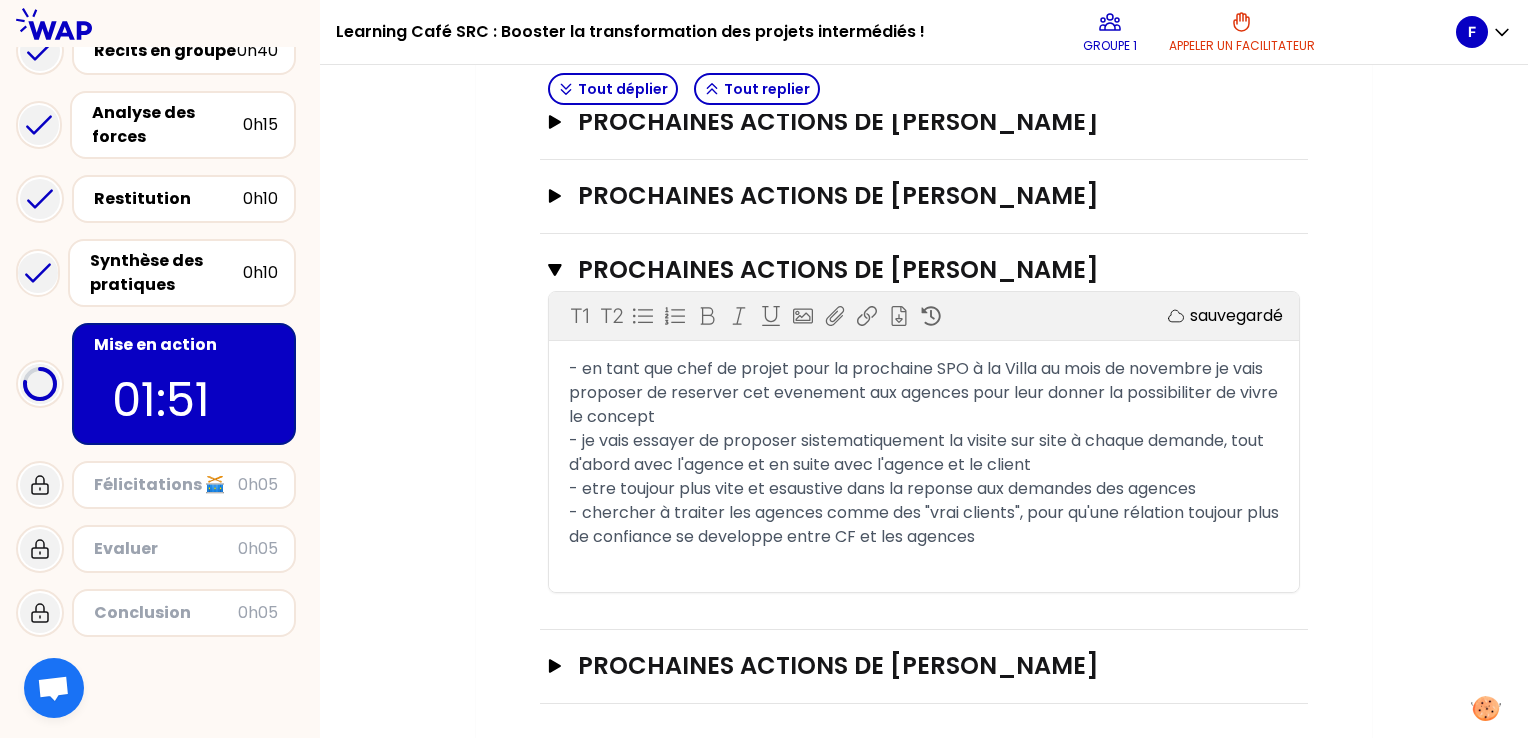 click on "- etre toujour plus vite et esaustive dans la reponse aux demandes des agences" at bounding box center [882, 488] 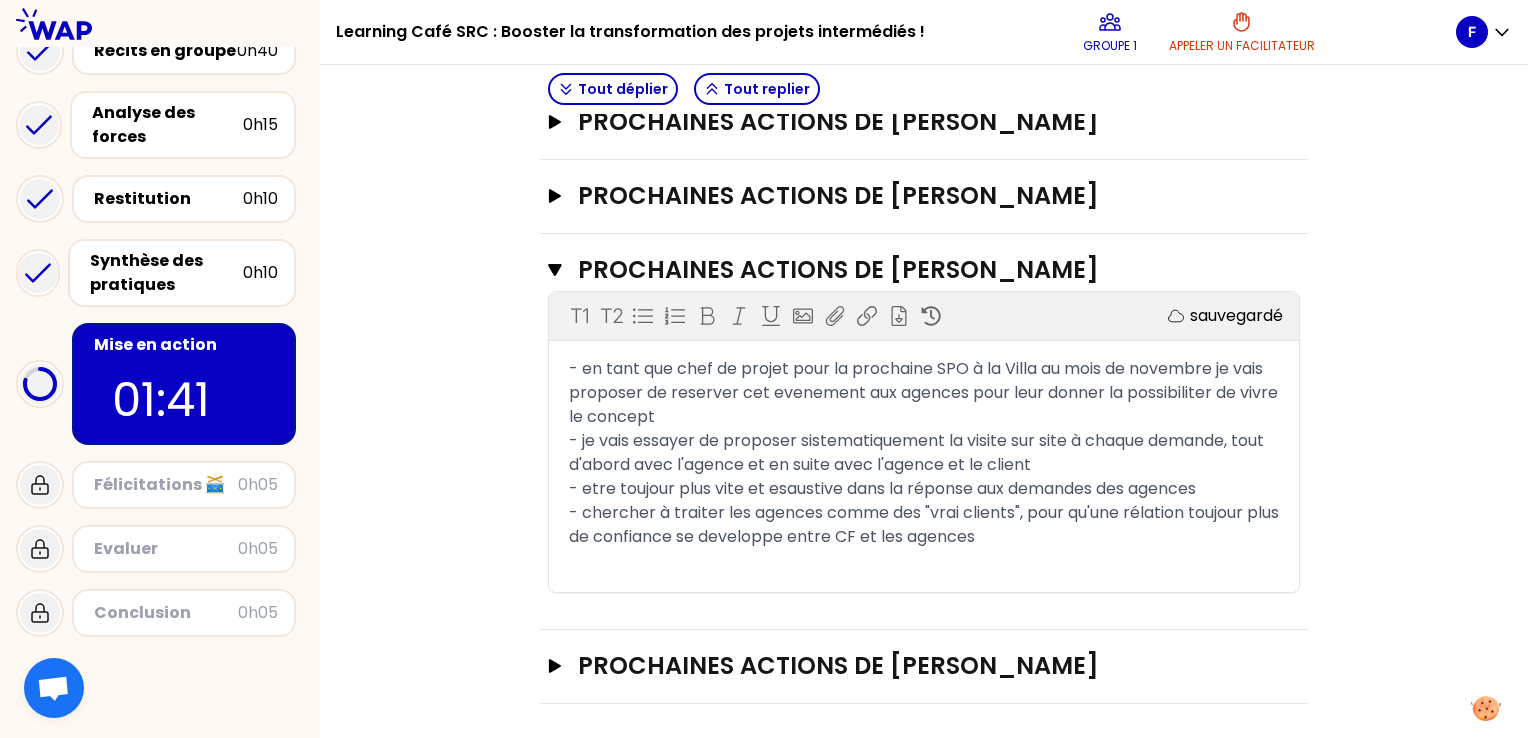 click on "- en tant que chef de projet pour la prochaine SPO à la Villa au mois de novembre je vais proposer de reserver cet evenement aux agences pour leur donner la possibiliter de vivre le concept" at bounding box center [925, 392] 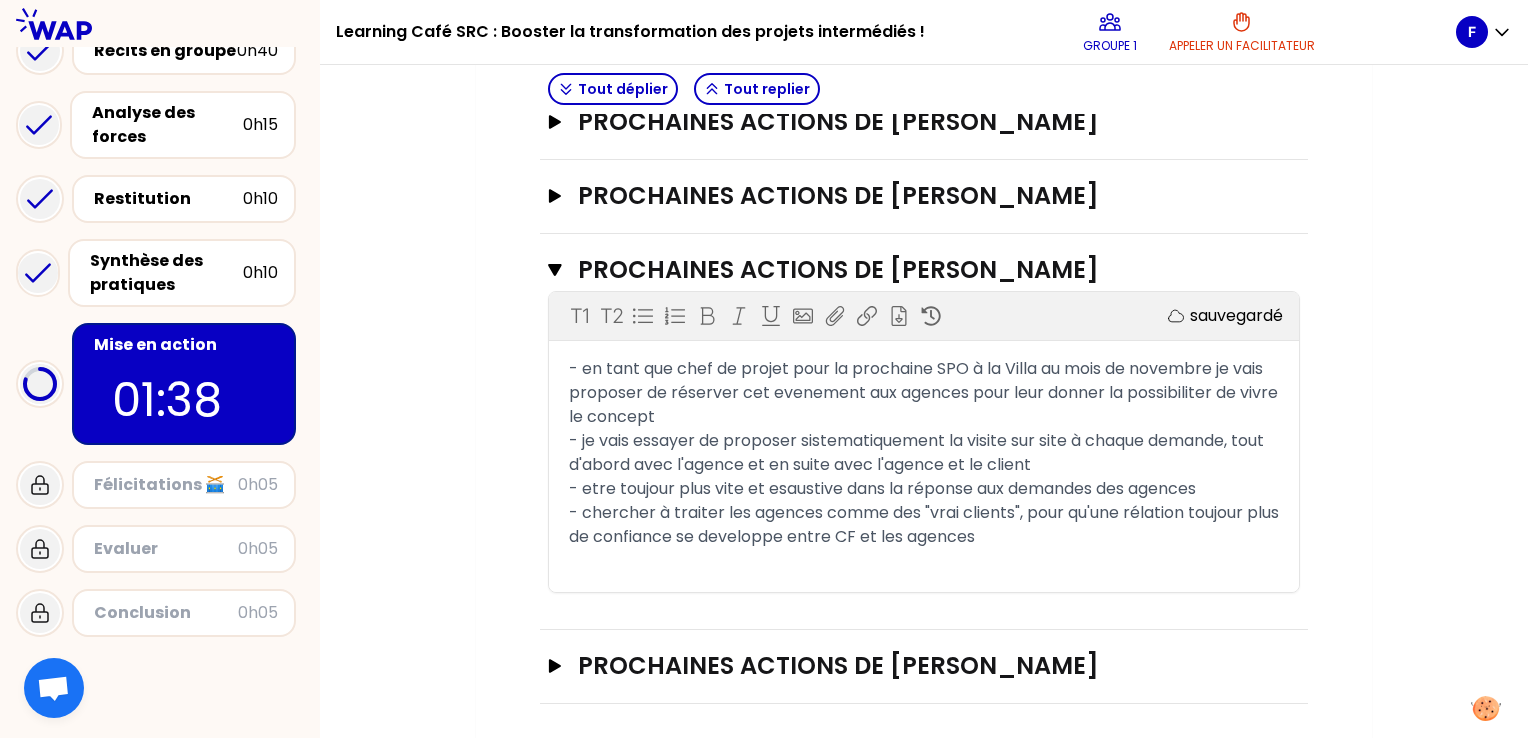 click on "- en tant que chef de projet pour la prochaine SPO à la Villa au mois de novembre je vais proposer de réserver cet evenement aux agences pour leur donner la possibiliter de vivre le concept" at bounding box center (925, 392) 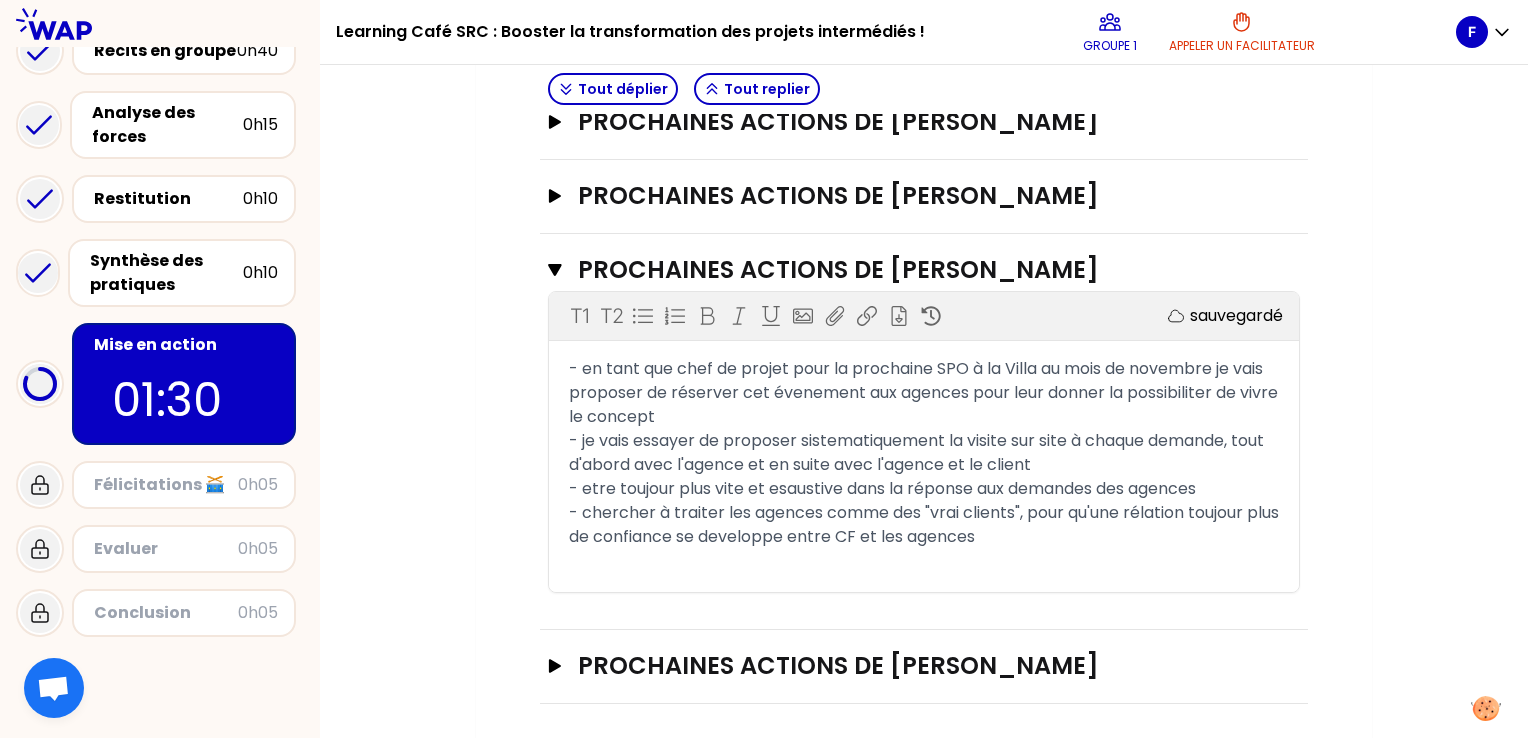 click on "- en tant que chef de projet pour la prochaine SPO à la Villa au mois de novembre je vais proposer de réserver cet évenement aux agences pour leur donner la possibiliter de vivre le concept" at bounding box center (924, 393) 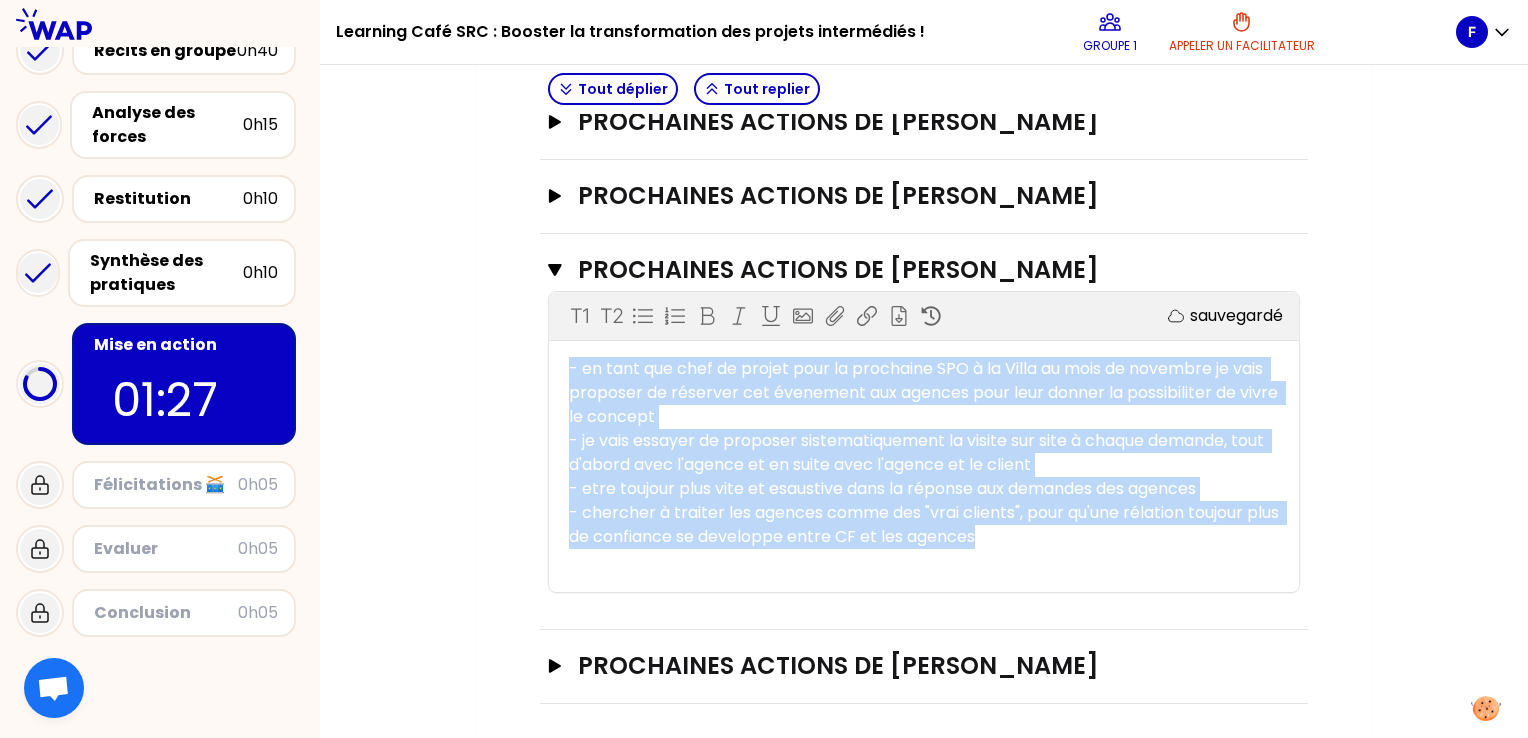 drag, startPoint x: 1100, startPoint y: 536, endPoint x: 535, endPoint y: 352, distance: 594.2062 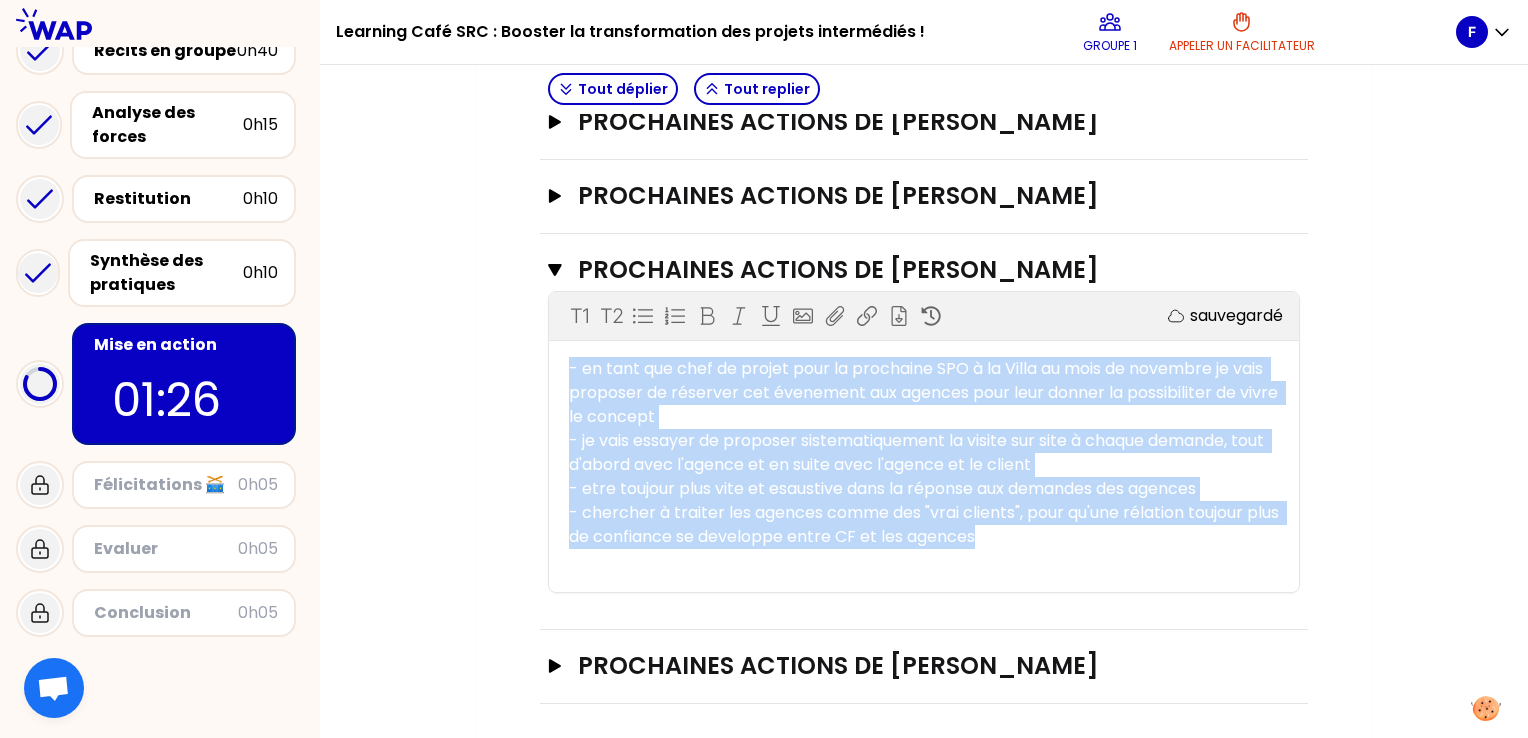 copy on "- en tant que chef de projet pour la prochaine SPO à la Villa au mois de novembre je vais proposer de réserver cet évenement aux agences pour leur donner la possibiliter de vivre le concept - je vais essayer de proposer sistematiquement la visite sur site à chaque demande, tout d'abord avec l'agence et en suite avec l'agence et le client - etre toujour plus vite et esaustive dans la réponse aux demandes des agences - chercher à traiter les agences comme des "vrai clients", pour qu'une rélation toujour plus de confiance se developpe entre CF et les agences" 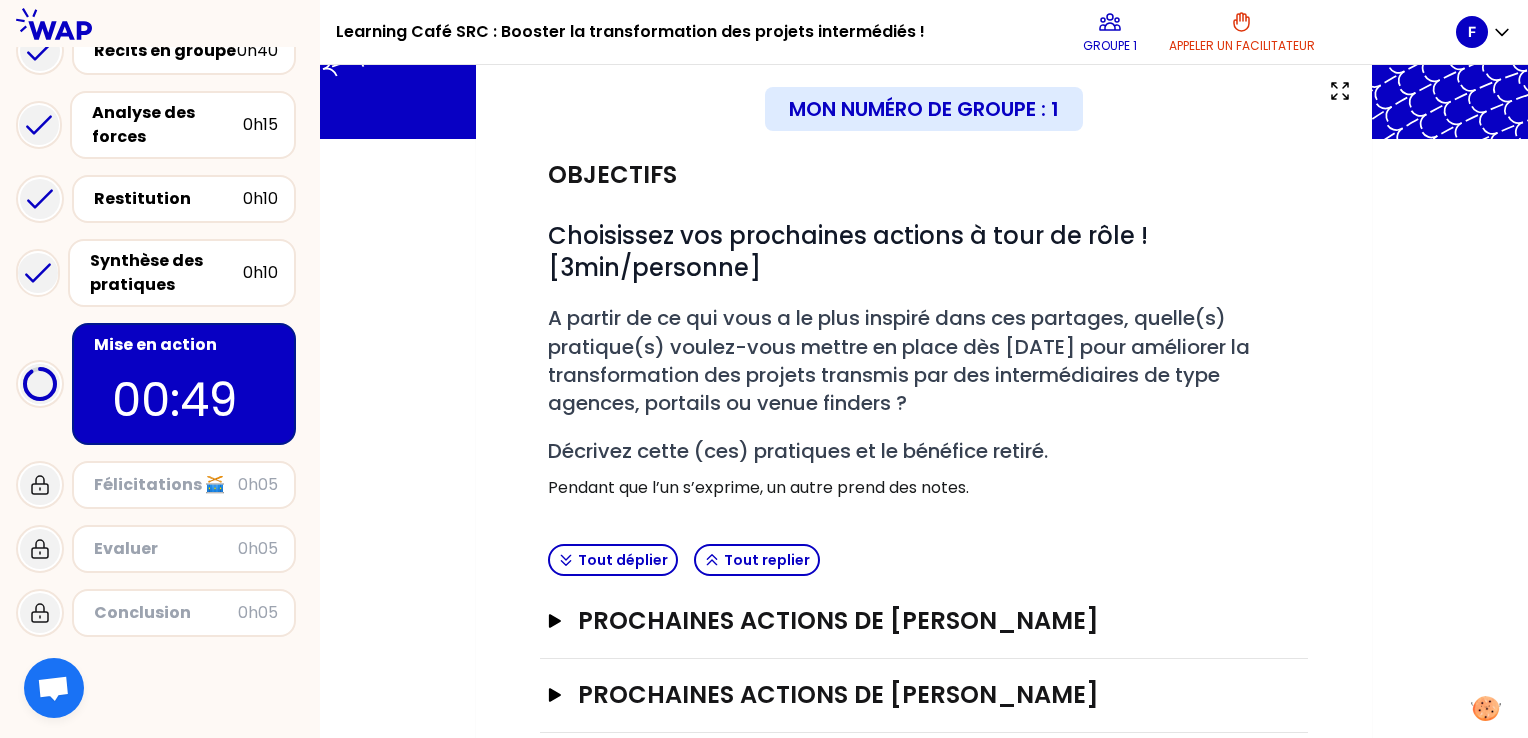 scroll, scrollTop: 0, scrollLeft: 0, axis: both 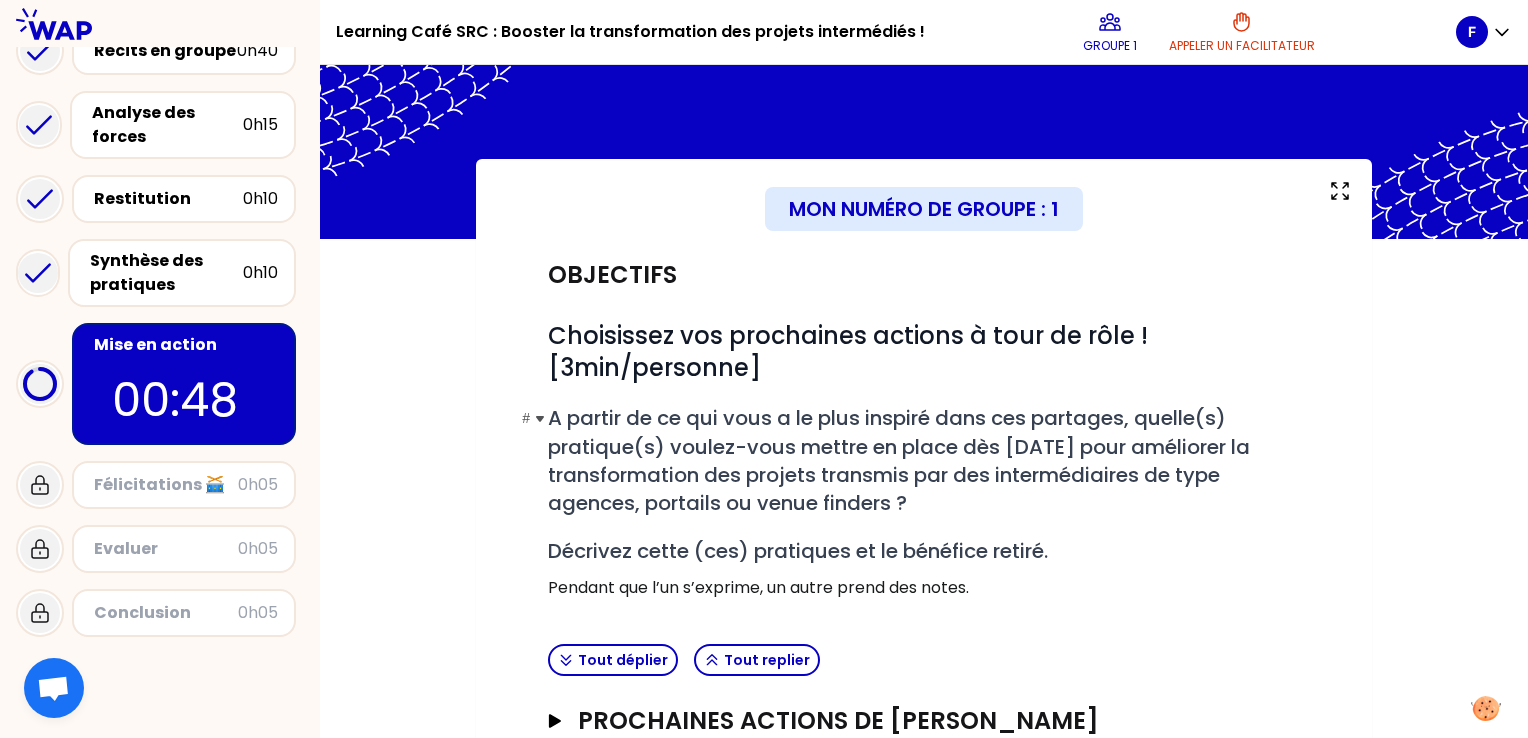 click on "# A partir de ce qui vous a le plus inspiré dans ces partages, quelle(s) pratique(s) voulez-vous mettre en place dès [DATE] pour améliorer la transformation des projets transmis par des intermédiaires de type agences, portails ou venue finders ?" at bounding box center (924, 460) 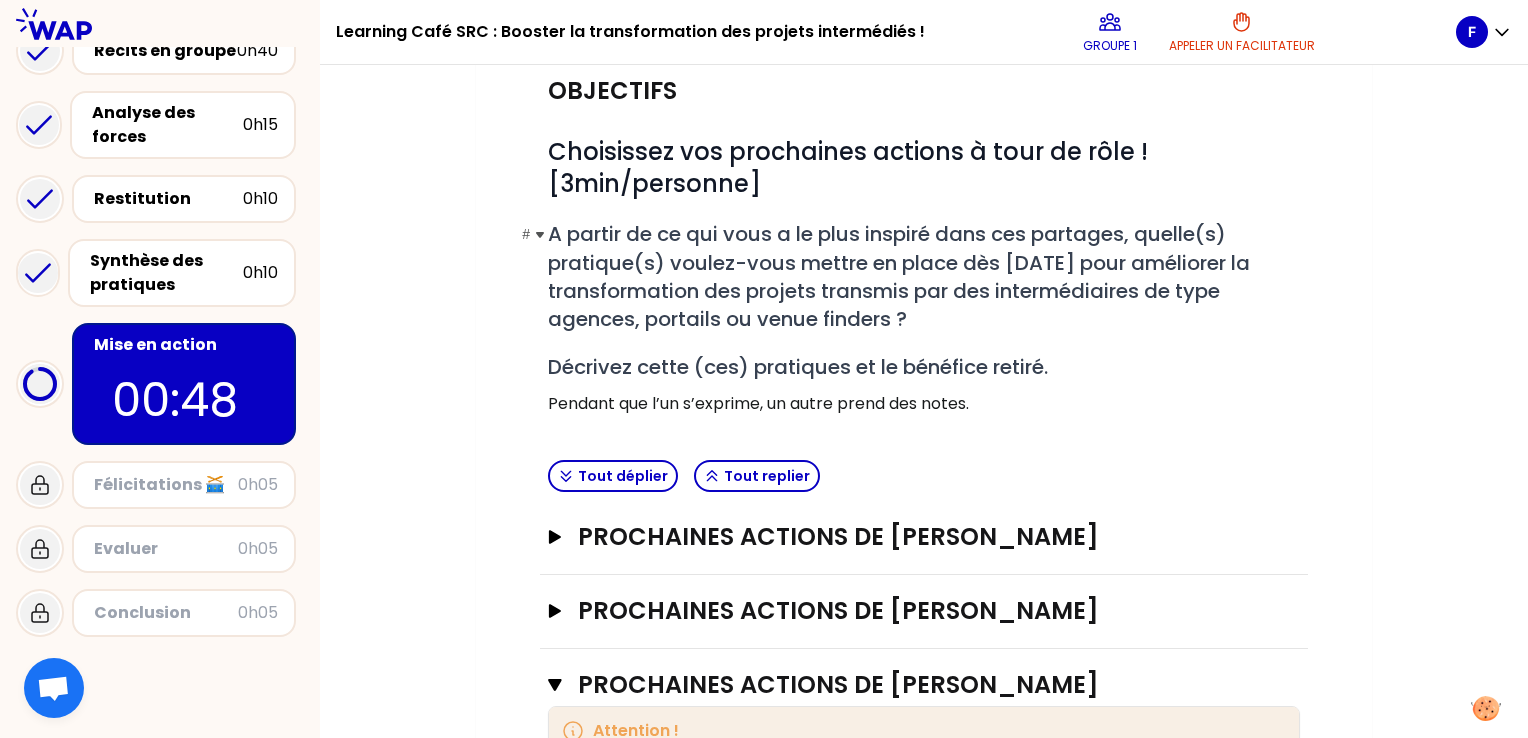 scroll, scrollTop: 218, scrollLeft: 0, axis: vertical 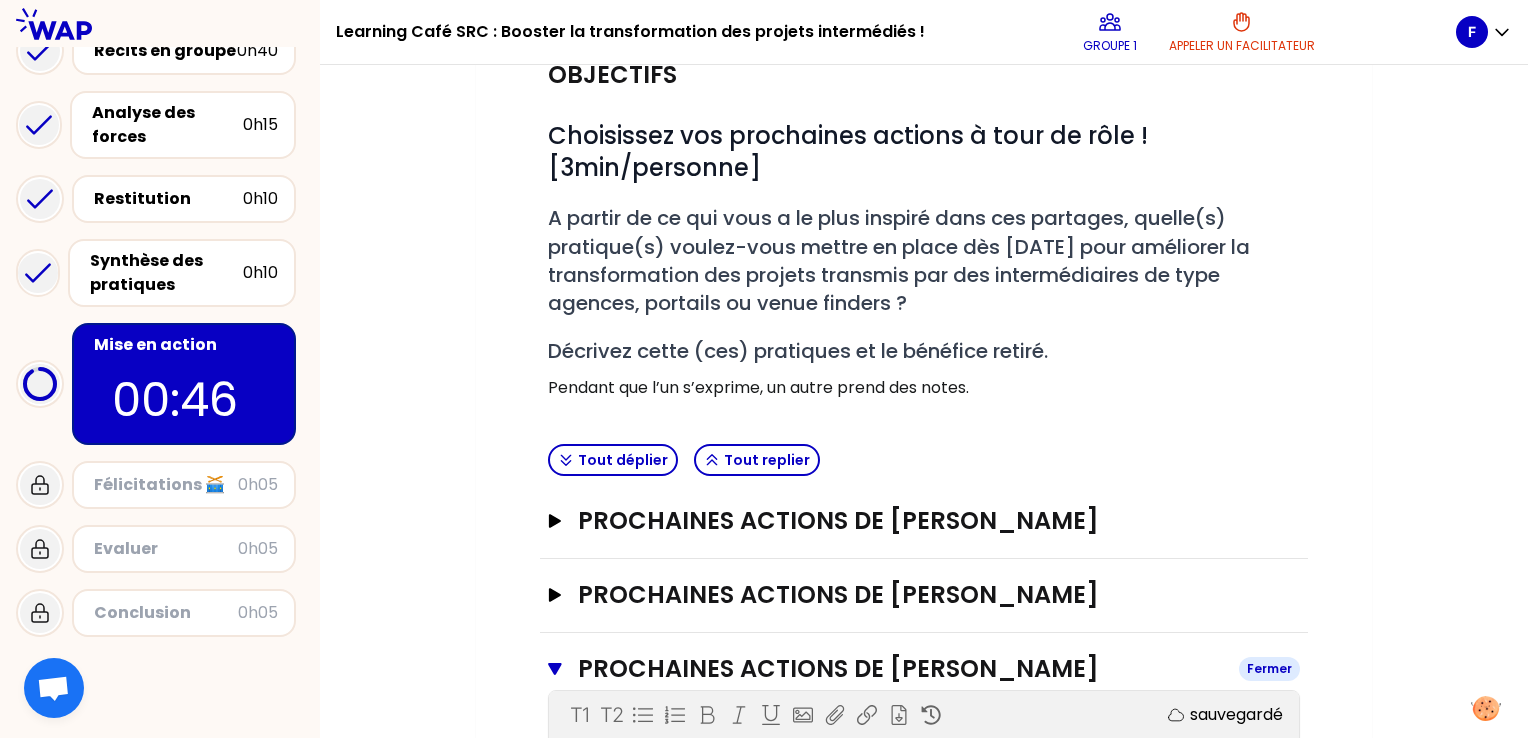 click on "PROCHAINES ACTIONS DE [PERSON_NAME]" at bounding box center (900, 669) 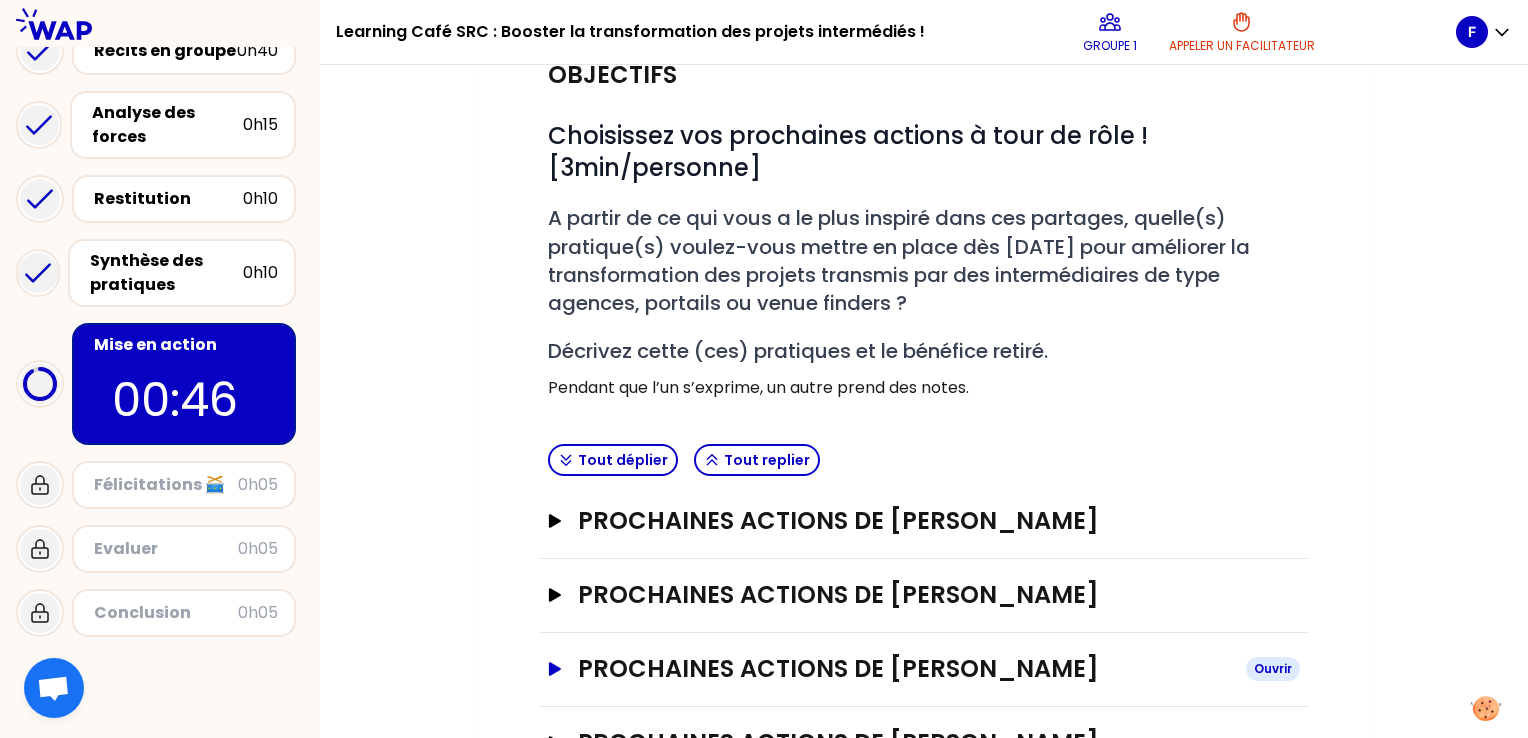 scroll, scrollTop: 296, scrollLeft: 0, axis: vertical 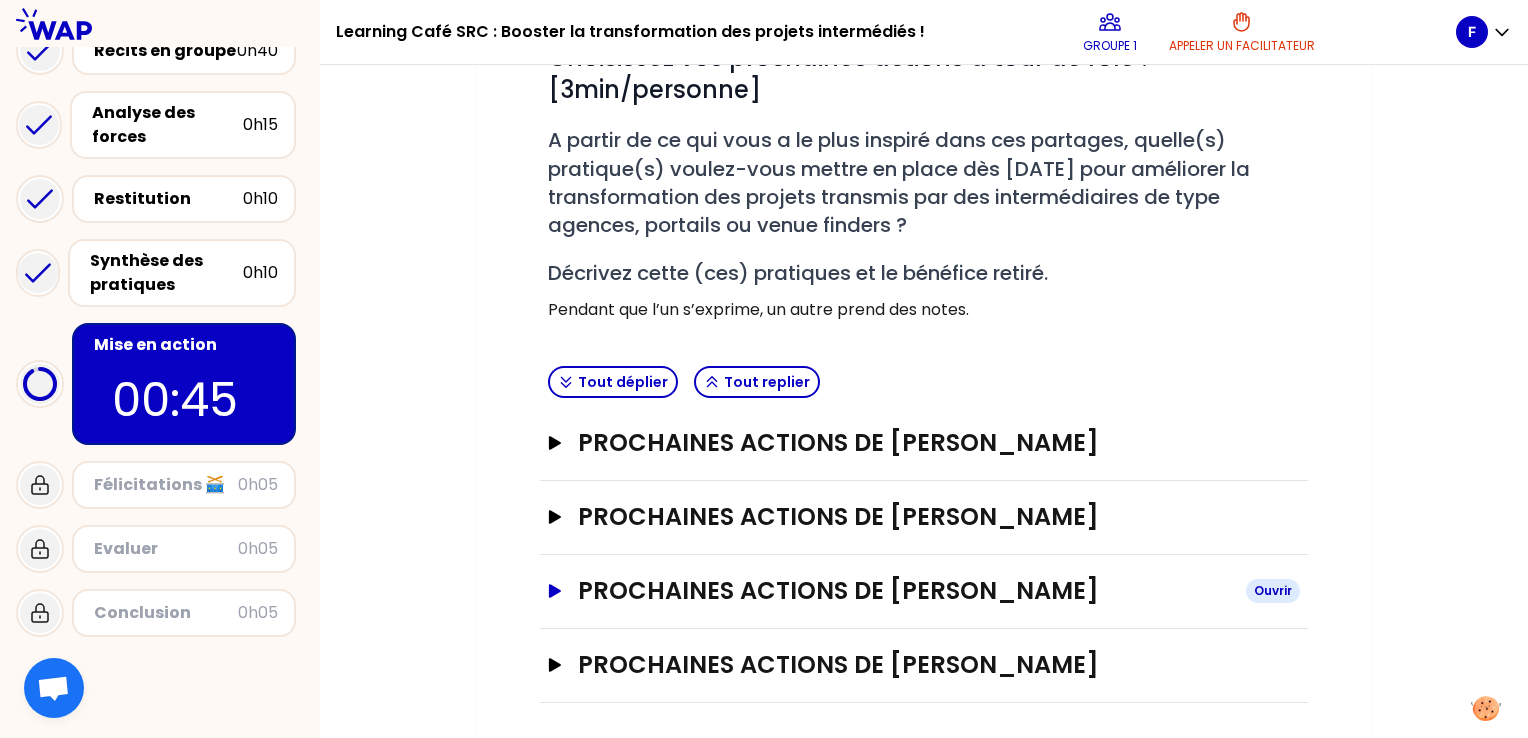 click on "PROCHAINES ACTIONS DE [PERSON_NAME]" at bounding box center [904, 591] 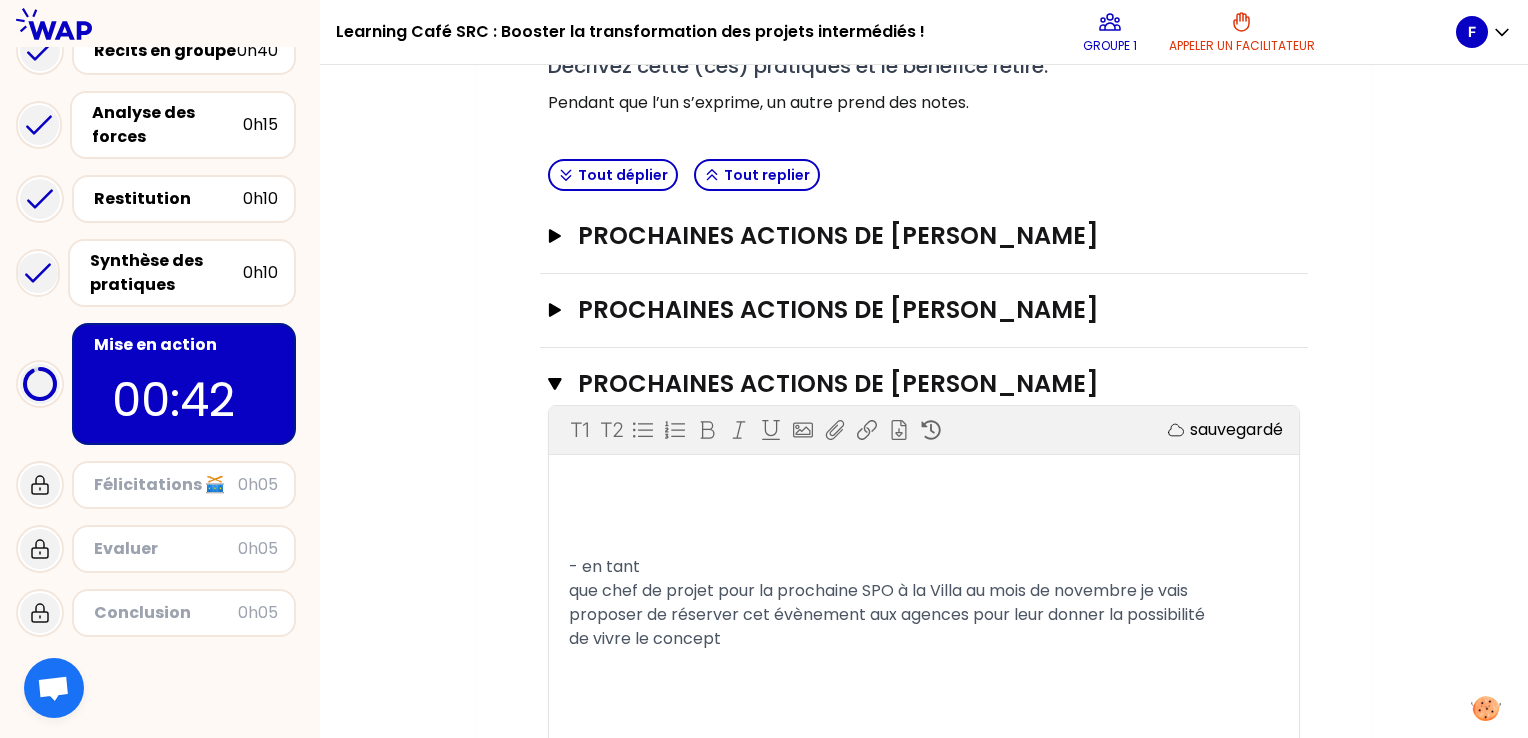 scroll, scrollTop: 496, scrollLeft: 0, axis: vertical 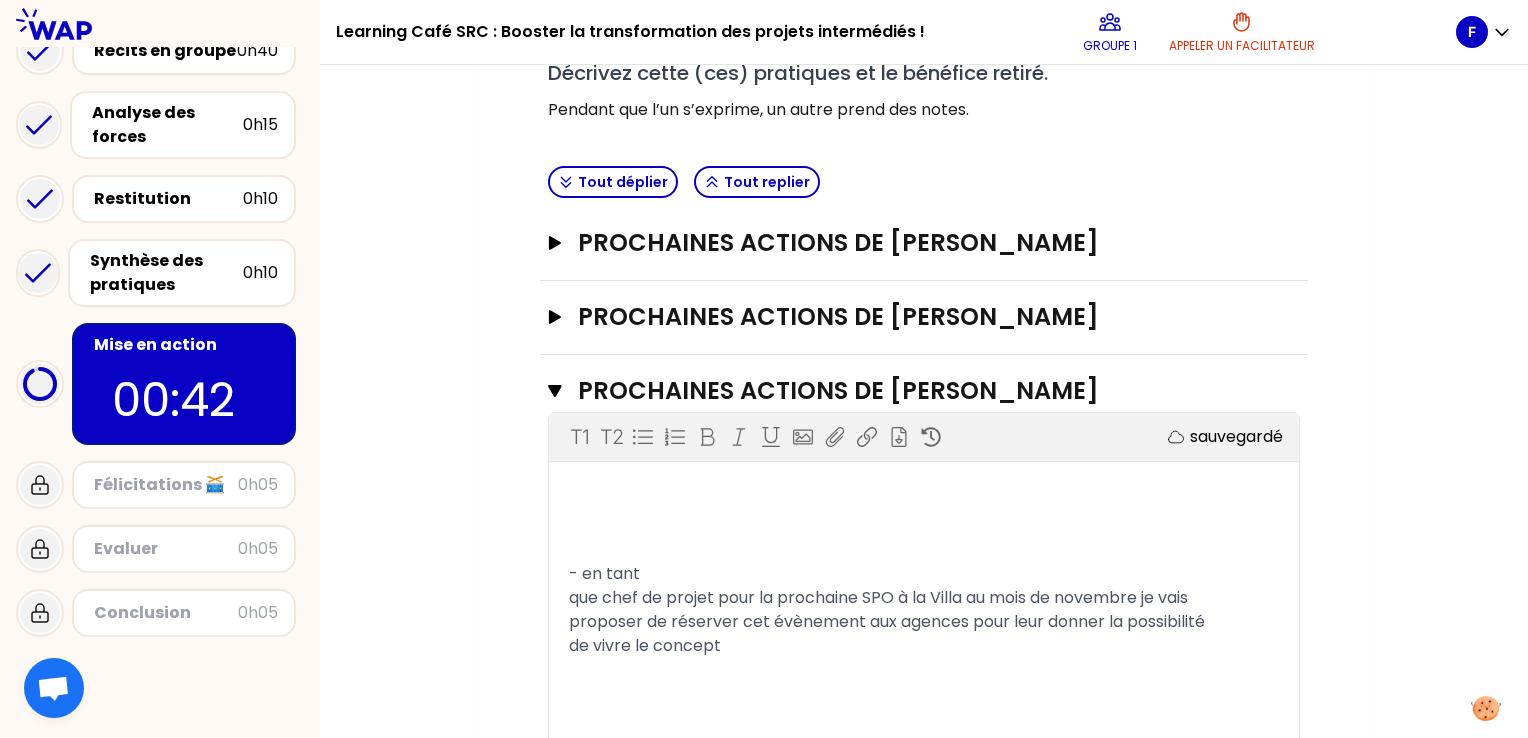 click at bounding box center (924, 518) 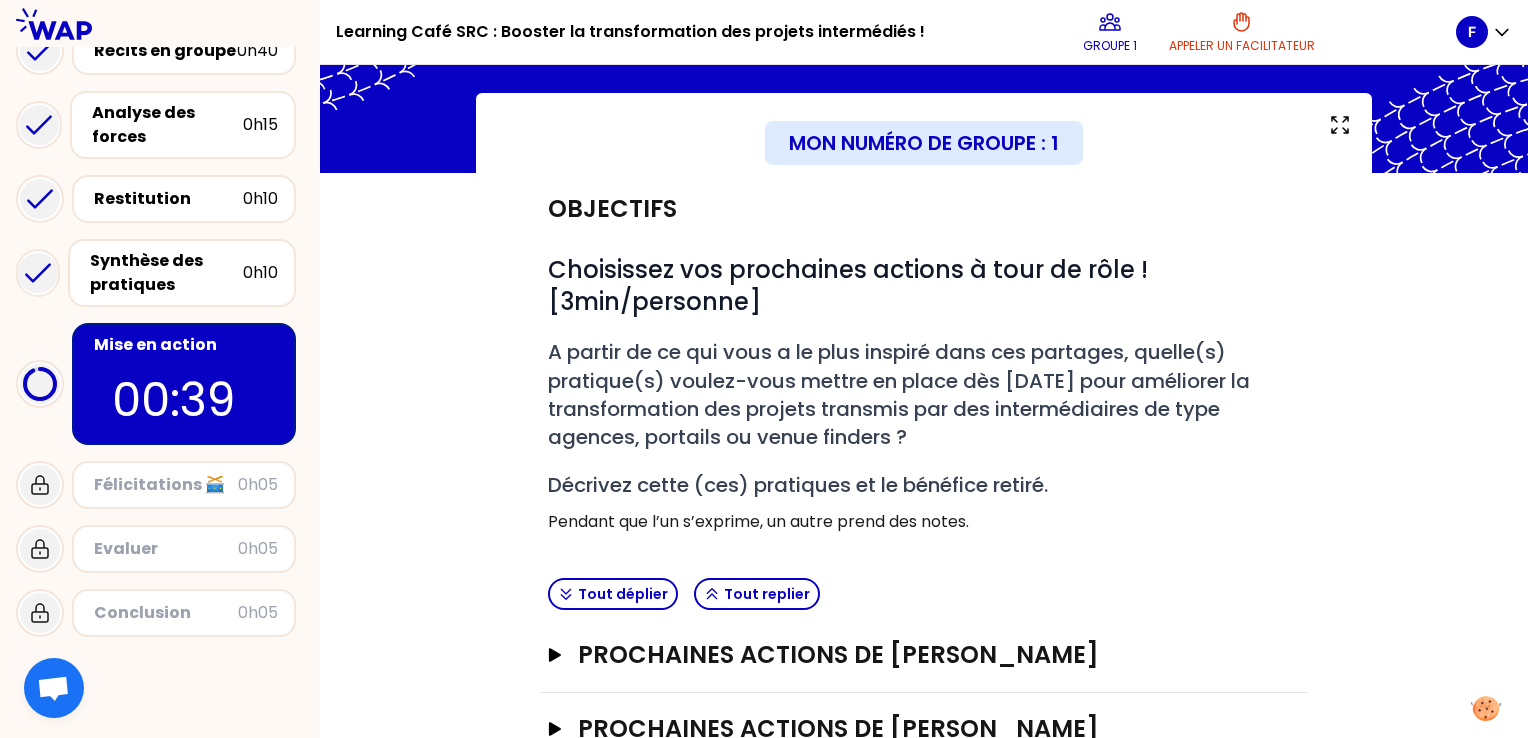 scroll, scrollTop: 90, scrollLeft: 0, axis: vertical 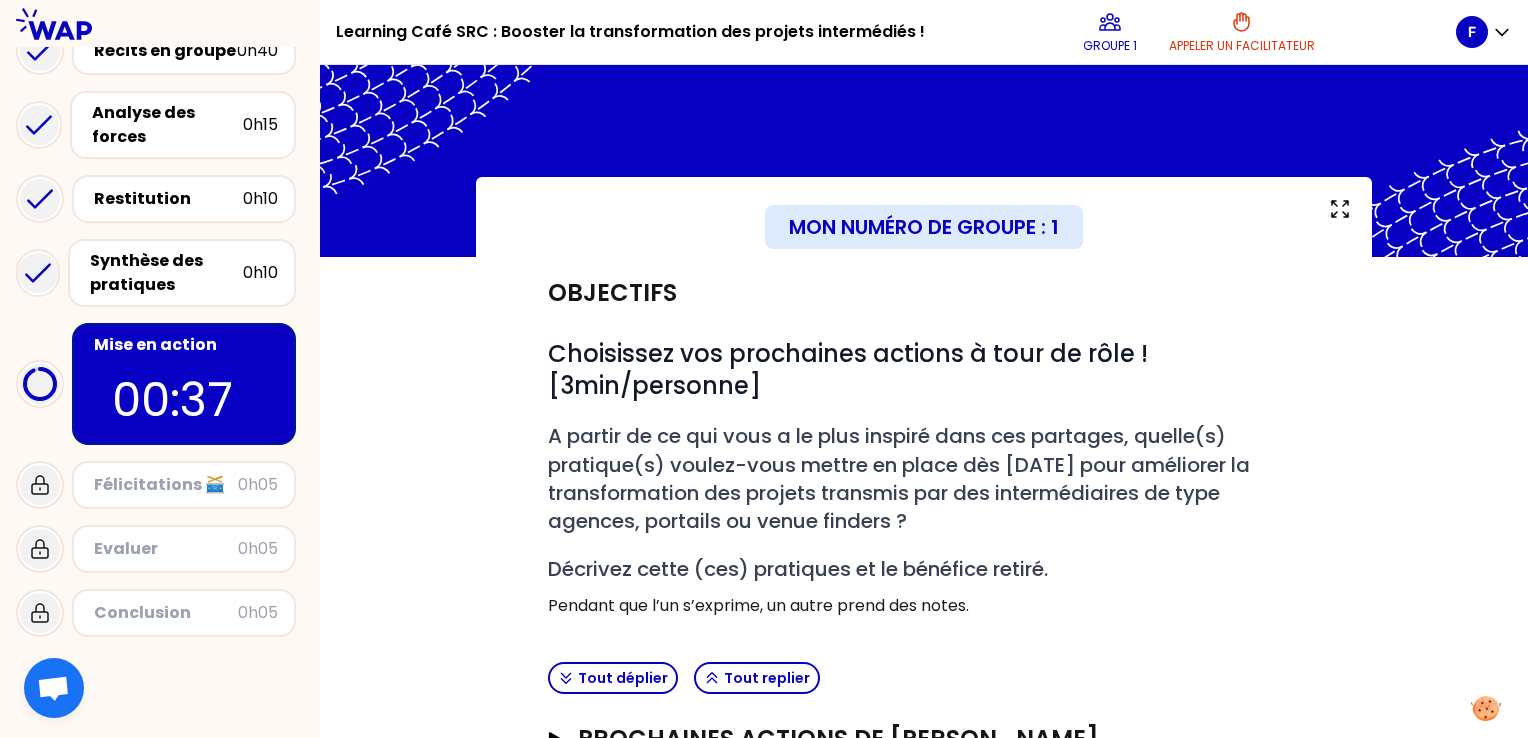 click on "Tout déplier Tout replier" at bounding box center [924, 678] 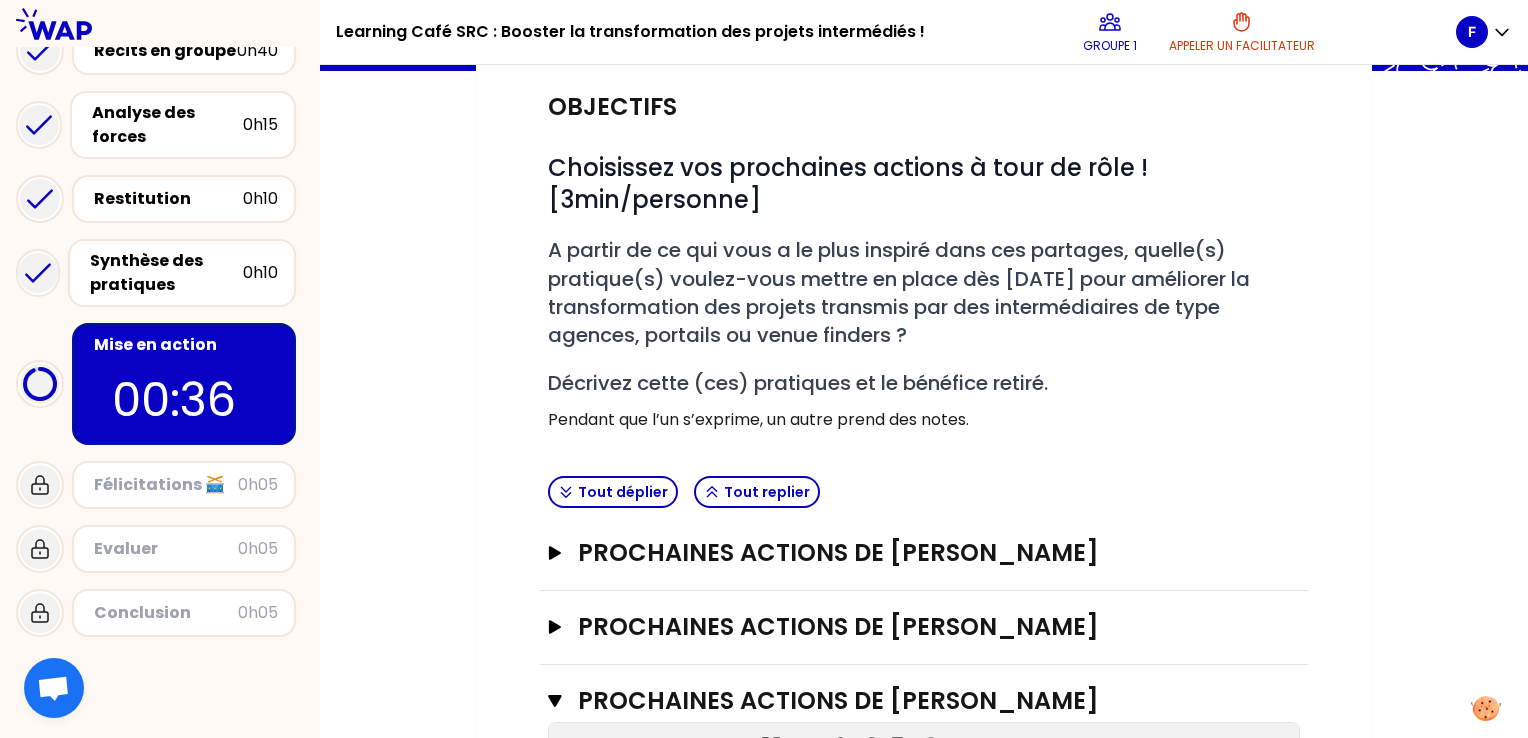 scroll, scrollTop: 200, scrollLeft: 0, axis: vertical 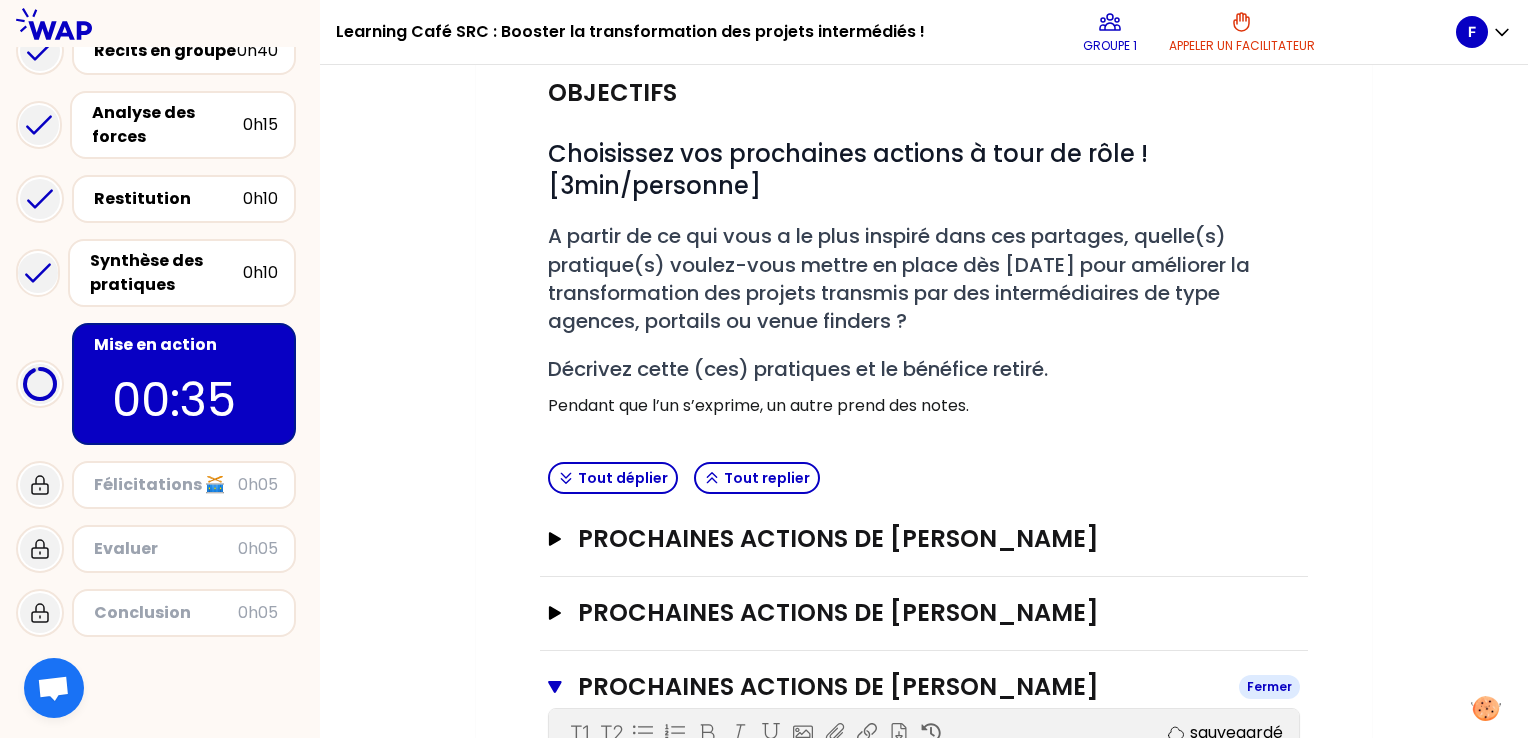 click on "PROCHAINES ACTIONS DE [PERSON_NAME]" at bounding box center [900, 687] 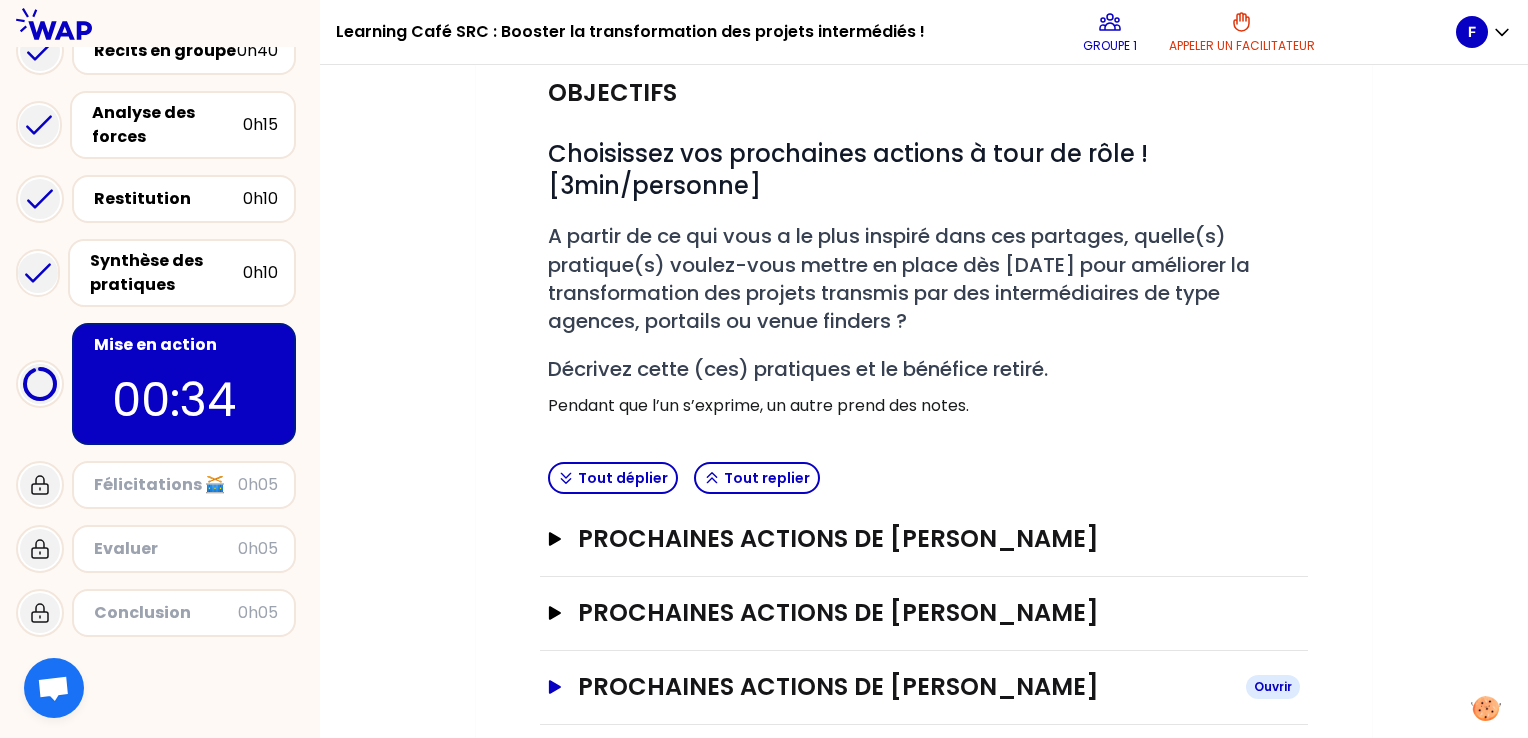 click on "PROCHAINES ACTIONS DE [PERSON_NAME]" at bounding box center [904, 687] 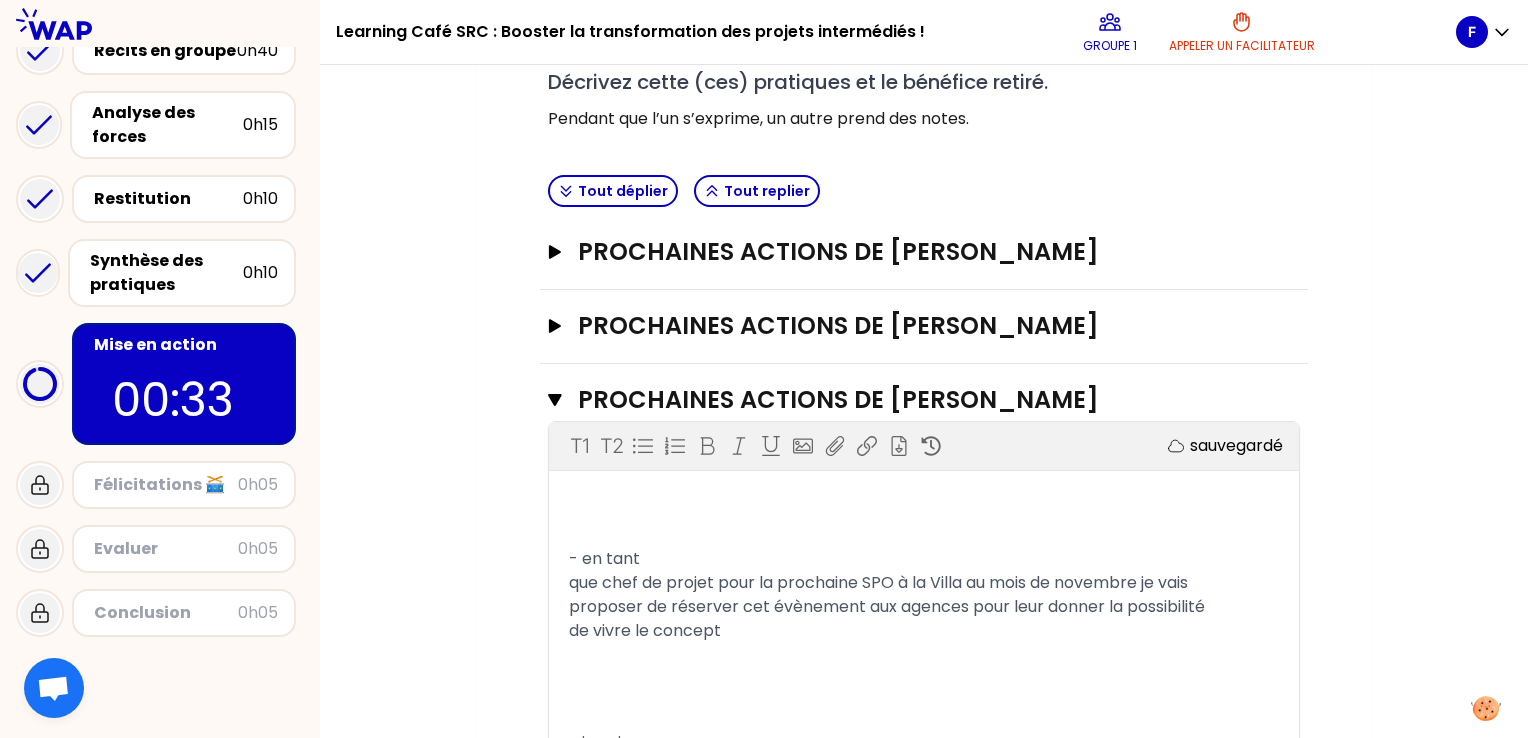 scroll, scrollTop: 600, scrollLeft: 0, axis: vertical 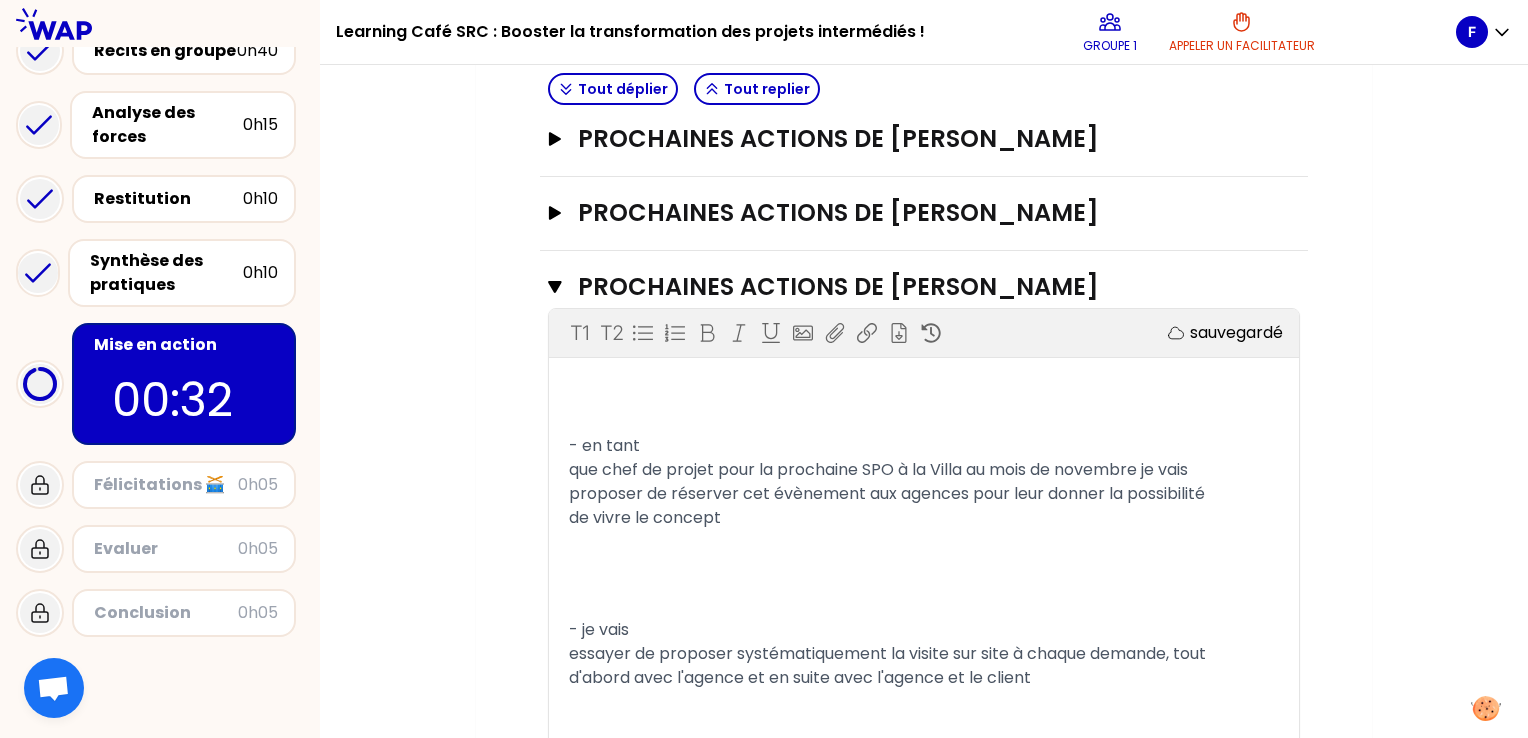 click at bounding box center (924, 402) 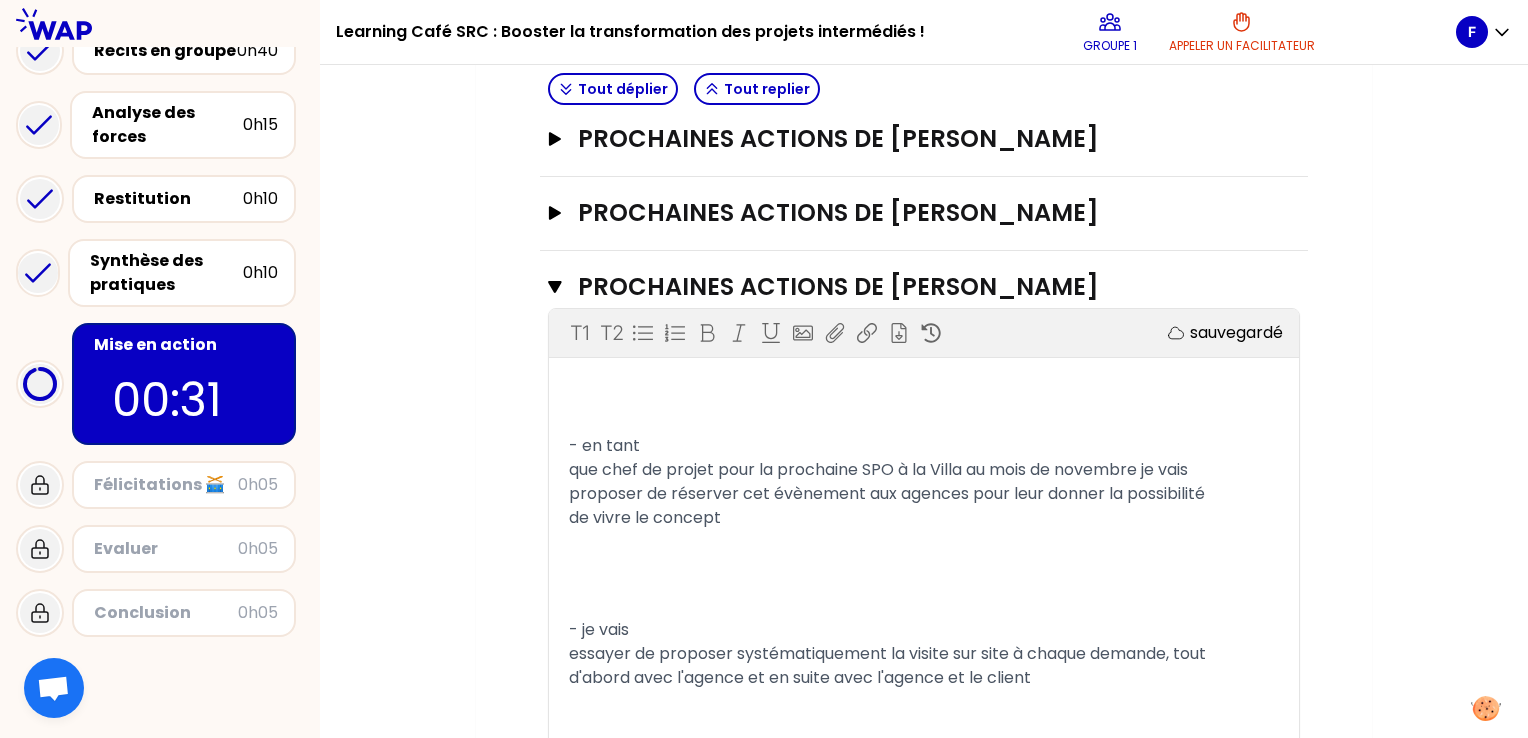 drag, startPoint x: 603, startPoint y: 402, endPoint x: 586, endPoint y: 416, distance: 22.022715 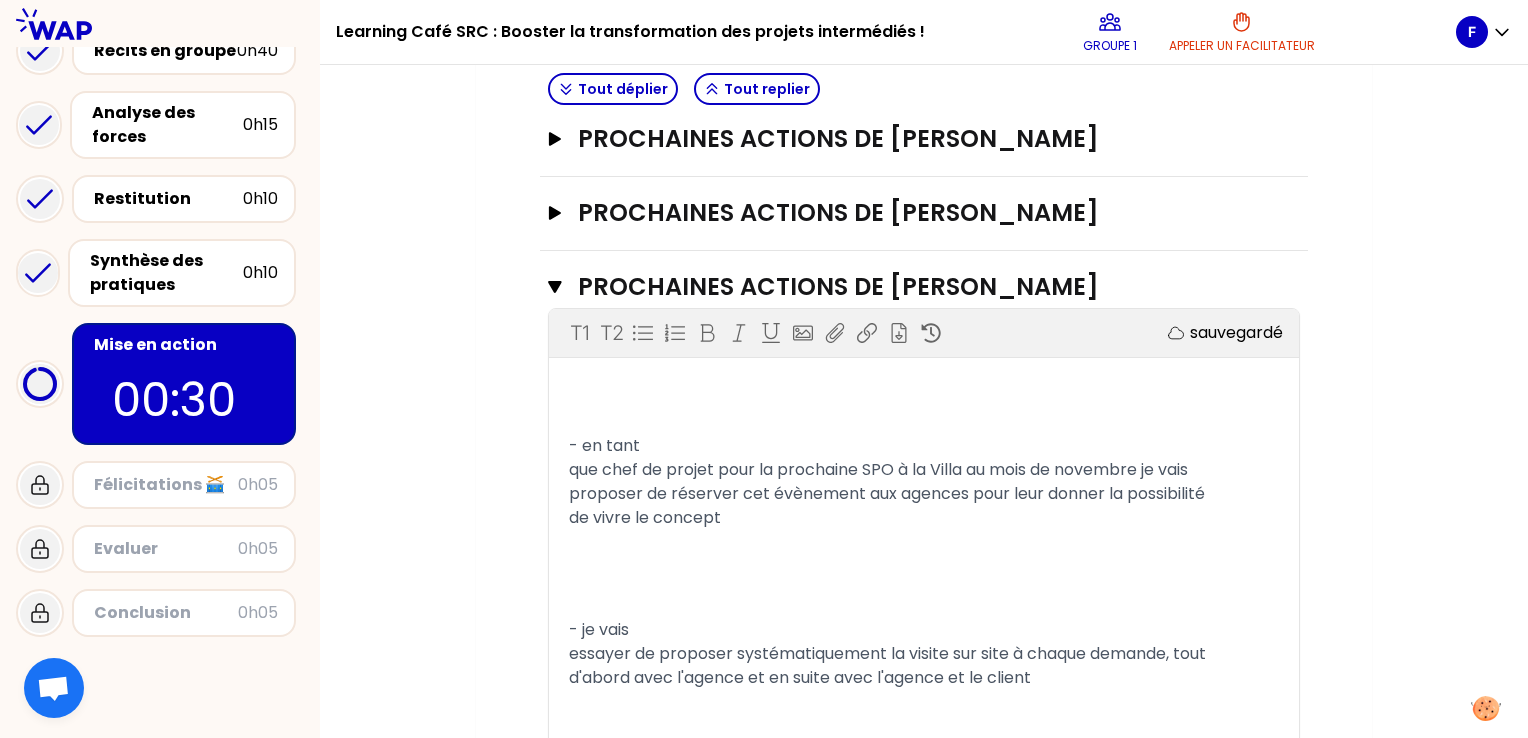 click on "- en tant
que chef de projet pour la prochaine SPO à la Villa au mois de novembre je vais
proposer de réserver cet évènement aux agences pour leur donner la possibilité
de vivre le concept" at bounding box center [924, 482] 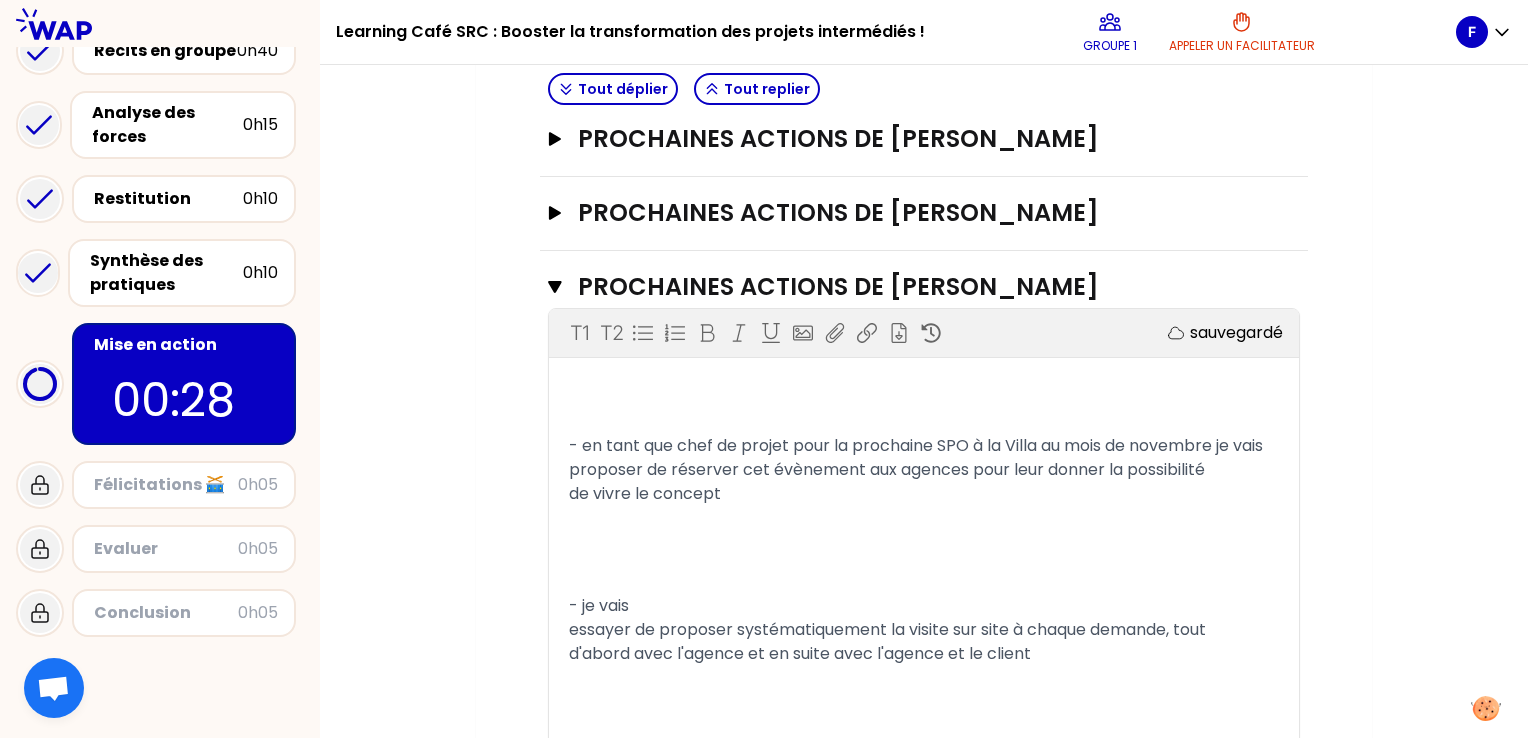 click at bounding box center [924, 550] 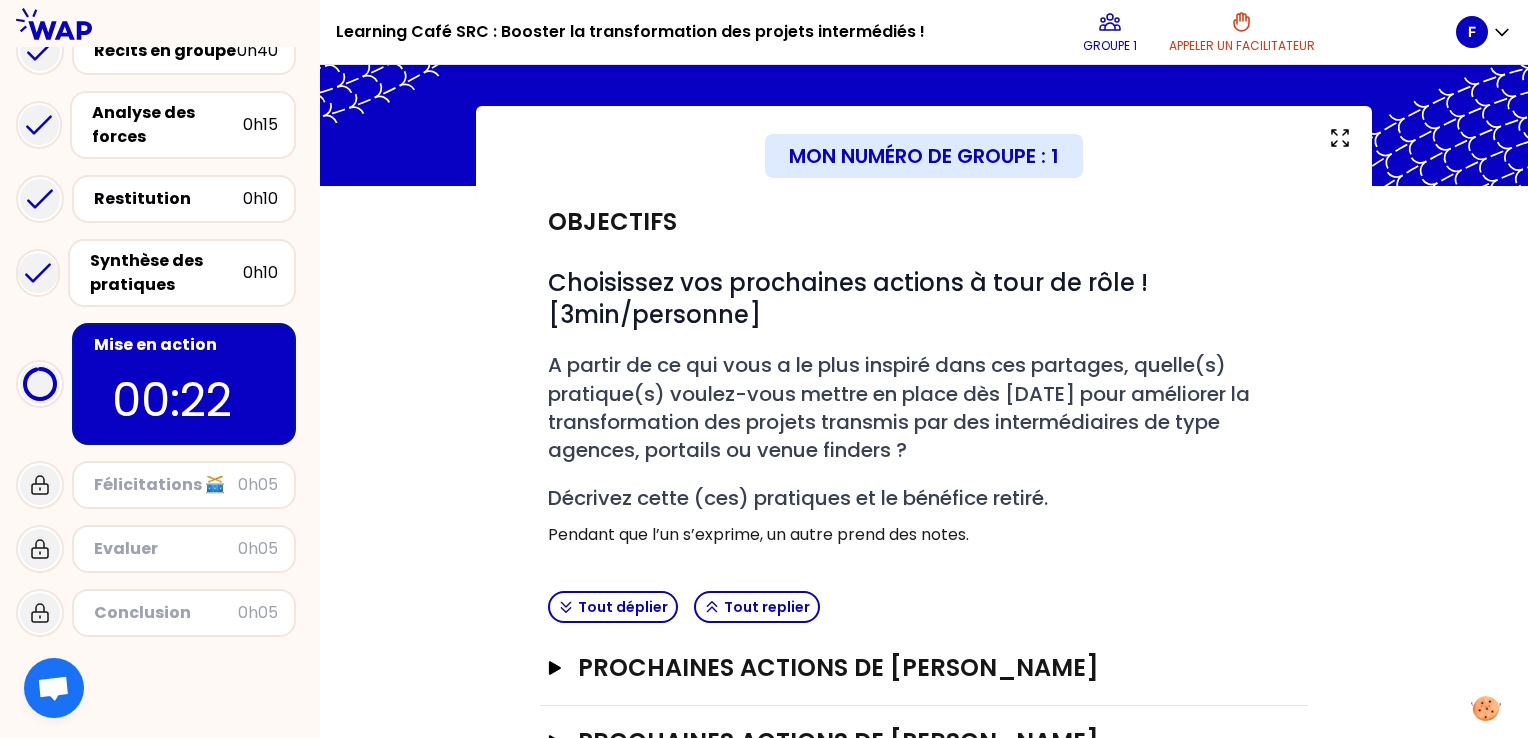 scroll, scrollTop: 74, scrollLeft: 0, axis: vertical 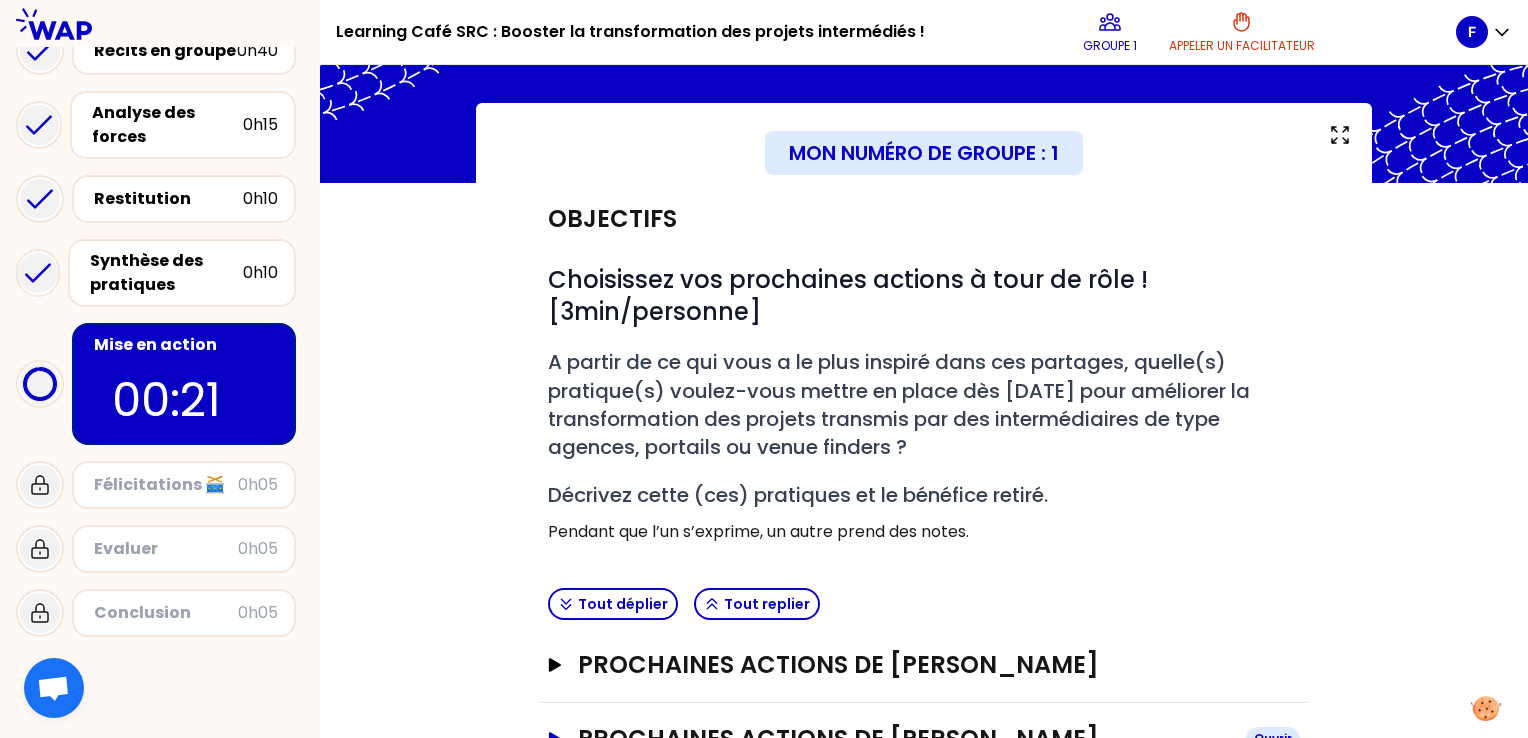 click on "PROCHAINES ACTIONS DE [PERSON_NAME]" at bounding box center (904, 739) 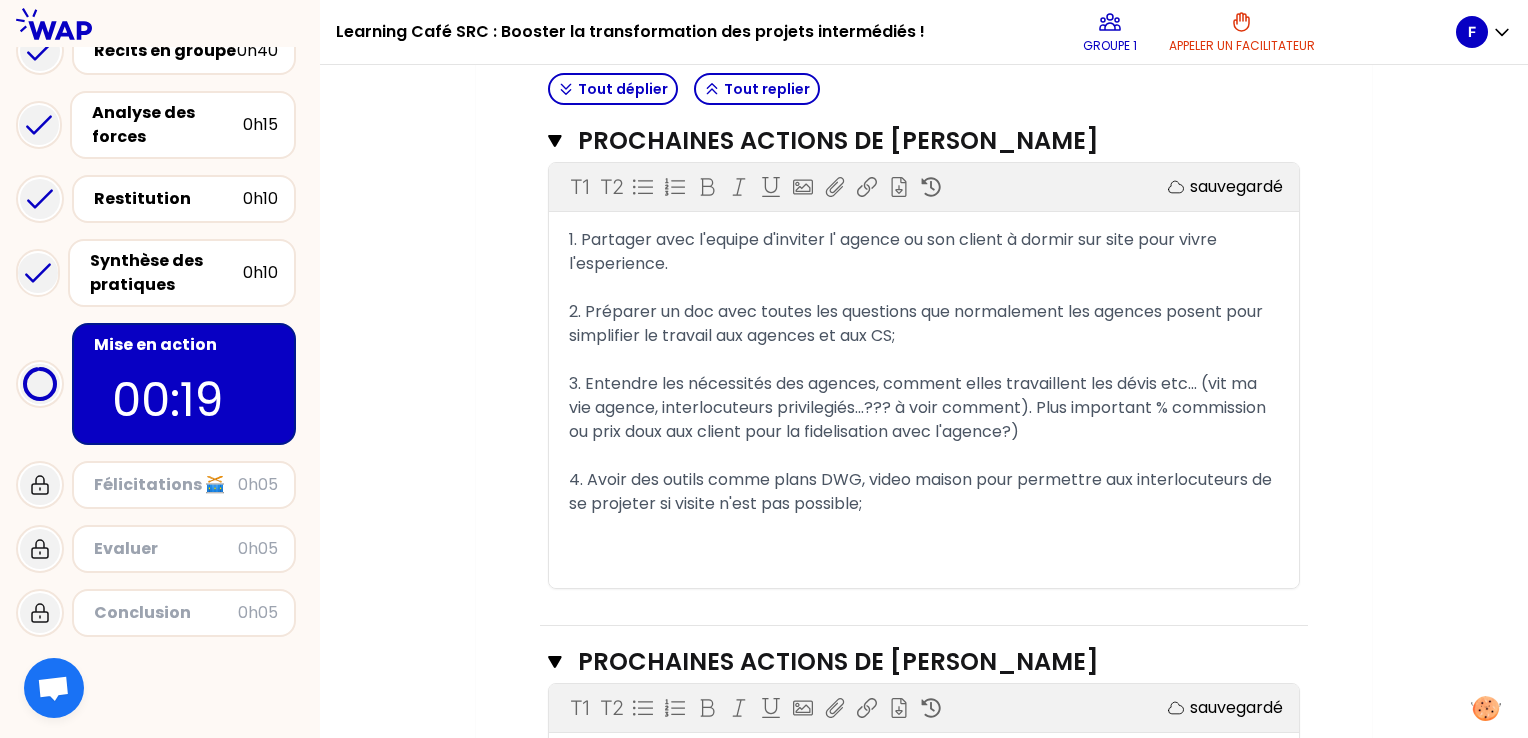 scroll, scrollTop: 674, scrollLeft: 0, axis: vertical 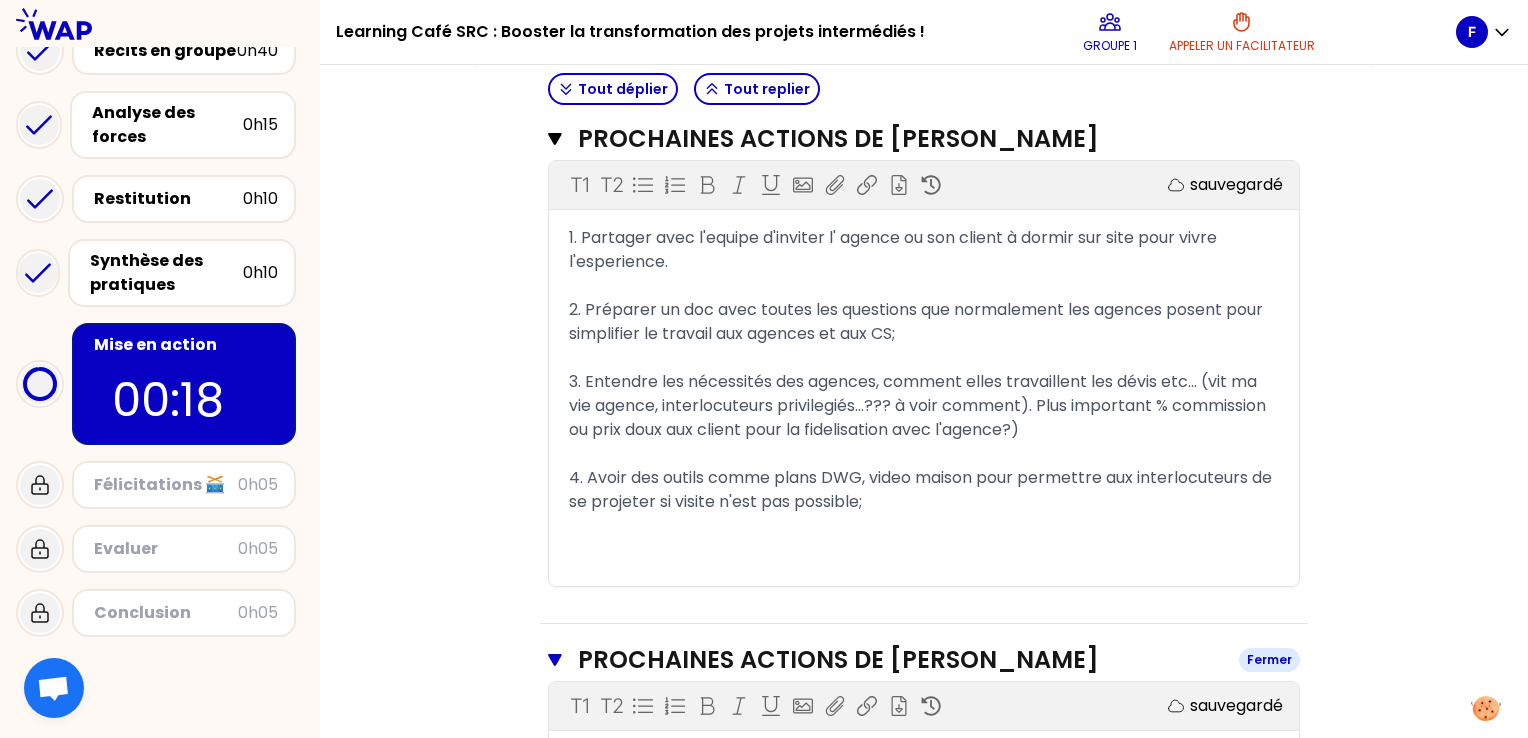 click on "PROCHAINES ACTIONS DE [PERSON_NAME]" at bounding box center [900, 660] 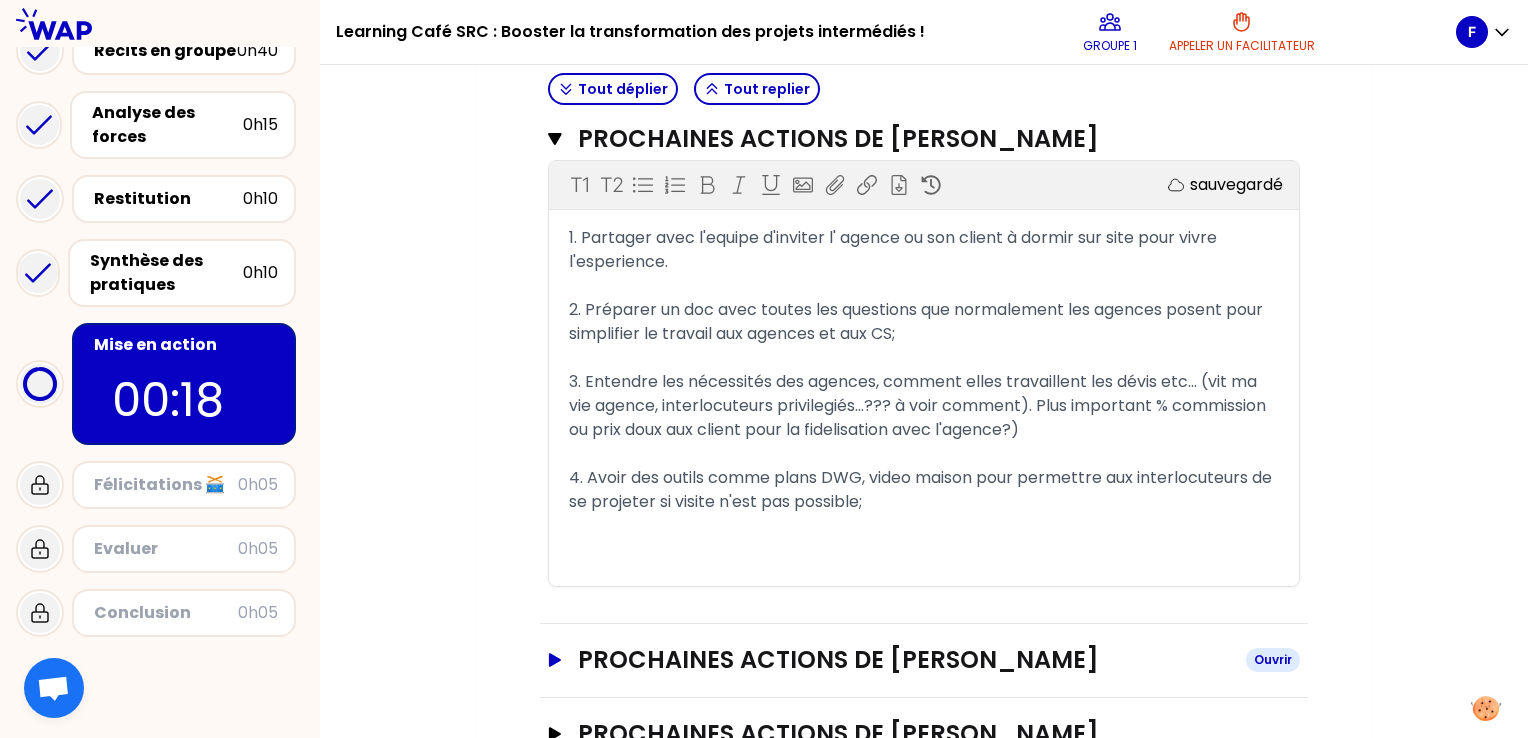 scroll, scrollTop: 742, scrollLeft: 0, axis: vertical 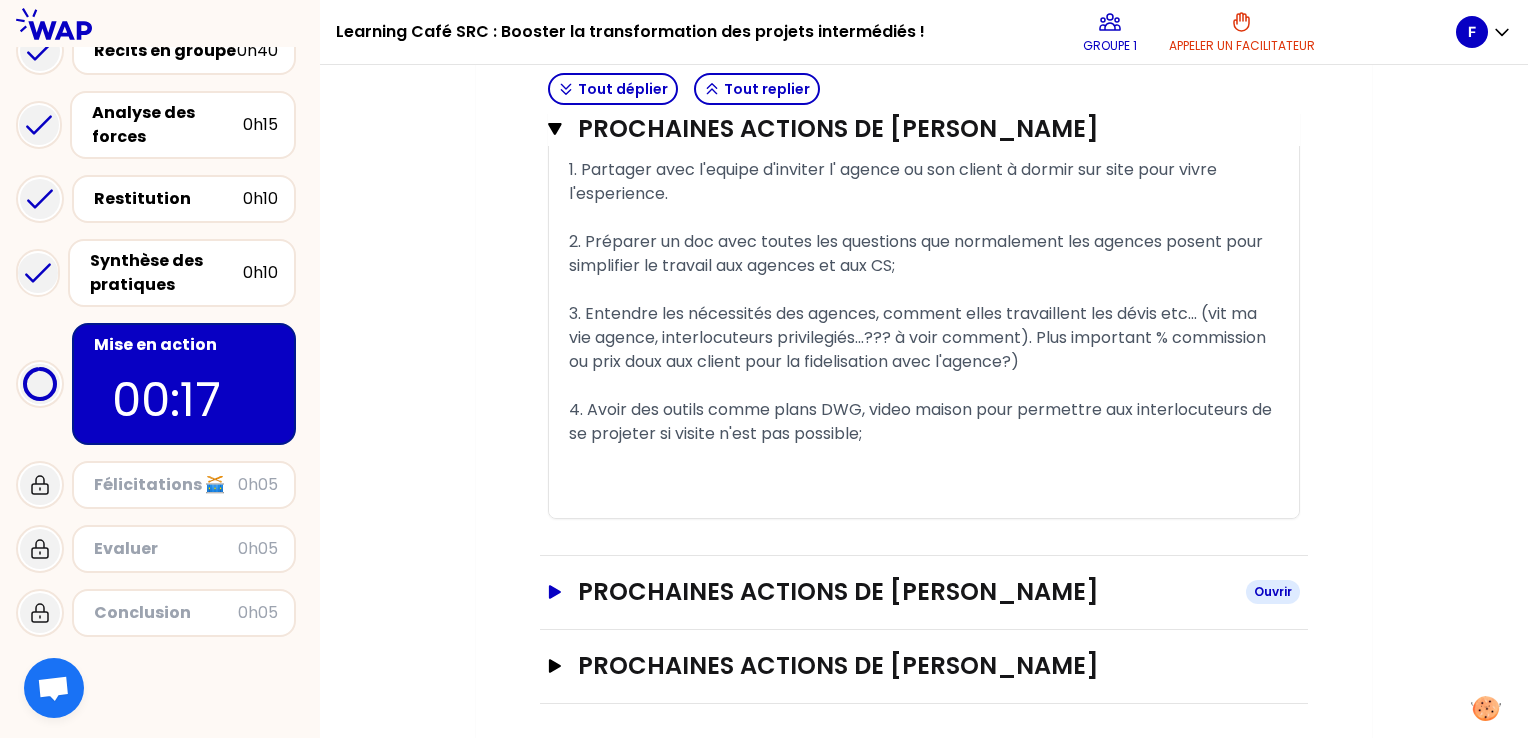 click on "PROCHAINES ACTIONS DE [PERSON_NAME]" at bounding box center (904, 592) 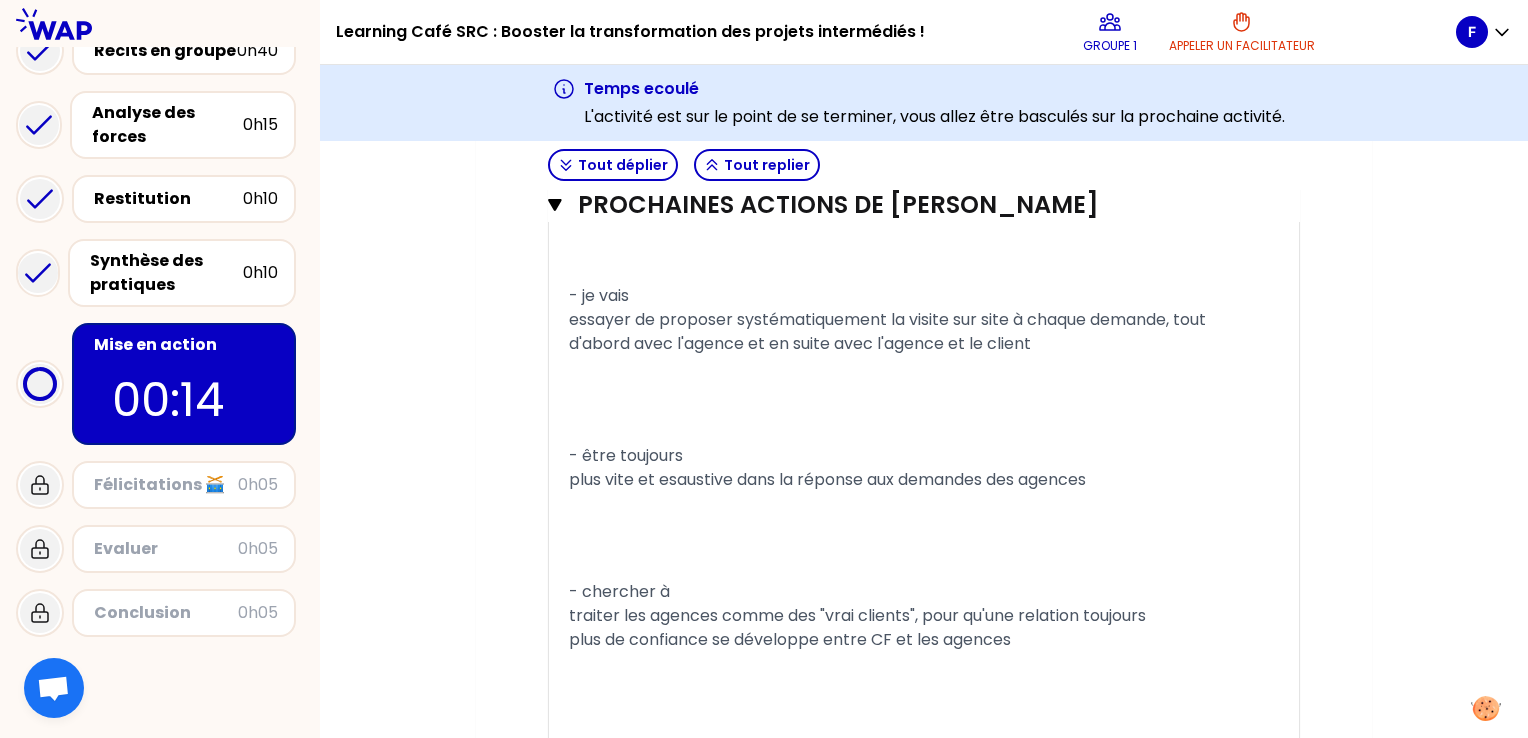 scroll, scrollTop: 1442, scrollLeft: 0, axis: vertical 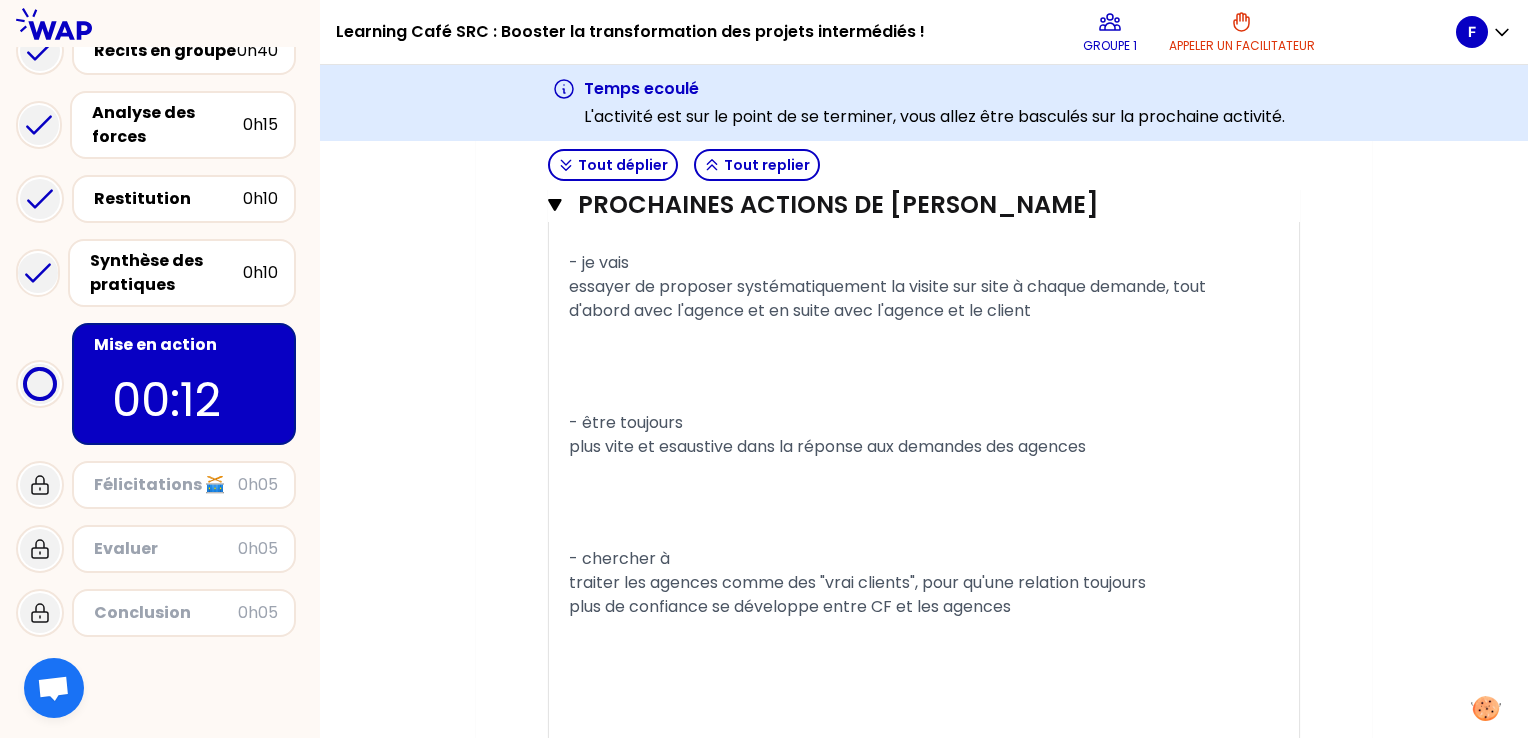 click on "- chercher à
traiter les agences comme des "vrai clients", pour qu'une relation toujours
plus de confiance se développe entre CF et les agences" at bounding box center (924, 583) 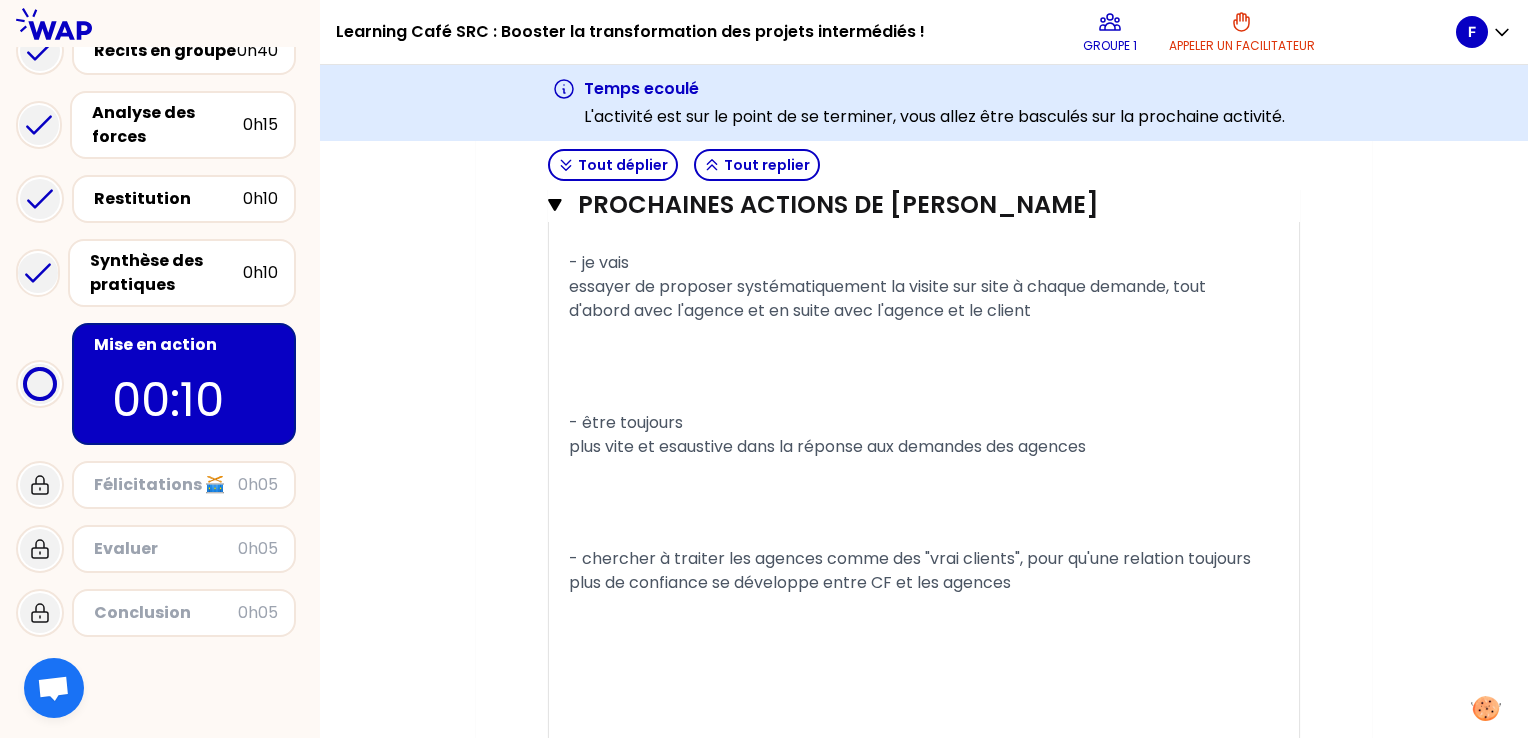 click on "- être toujours
plus vite et esaustive dans la réponse aux demandes des agences" at bounding box center (924, 435) 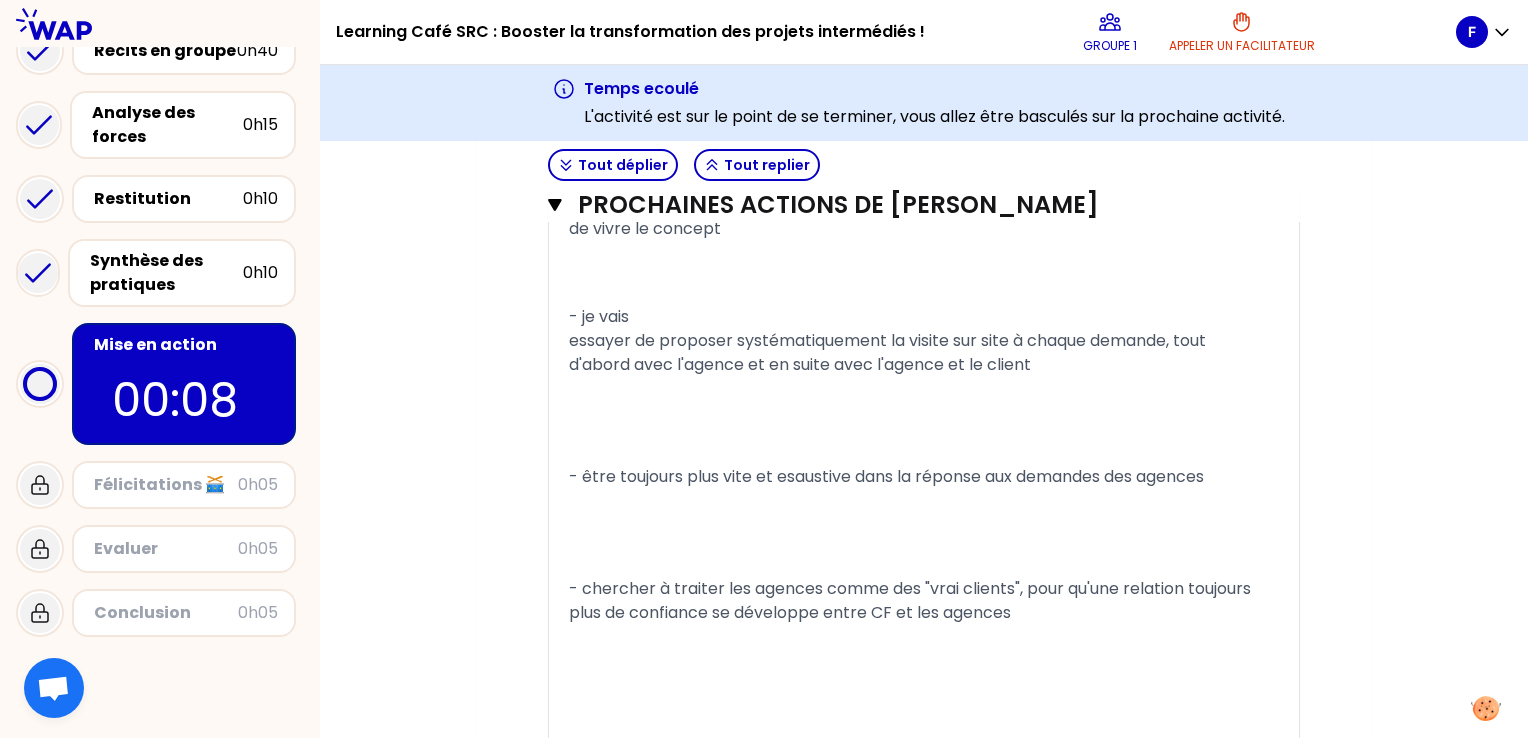 scroll, scrollTop: 1342, scrollLeft: 0, axis: vertical 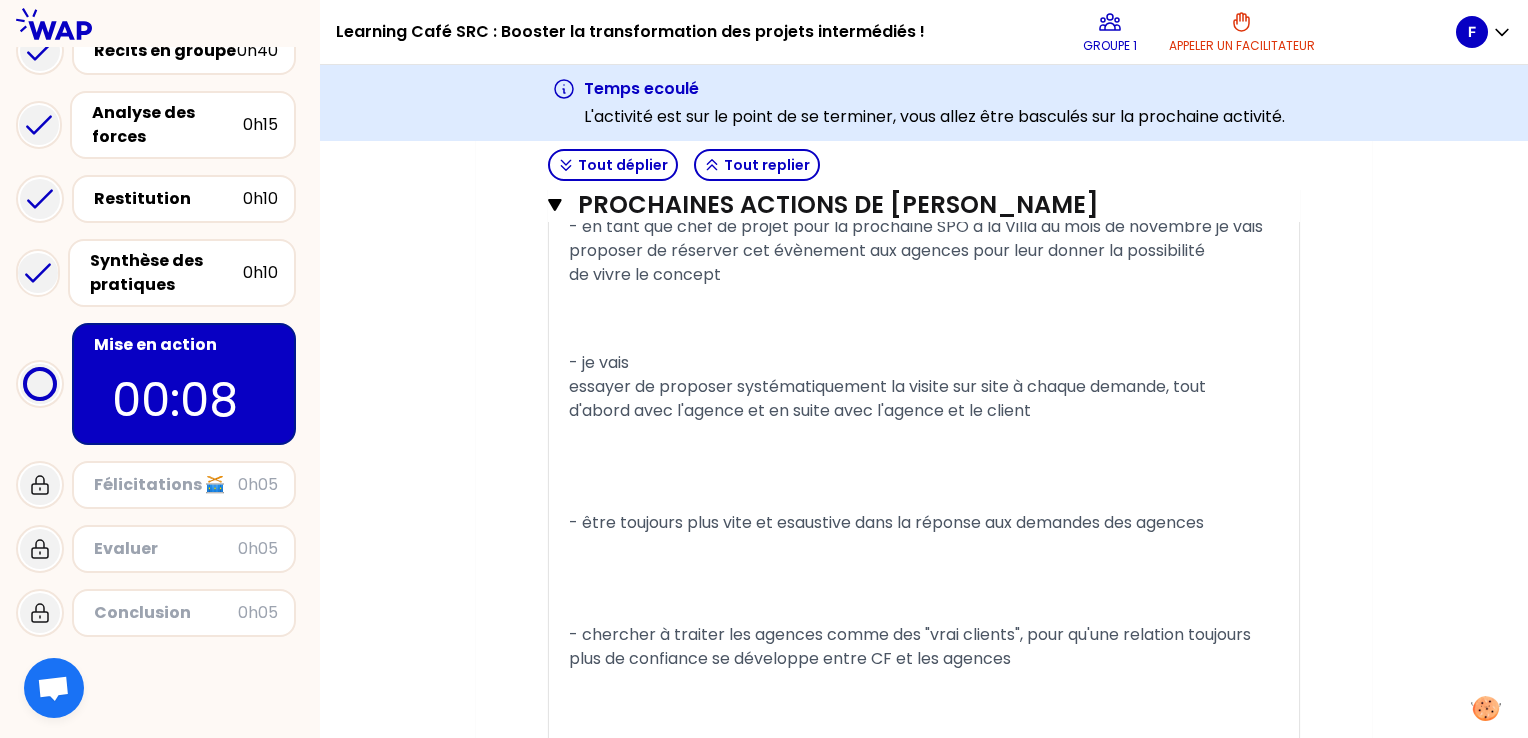 click on "- je vais
essayer de proposer systématiquement la visite sur site à chaque demande, tout
d'abord avec l'agence et en suite avec l'agence et le client" at bounding box center (924, 387) 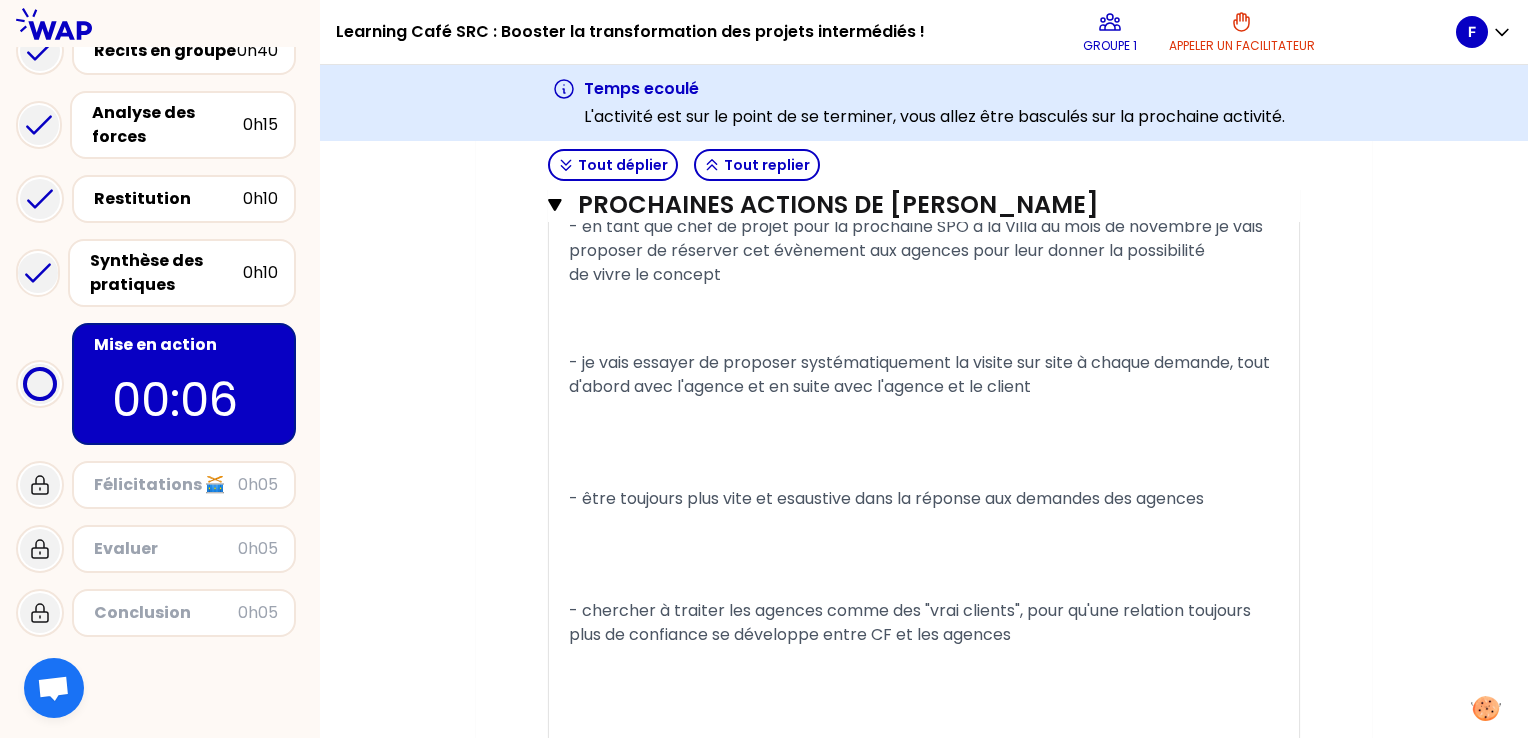 click on "- je vais essayer de proposer systématiquement la visite sur site à chaque demande, tout
d'abord avec l'agence et en suite avec l'agence et le client" at bounding box center (924, 375) 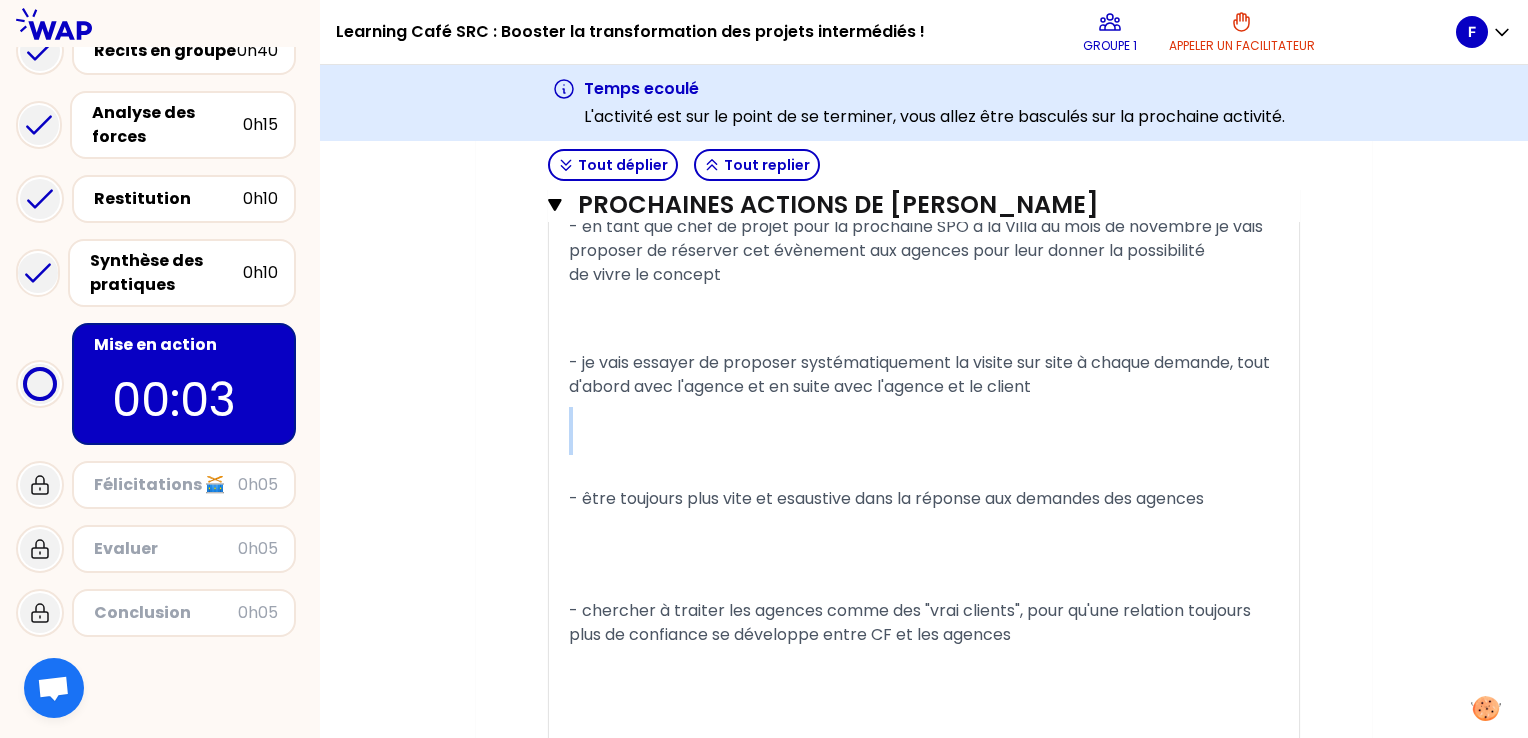drag, startPoint x: 648, startPoint y: 409, endPoint x: 648, endPoint y: 460, distance: 51 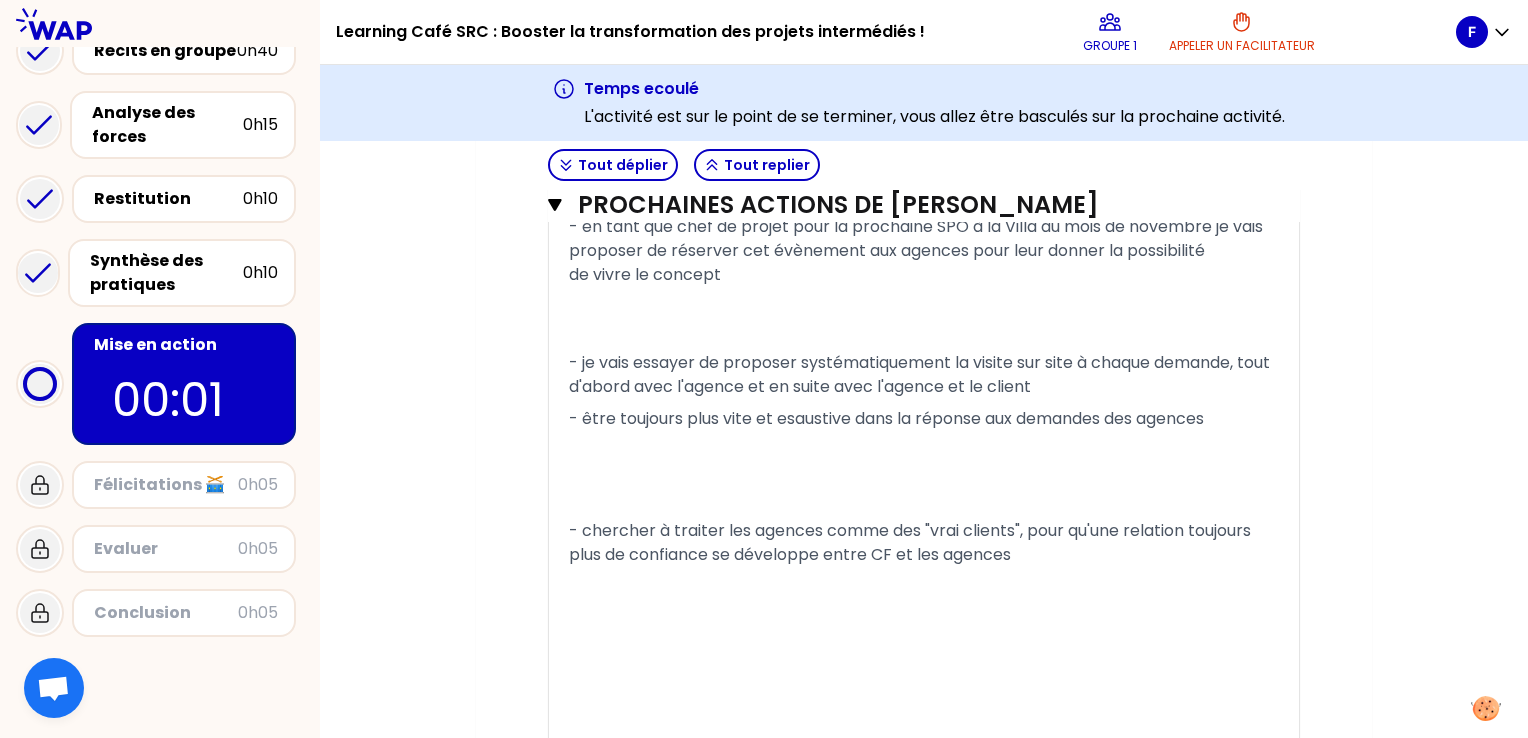 click at bounding box center [924, 475] 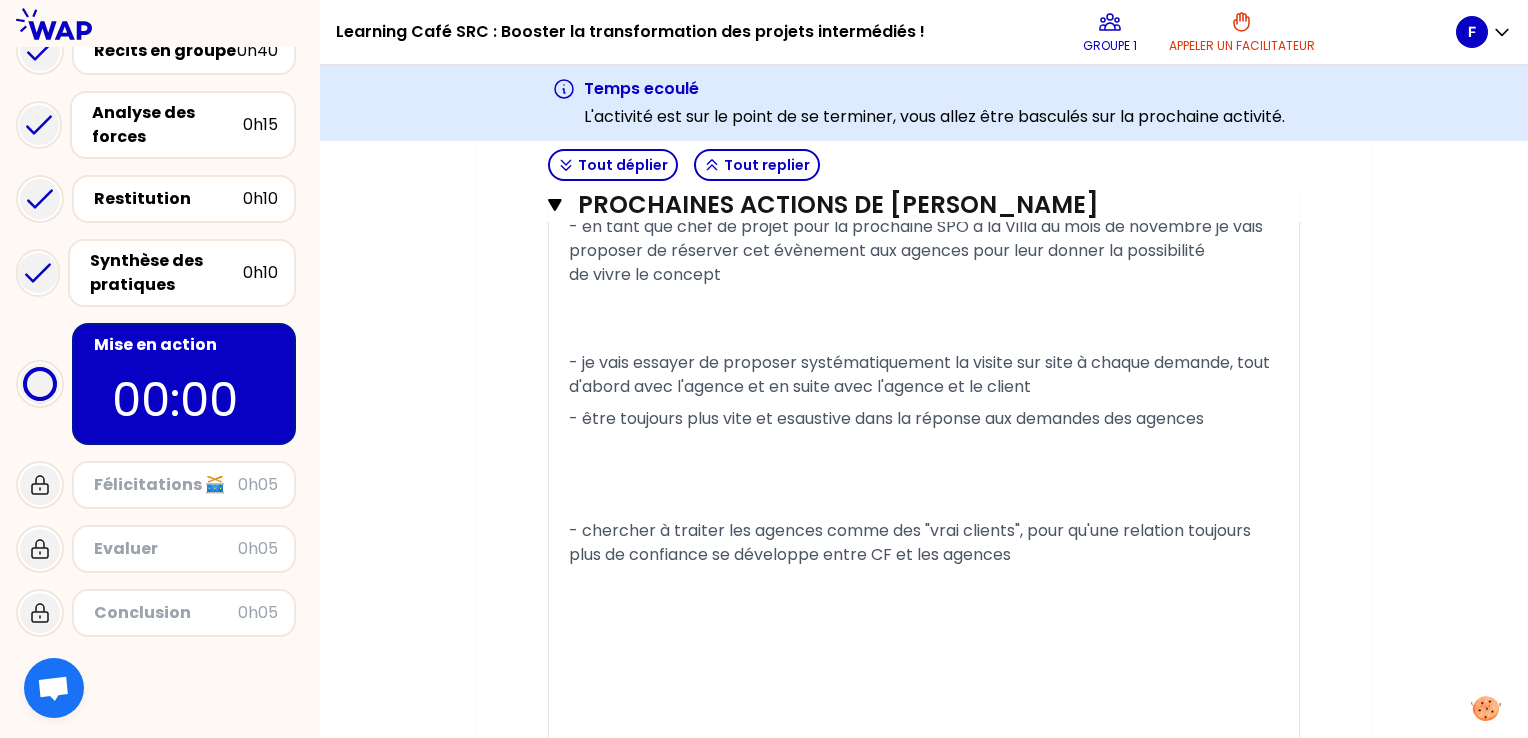 click at bounding box center (924, 475) 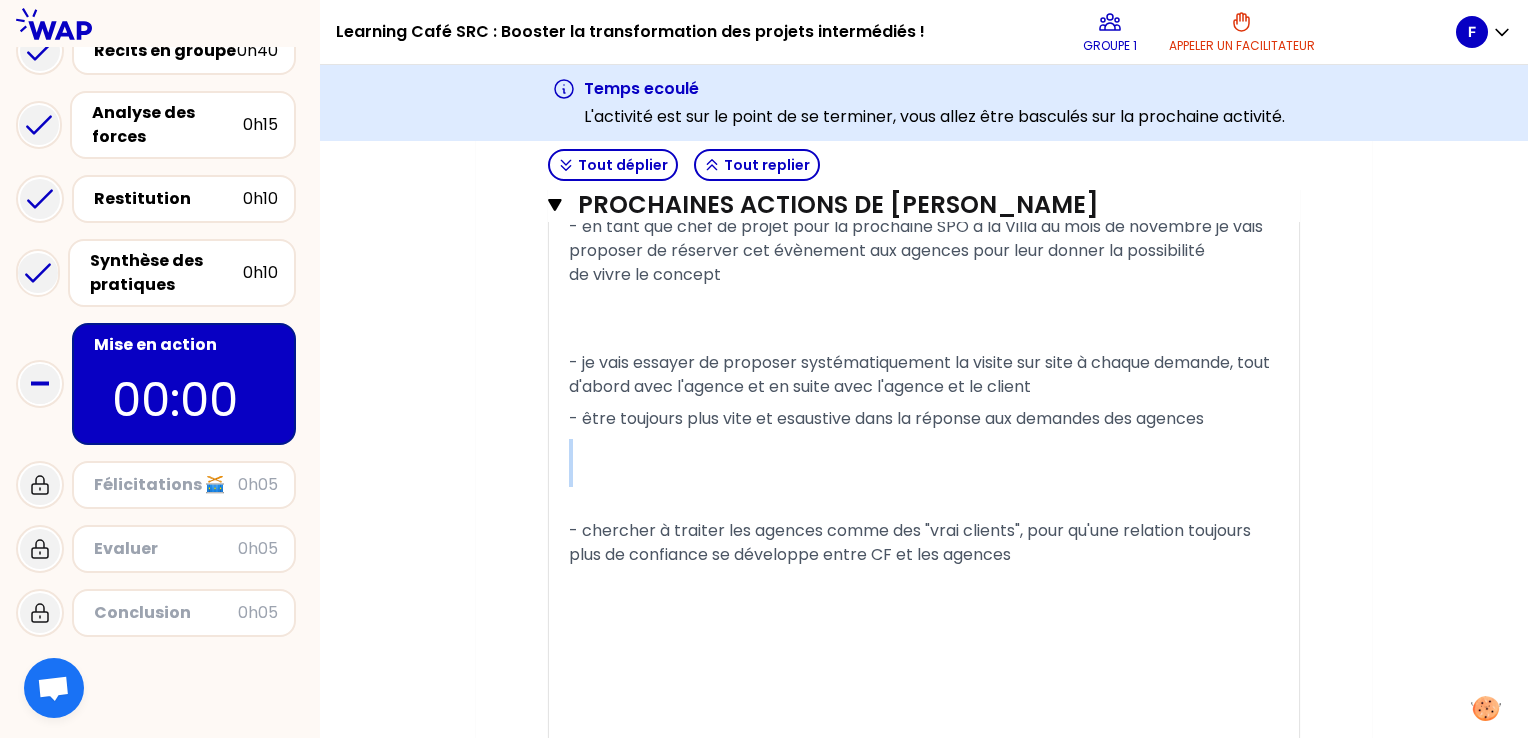 drag, startPoint x: 576, startPoint y: 448, endPoint x: 578, endPoint y: 506, distance: 58.034473 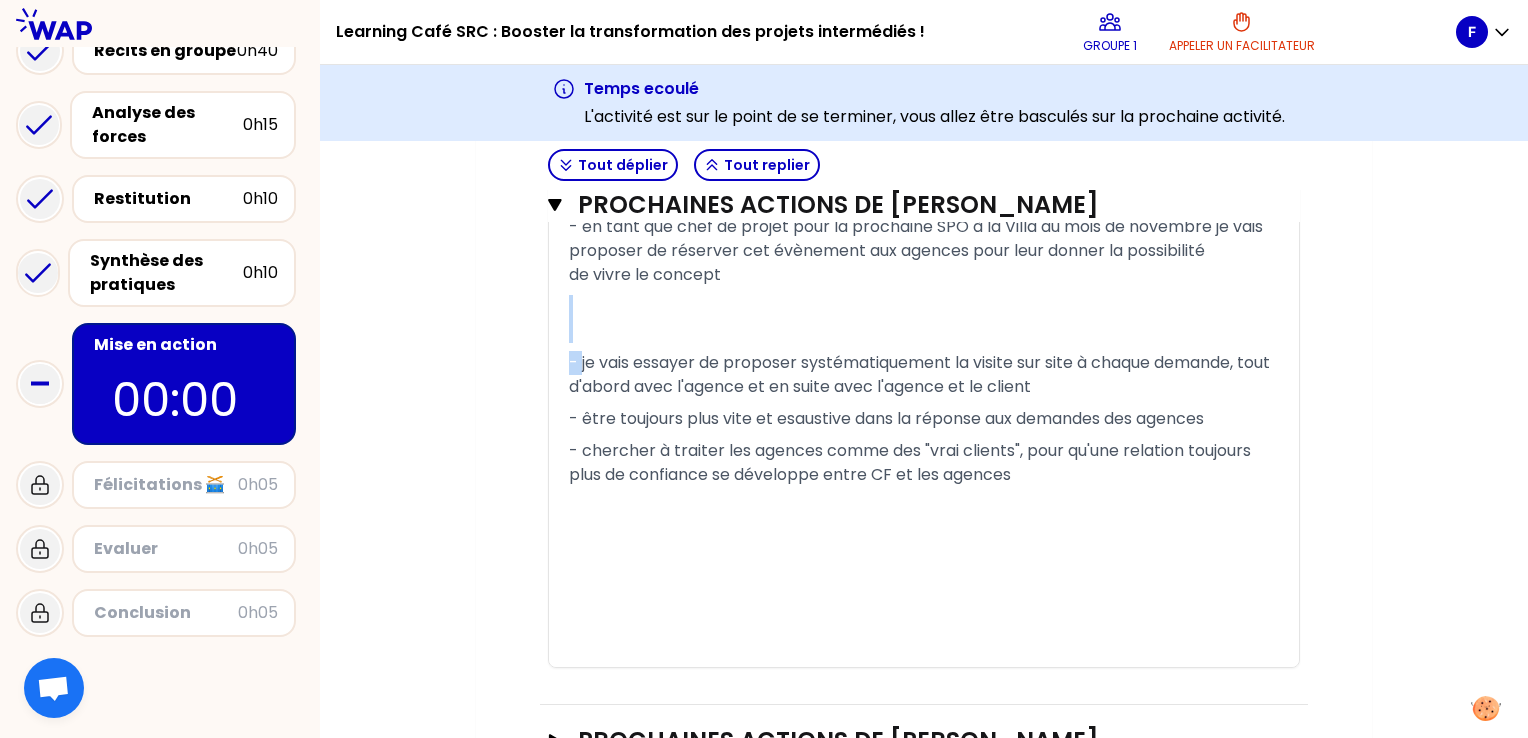 drag, startPoint x: 588, startPoint y: 301, endPoint x: 580, endPoint y: 343, distance: 42.755116 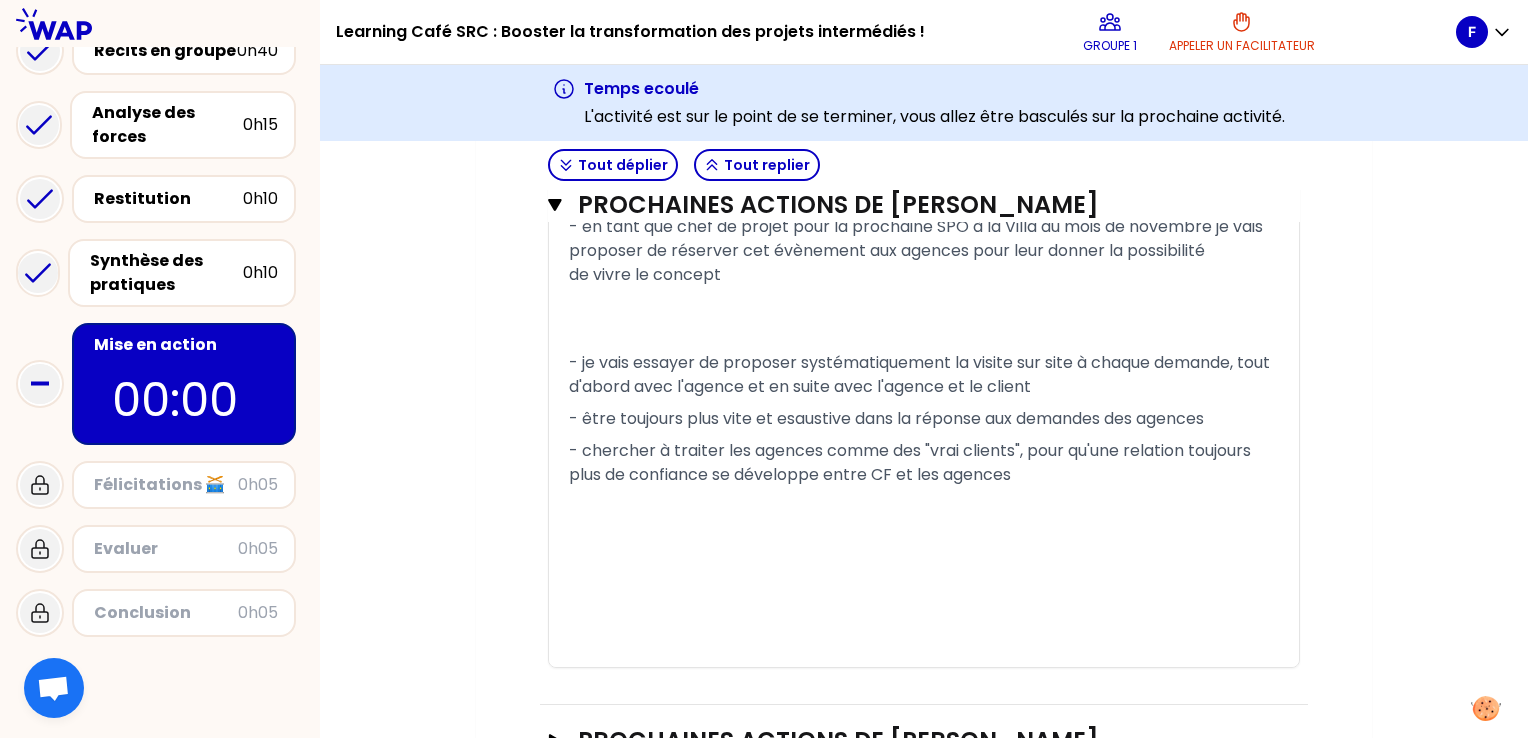 click at bounding box center (924, 319) 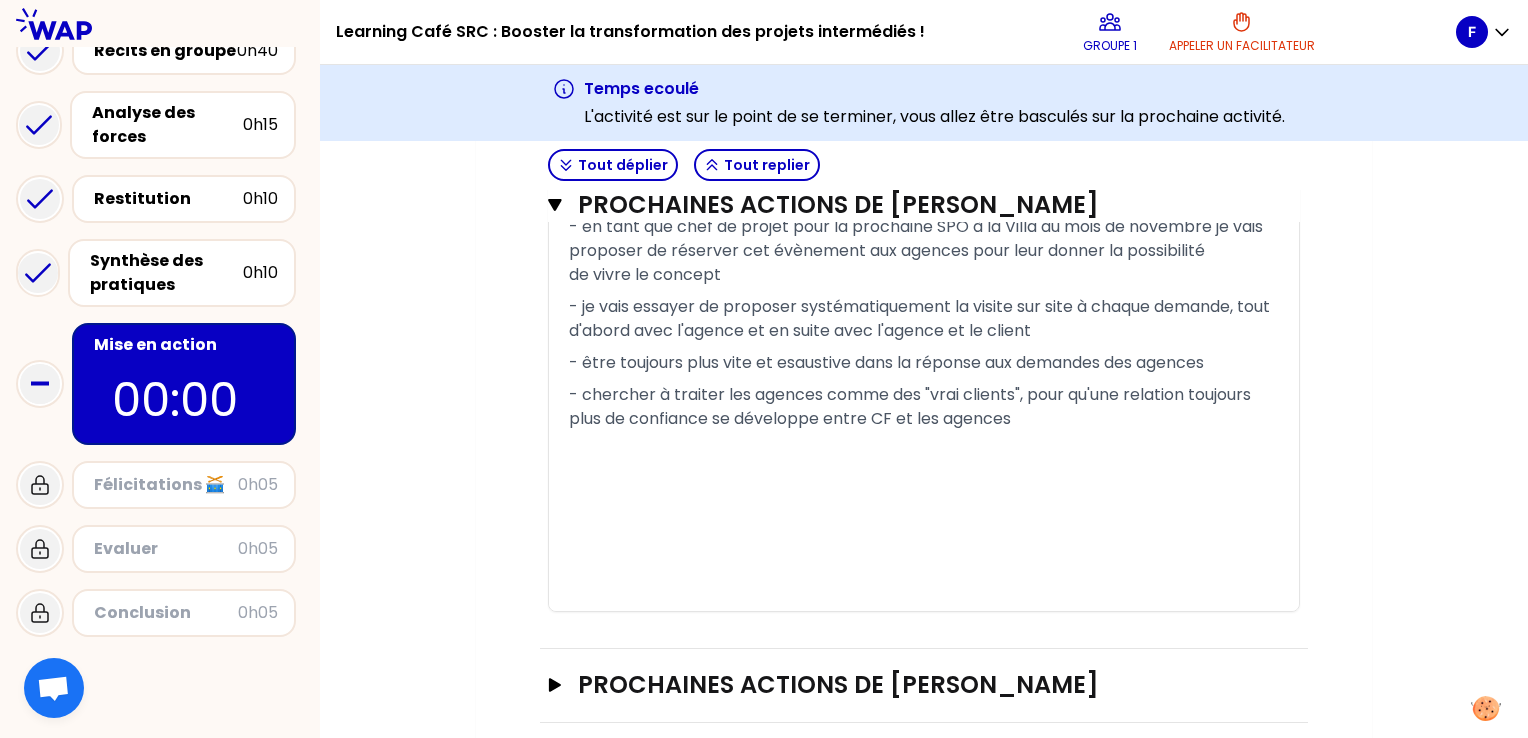 click at bounding box center (924, 523) 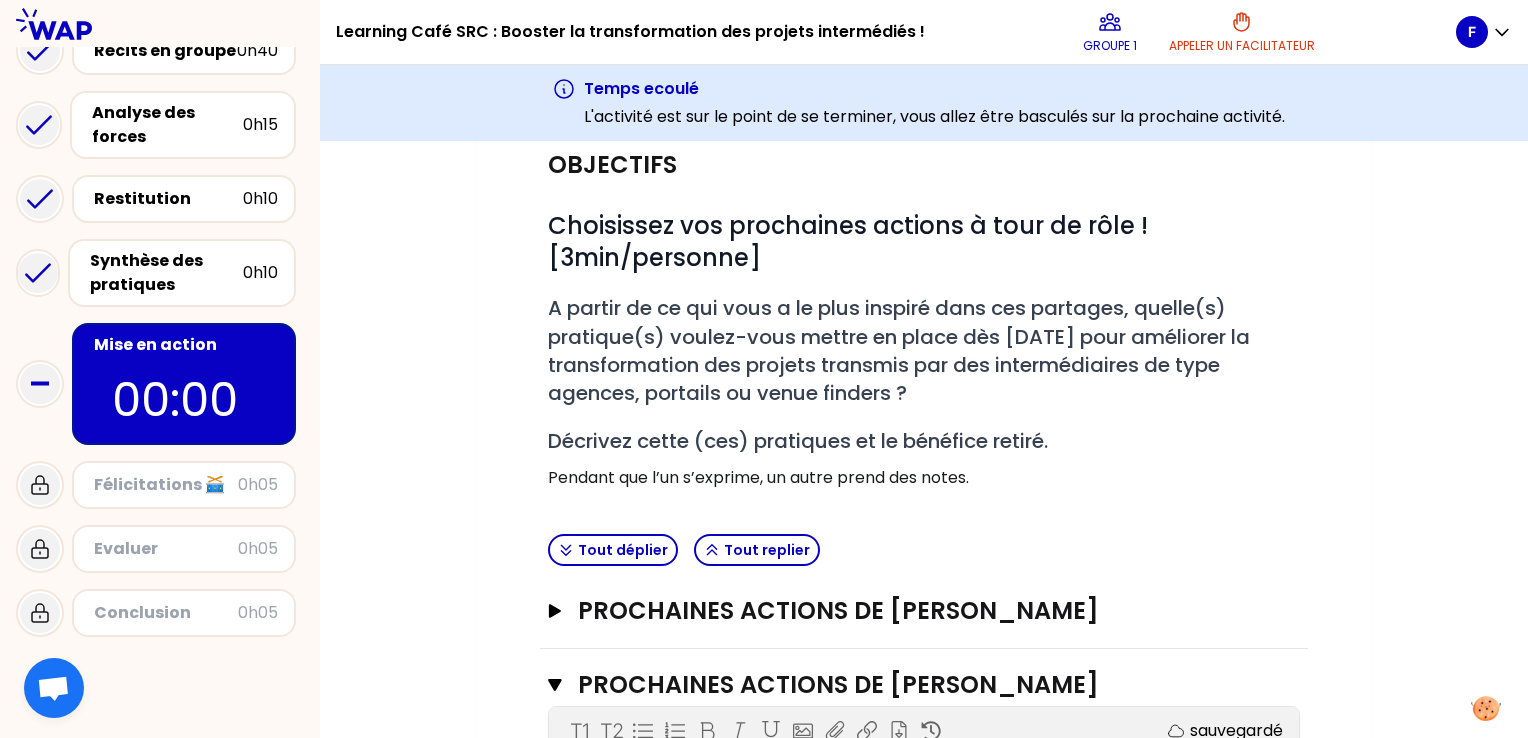 scroll, scrollTop: 560, scrollLeft: 0, axis: vertical 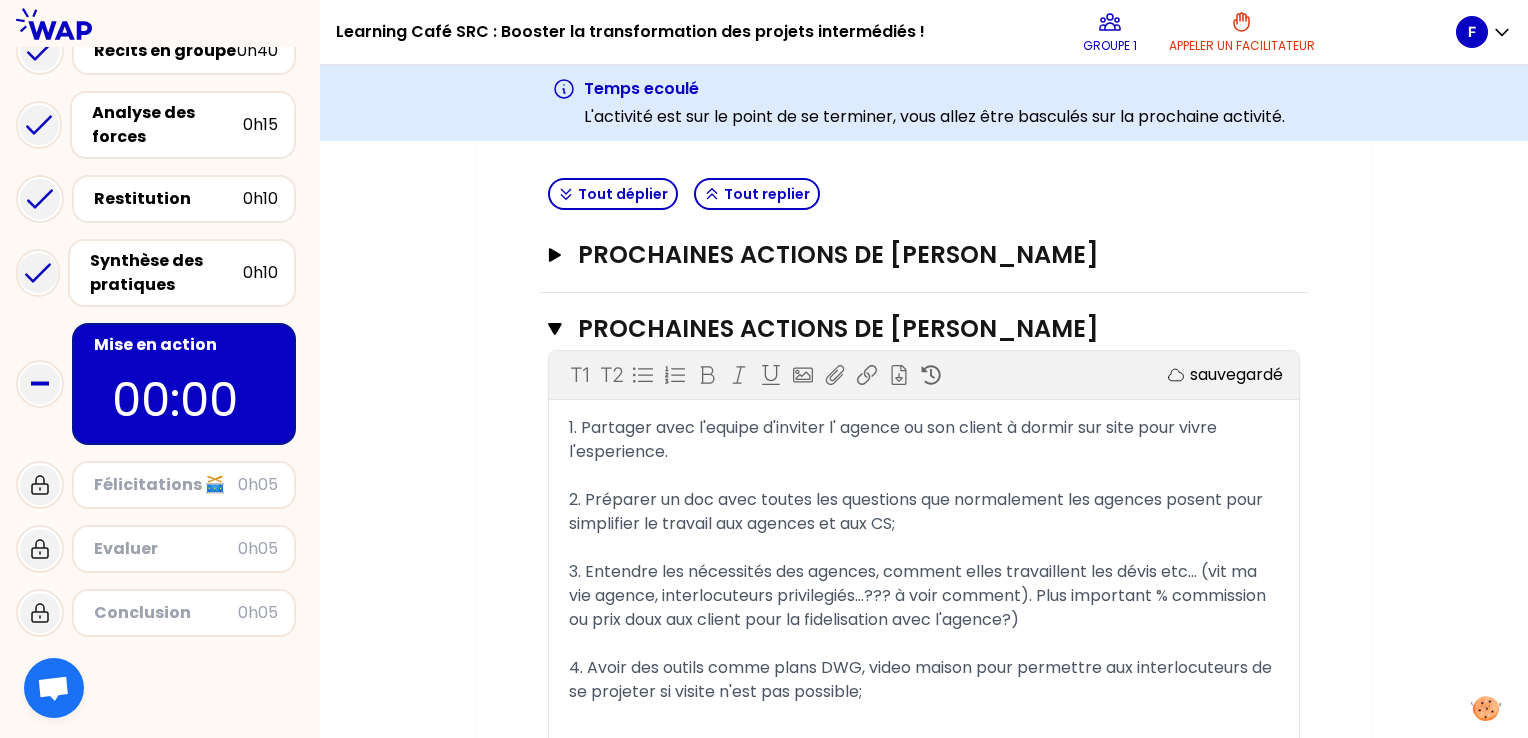 click on "Mon numéro de groupe : 1 Objectifs # Choisissez vos prochaines actions à tour de rôle ! [3min/personne] # A partir de ce qui vous a le plus inspiré dans ces partages, quelle(s) pratique(s) voulez-vous mettre en place dès [DATE] pour améliorer la transformation des projets transmis par des intermédiaires de type agences, portails ou venue finders ? # Décrivez cette (ces) pratiques et le bénéfice retiré. Pendant que l’un s’exprime, un autre prend des notes. Tout déplier Tout replier PROCHAINES ACTIONS DE [PERSON_NAME] Ouvrir PROCHAINES ACTIONS DE [PERSON_NAME] T1 T2 Exporter sauvegardé 1. Partager avec l'equipe d'inviter l' agence ou son client à dormir sur site pour vivre l'esperience. ﻿ 2. Préparer un doc avec toutes les questions que normalement les agences posent pour simplifier le travail aux agences et aux CS; ﻿ ﻿ 4. Avoir des outils comme plans DWG, video maison pour permettre aux interlocuteurs de se projeter si visite n'est pas possible; ﻿ ﻿ ﻿ Fermer T1 T2 Exporter" at bounding box center (924, 595) 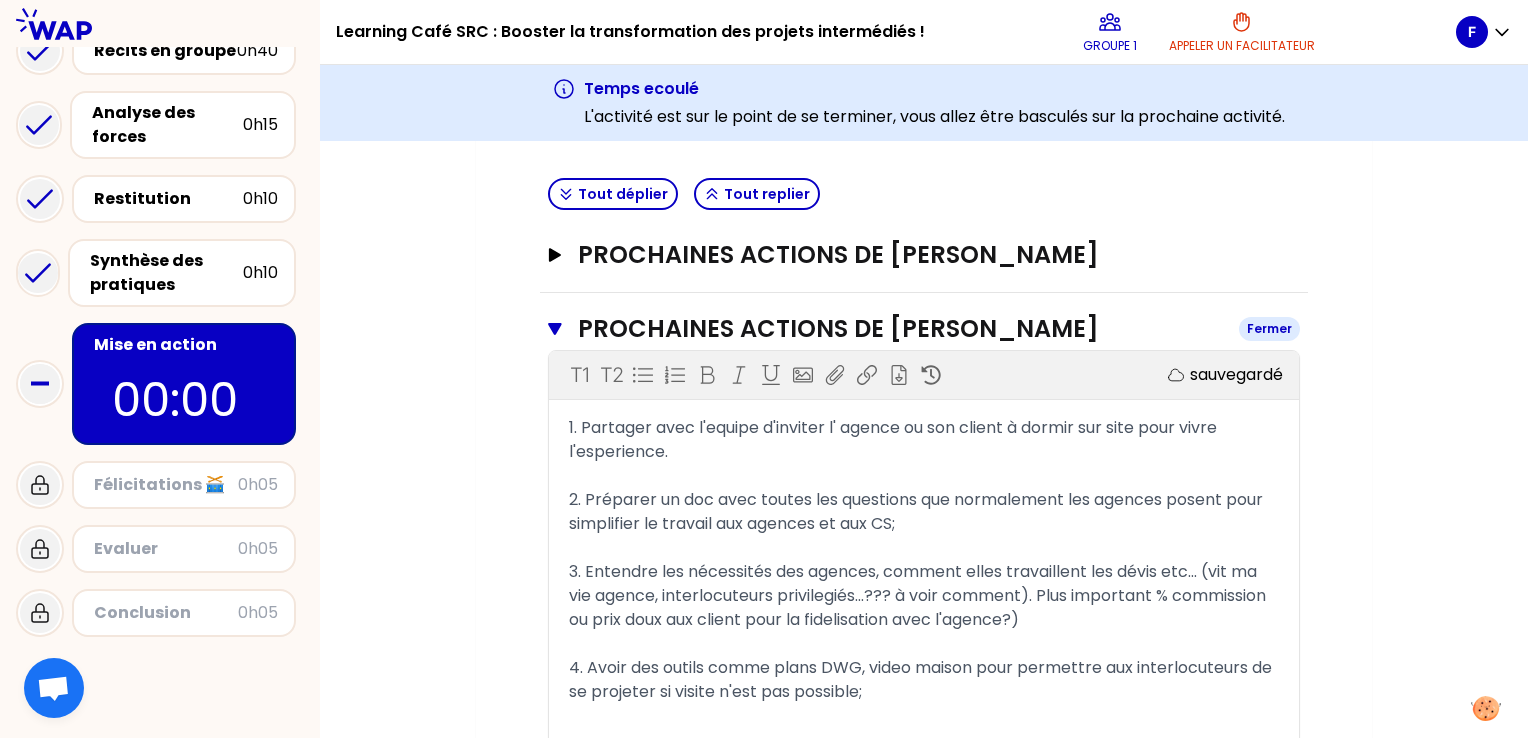 click 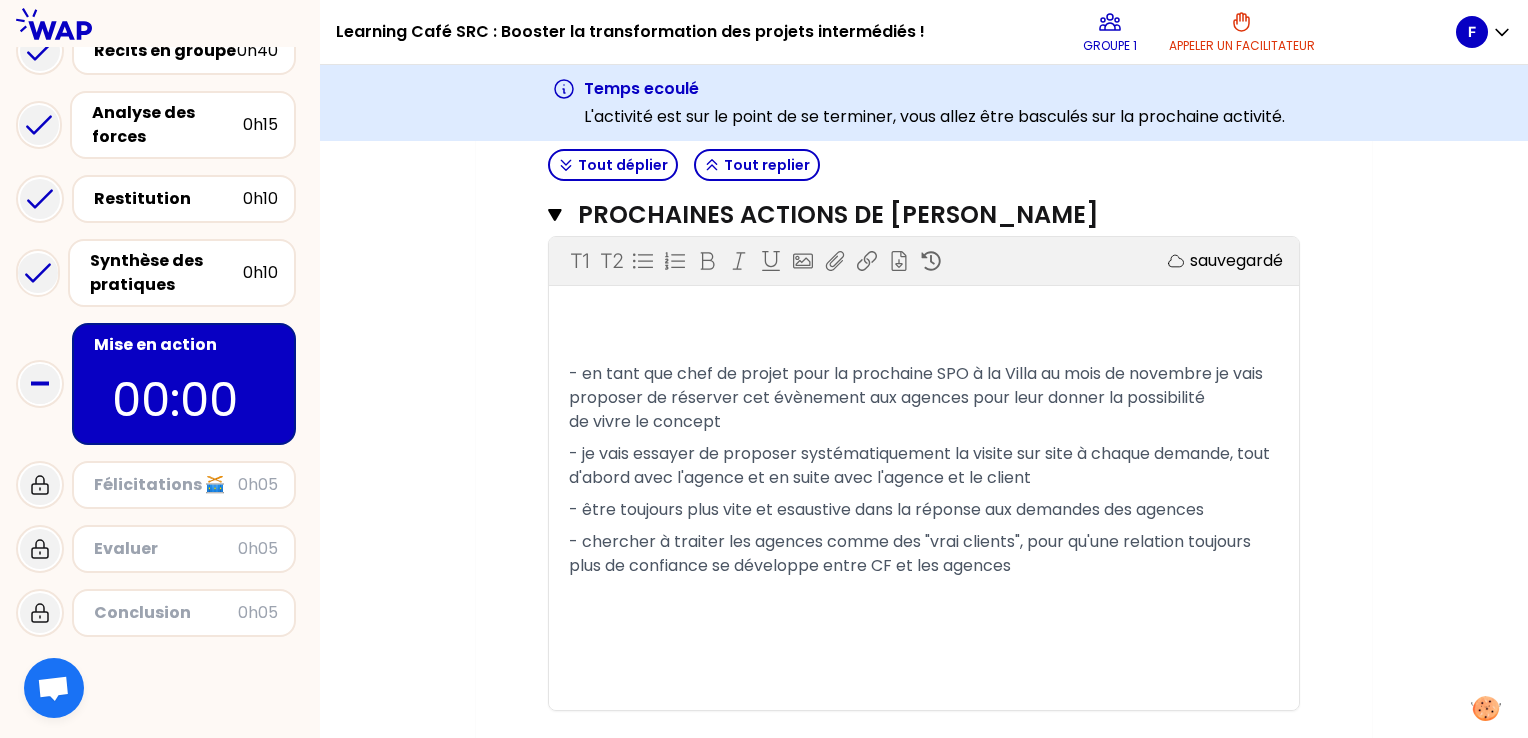 scroll, scrollTop: 760, scrollLeft: 0, axis: vertical 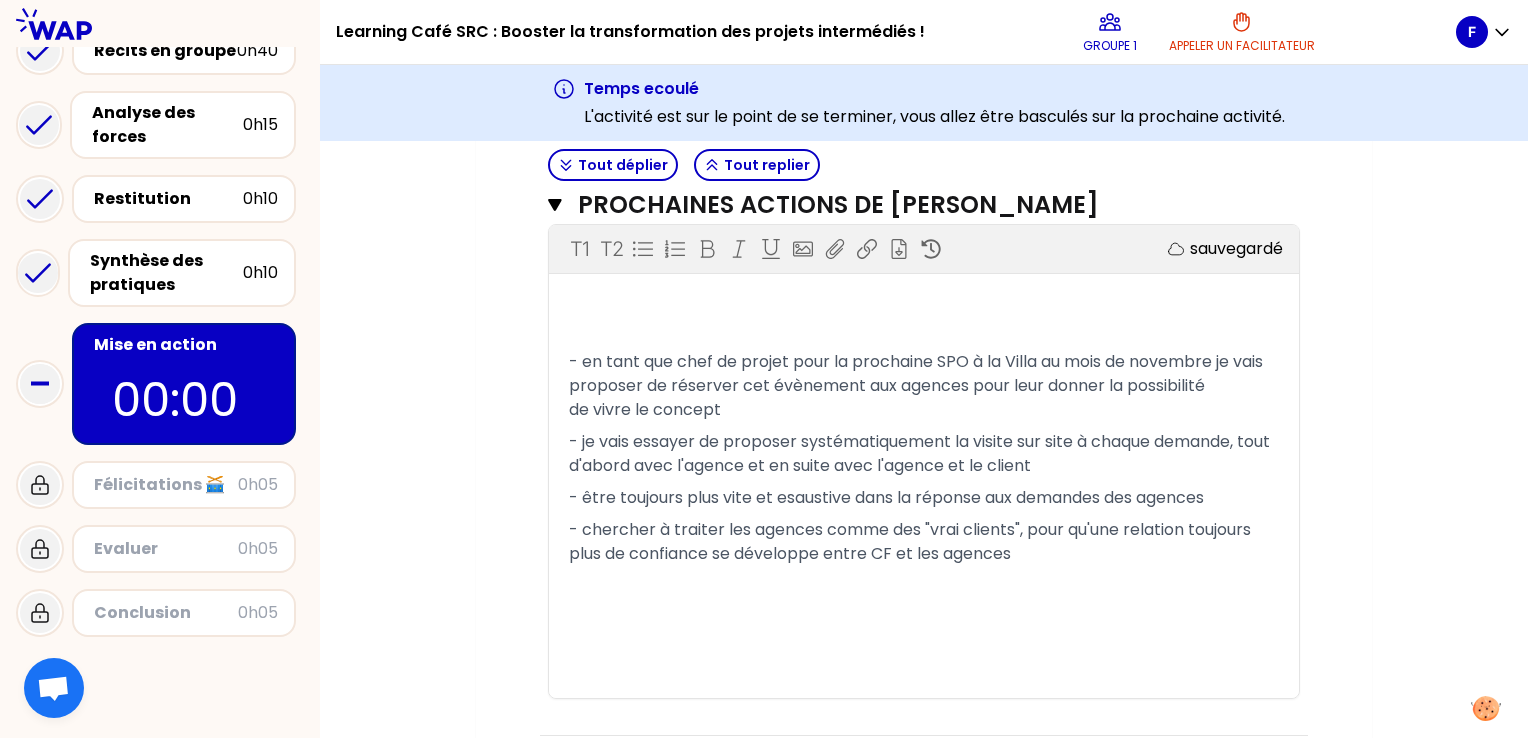 click at bounding box center (924, 318) 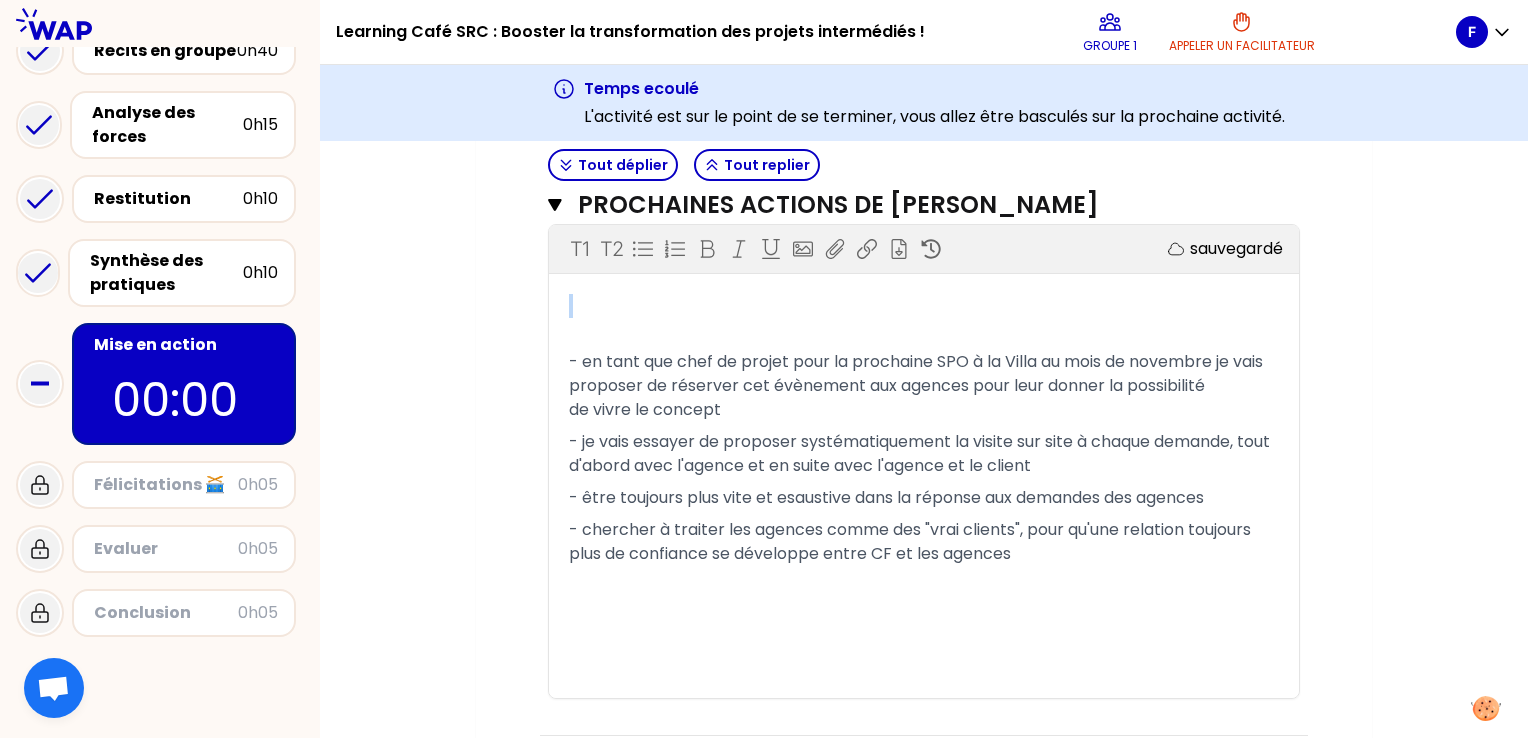 drag, startPoint x: 642, startPoint y: 299, endPoint x: 634, endPoint y: 331, distance: 32.984844 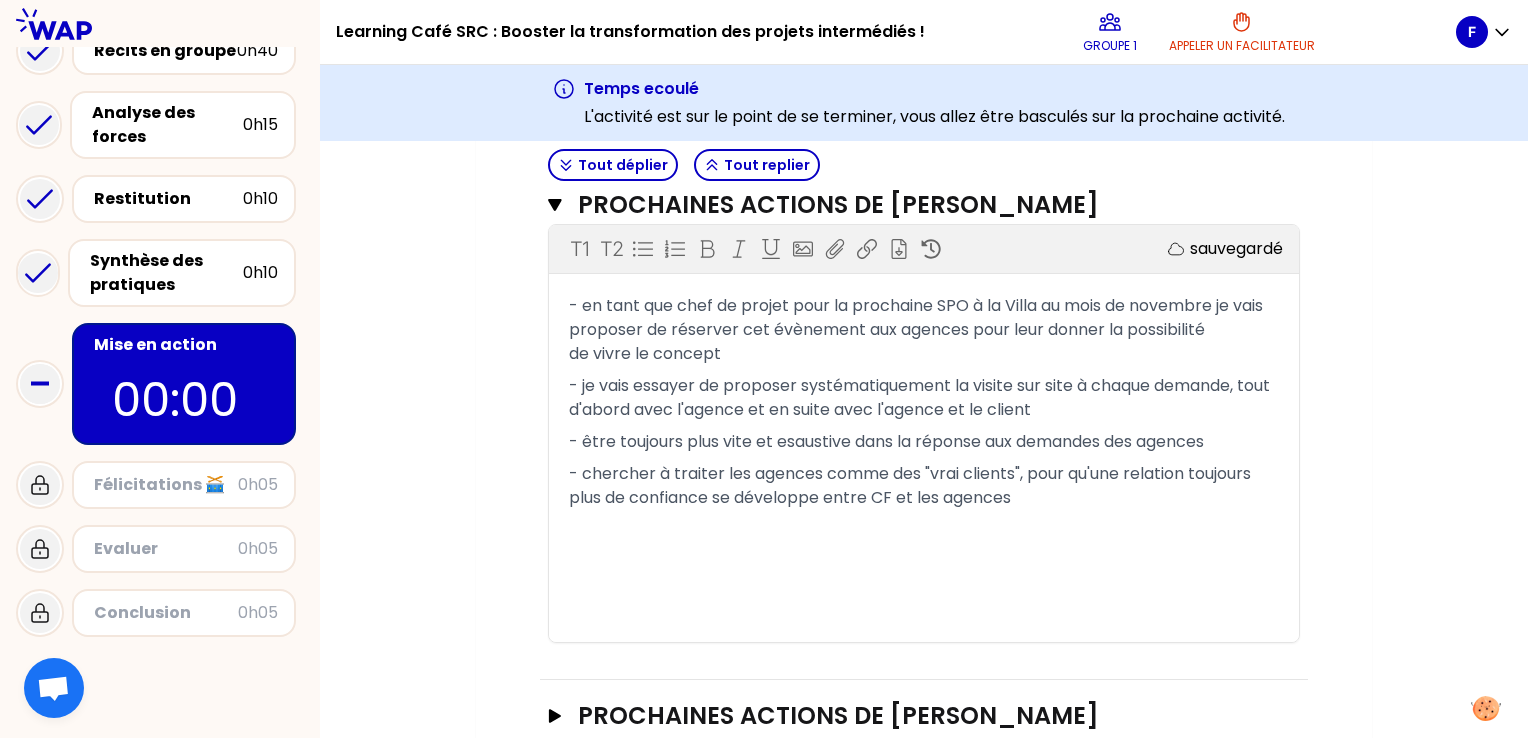 click on "- être toujours plus vite et esaustive dans la réponse aux demandes des agences" at bounding box center (886, 441) 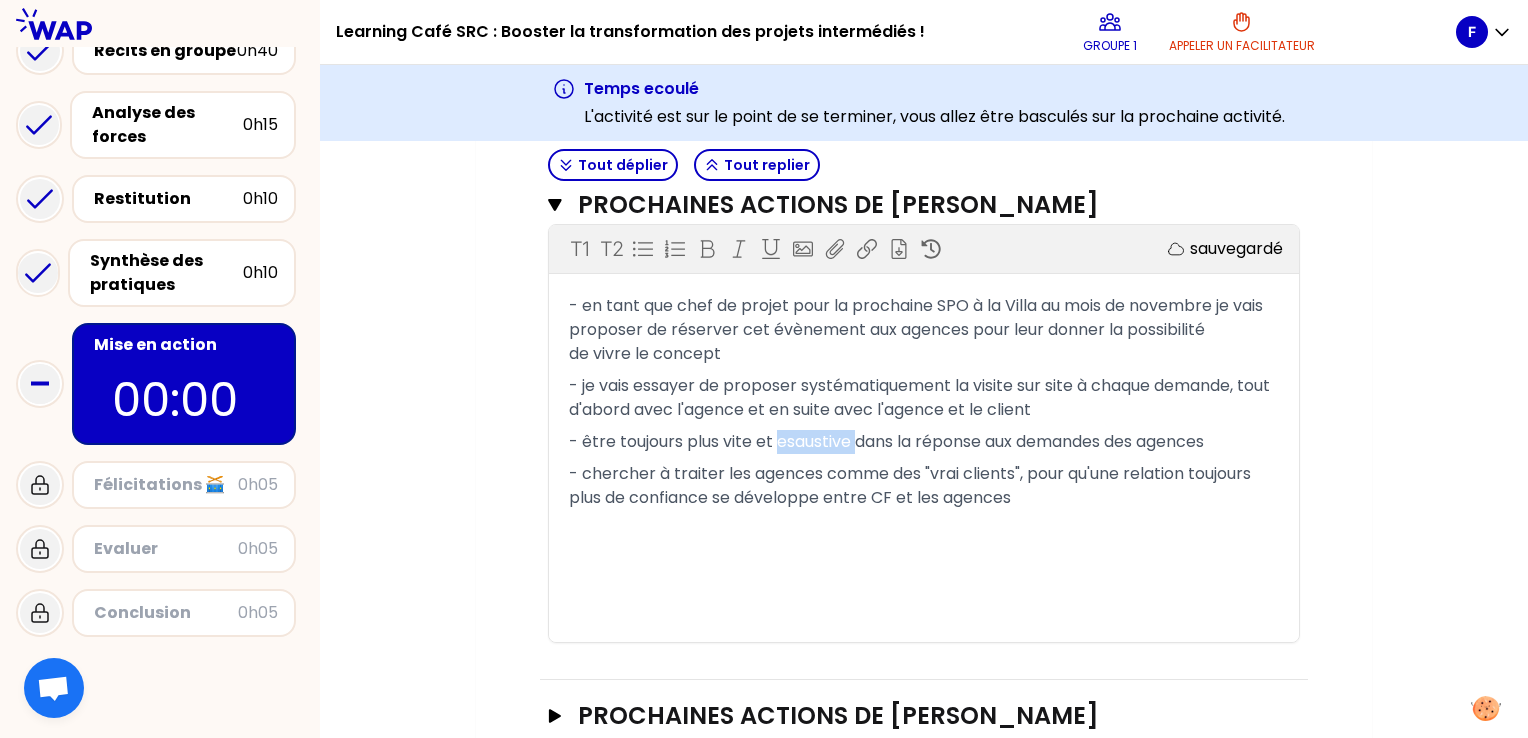 click on "- être toujours plus vite et esaustive dans la réponse aux demandes des agences" at bounding box center (886, 441) 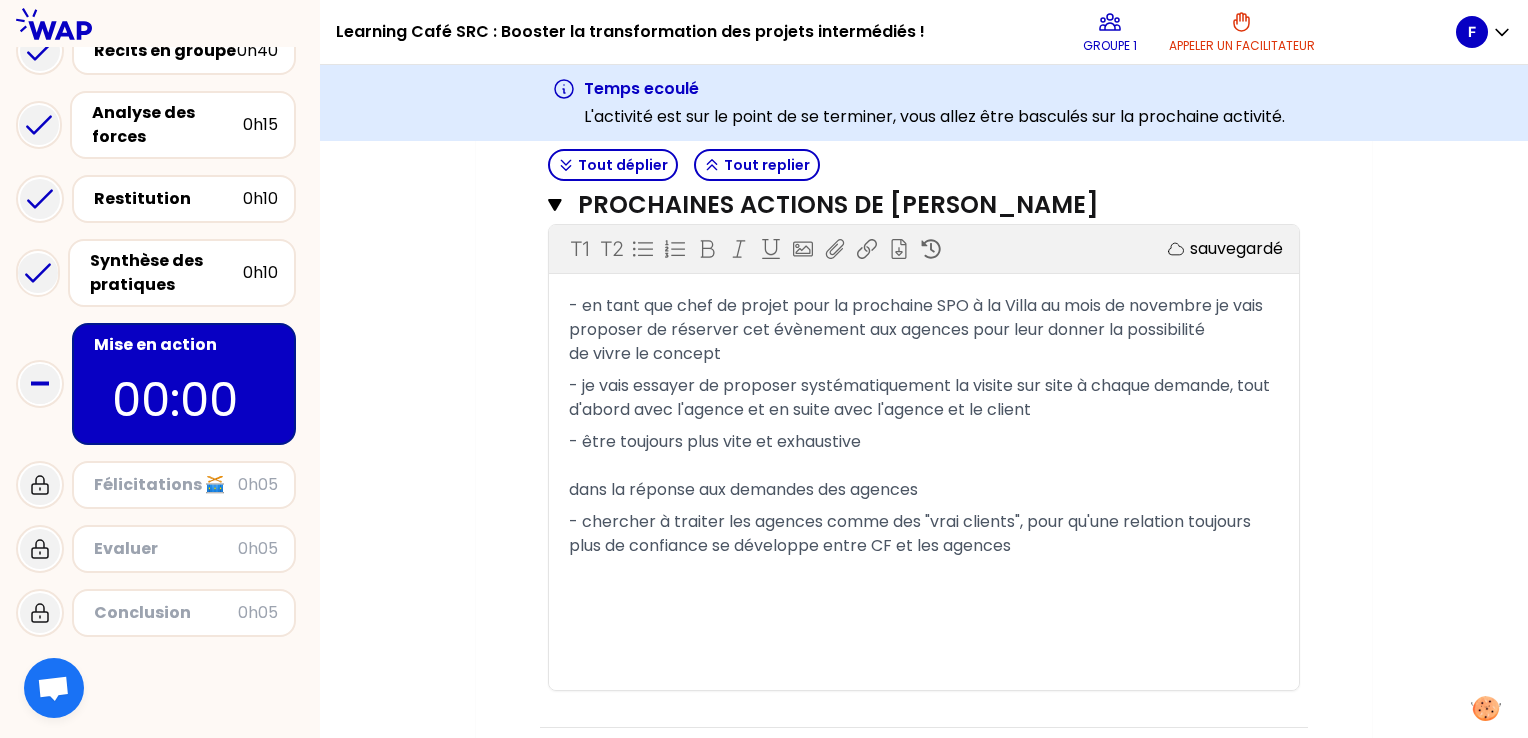 click on "- être toujours plus vite et exhaustive
dans la réponse aux demandes des agences" at bounding box center [924, 466] 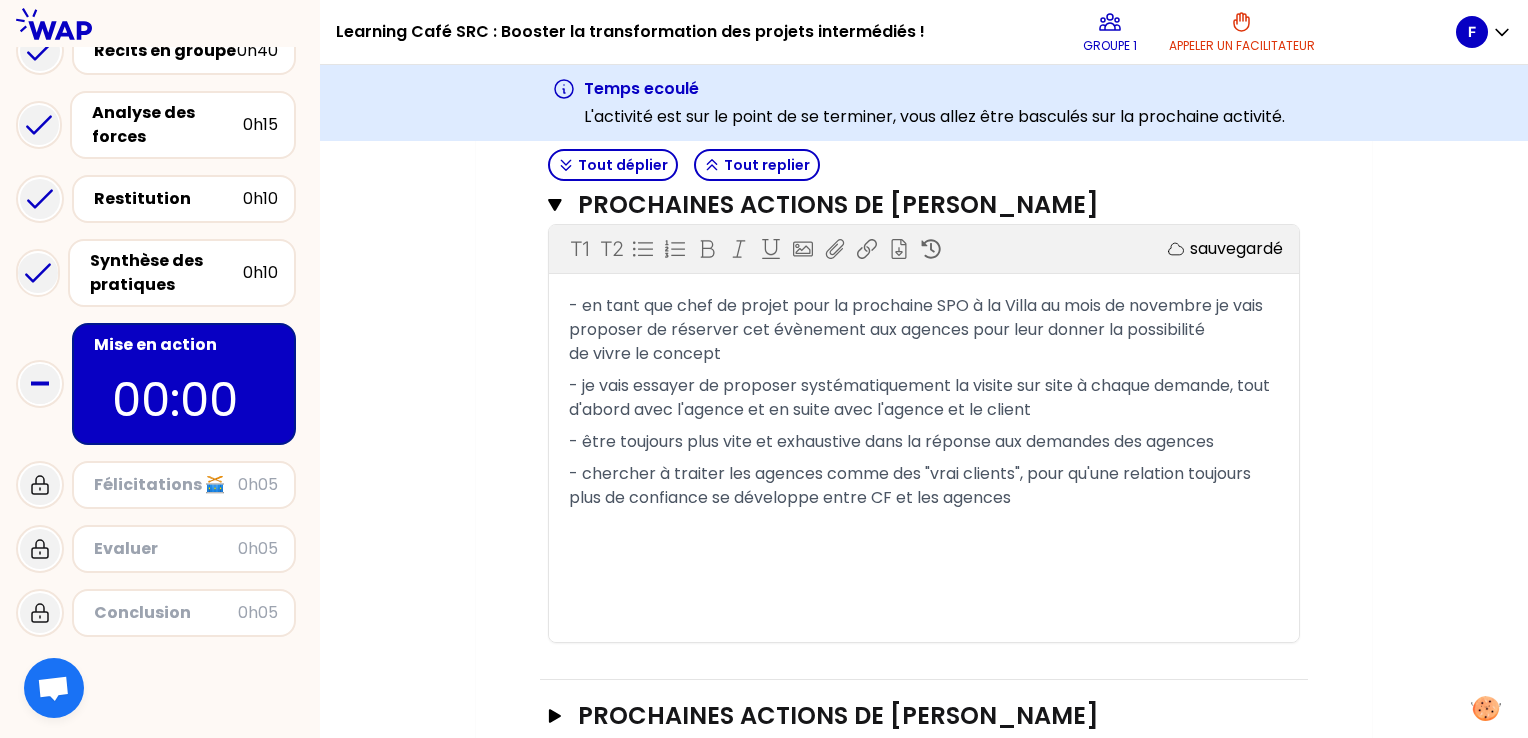click on "- chercher à traiter les agences comme des "vrai clients", pour qu'une relation toujours
plus de confiance se développe entre CF et les agences" at bounding box center (924, 486) 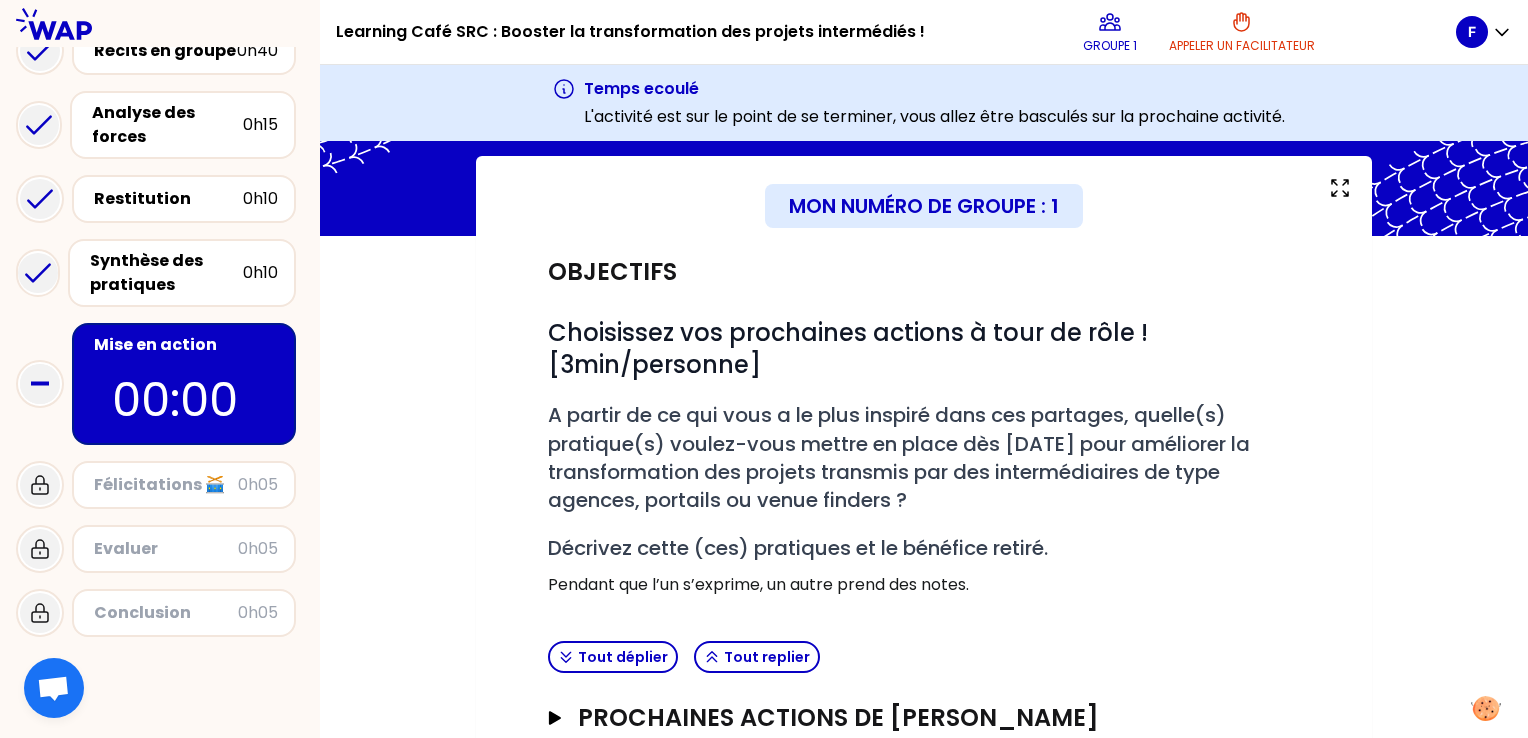 scroll, scrollTop: 214, scrollLeft: 0, axis: vertical 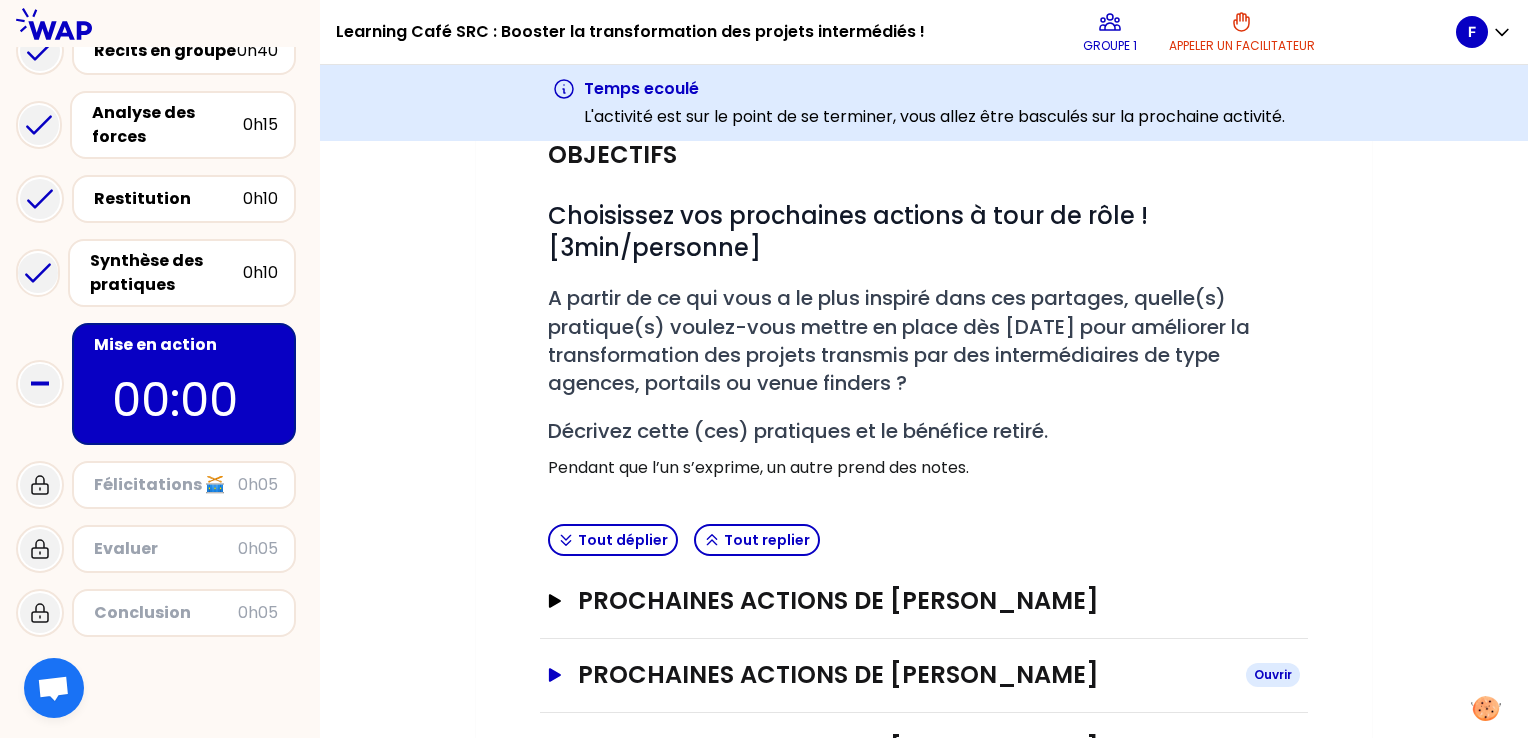 click 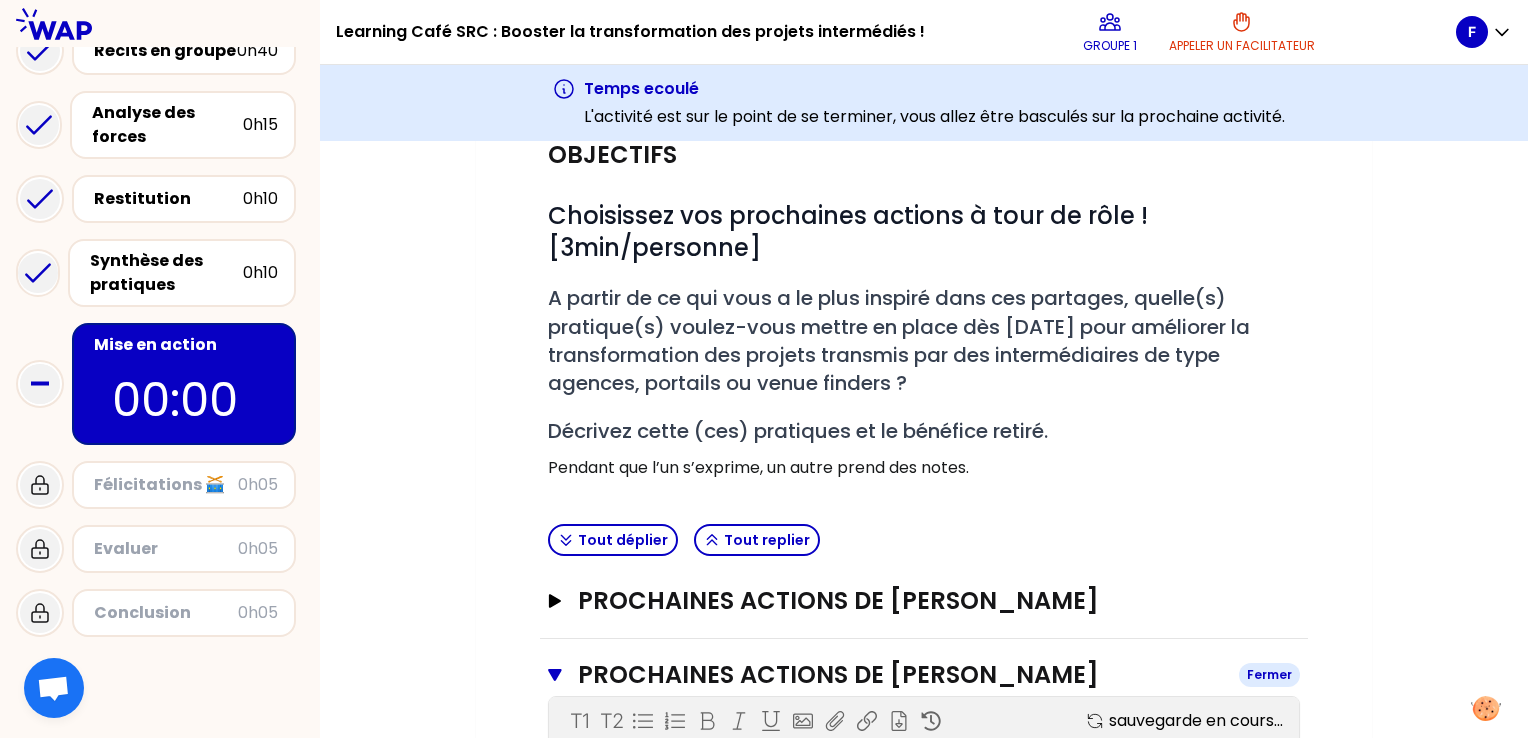 click 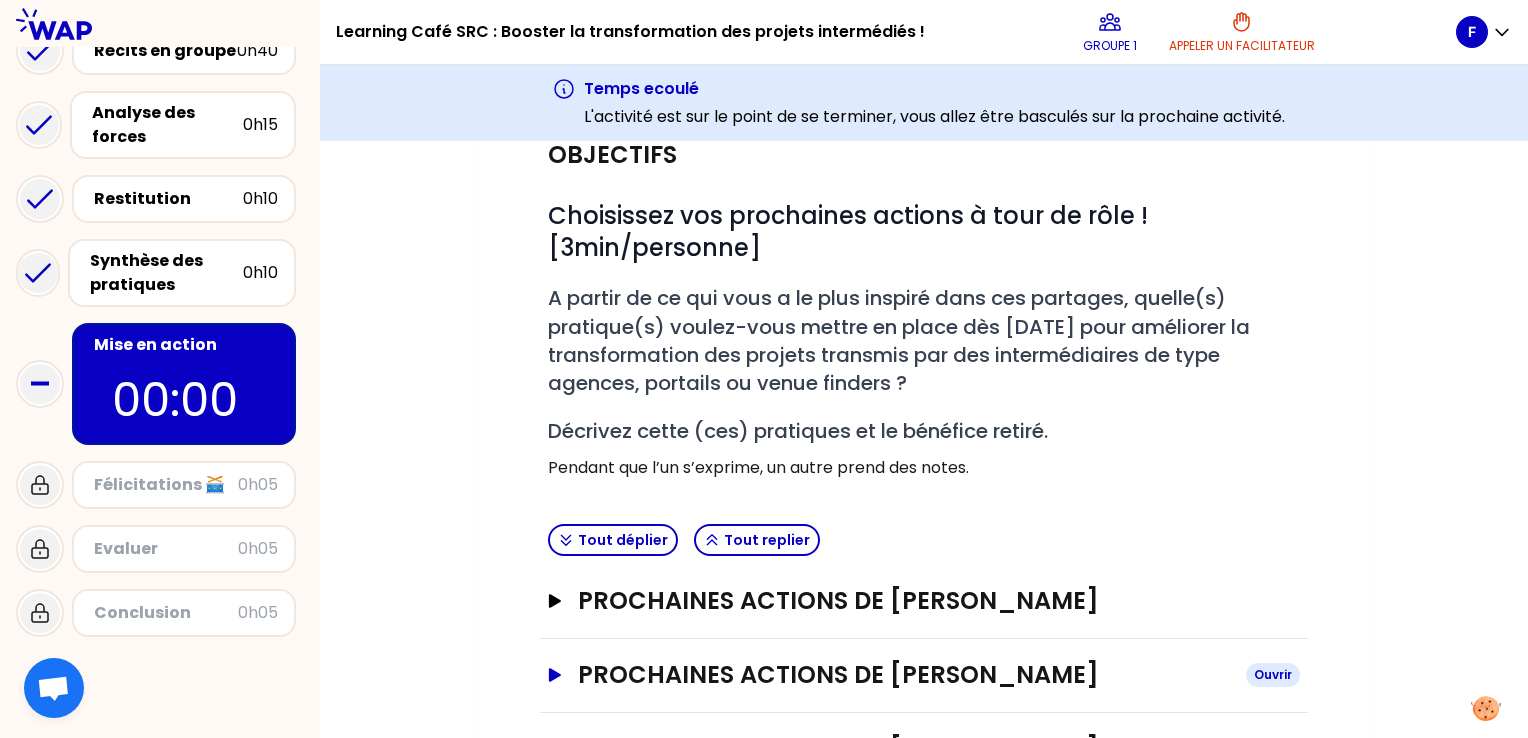 scroll, scrollTop: 314, scrollLeft: 0, axis: vertical 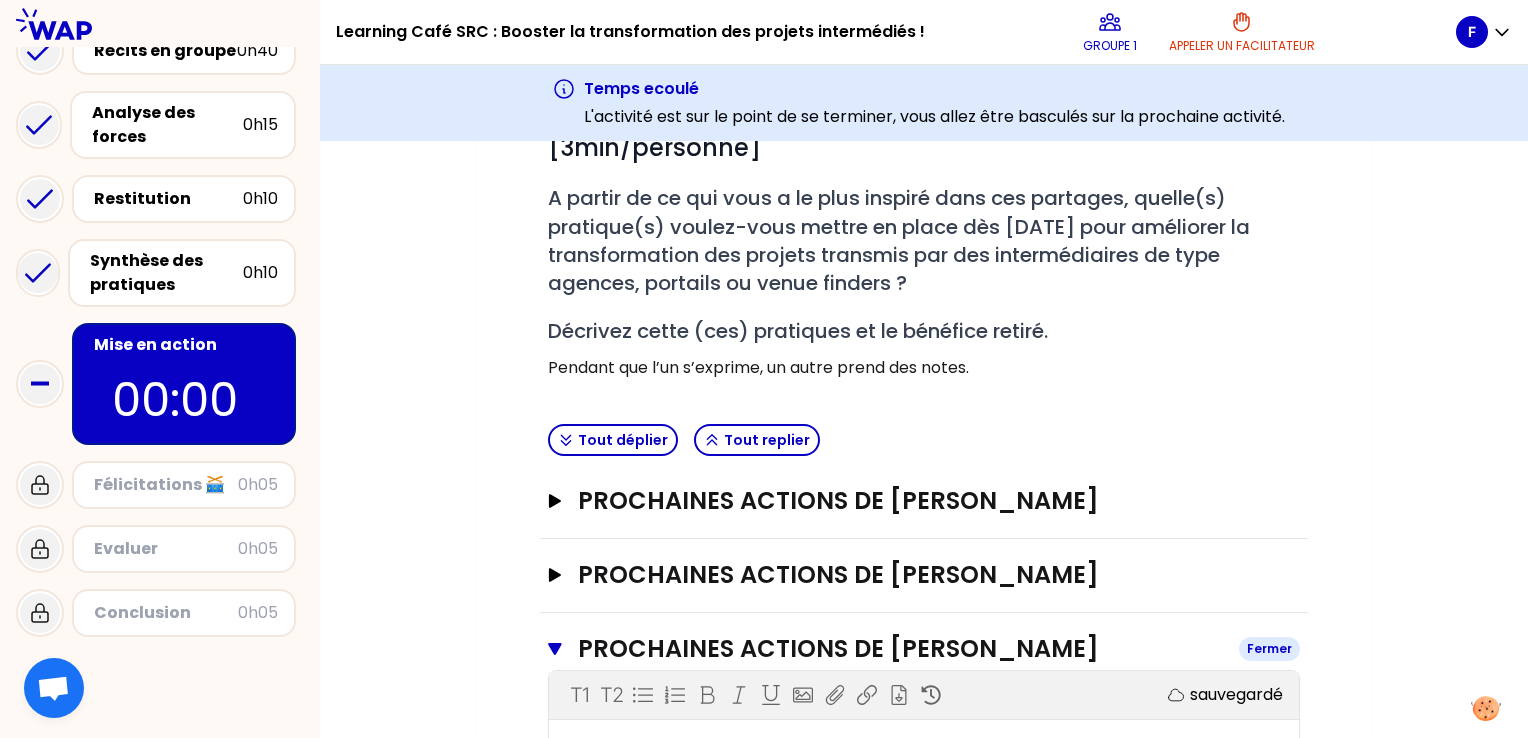 click on "PROCHAINES ACTIONS DE [PERSON_NAME]" at bounding box center [900, 649] 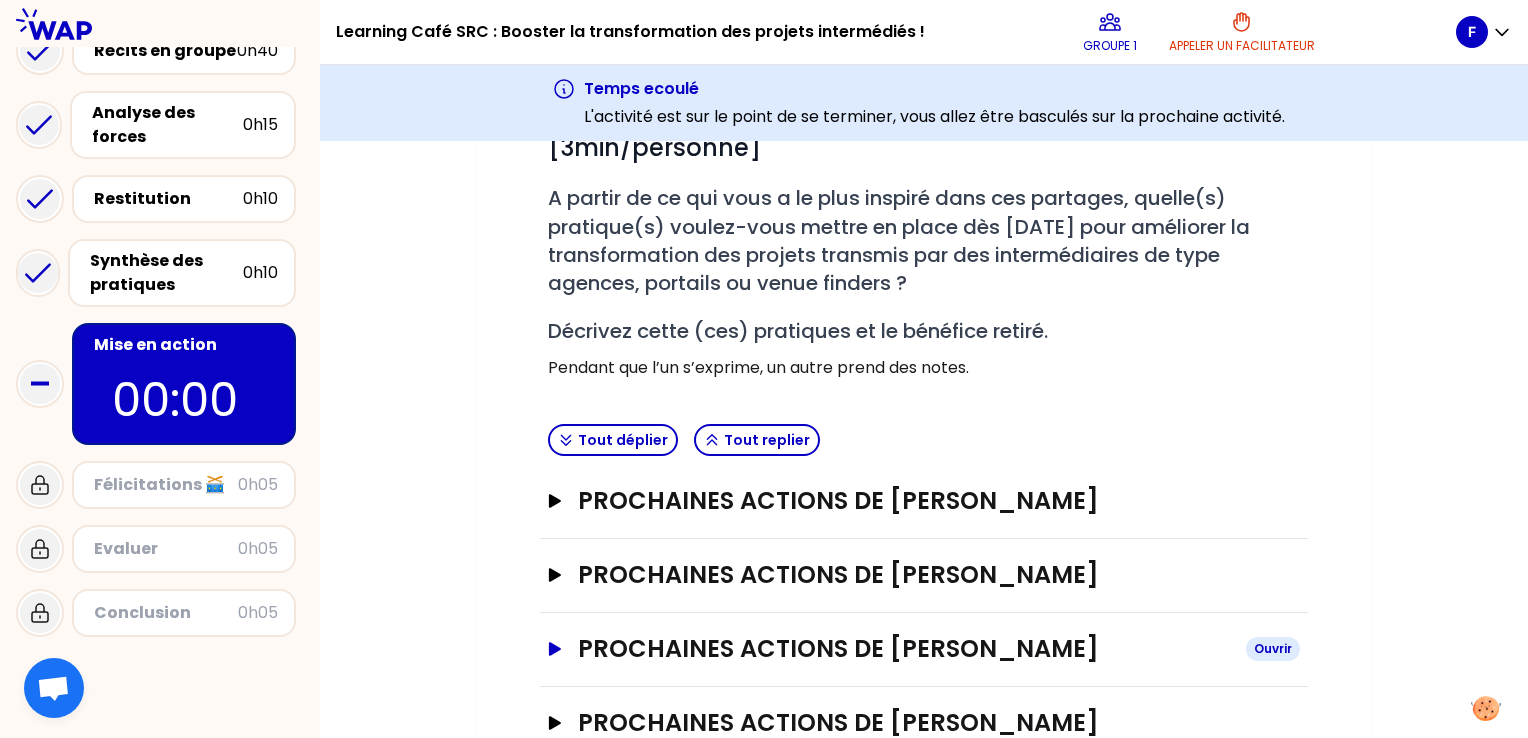 click on "PROCHAINES ACTIONS DE [PERSON_NAME]" at bounding box center [904, 649] 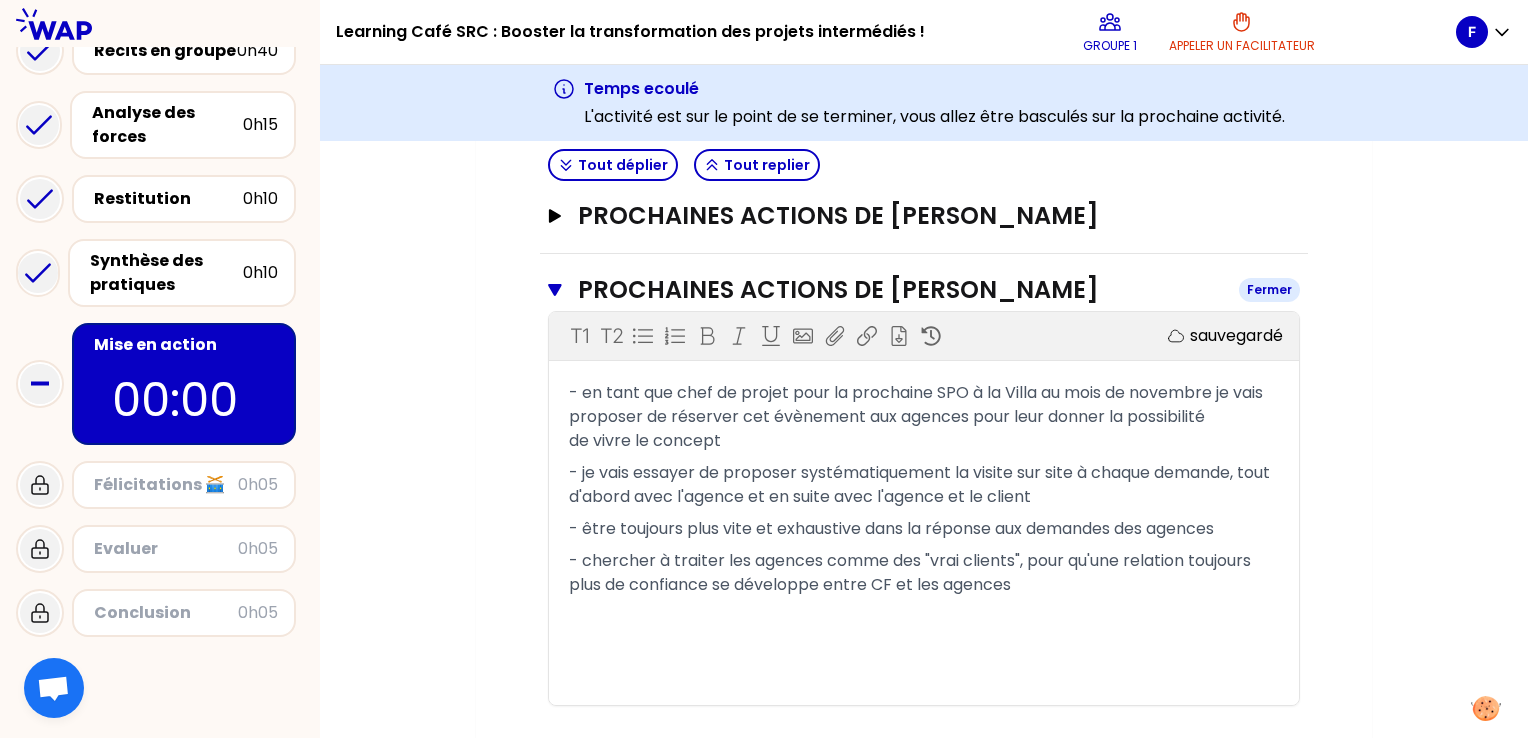scroll, scrollTop: 714, scrollLeft: 0, axis: vertical 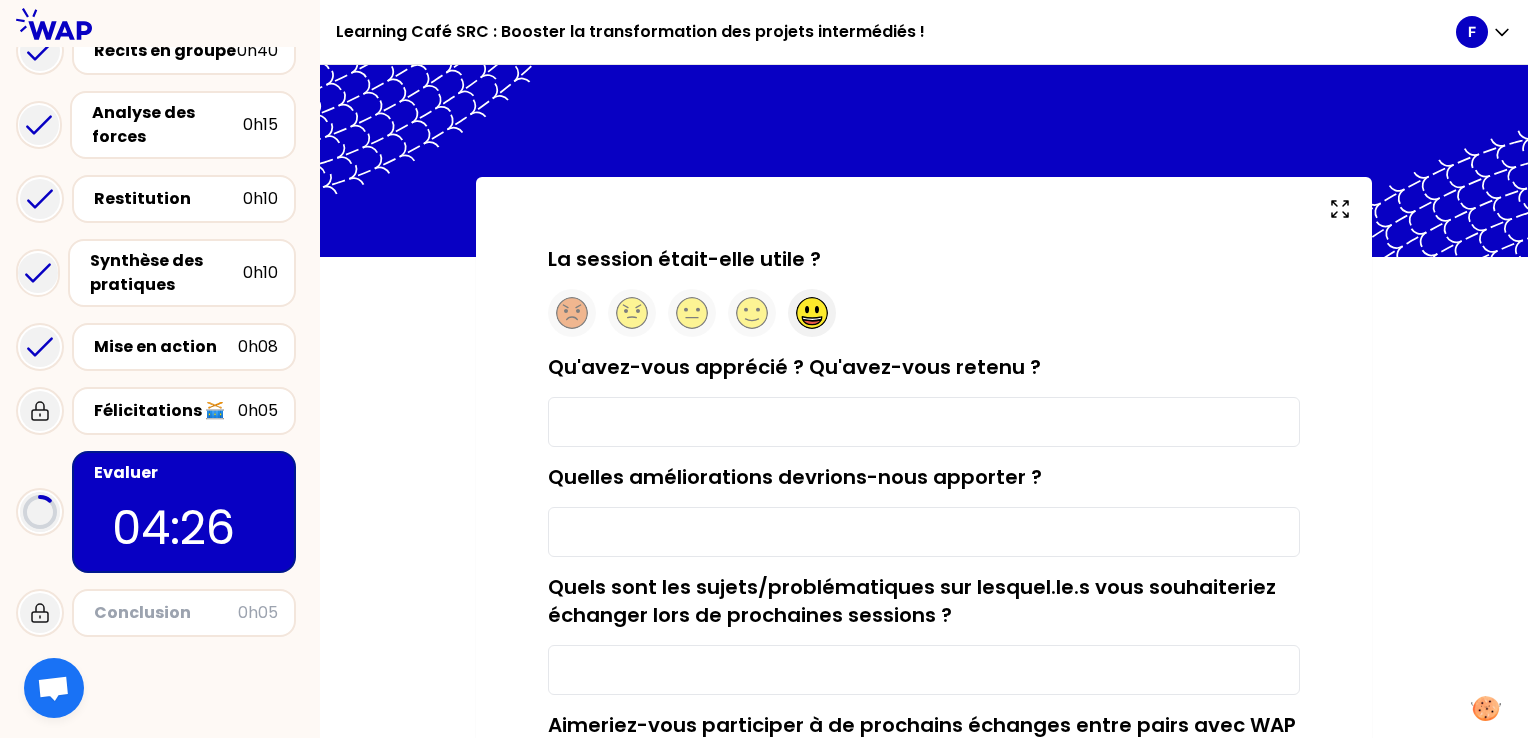 click 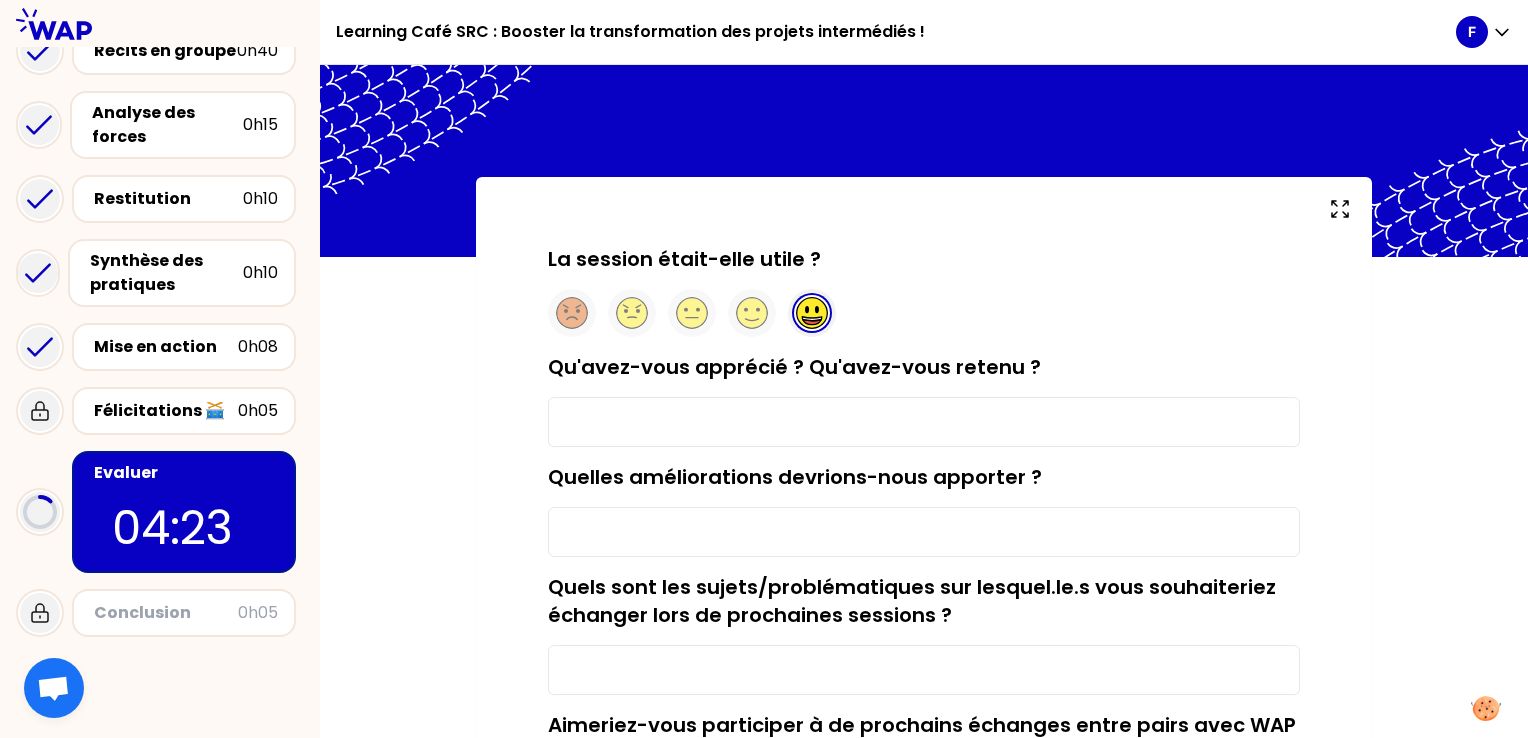 click on "Qu'avez-vous apprécié ? Qu'avez-vous retenu ?" at bounding box center [924, 422] 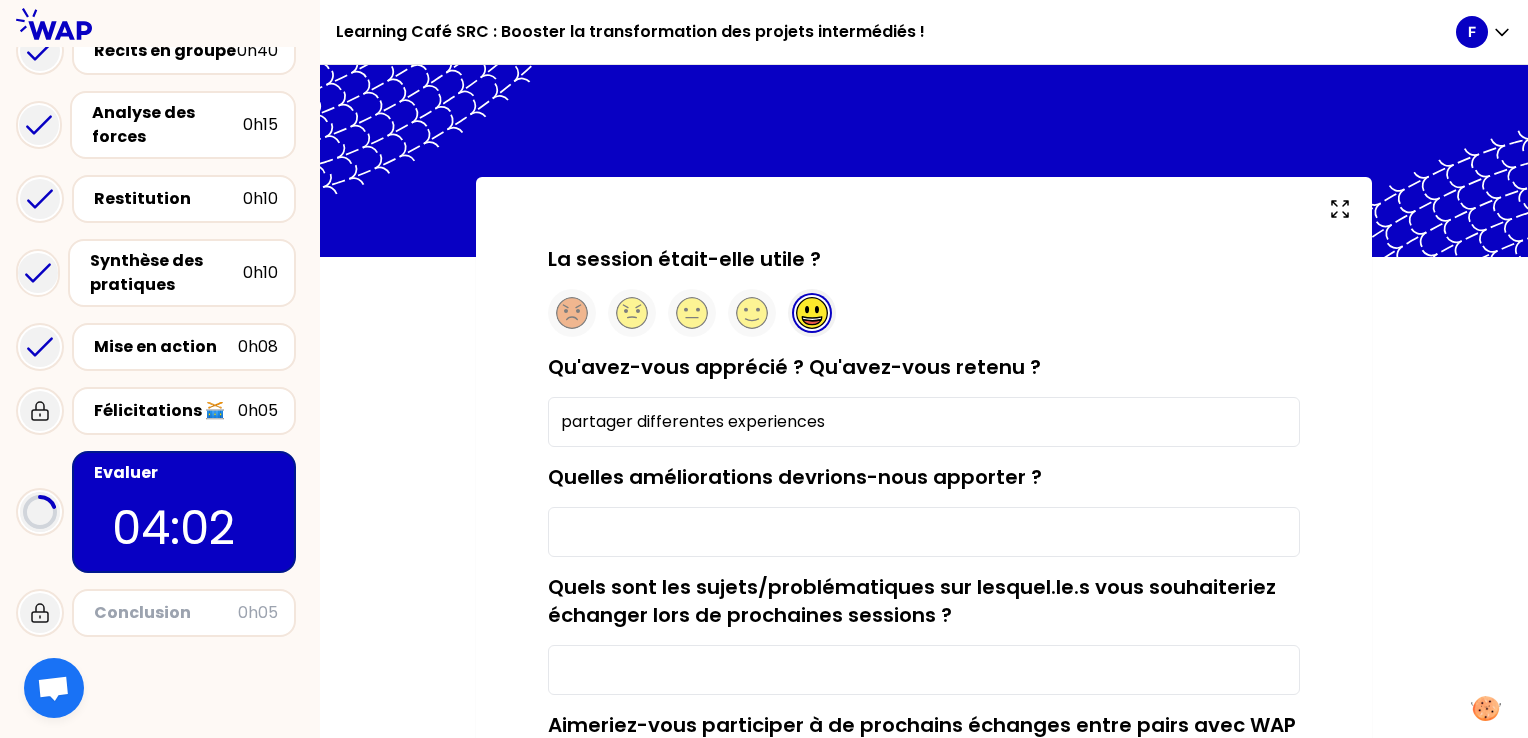 type on "partager differentes experiences" 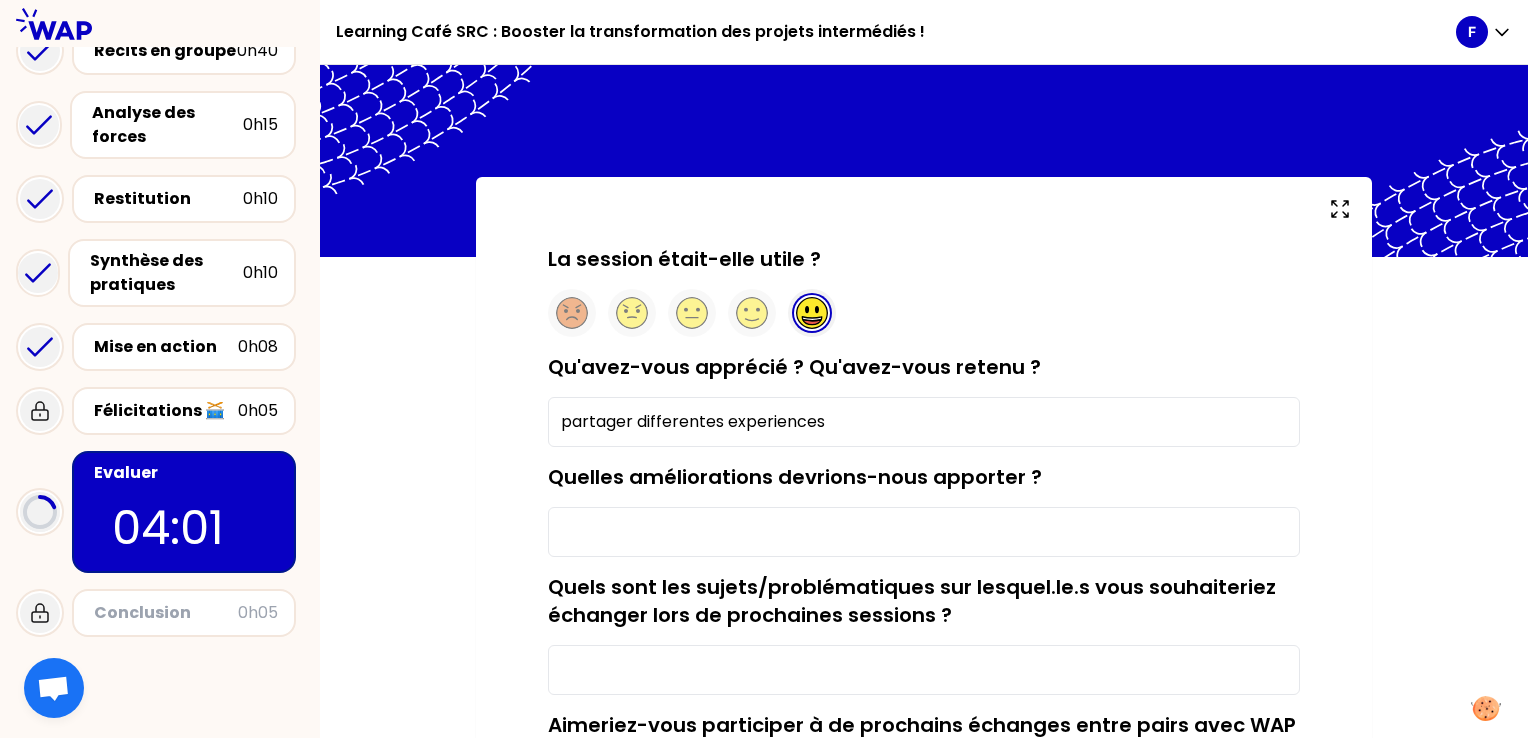 click on "Quelles améliorations devrions-nous apporter ?" at bounding box center [924, 532] 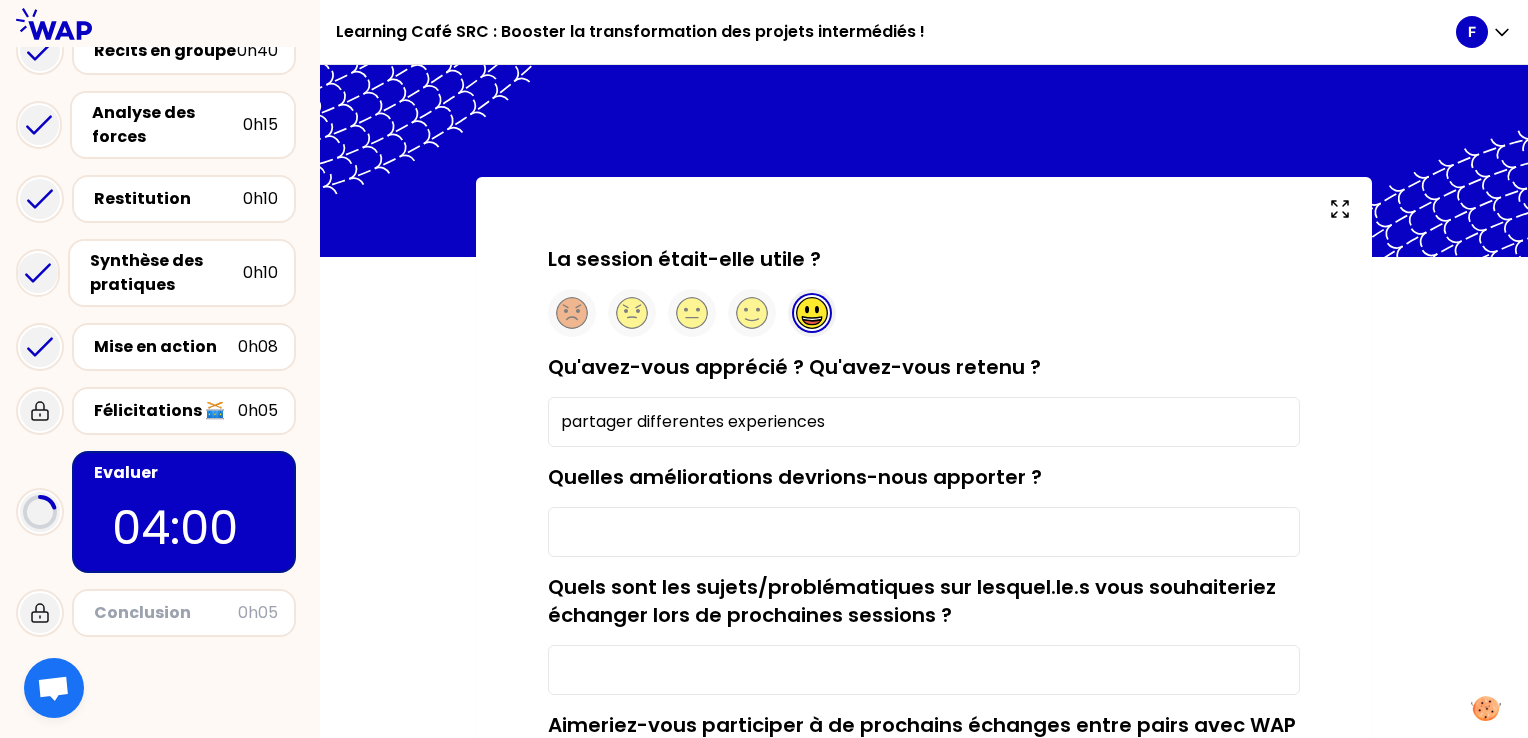 click on "Quelles améliorations devrions-nous apporter ?" at bounding box center (924, 510) 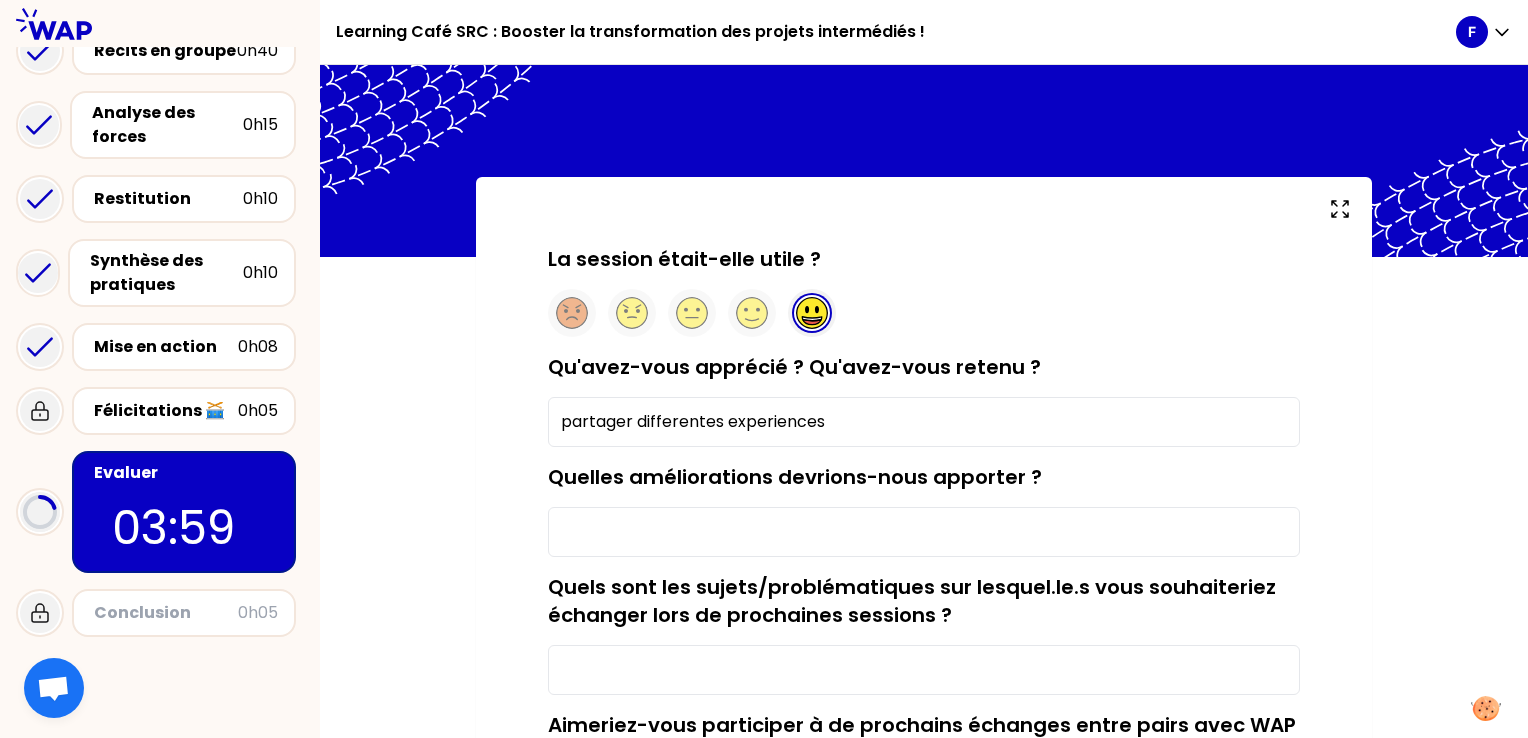 click on "Quelles améliorations devrions-nous apporter ?" at bounding box center (924, 532) 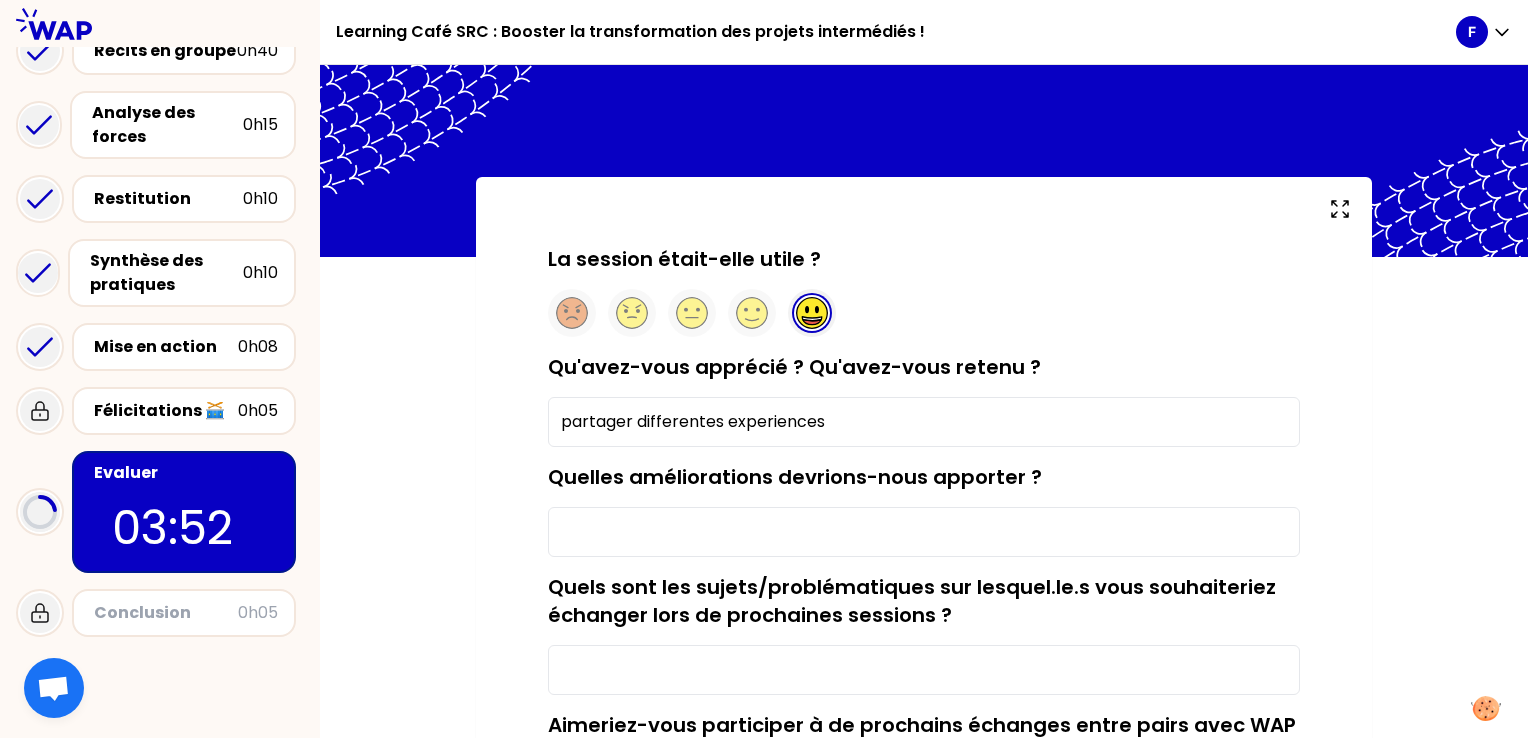 scroll, scrollTop: 100, scrollLeft: 0, axis: vertical 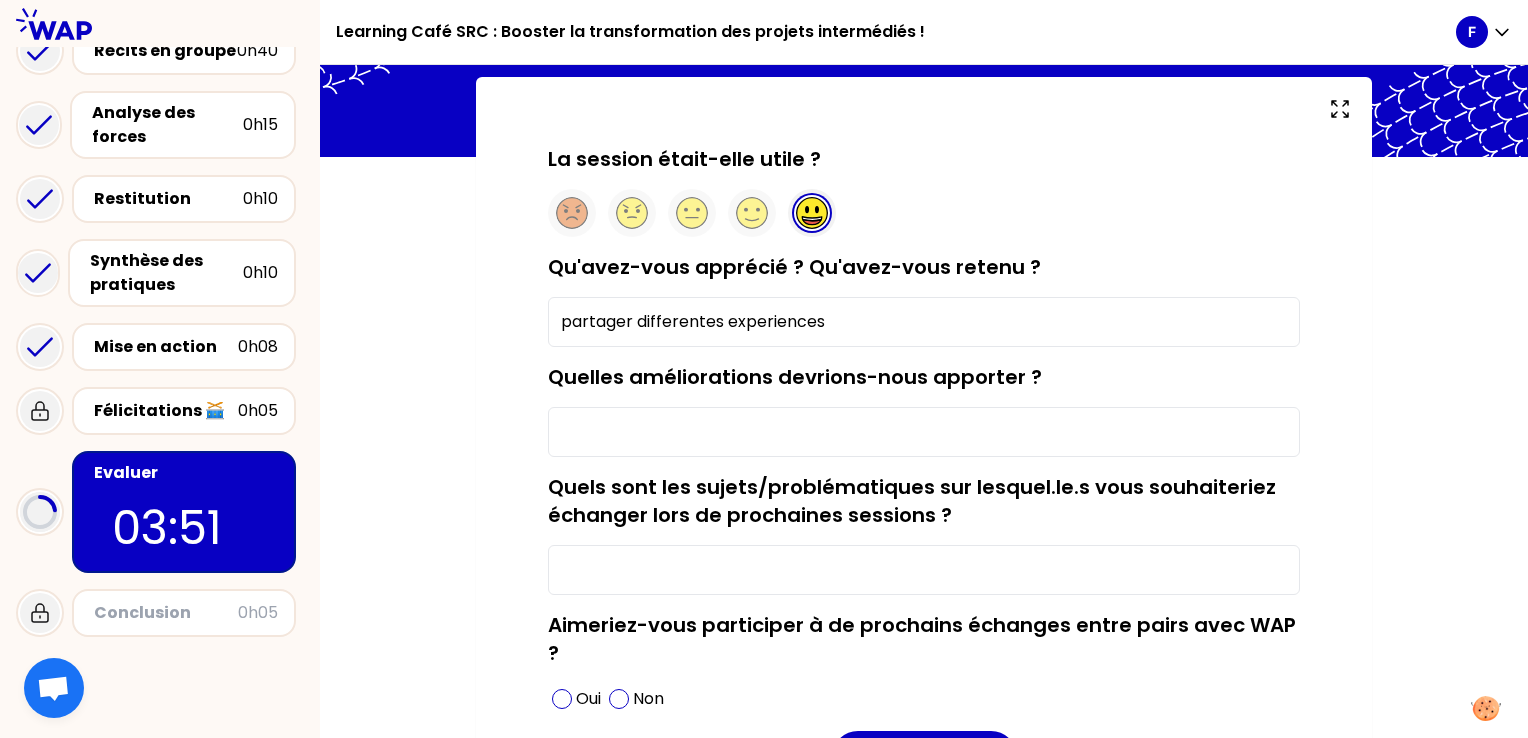 click on "Quels sont les sujets/problématiques sur lesquel.le.s vous souhaiteriez échanger lors de prochaines sessions ?" at bounding box center (924, 570) 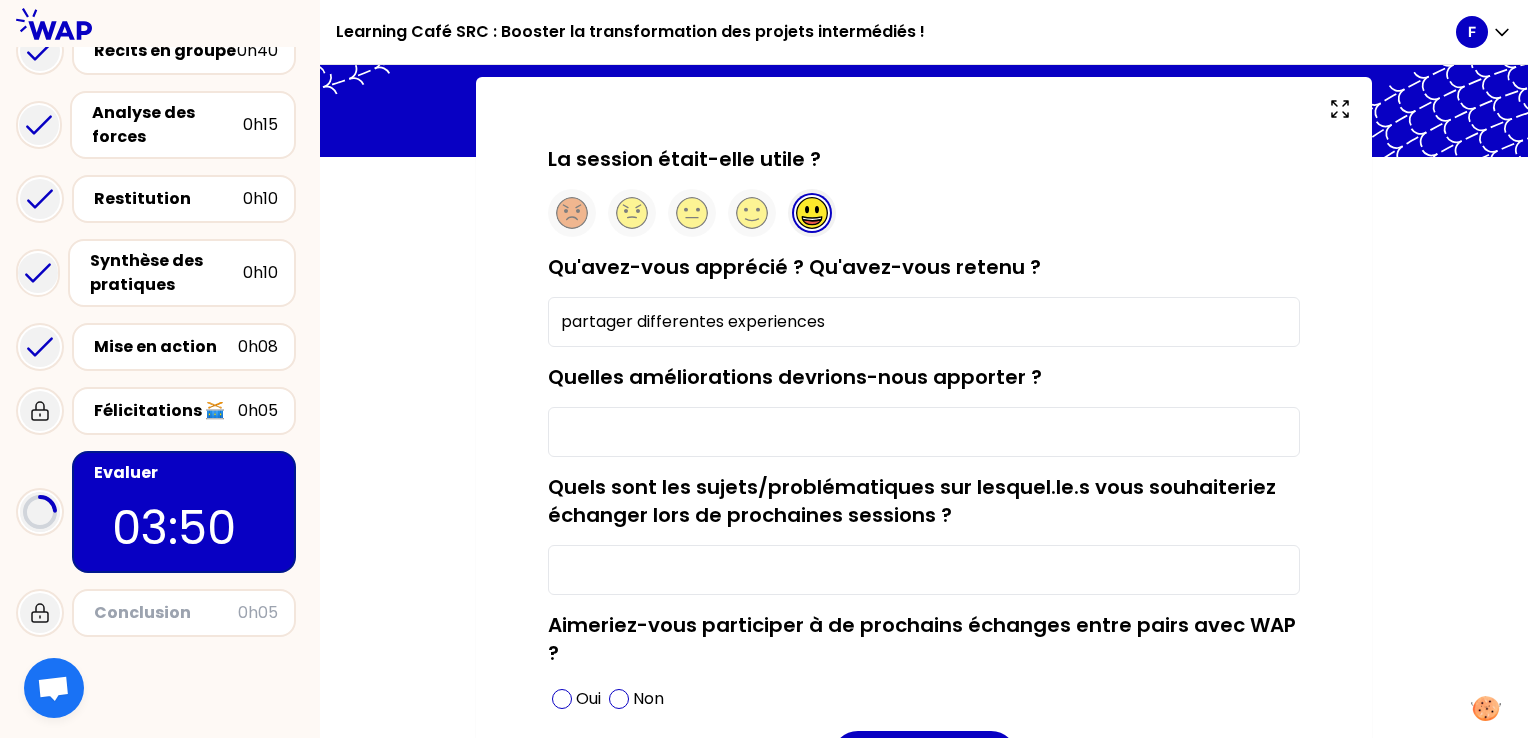 click on "Quels sont les sujets/problématiques sur lesquel.le.s vous souhaiteriez échanger lors de prochaines sessions ?" at bounding box center [924, 534] 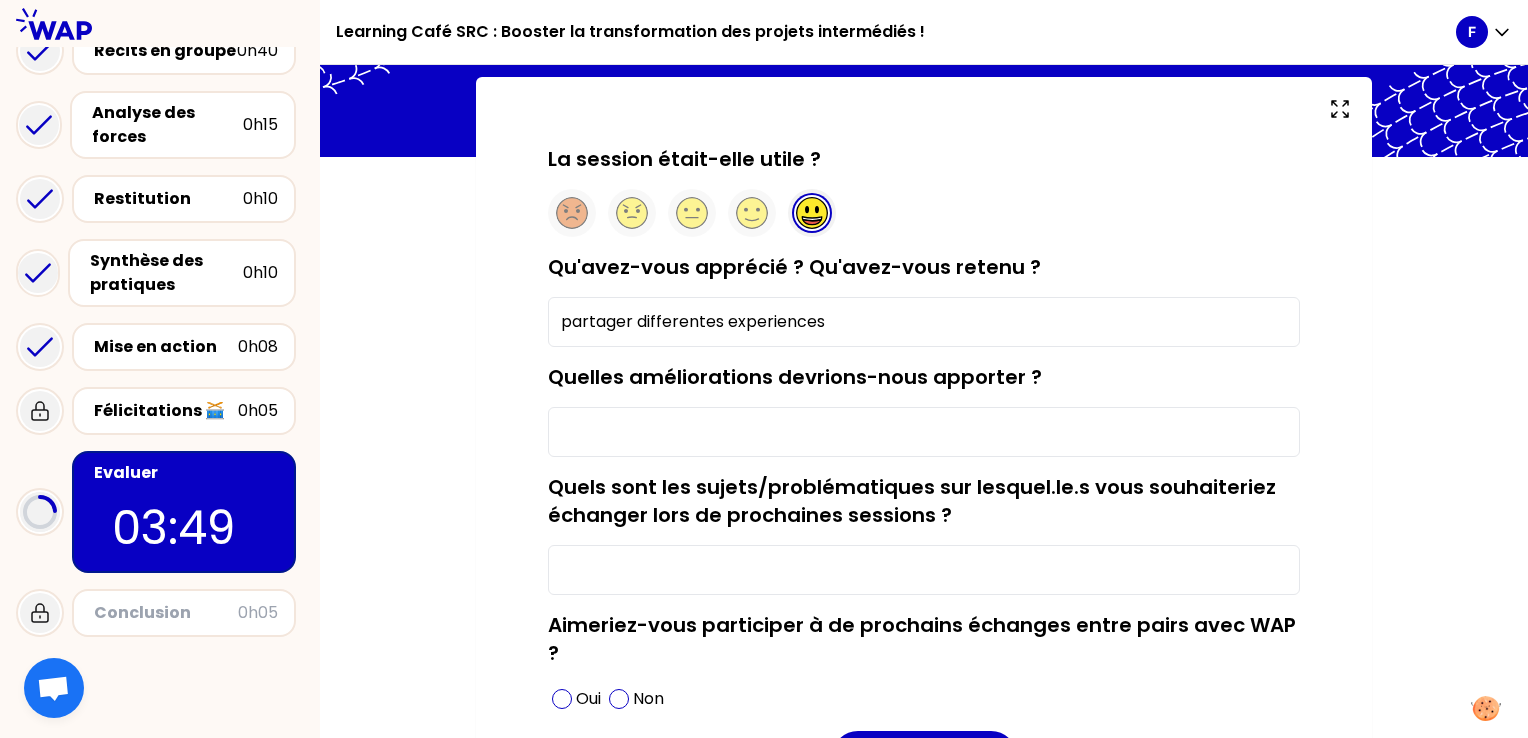 click on "Quels sont les sujets/problématiques sur lesquel.le.s vous souhaiteriez échanger lors de prochaines sessions ?" at bounding box center (924, 570) 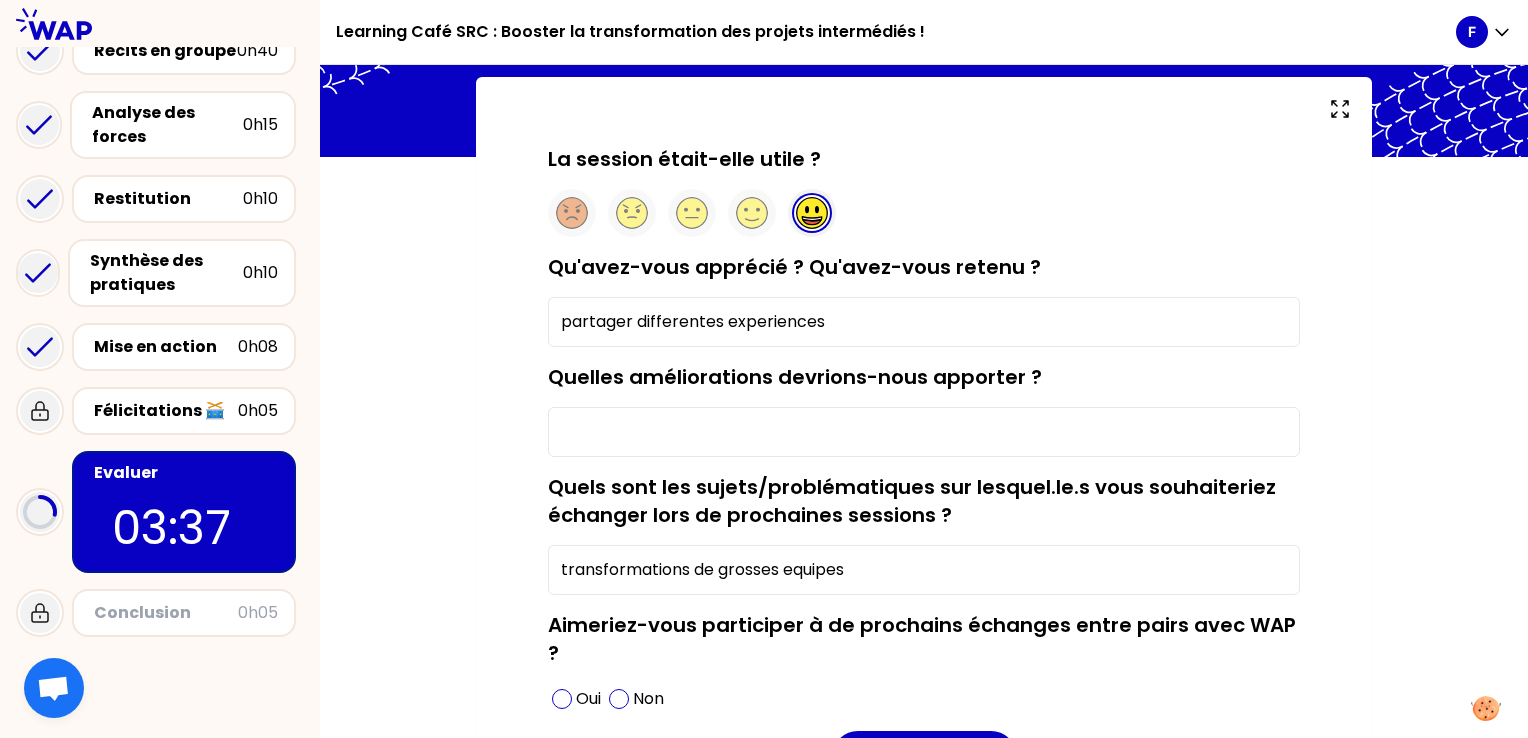 click on "transformations de grosses equipes" at bounding box center (924, 570) 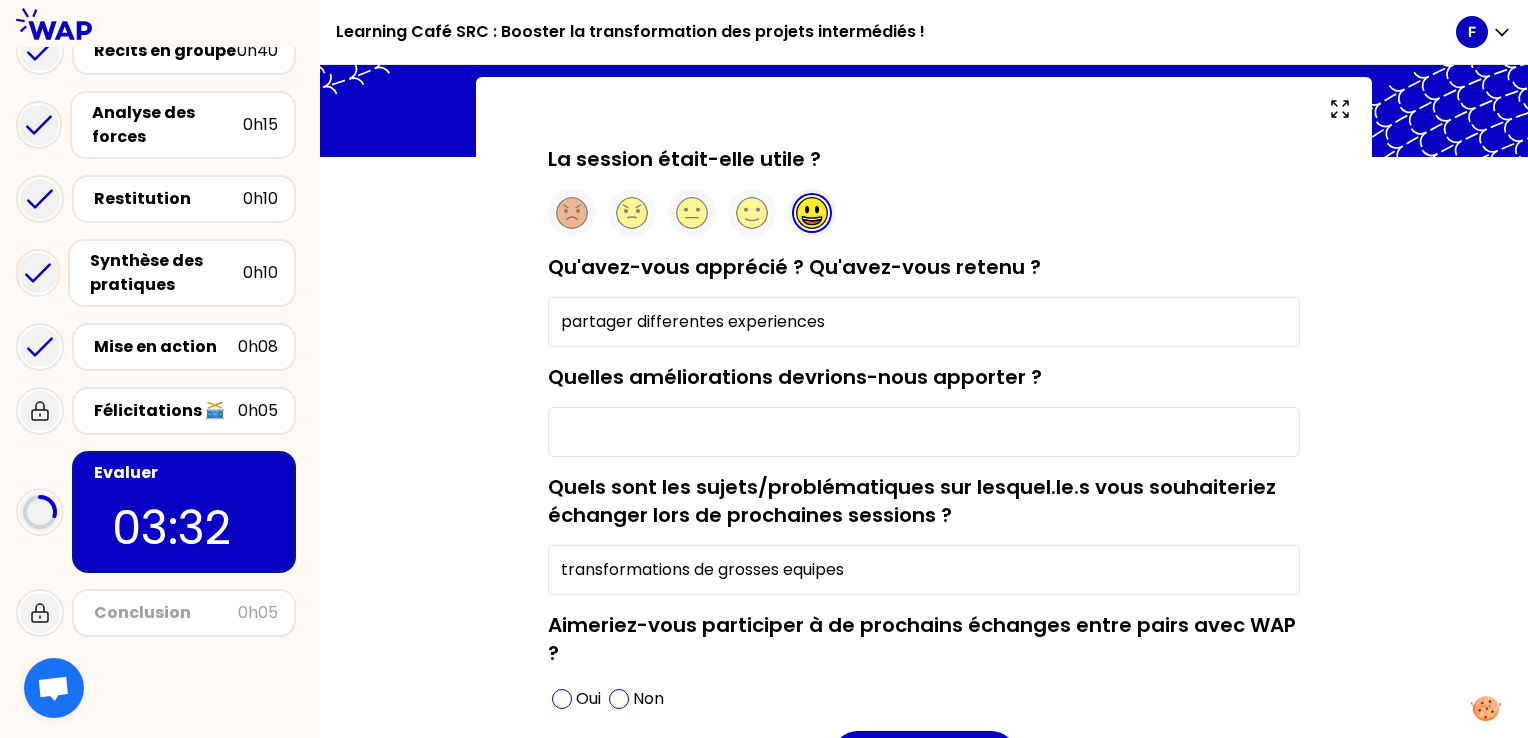 scroll, scrollTop: 200, scrollLeft: 0, axis: vertical 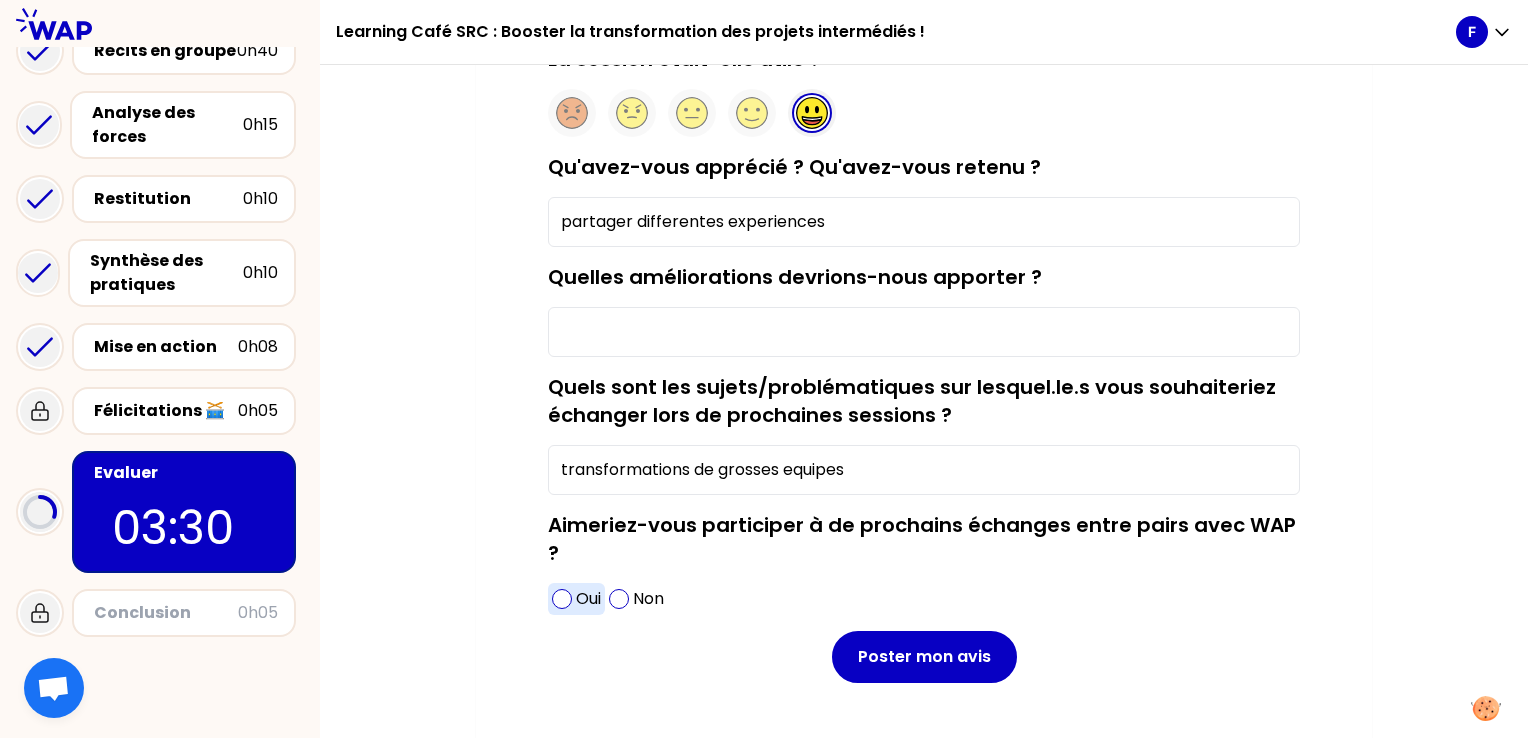 type on "transformations de grosses equipes" 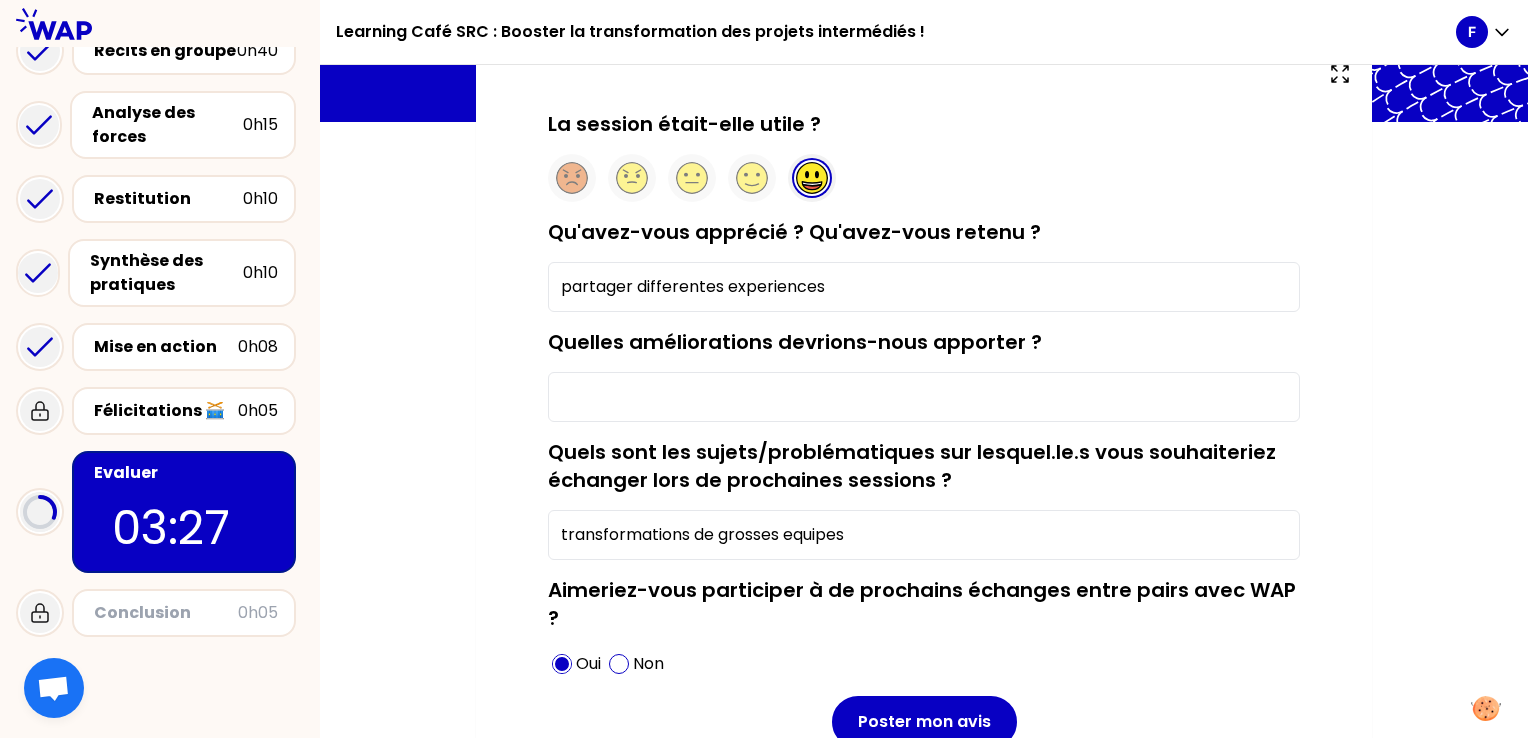 scroll, scrollTop: 100, scrollLeft: 0, axis: vertical 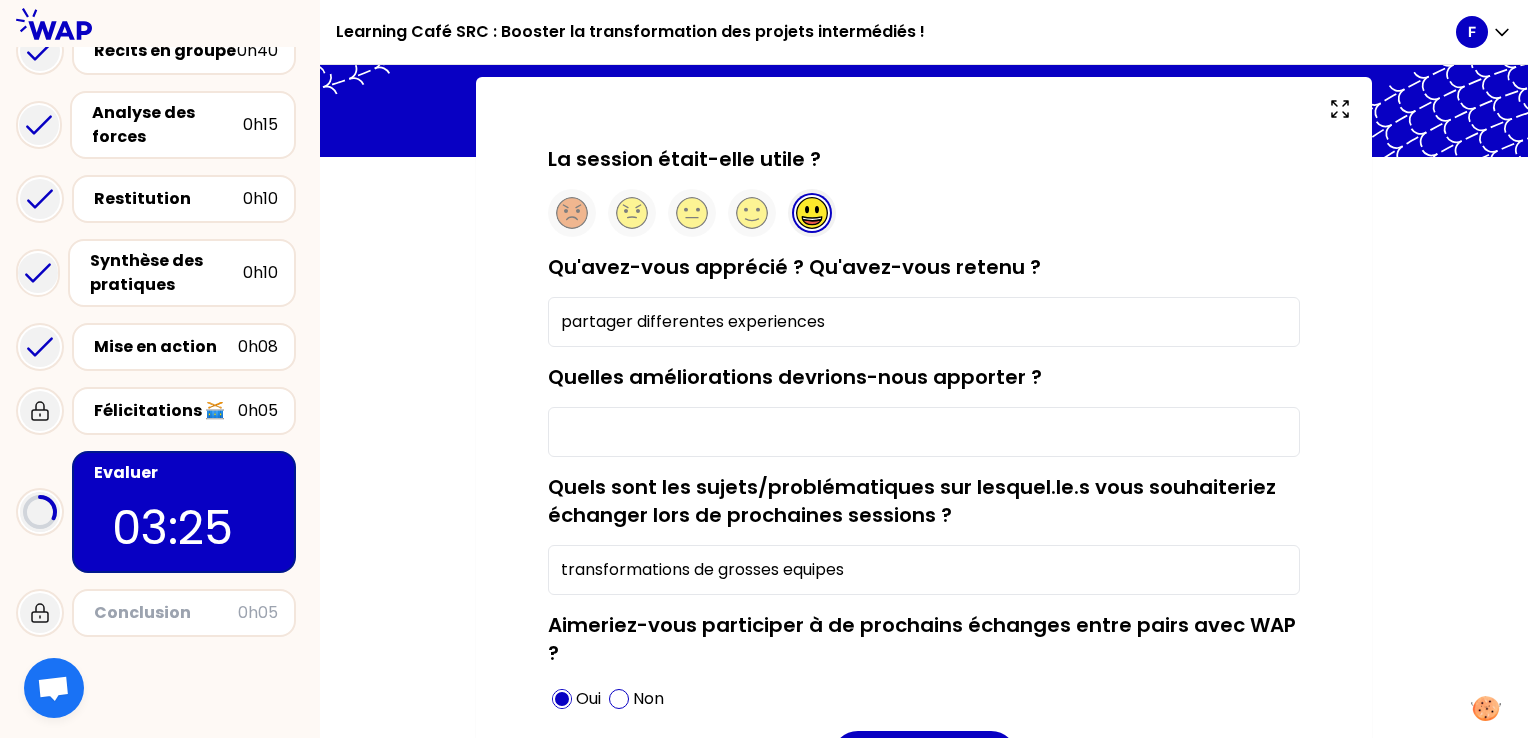 click on "Quelles améliorations devrions-nous apporter ?" at bounding box center [924, 432] 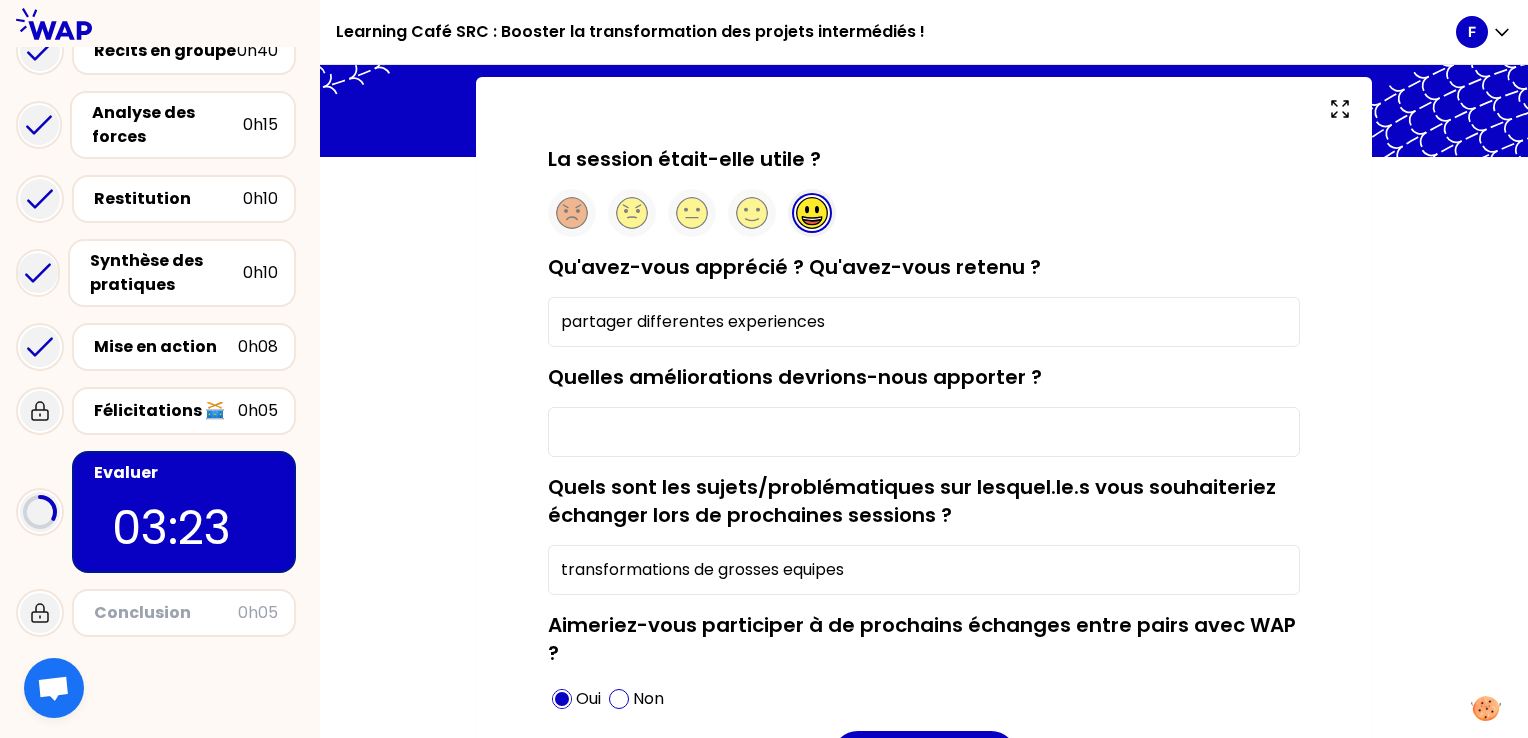 click on "Quelles améliorations devrions-nous apporter ?" at bounding box center [924, 432] 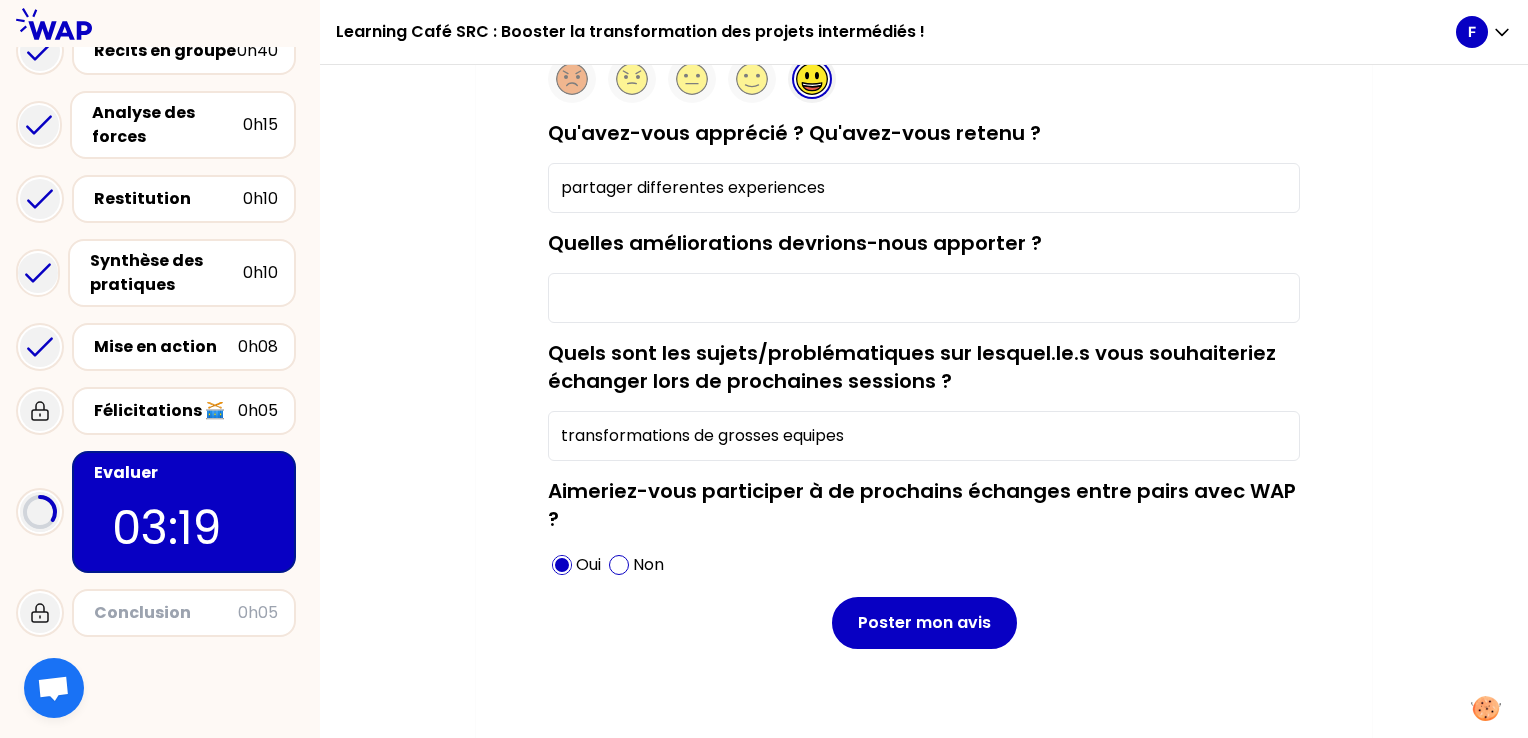 scroll, scrollTop: 246, scrollLeft: 0, axis: vertical 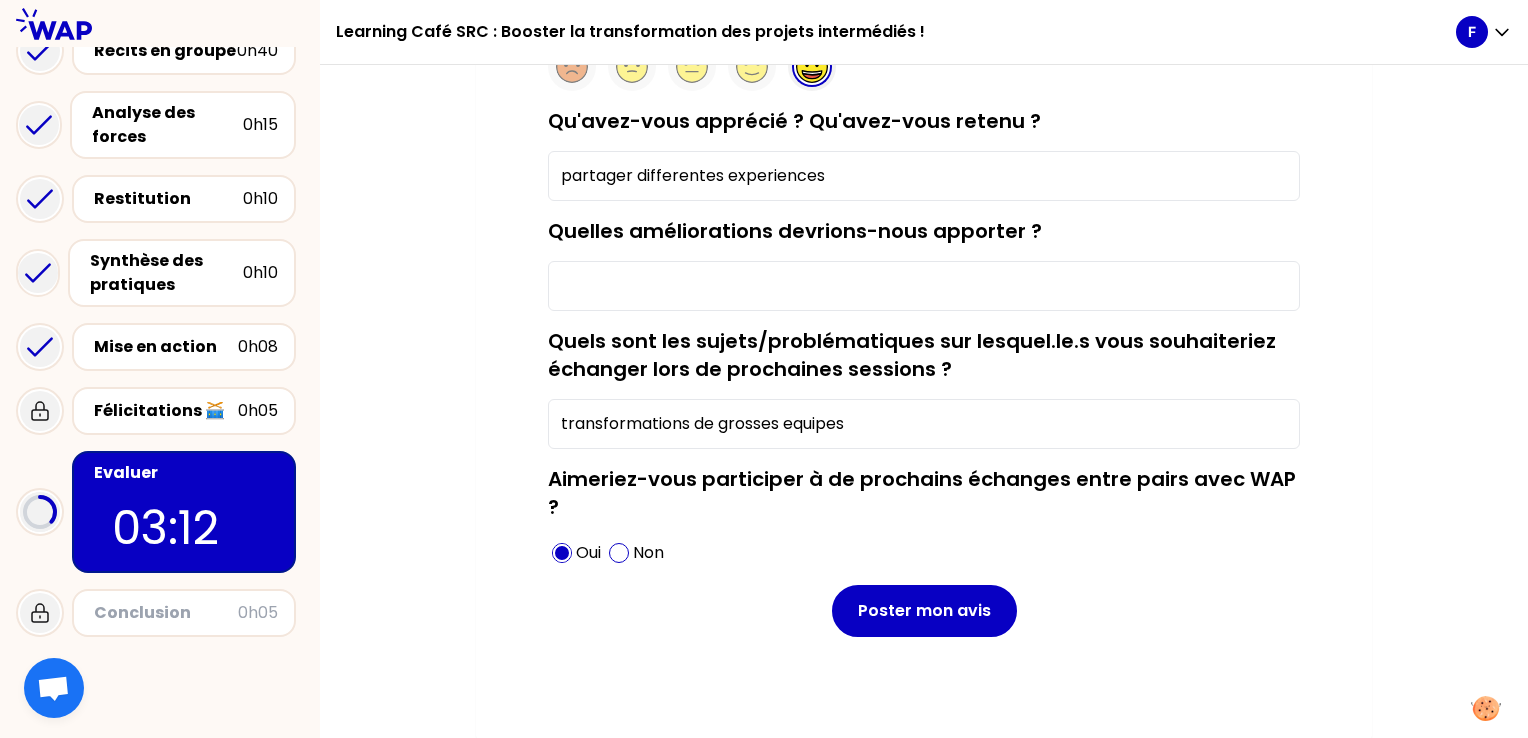 click on "Quelles améliorations devrions-nous apporter ?" at bounding box center (924, 286) 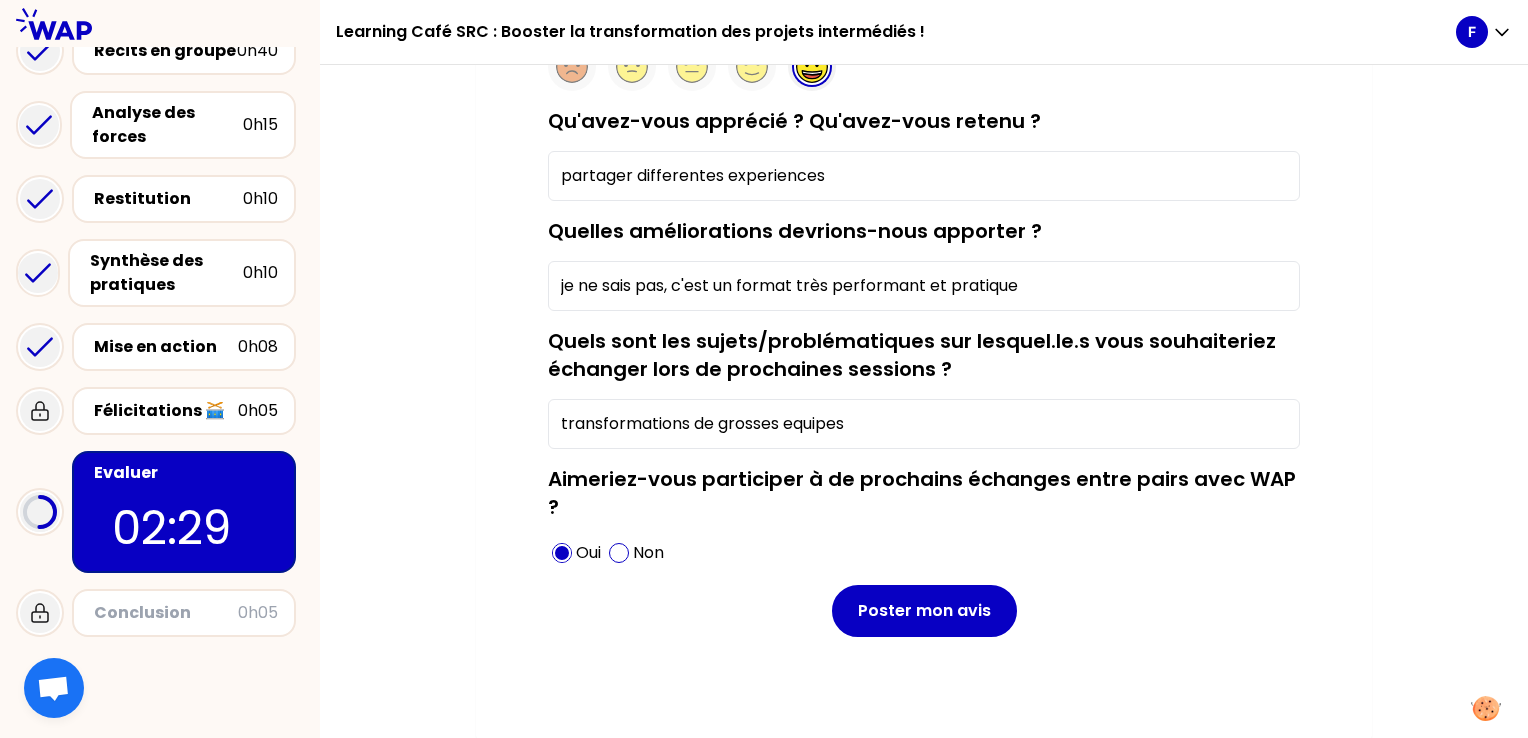 drag, startPoint x: 670, startPoint y: 284, endPoint x: 502, endPoint y: 286, distance: 168.0119 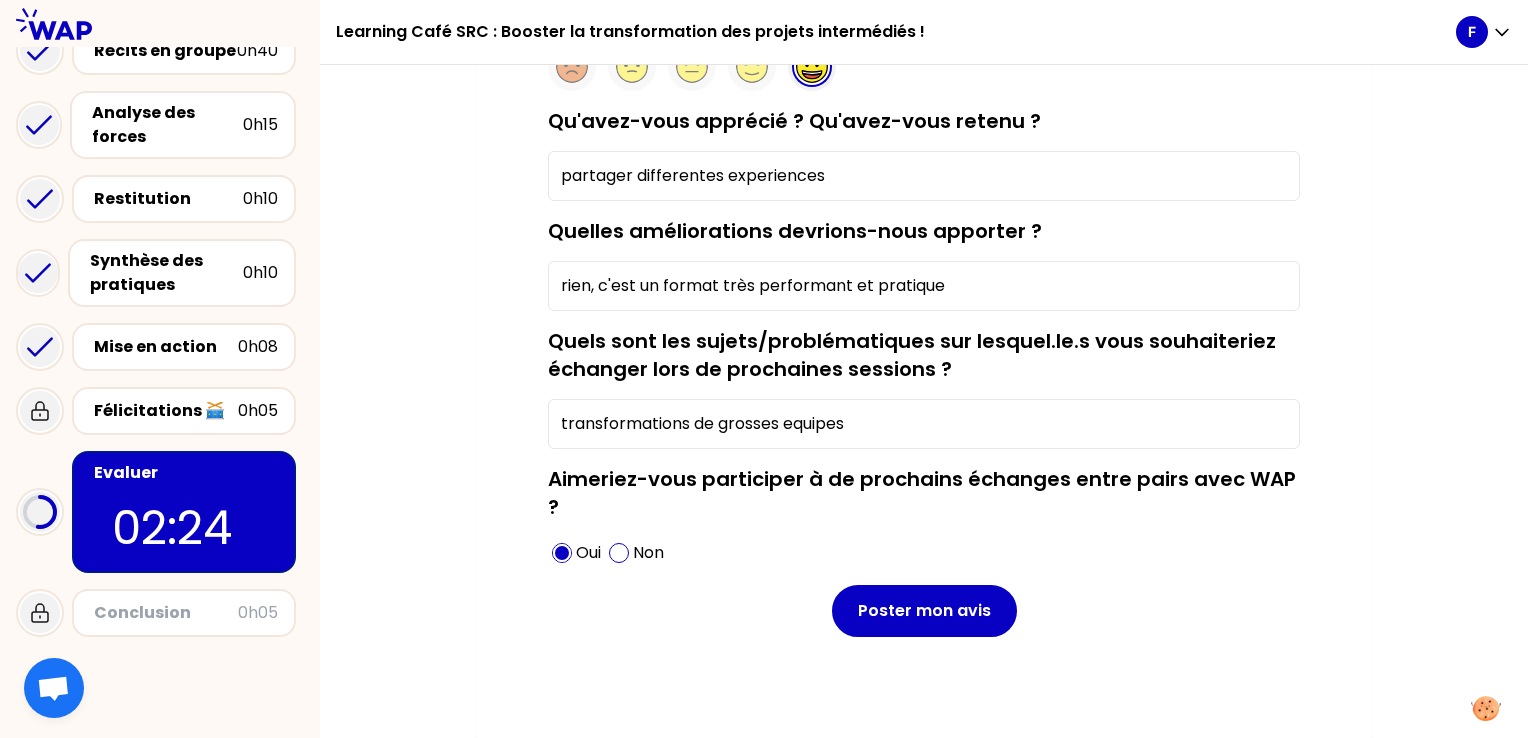 click on "rien, c'est un format très performant et pratique" at bounding box center (924, 286) 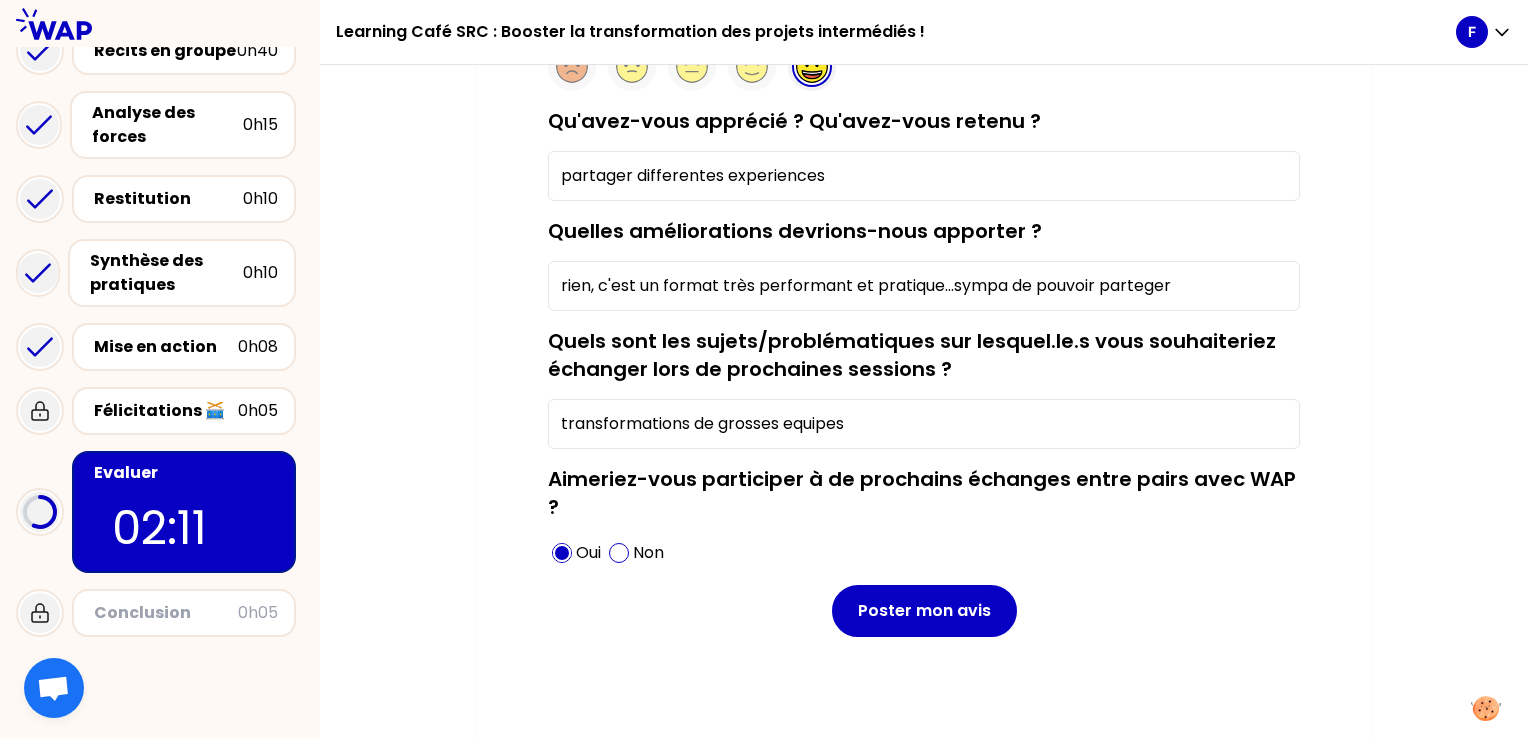 click on "rien, c'est un format très performant et pratique...sympa de pouvoir parteger" at bounding box center [924, 286] 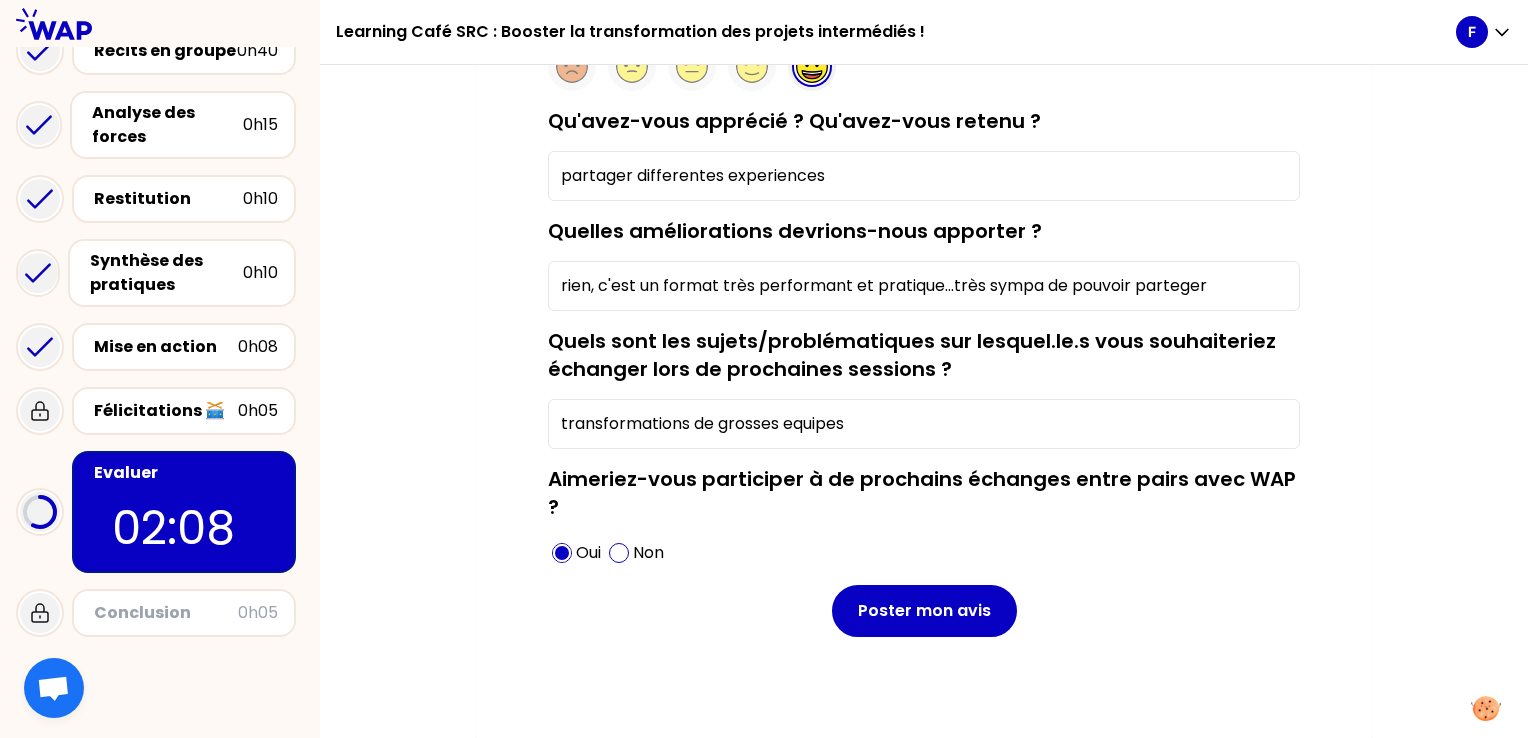click on "rien, c'est un format très performant et pratique...très sympa de pouvoir parteger" at bounding box center (924, 286) 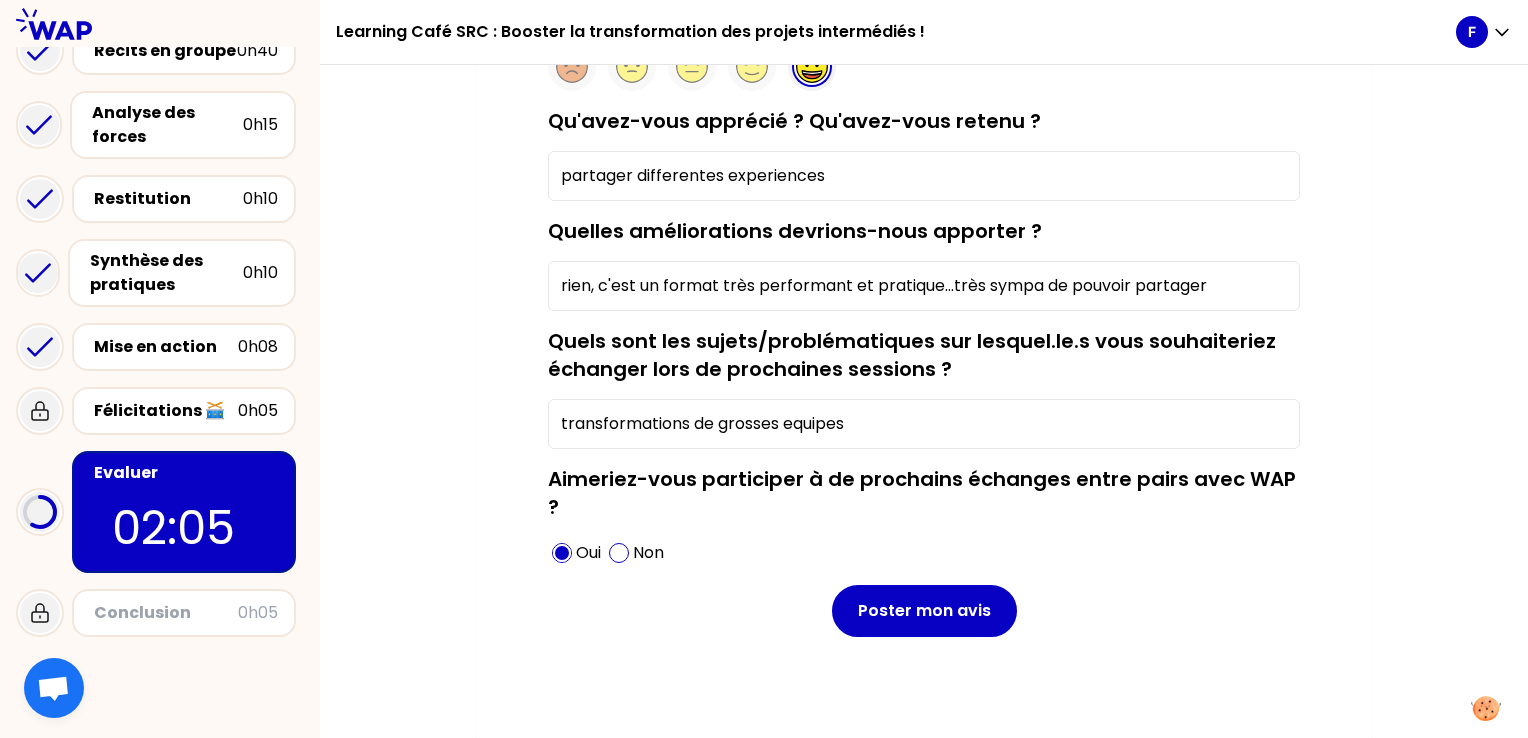 click on "rien, c'est un format très performant et pratique...très sympa de pouvoir partager" at bounding box center (924, 286) 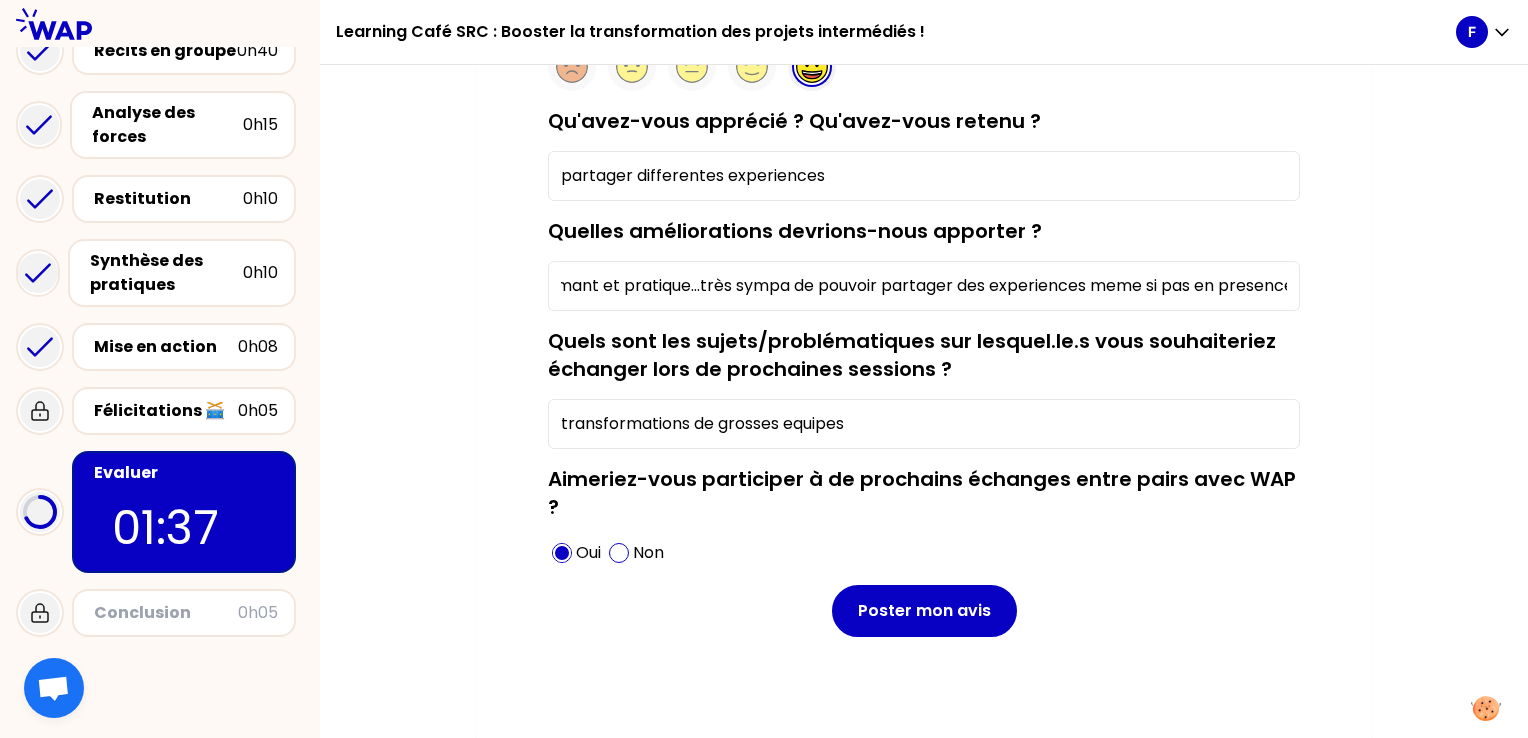 scroll, scrollTop: 0, scrollLeft: 264, axis: horizontal 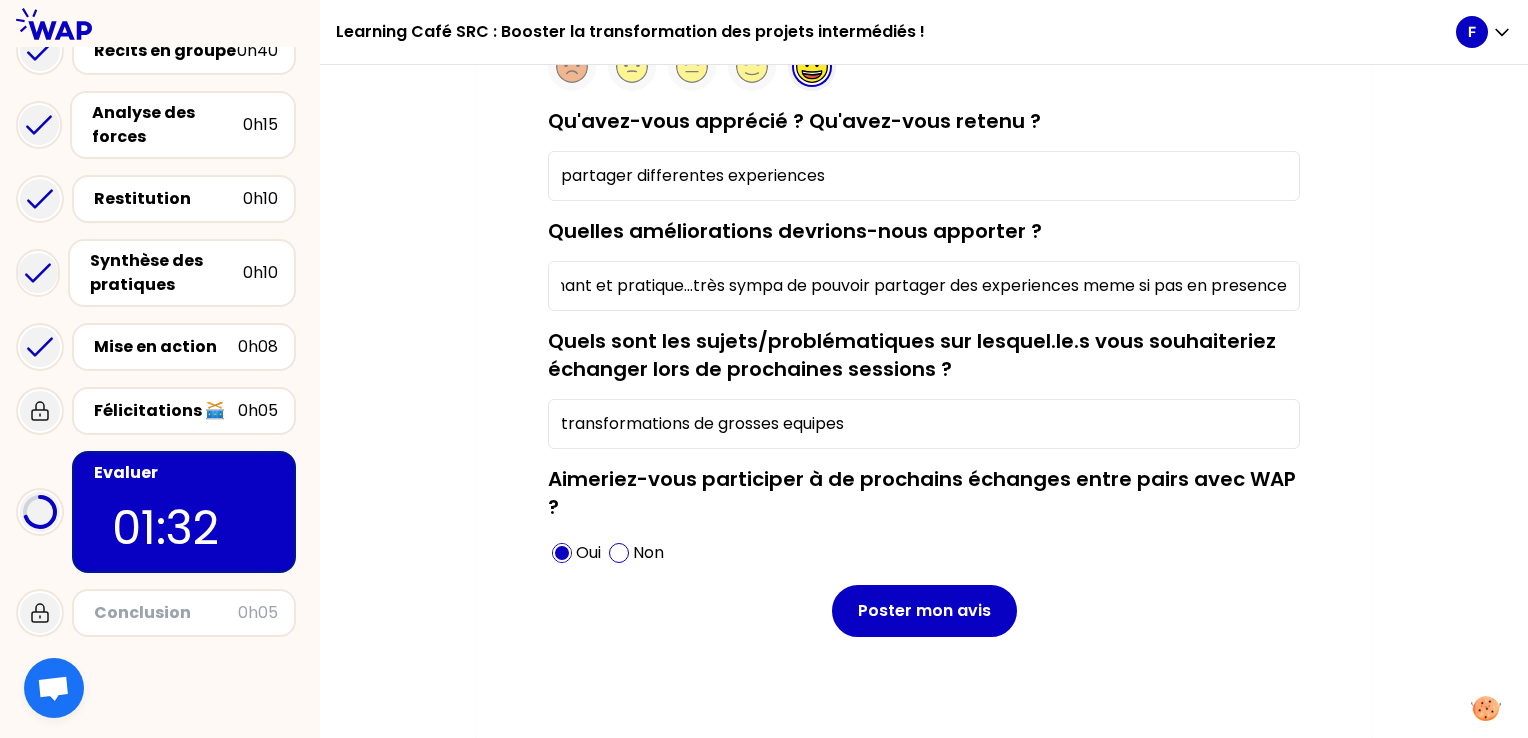 click on "rien, c'est un format très performant et pratique...très sympa de pouvoir partager des experiences meme si pas en presence" at bounding box center [924, 286] 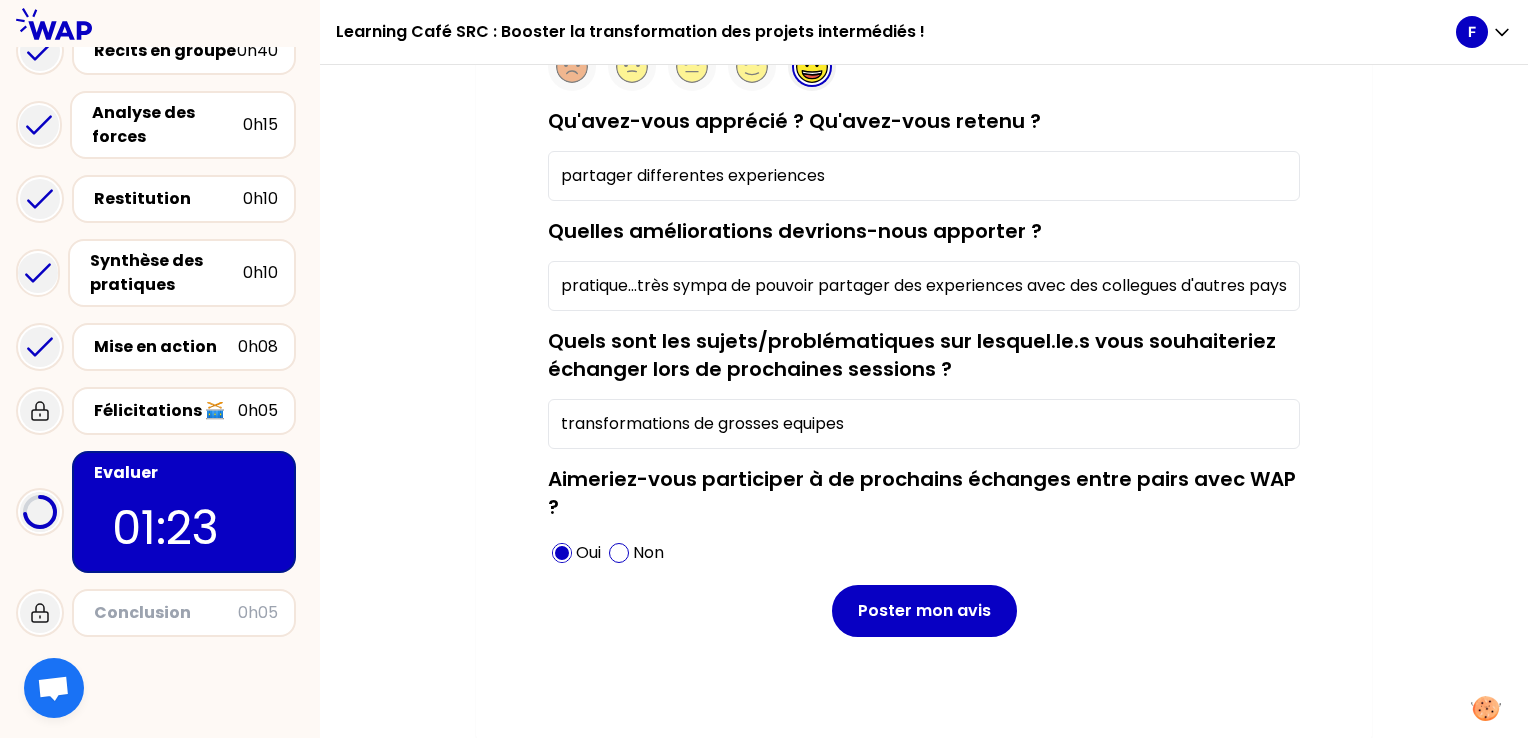 scroll, scrollTop: 0, scrollLeft: 327, axis: horizontal 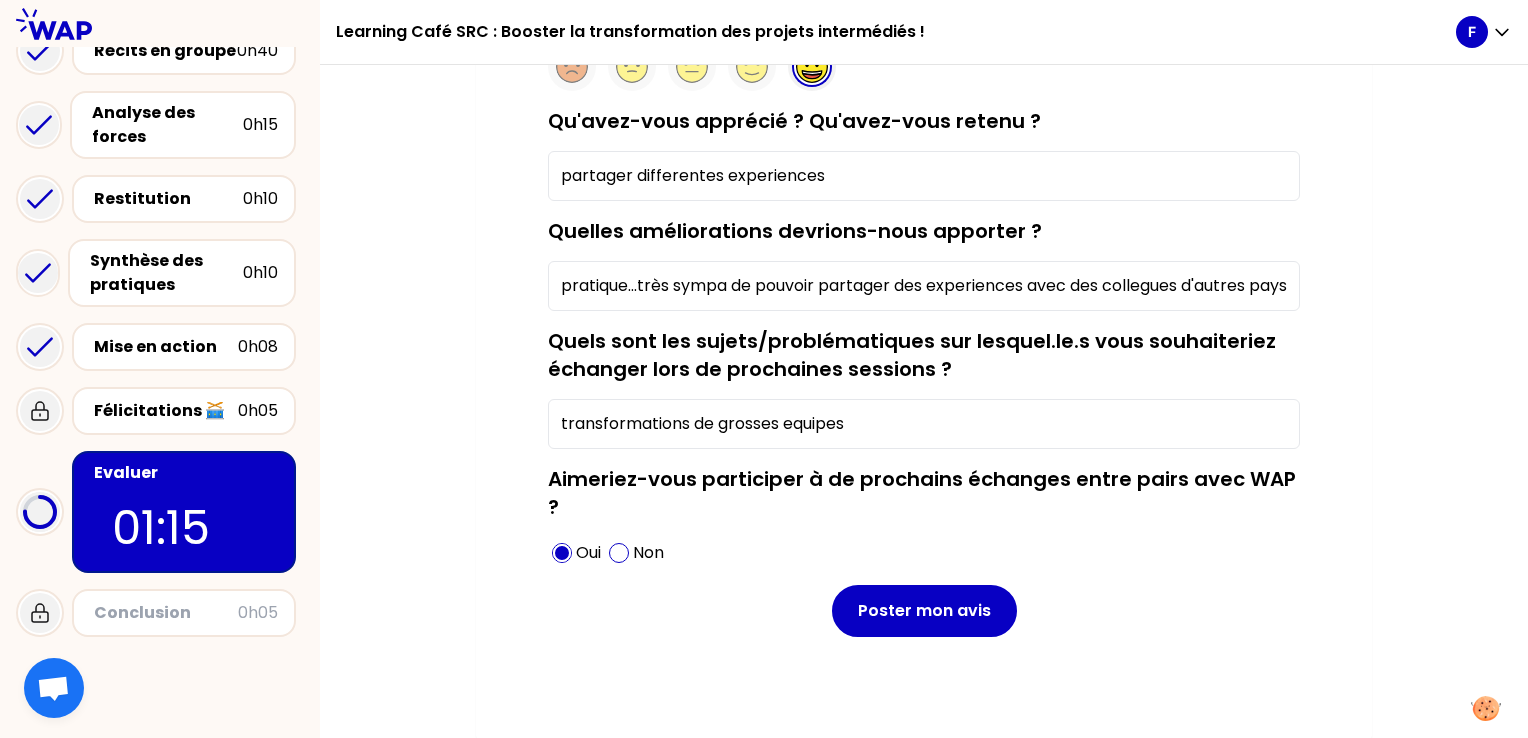 click on "rien, c'est un format très performant et pratique...très sympa de pouvoir partager des experiences avec des collegues d'autres pays" at bounding box center [924, 286] 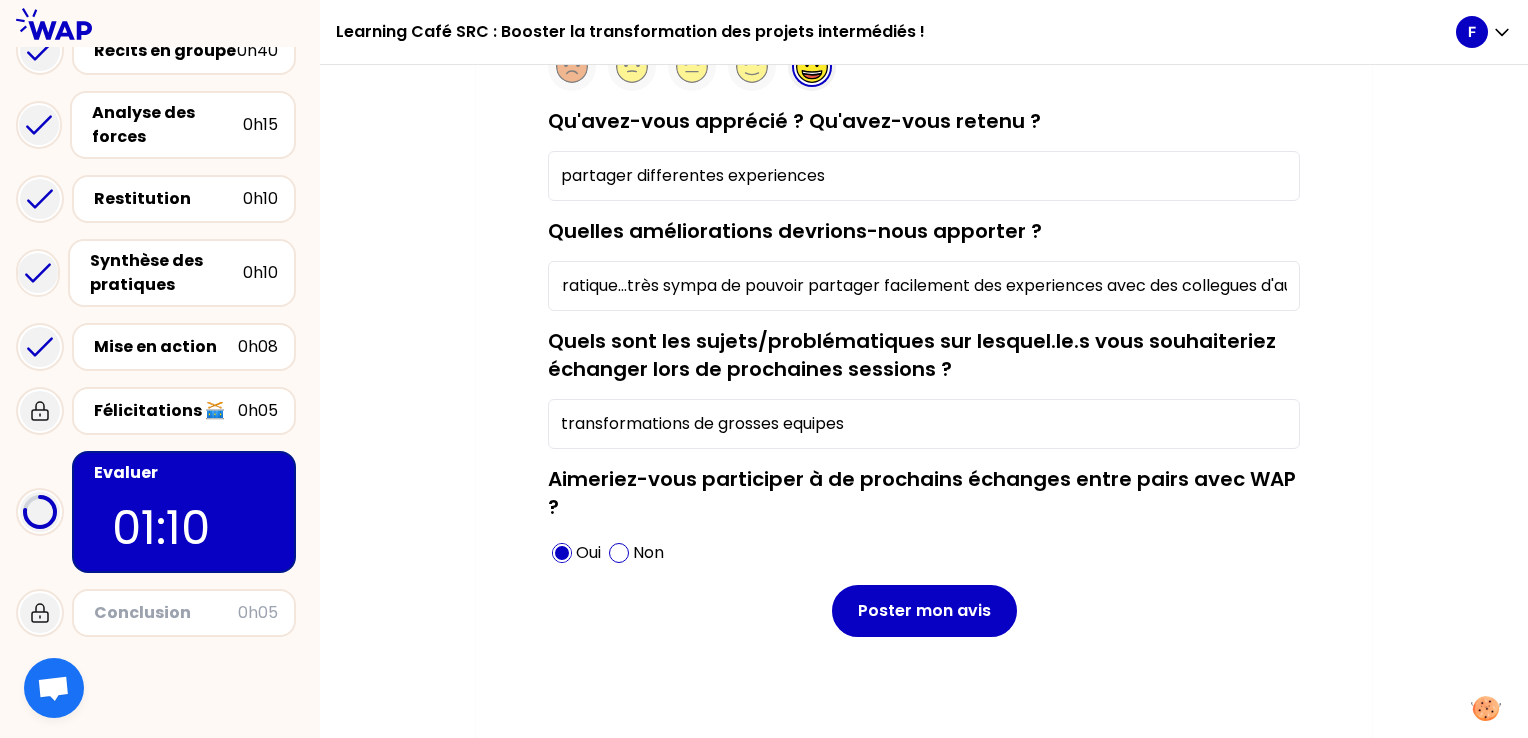 click on "rien, c'est un format très performant et pratique...très sympa de pouvoir partager facilement des experiences avec des collegues d'autres pays" at bounding box center (924, 286) 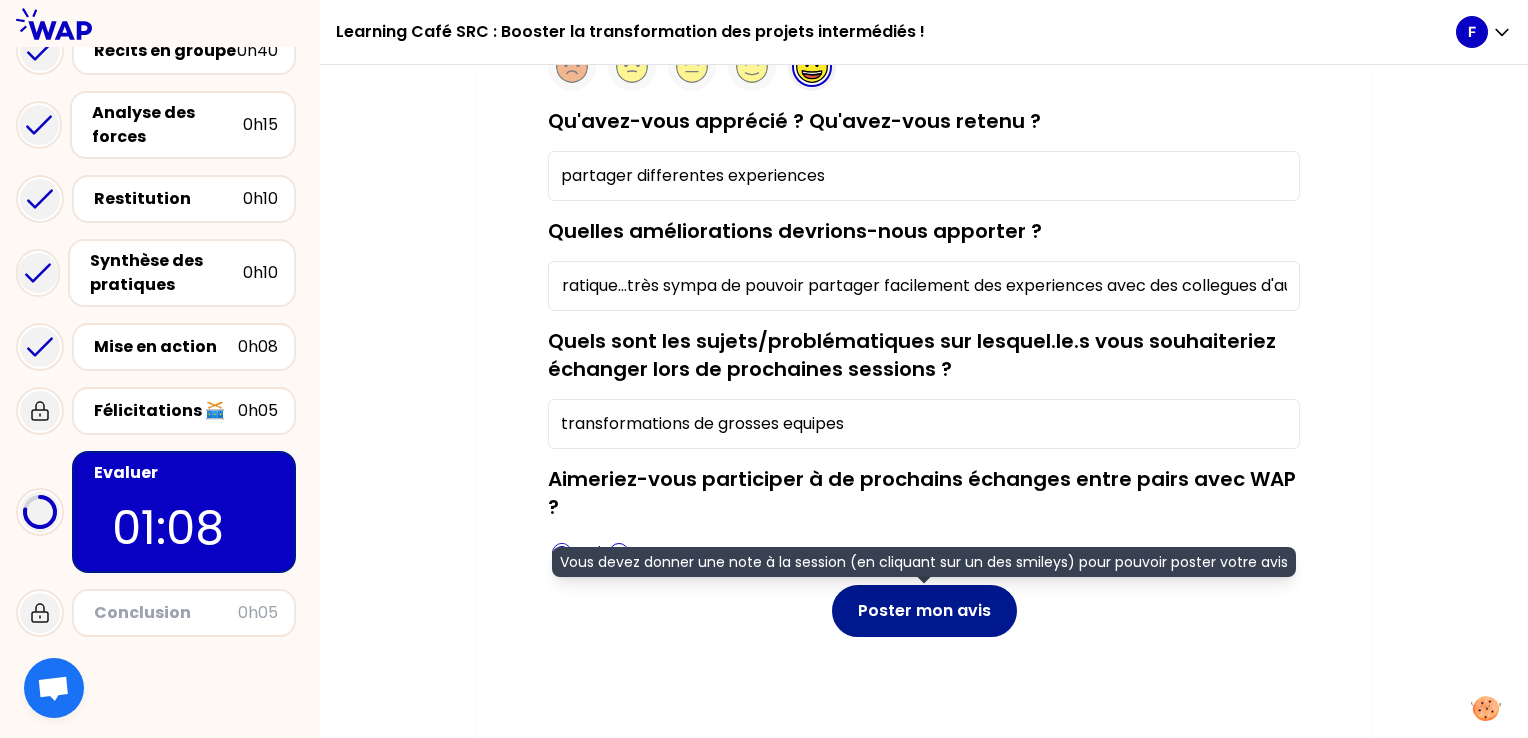 type on "rien, c'est un format très performant et pratique...très sympa de pouvoir partager facilement des experiences avec des collegues d'autres pays" 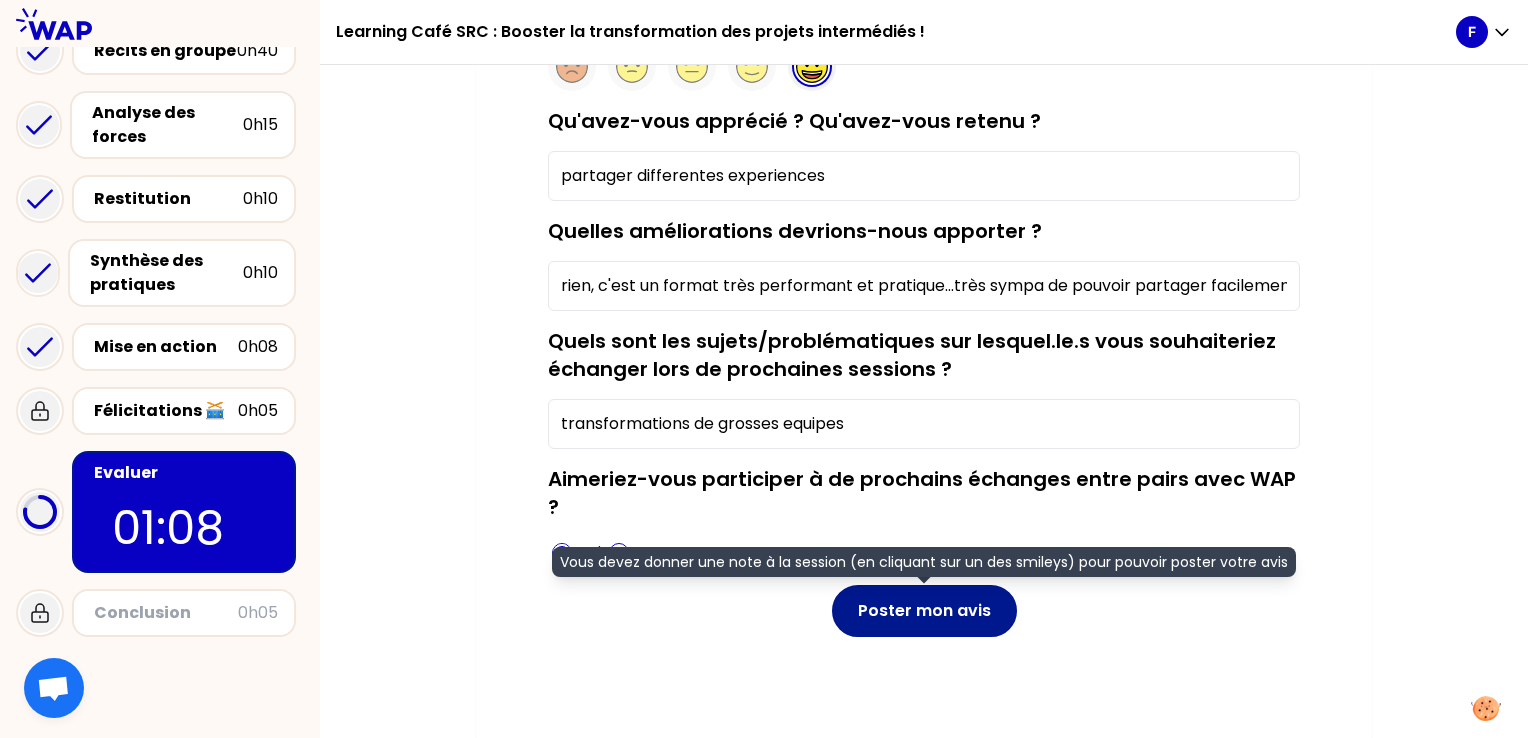 click on "Poster mon avis" at bounding box center (924, 611) 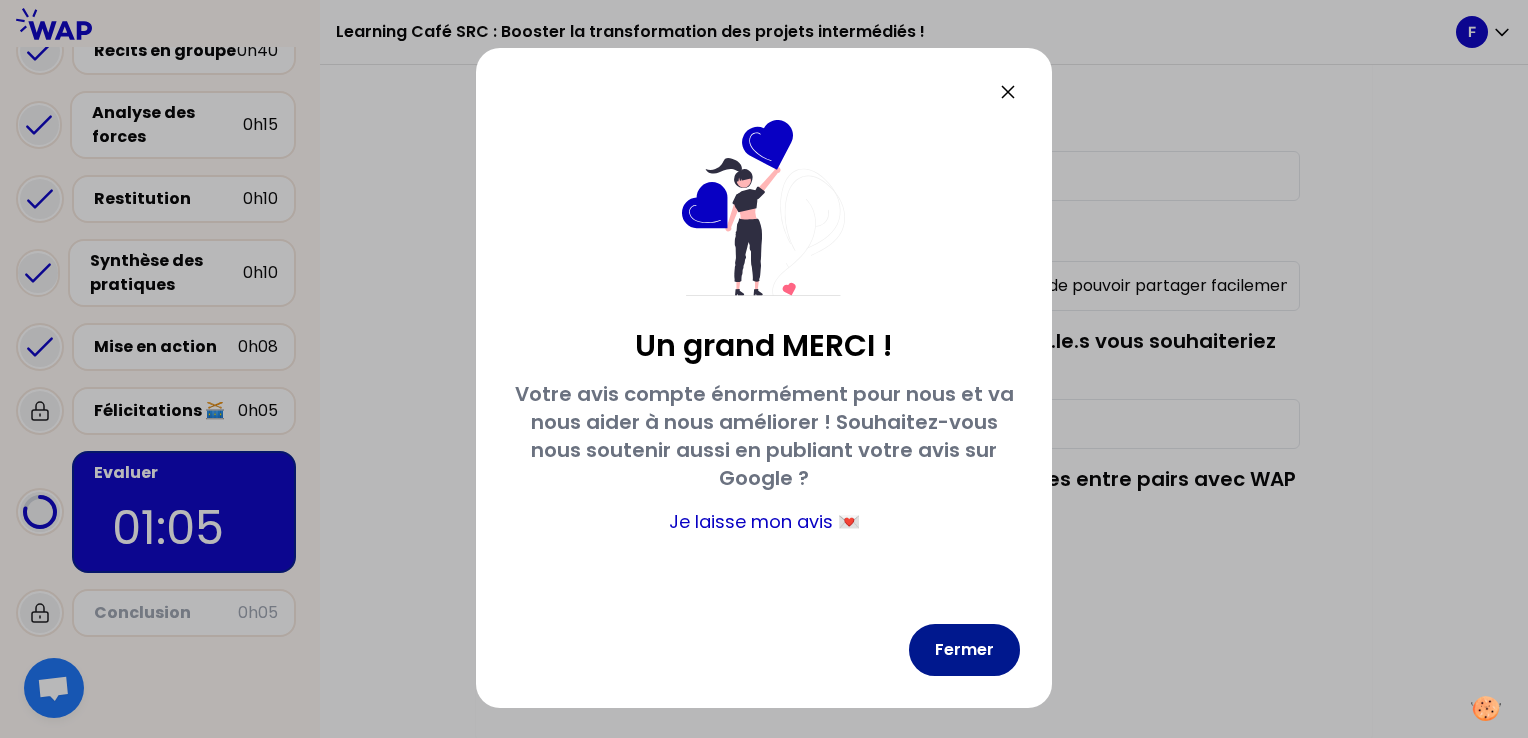 click on "Fermer" at bounding box center [964, 650] 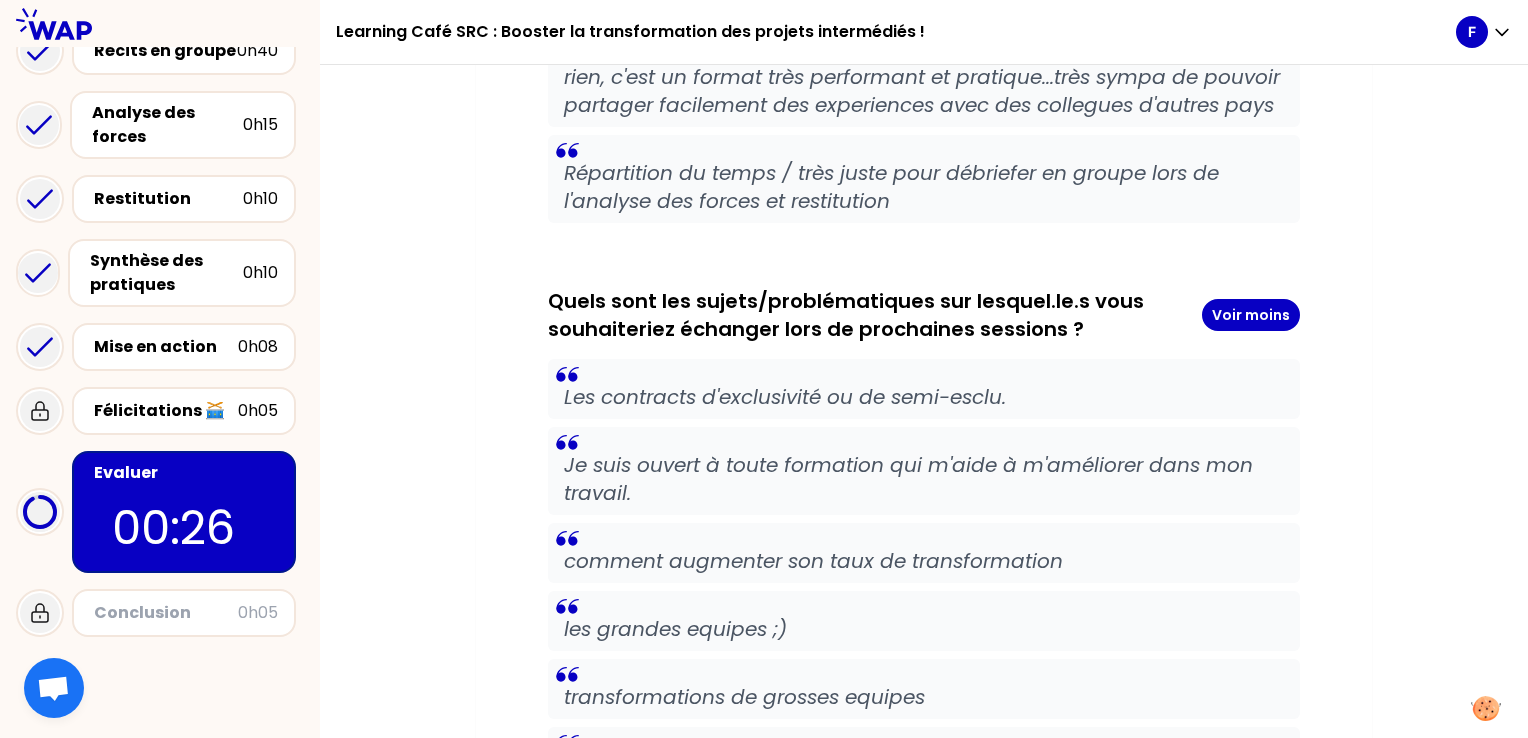 scroll, scrollTop: 1746, scrollLeft: 0, axis: vertical 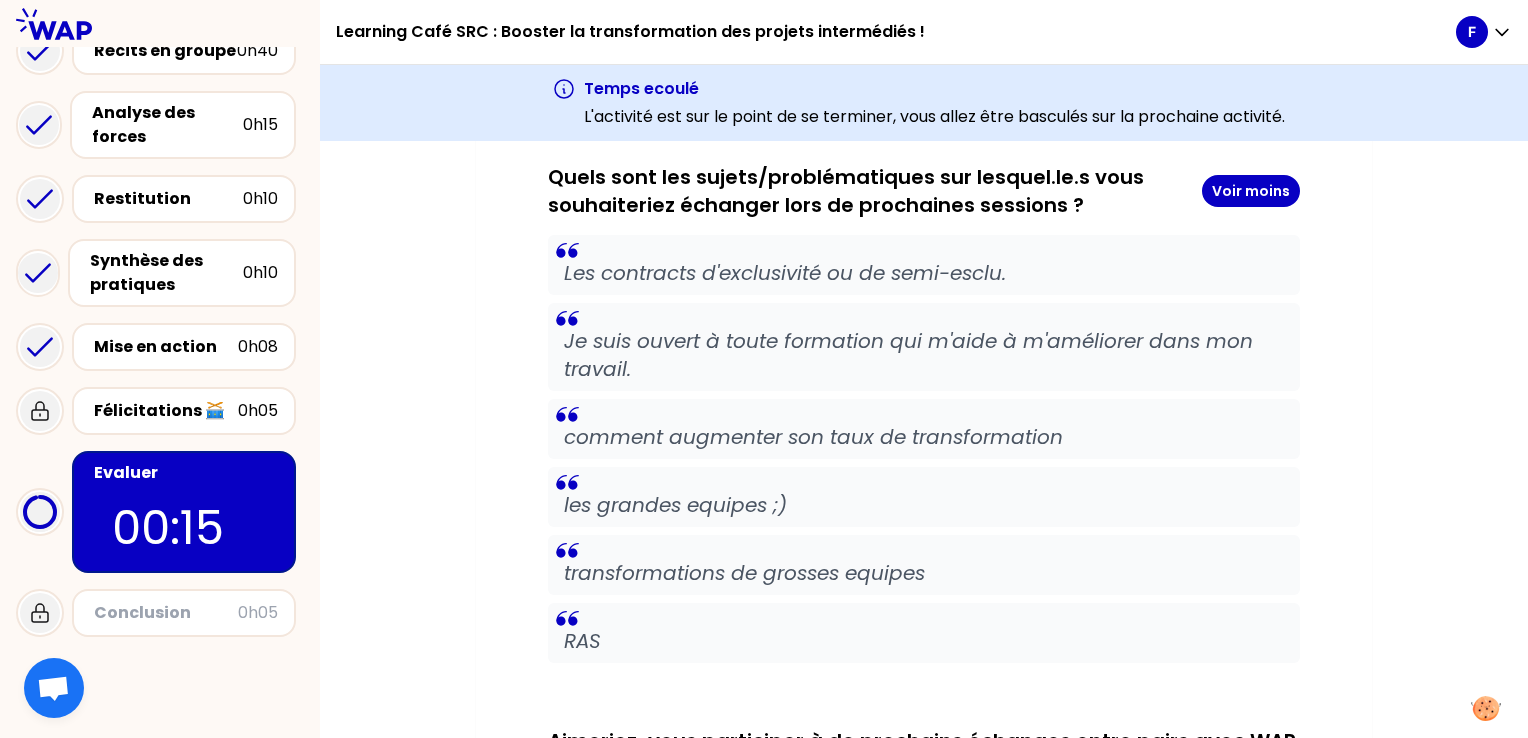 click on "transformations de grosses equipes" at bounding box center [924, 573] 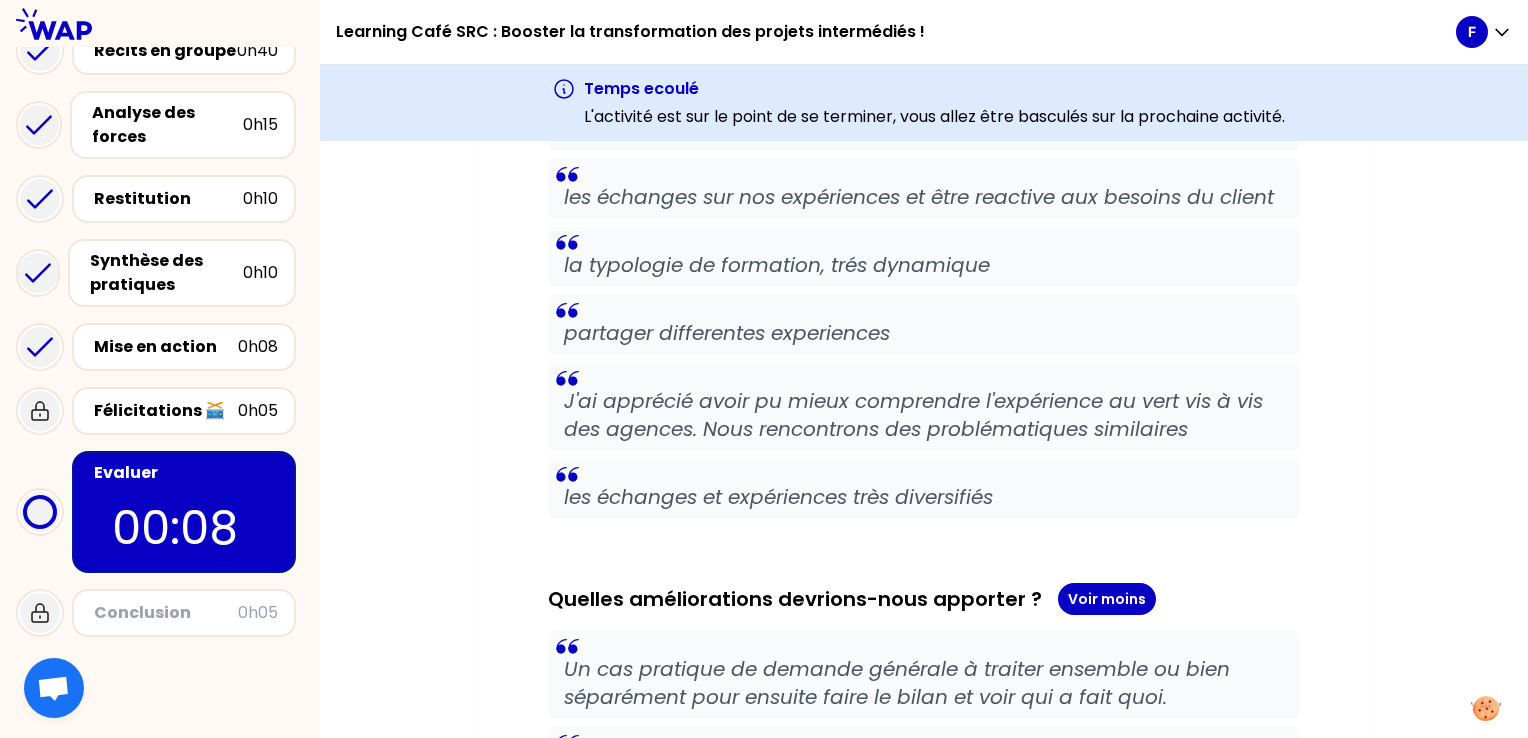 scroll, scrollTop: 130, scrollLeft: 0, axis: vertical 